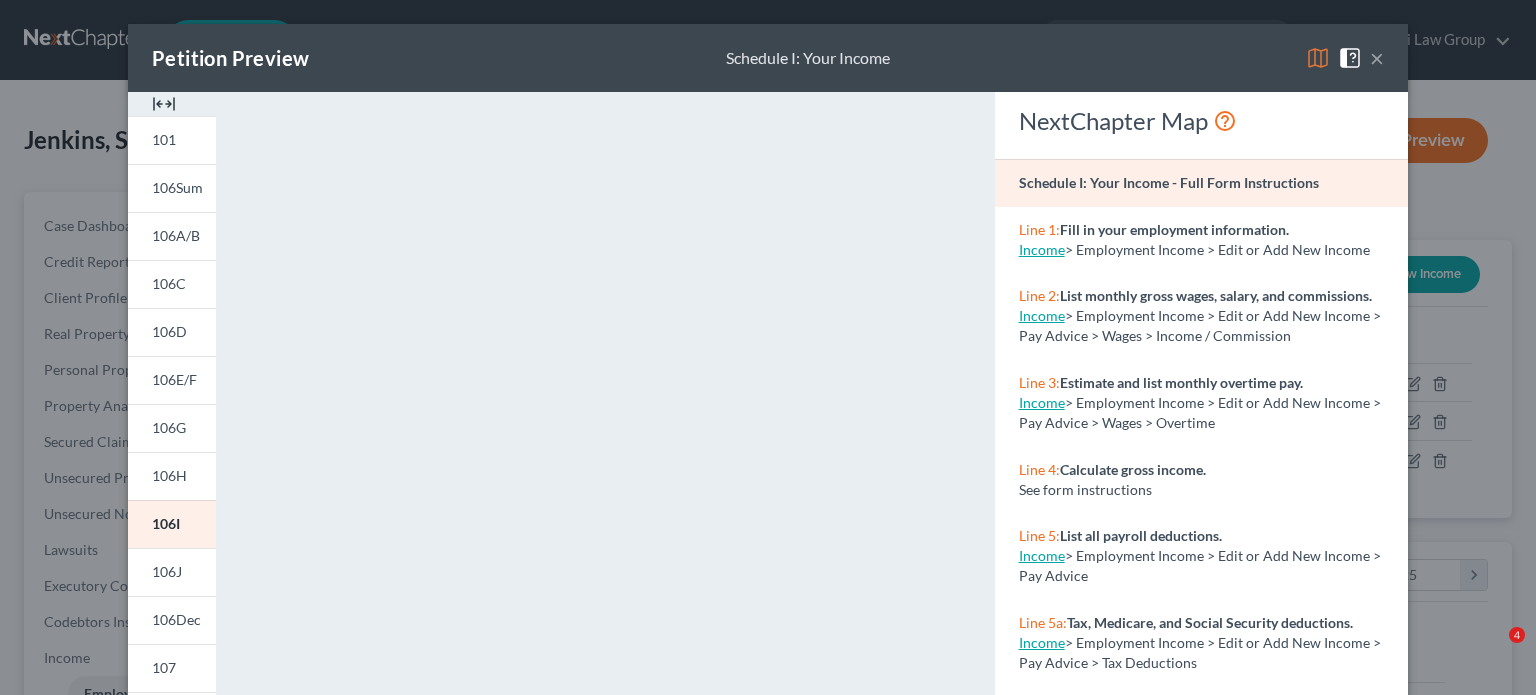 scroll, scrollTop: 0, scrollLeft: 0, axis: both 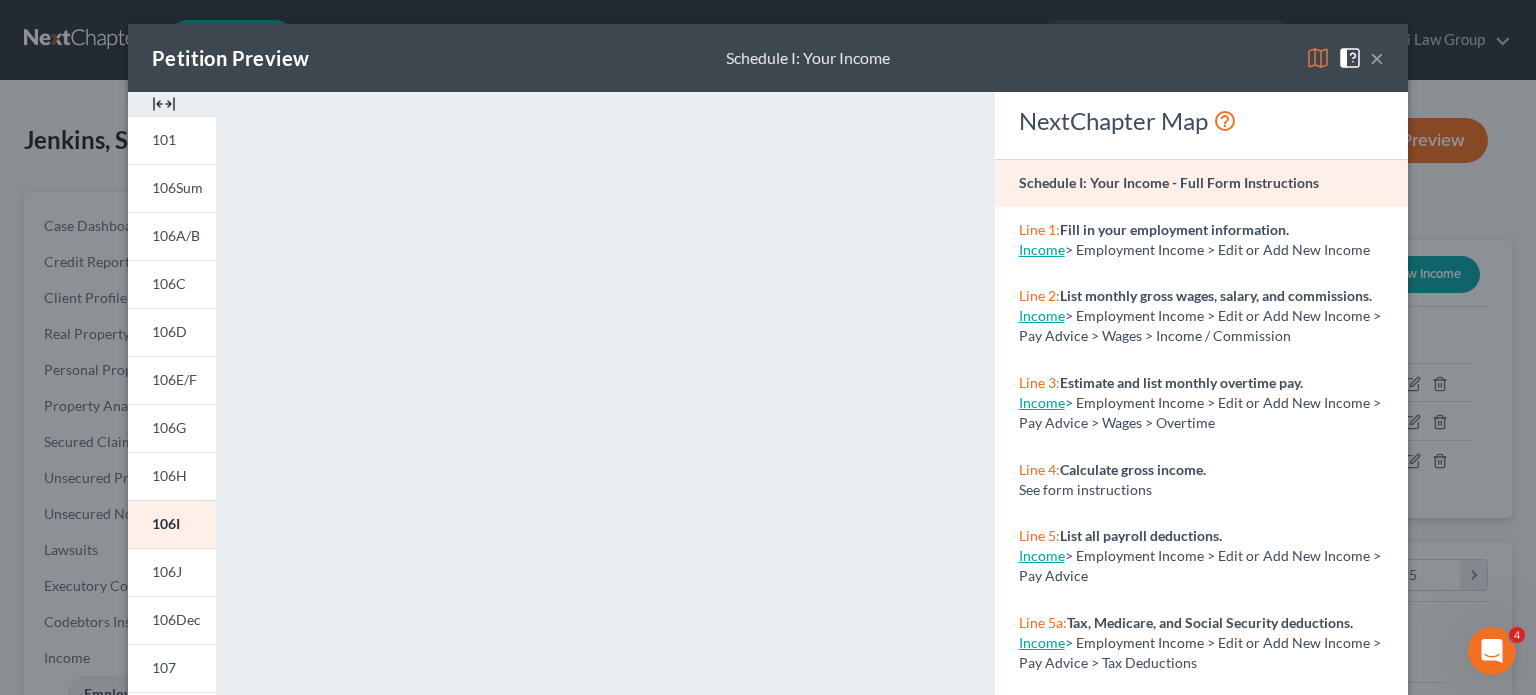 click on "×" at bounding box center (1377, 58) 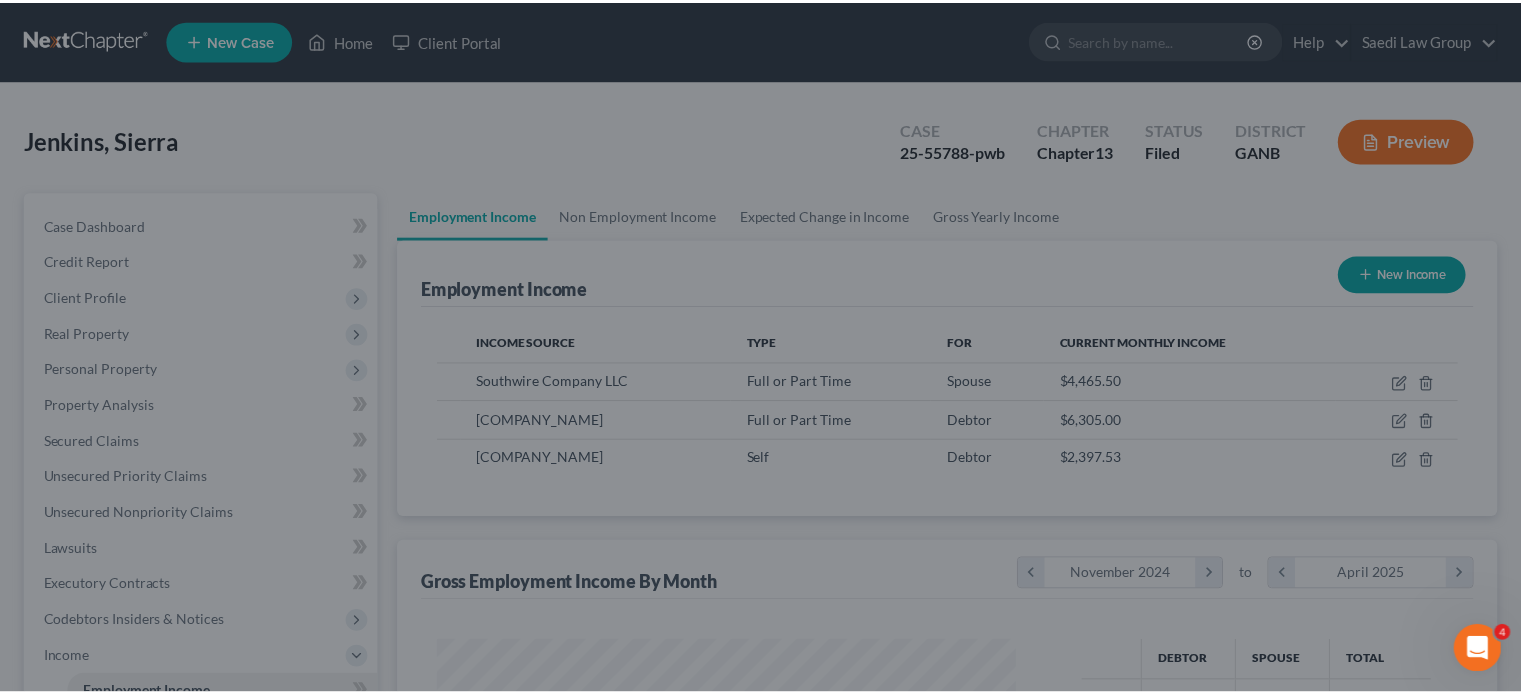 scroll, scrollTop: 356, scrollLeft: 617, axis: both 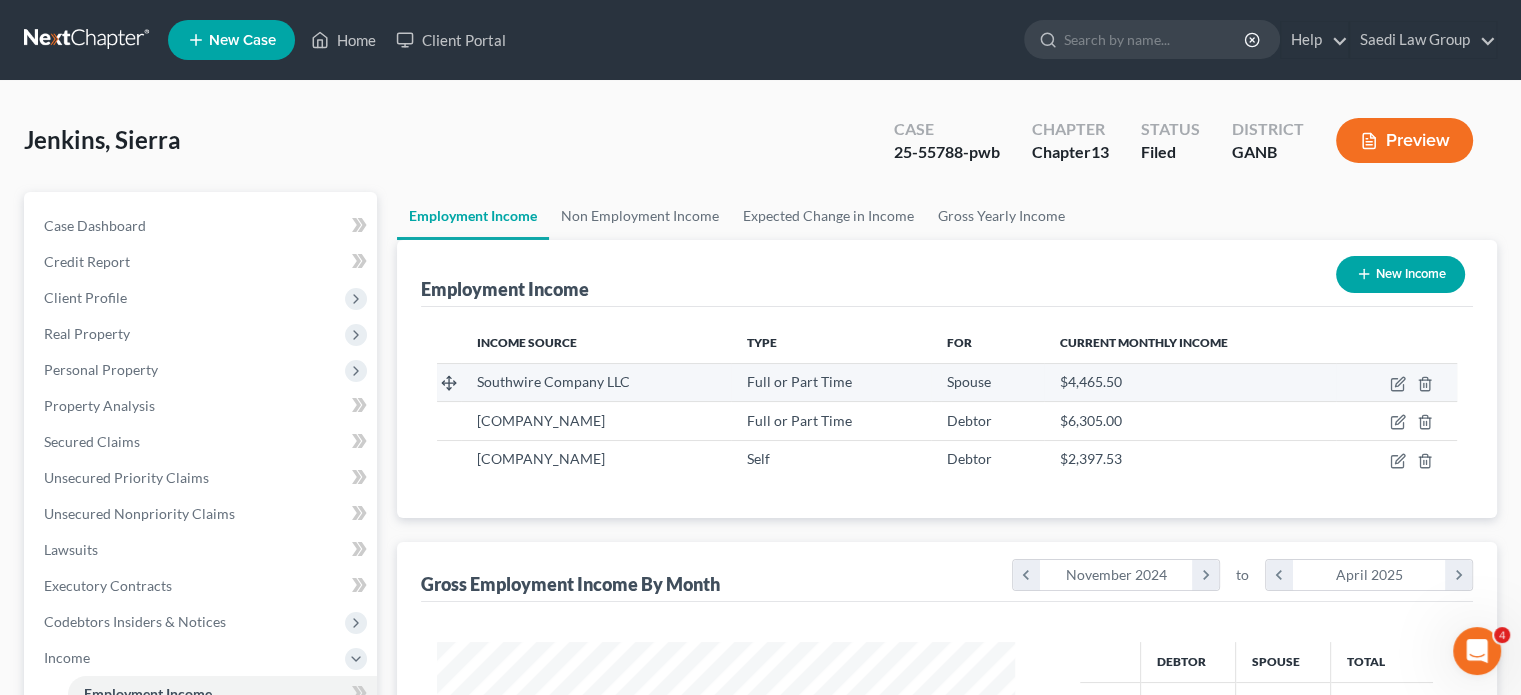 click on "Southwire Company LLC" at bounding box center (553, 381) 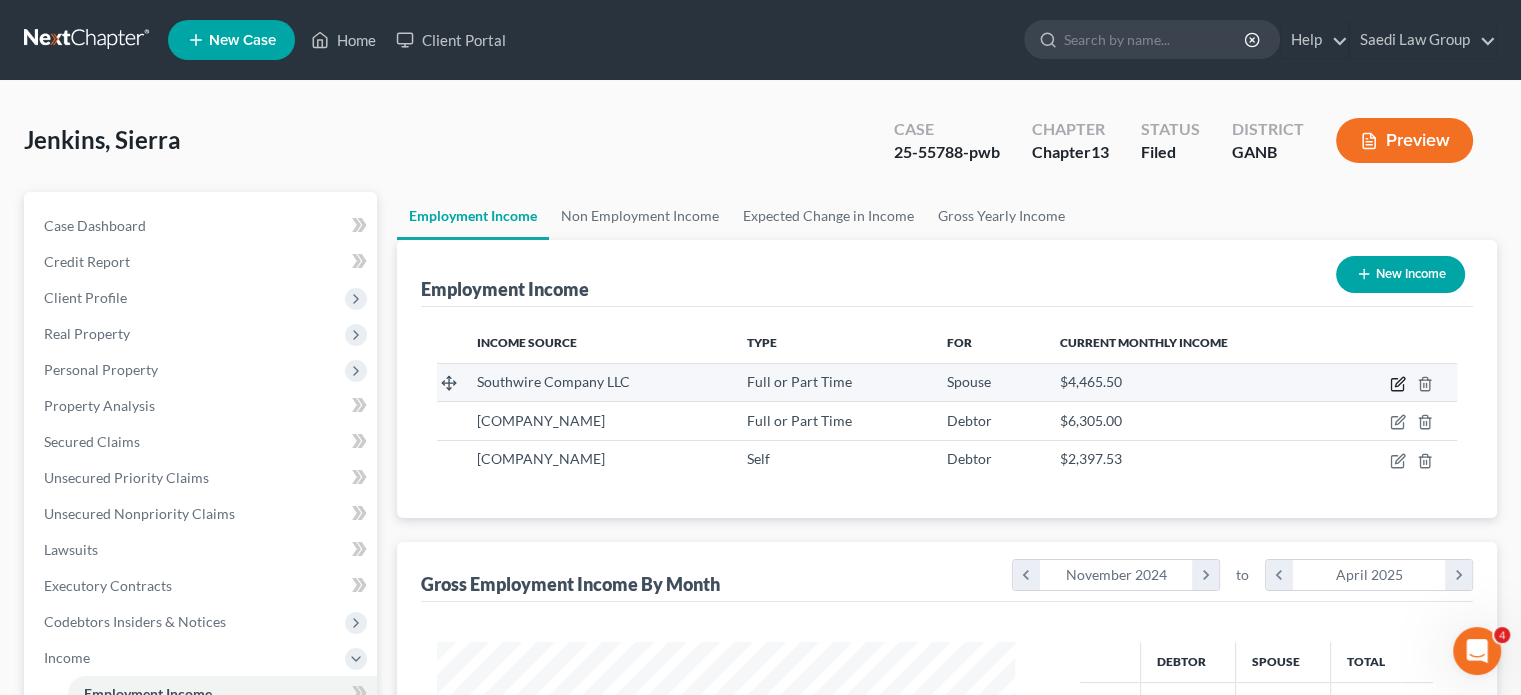click 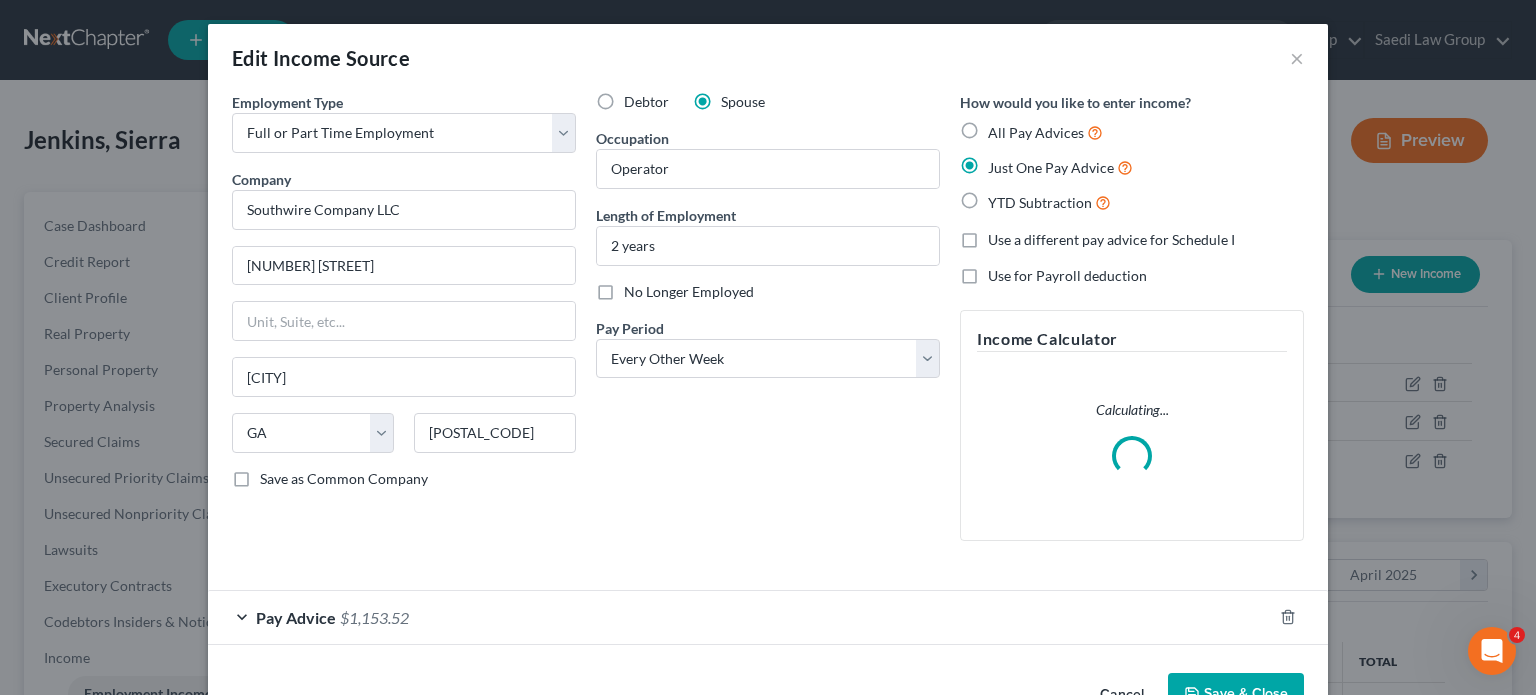 scroll, scrollTop: 999643, scrollLeft: 999375, axis: both 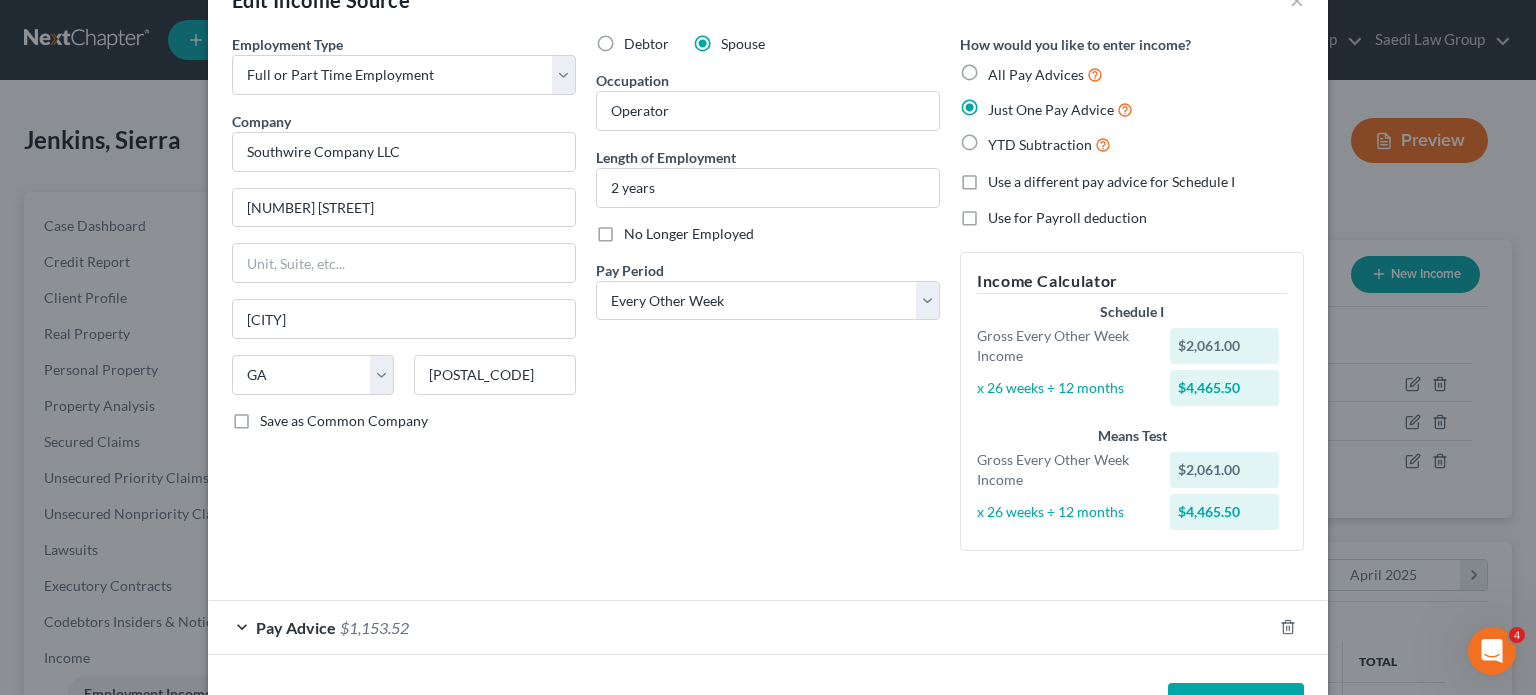 click on "Pay Advice" at bounding box center (296, 627) 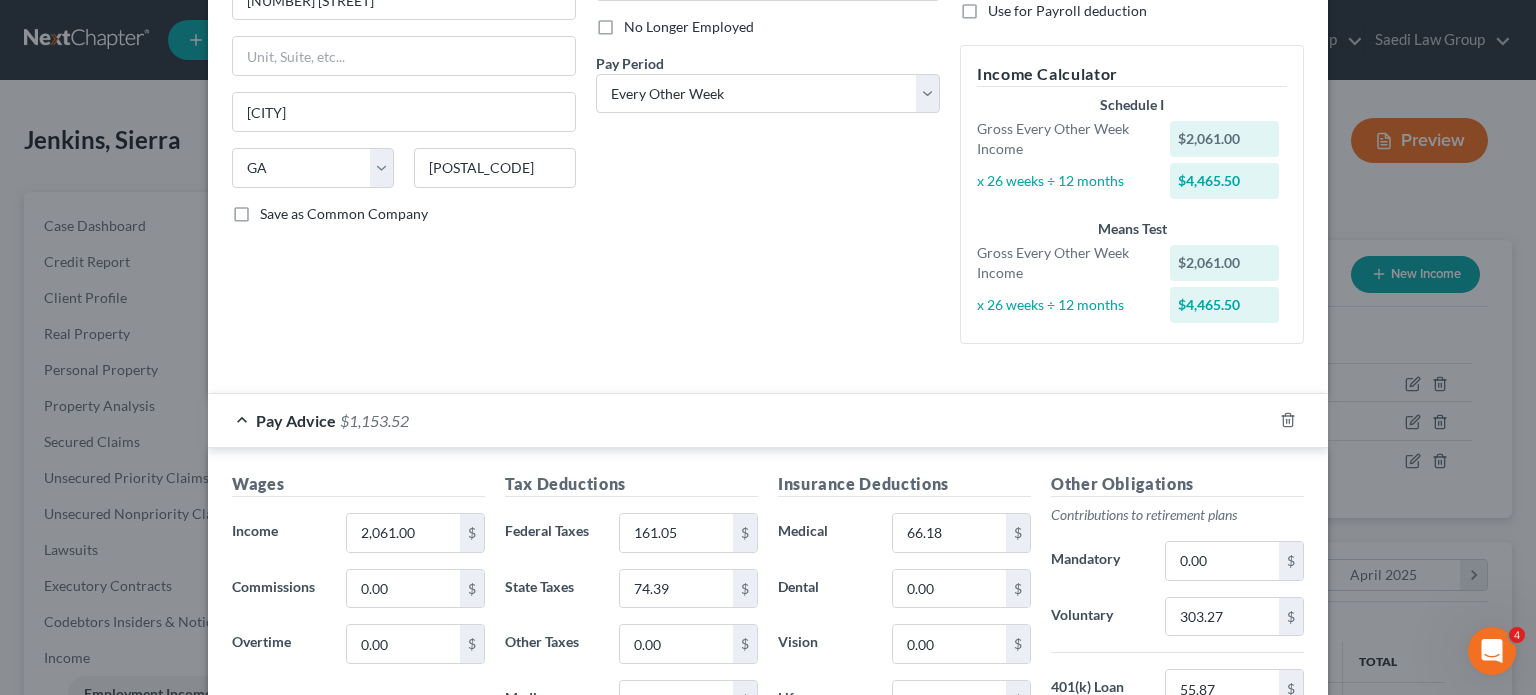 scroll, scrollTop: 358, scrollLeft: 0, axis: vertical 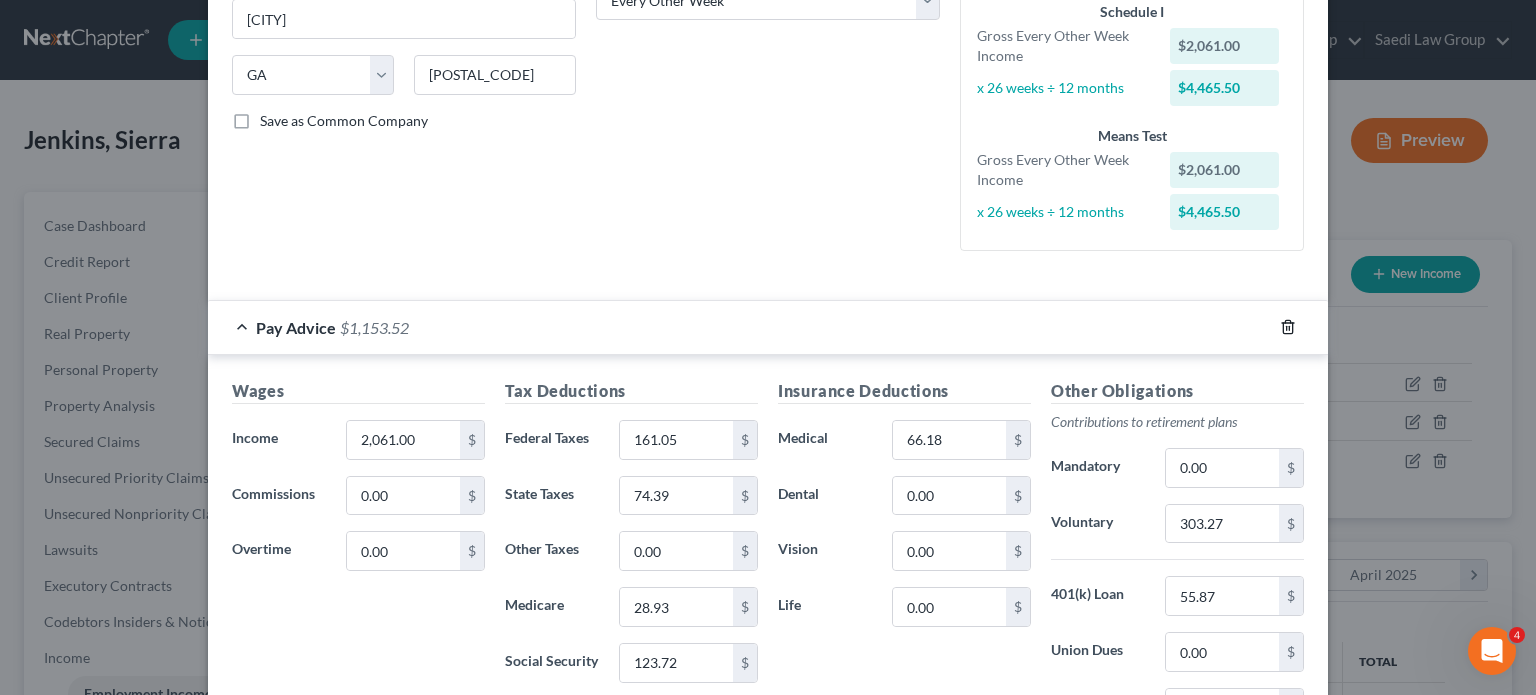 click 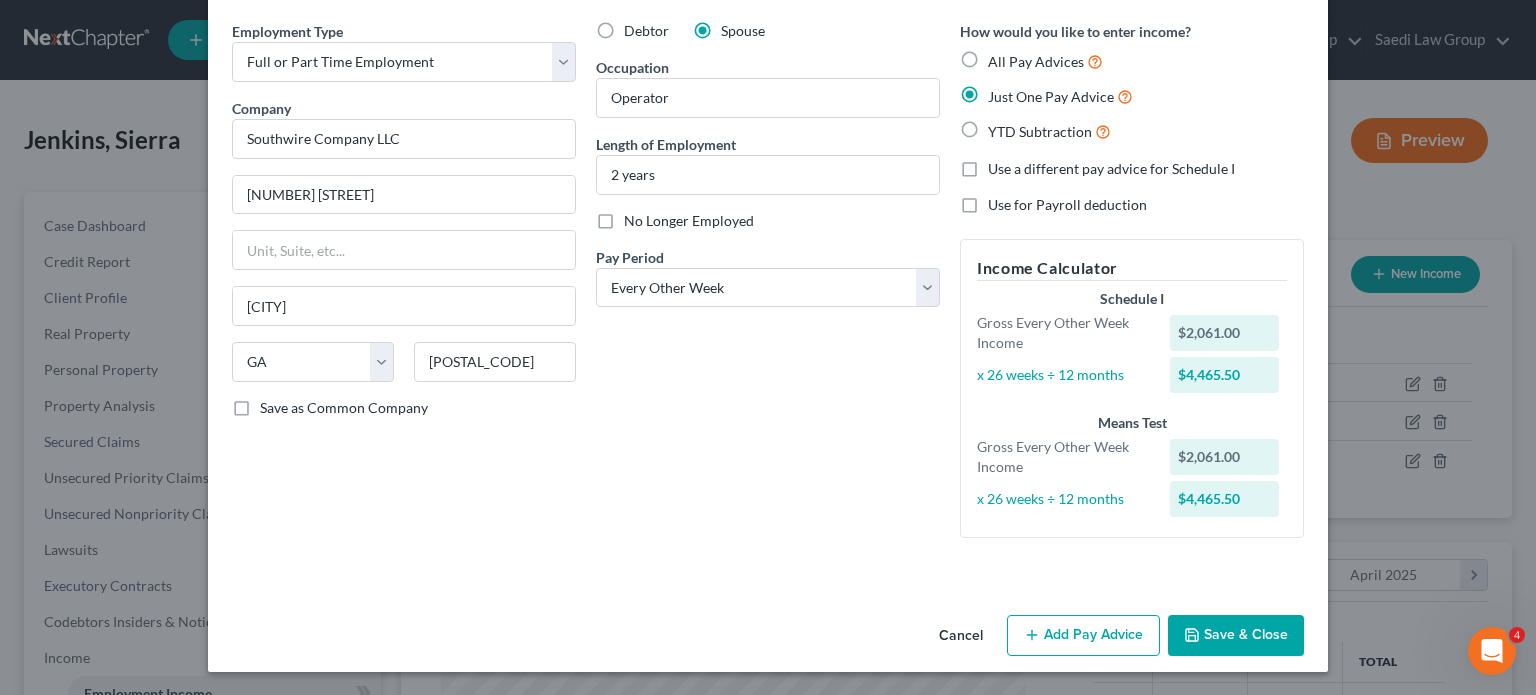 drag, startPoint x: 1108, startPoint y: 647, endPoint x: 771, endPoint y: 580, distance: 343.5957 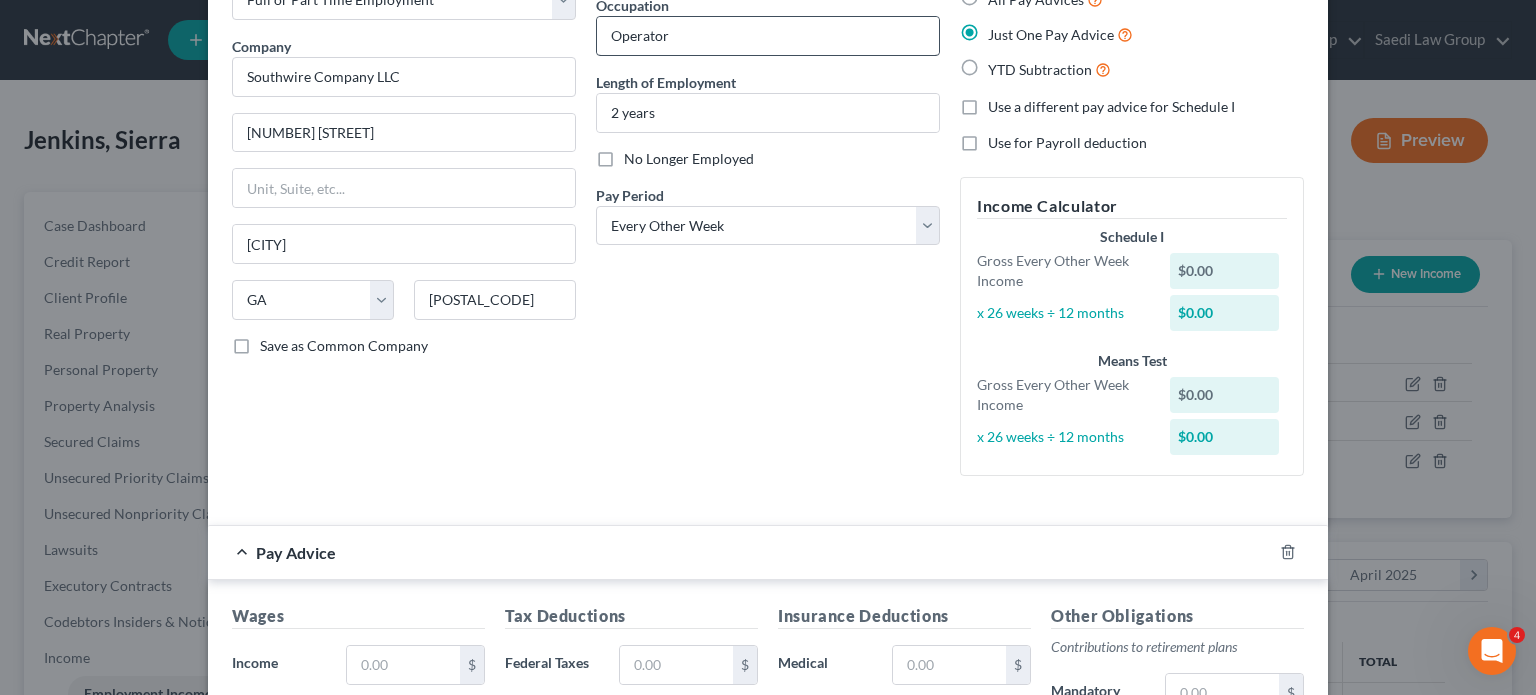 scroll, scrollTop: 0, scrollLeft: 0, axis: both 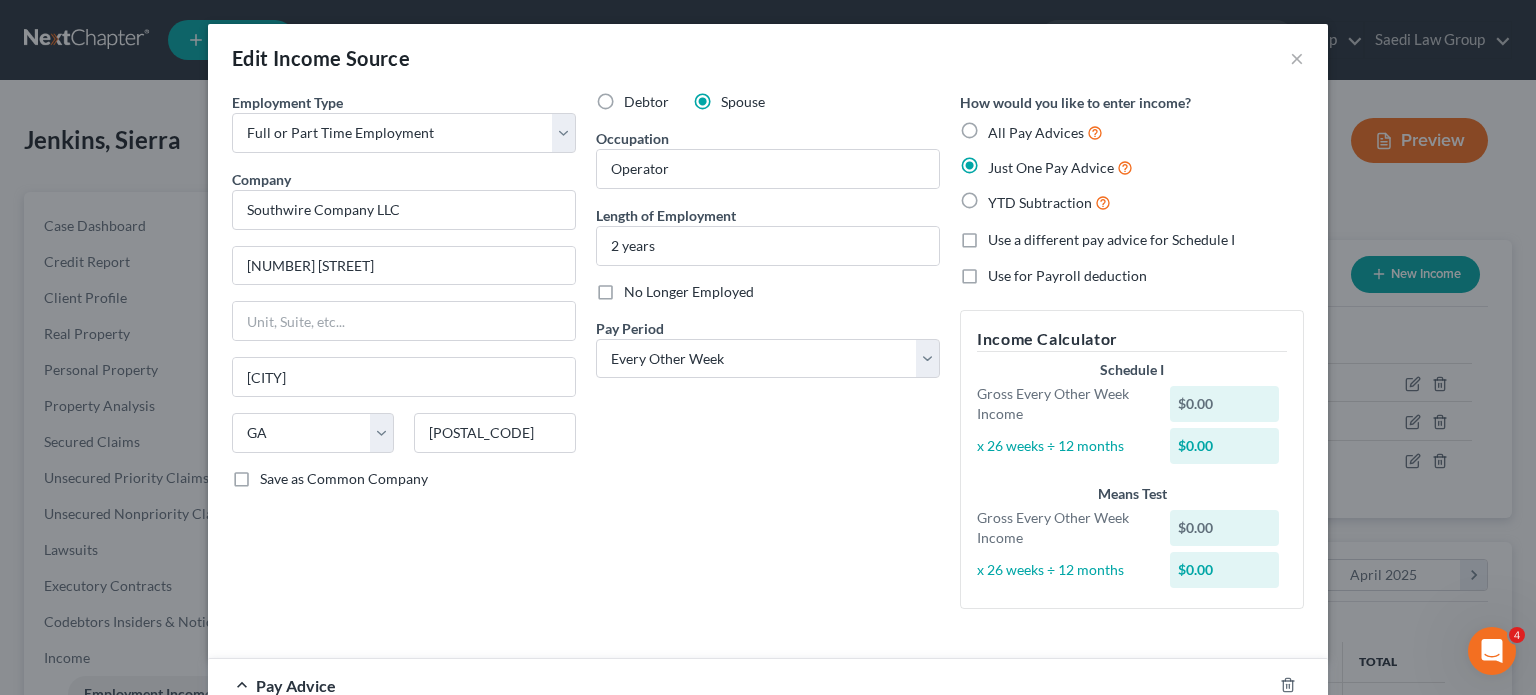 click on "All Pay Advices" at bounding box center [1045, 132] 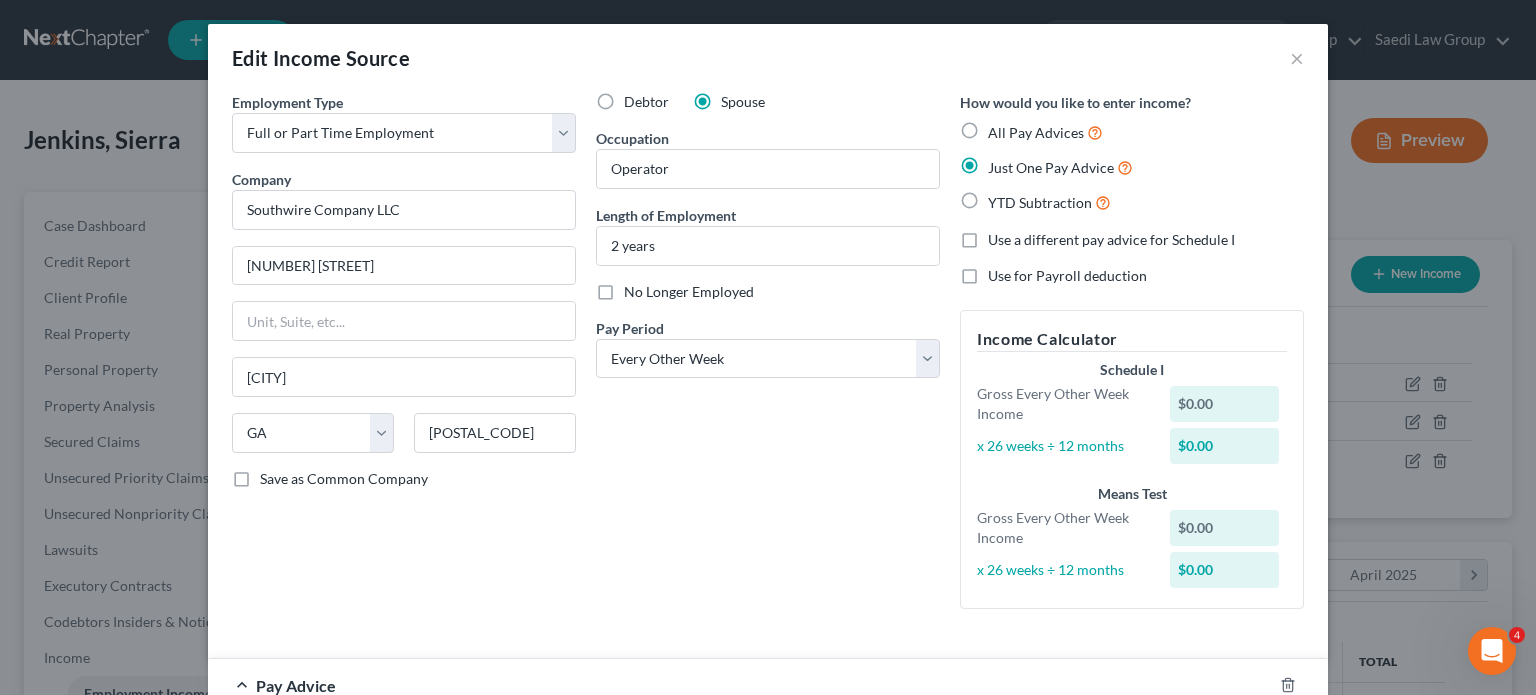 radio on "true" 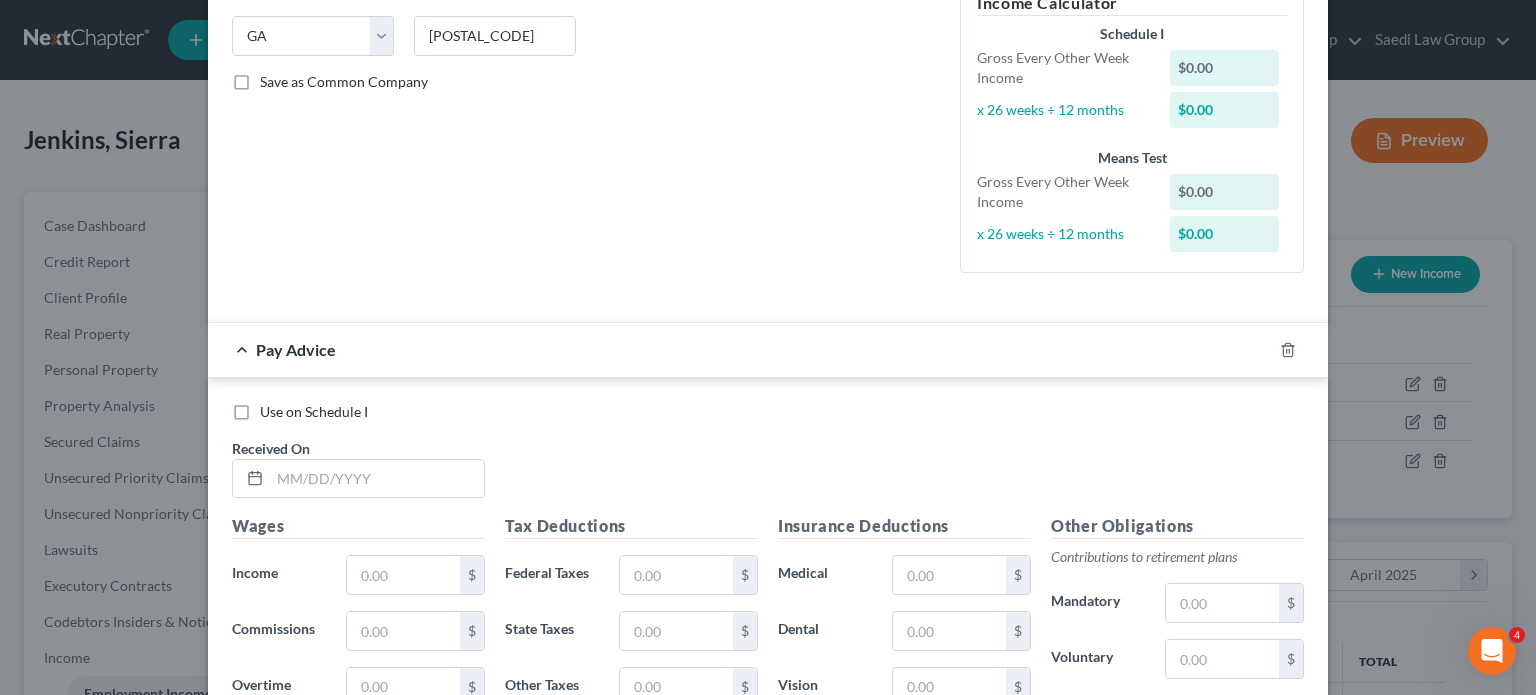 scroll, scrollTop: 400, scrollLeft: 0, axis: vertical 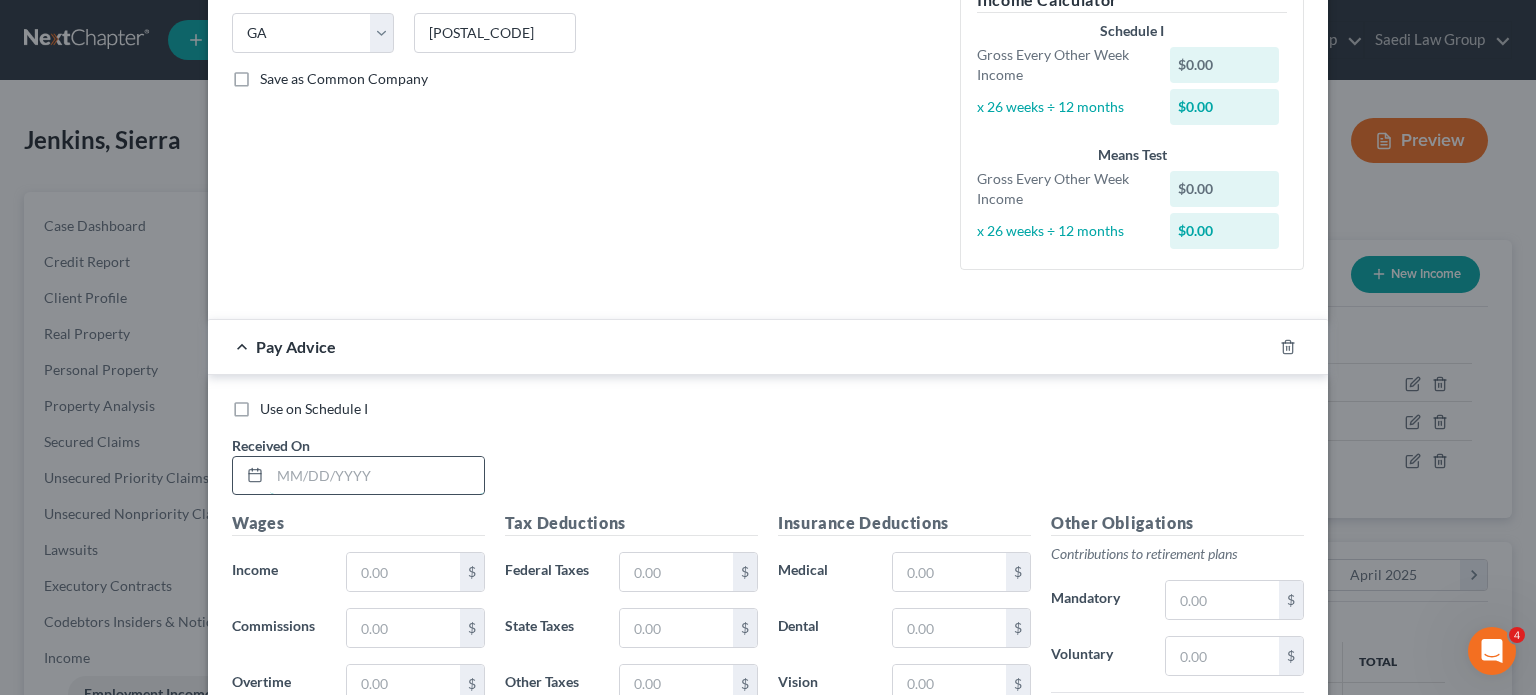 click at bounding box center (377, 476) 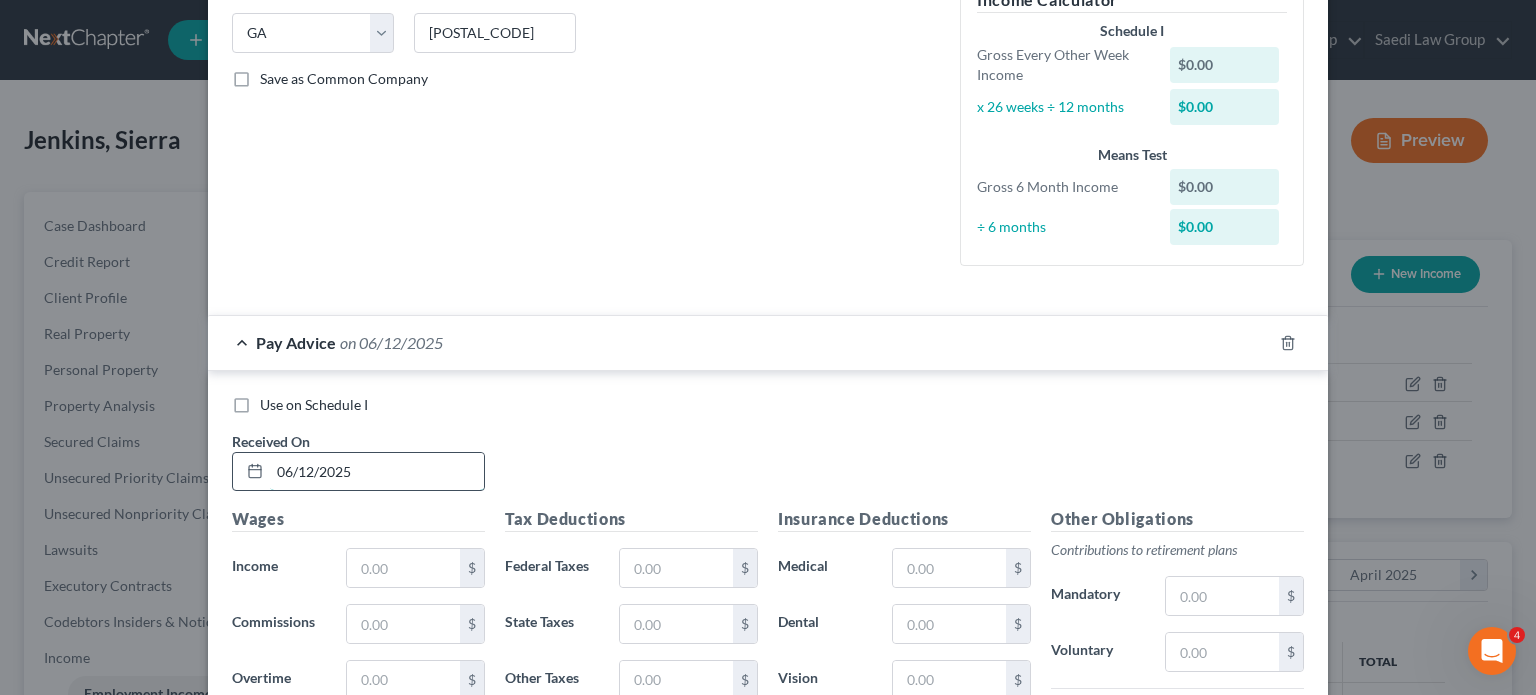 type on "06/12/2025" 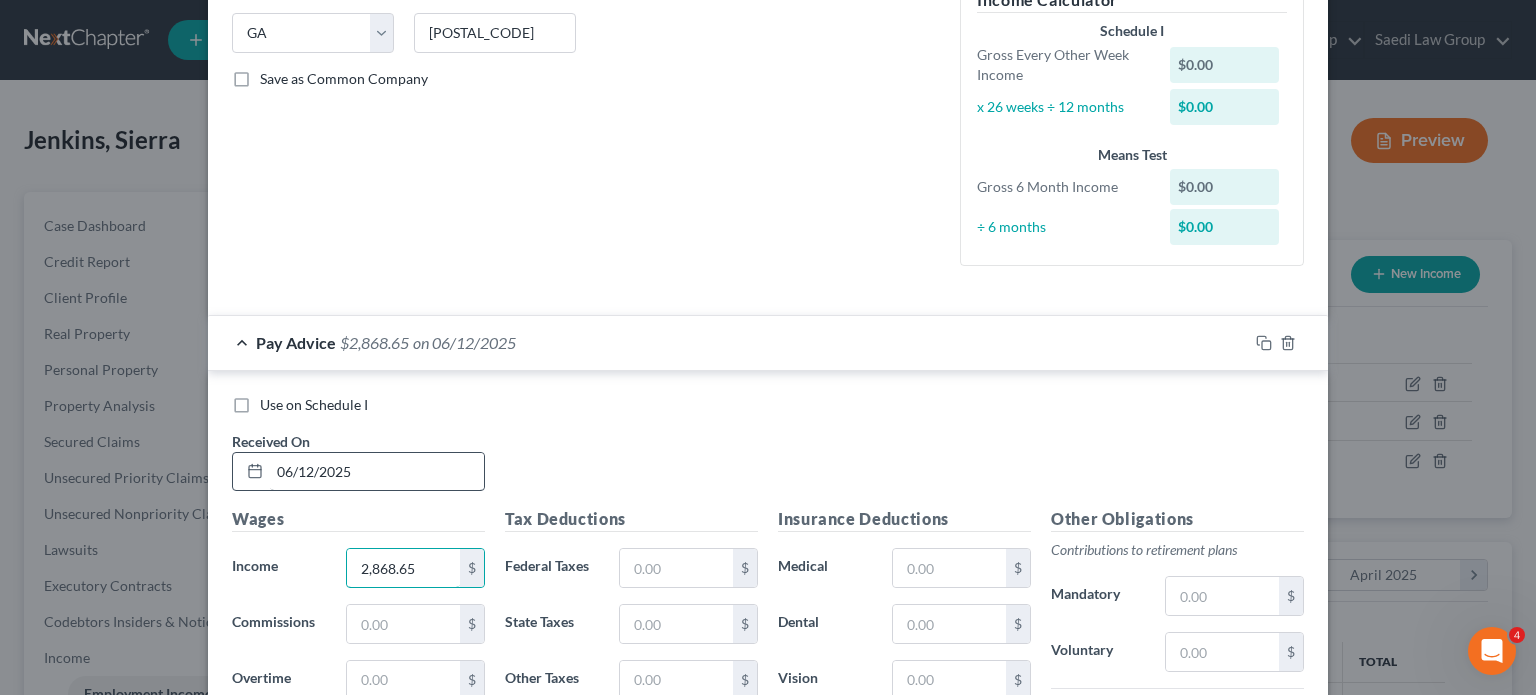 type on "2,868.65" 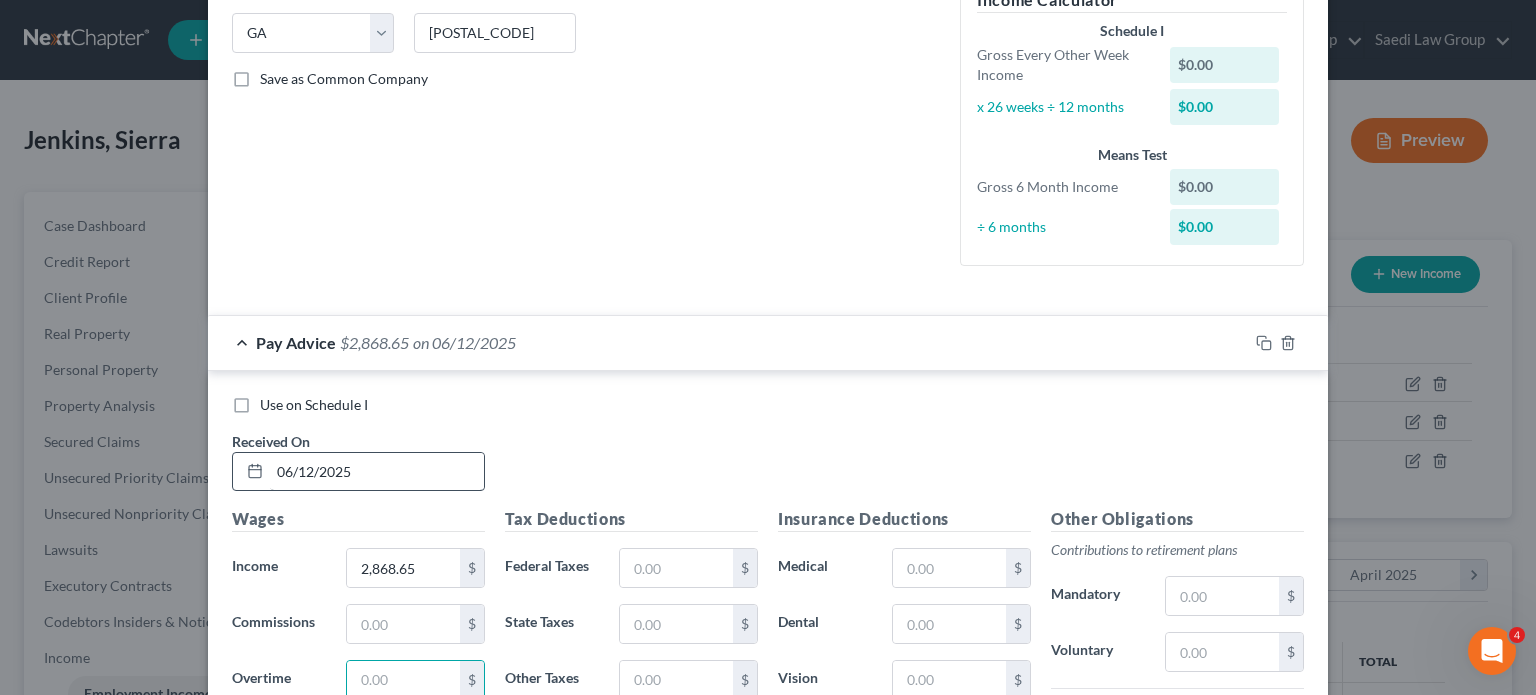 scroll, scrollTop: 400, scrollLeft: 0, axis: vertical 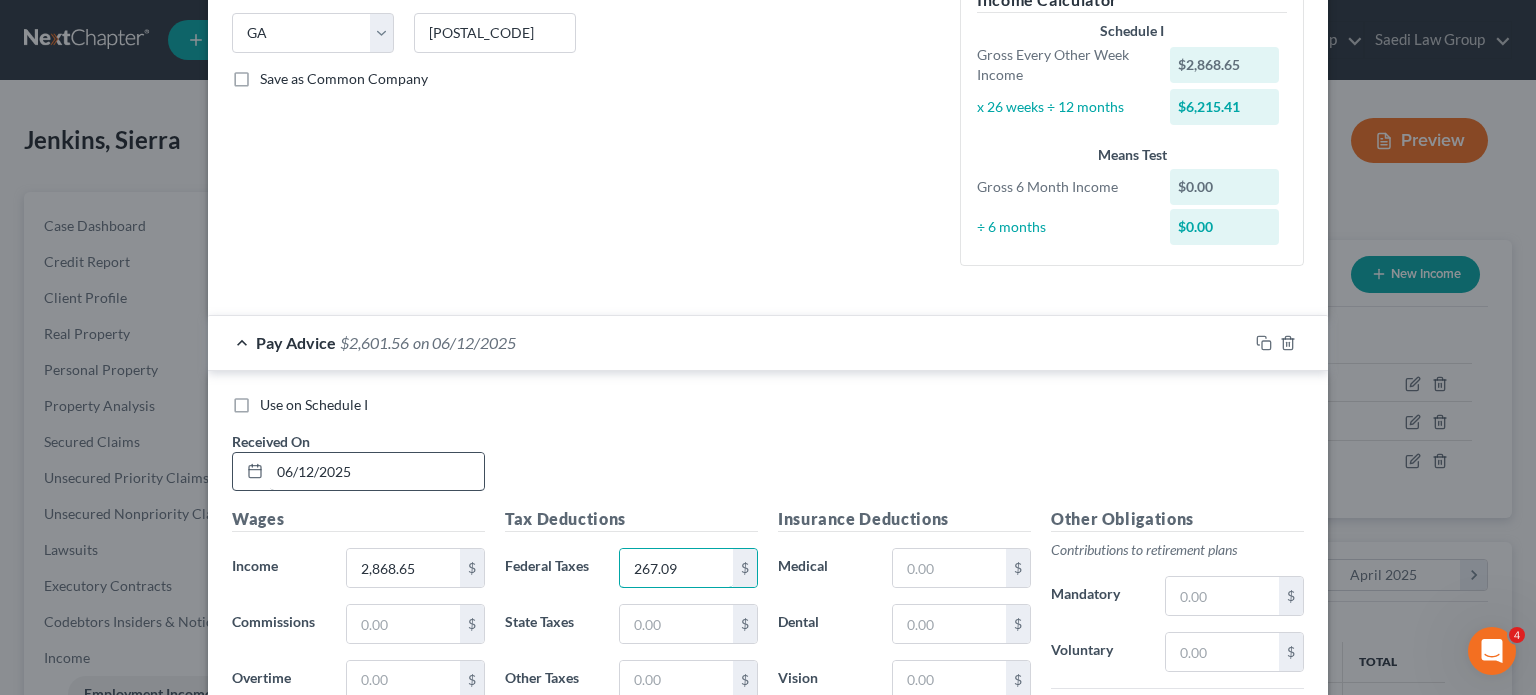 type on "267.09" 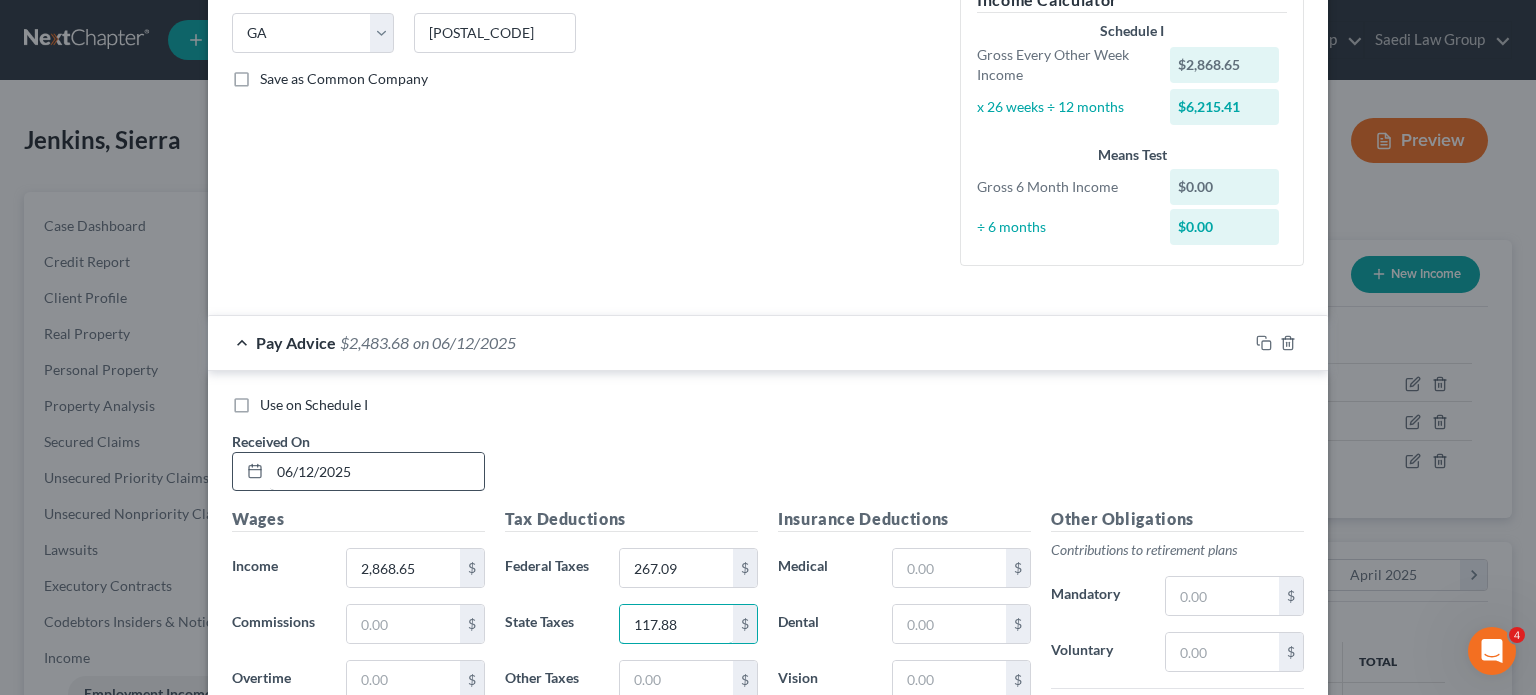 type on "117.88" 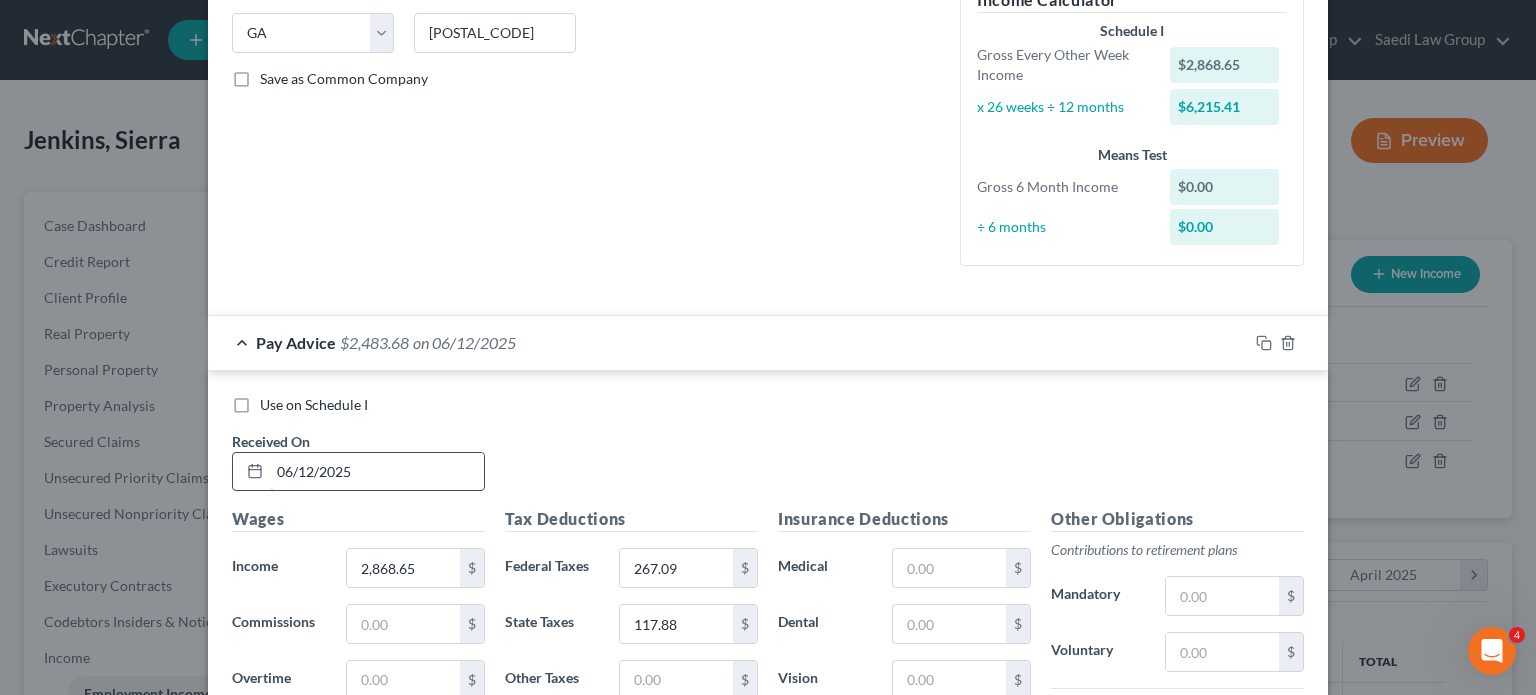 scroll, scrollTop: 782, scrollLeft: 0, axis: vertical 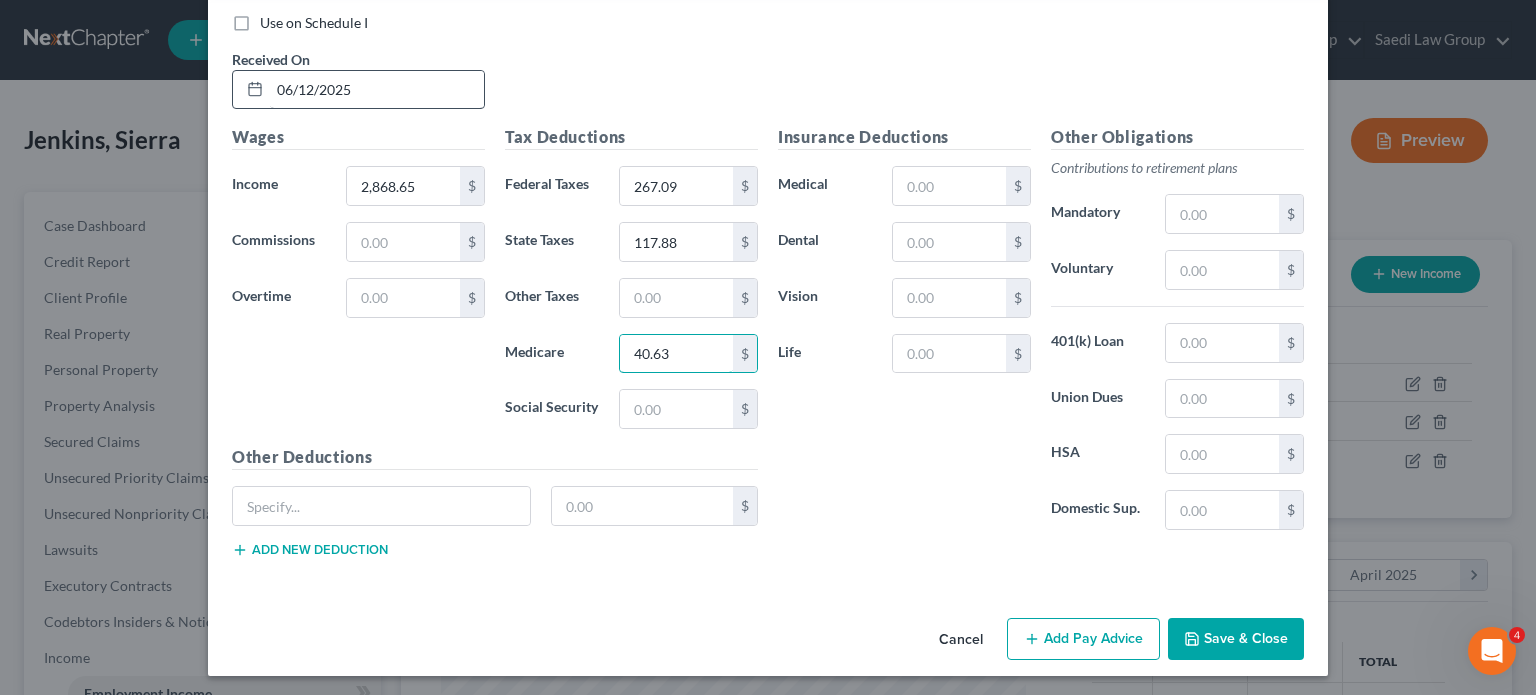 type on "40.63" 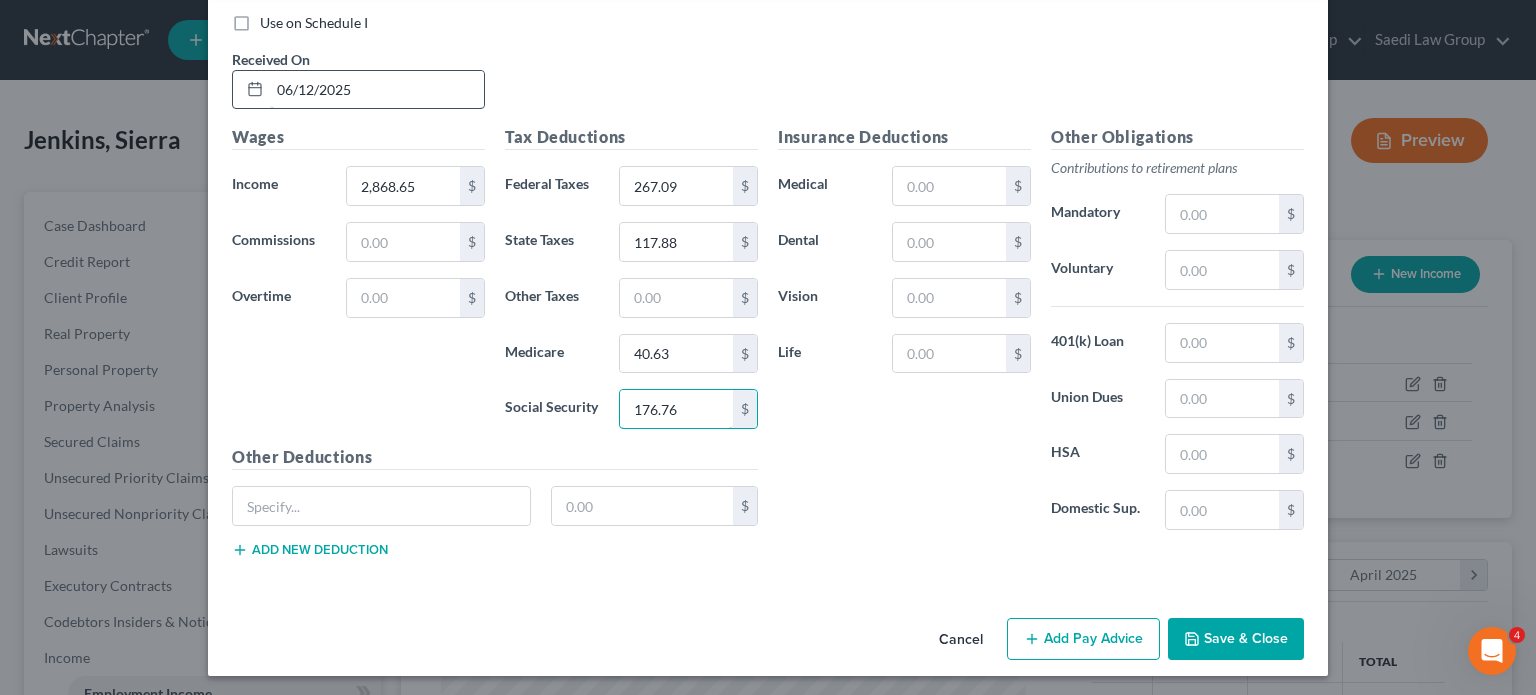 type on "176.76" 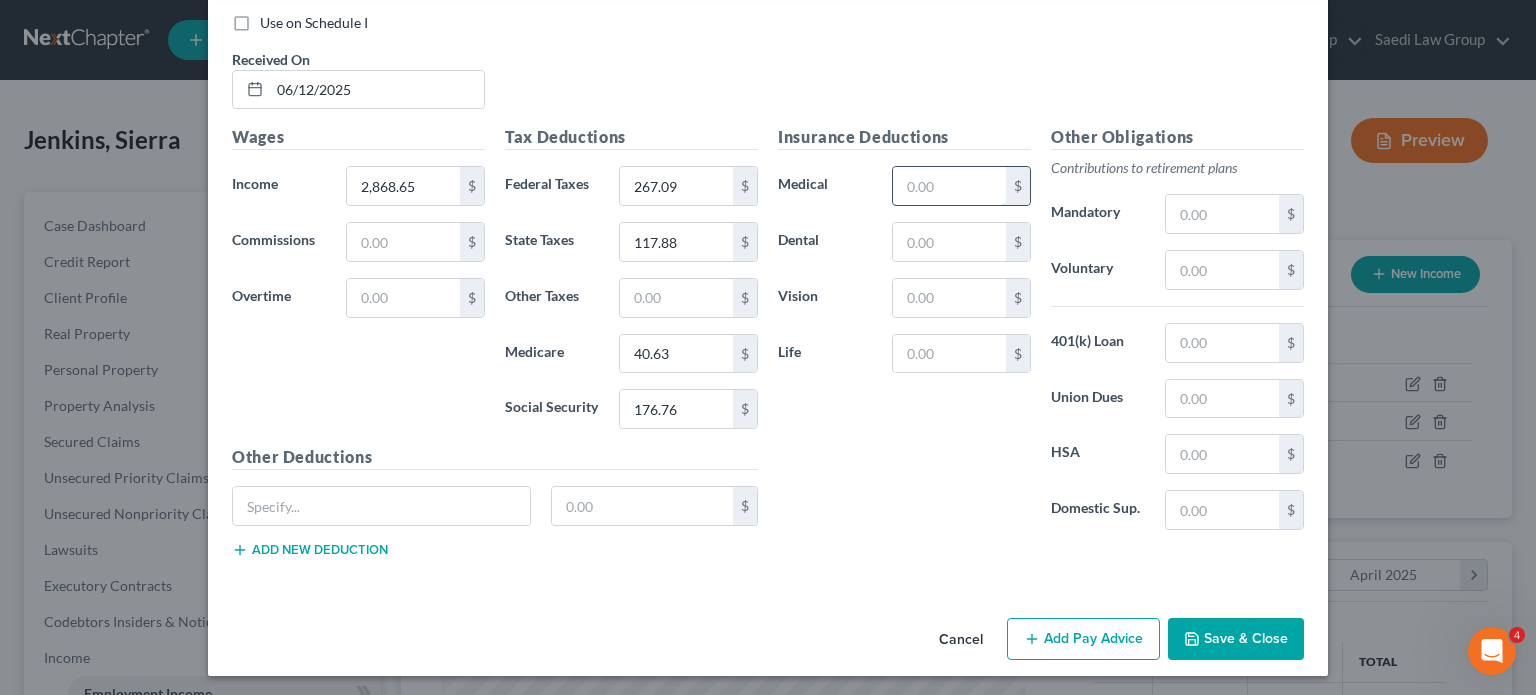 click at bounding box center [949, 186] 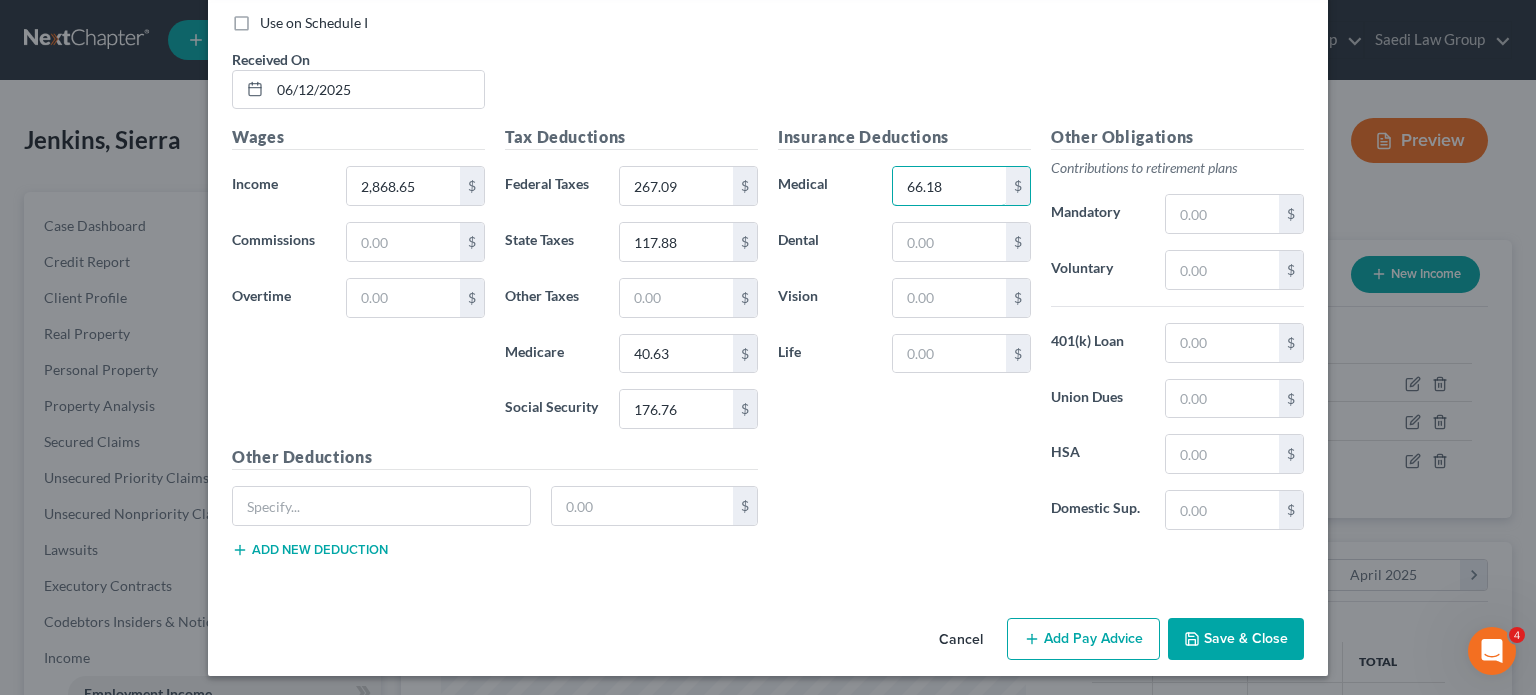 type on "66.18" 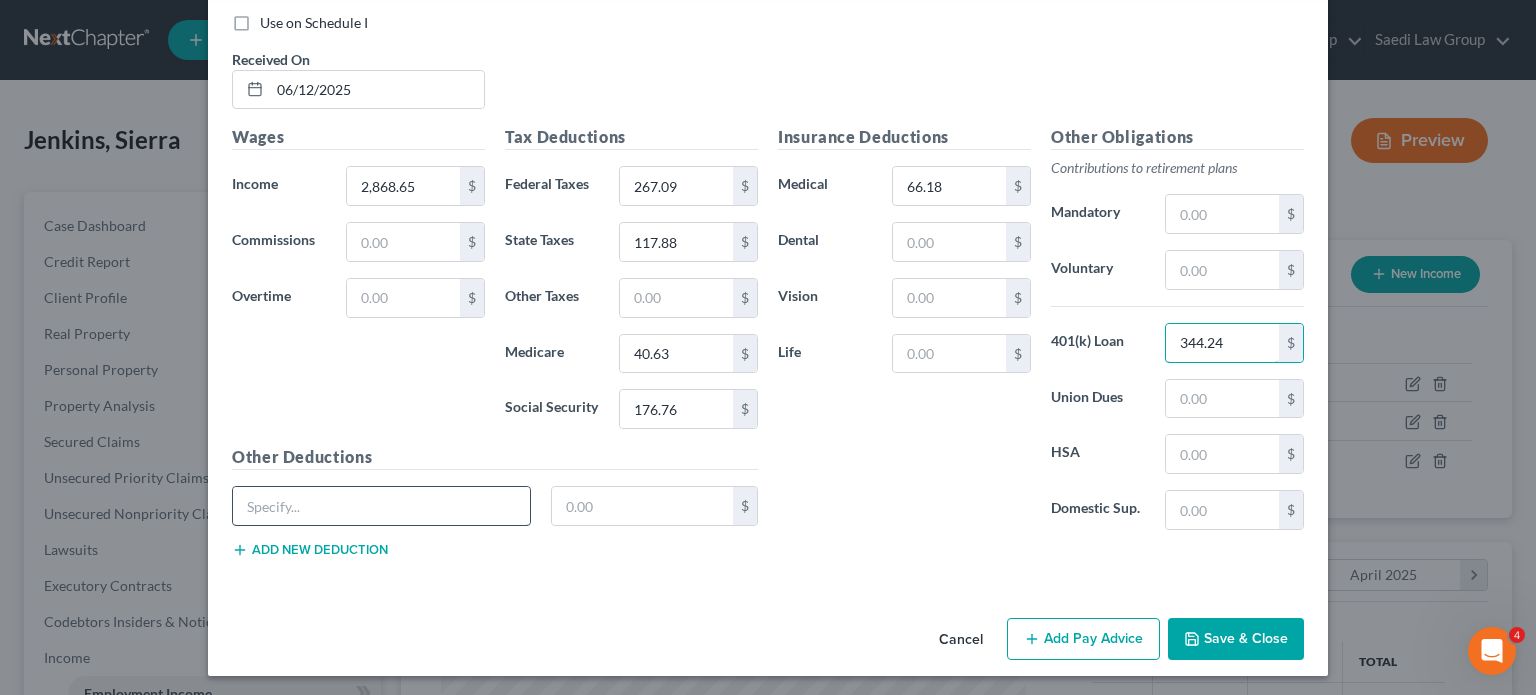 type on "344.24" 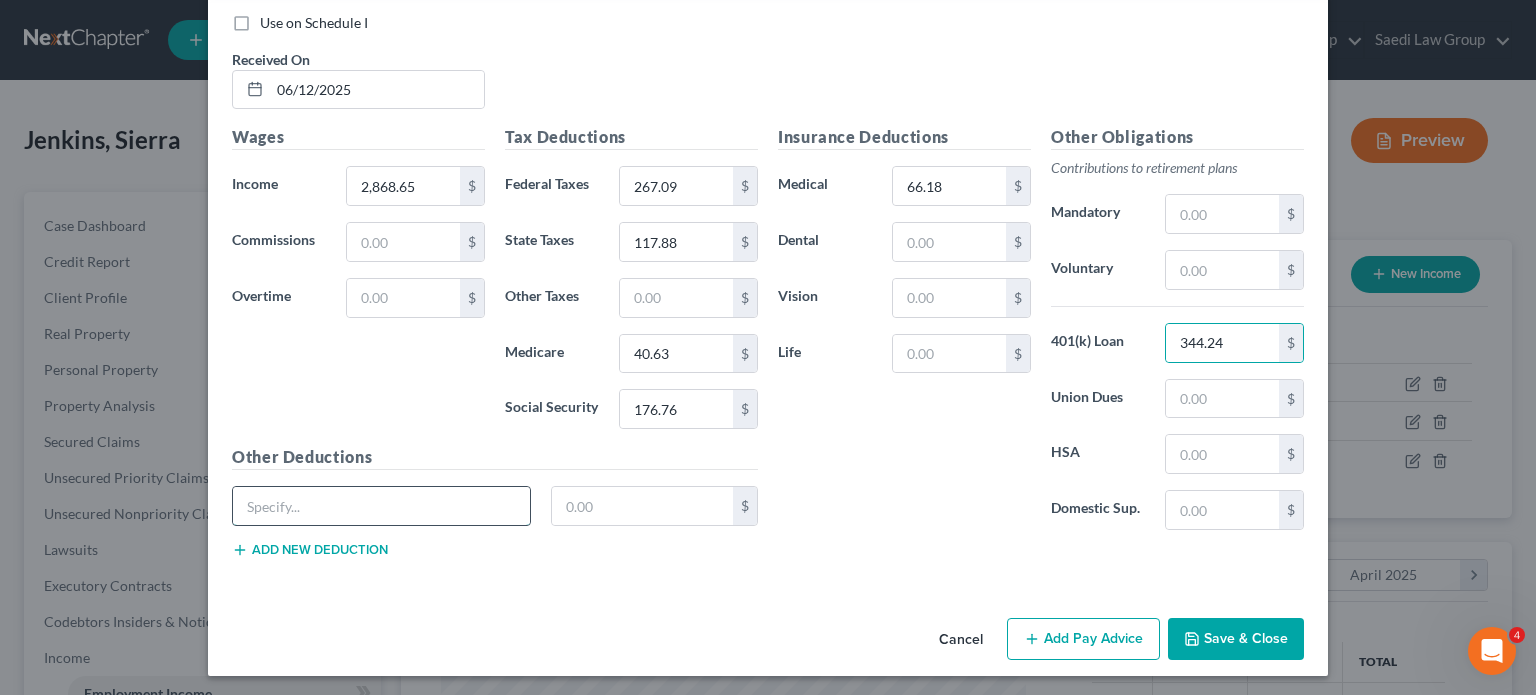 click at bounding box center (381, 506) 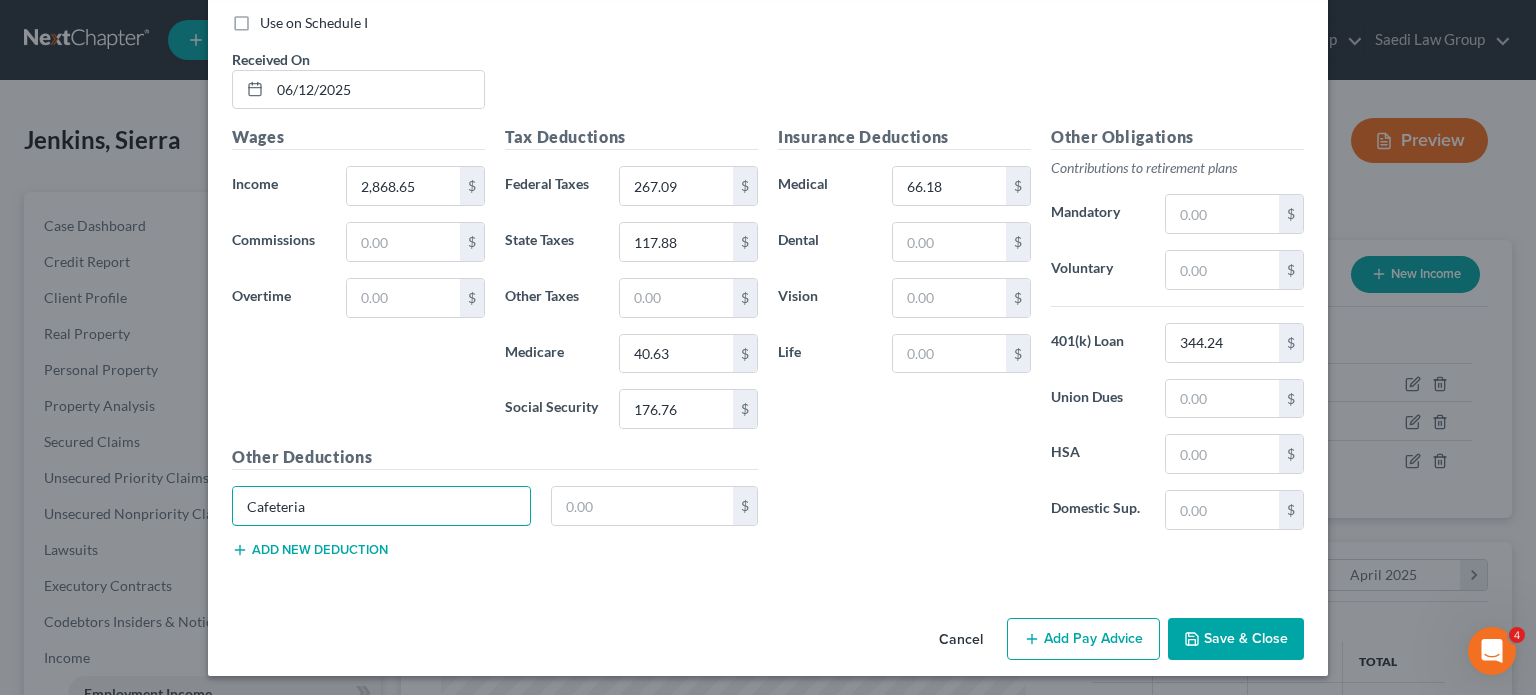 type on "Cafeteria" 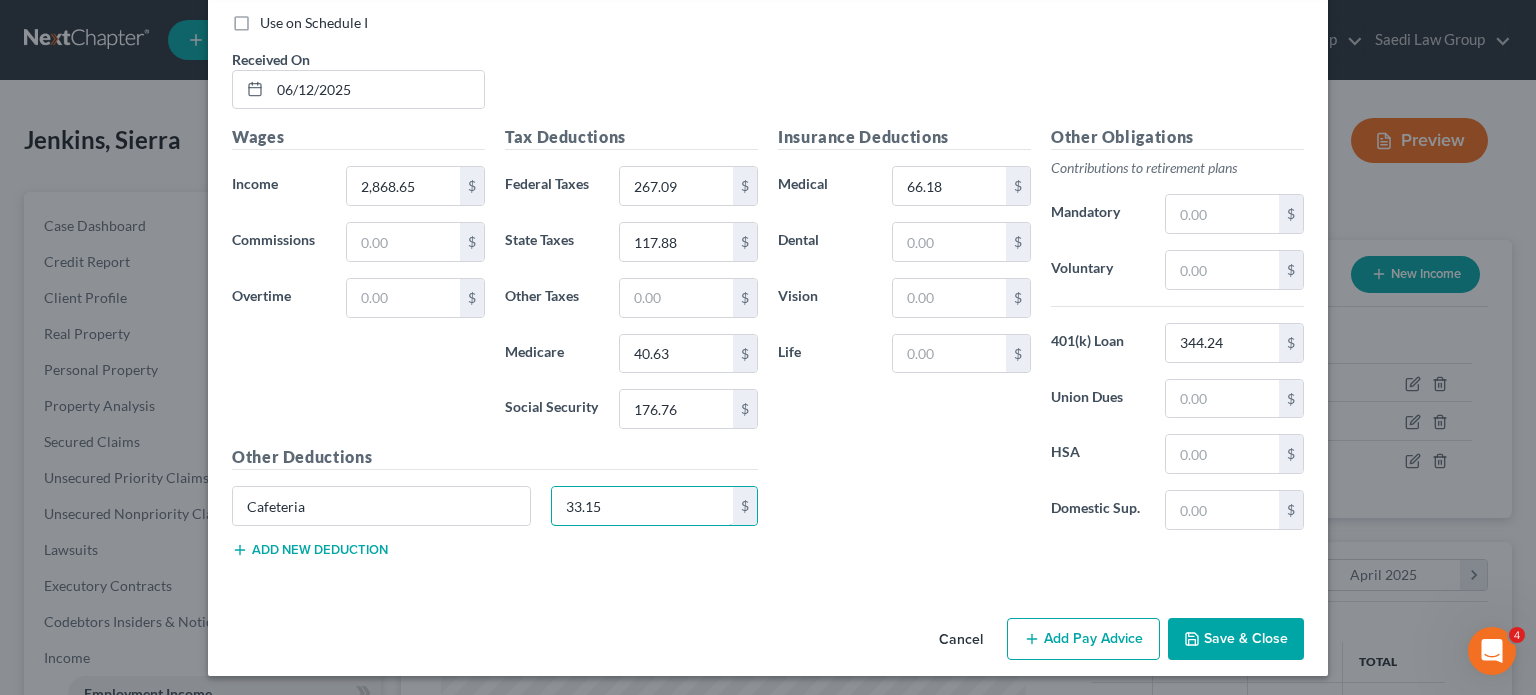 type on "33.15" 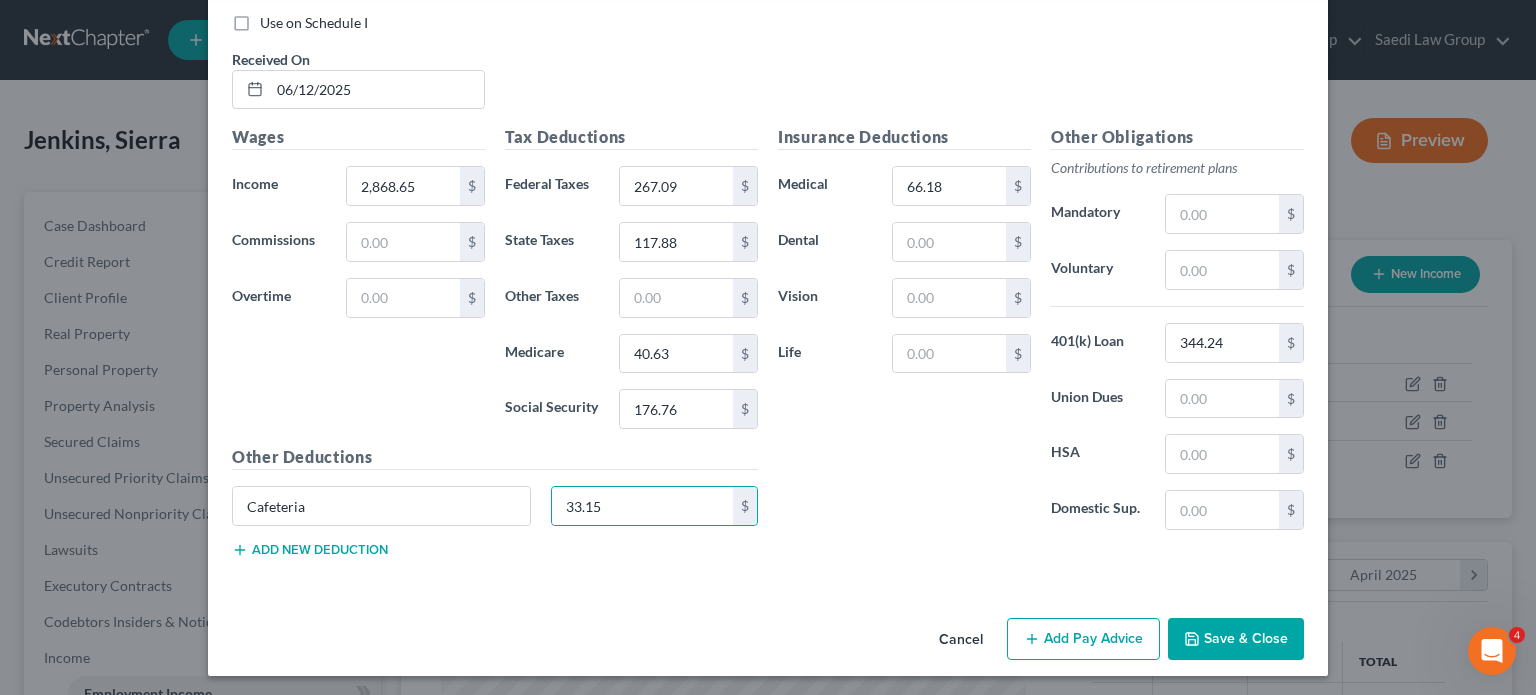 click on "Add new deduction" at bounding box center (310, 550) 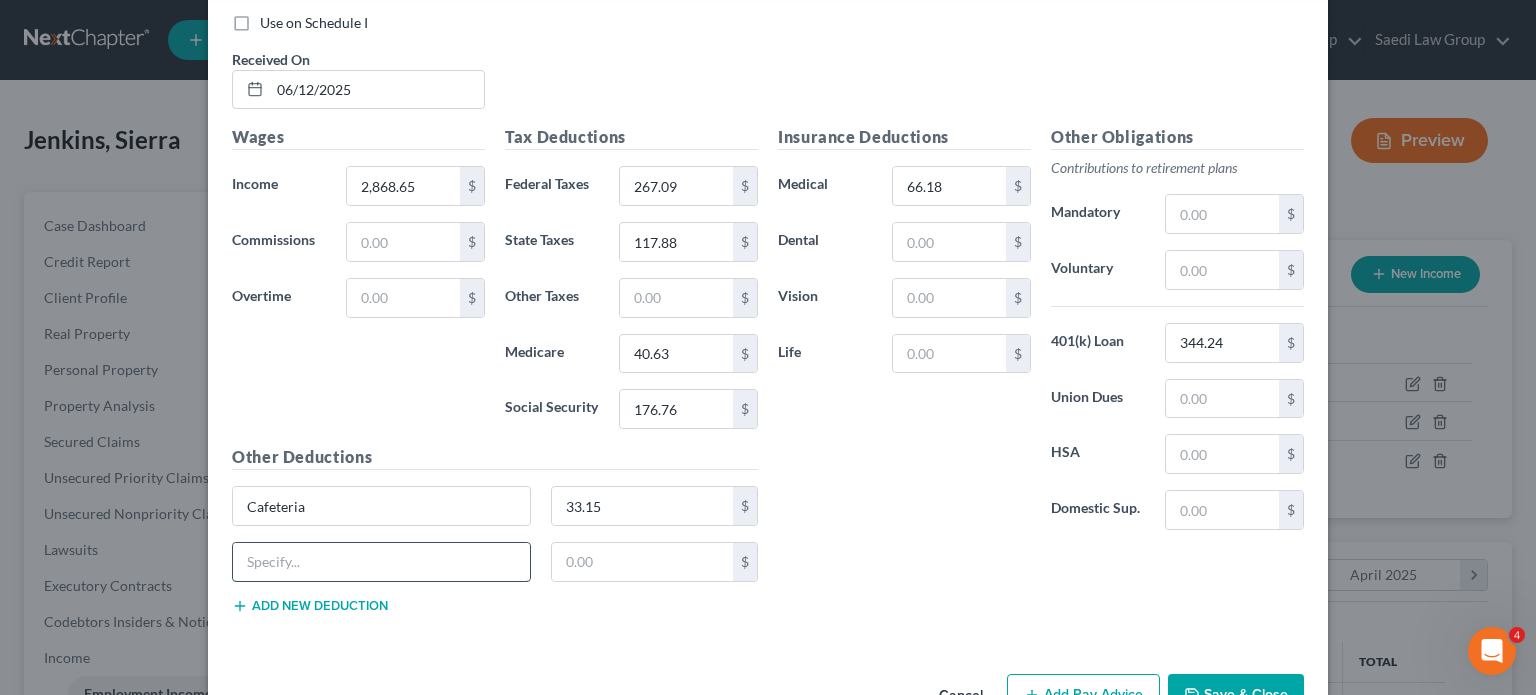 click at bounding box center [381, 562] 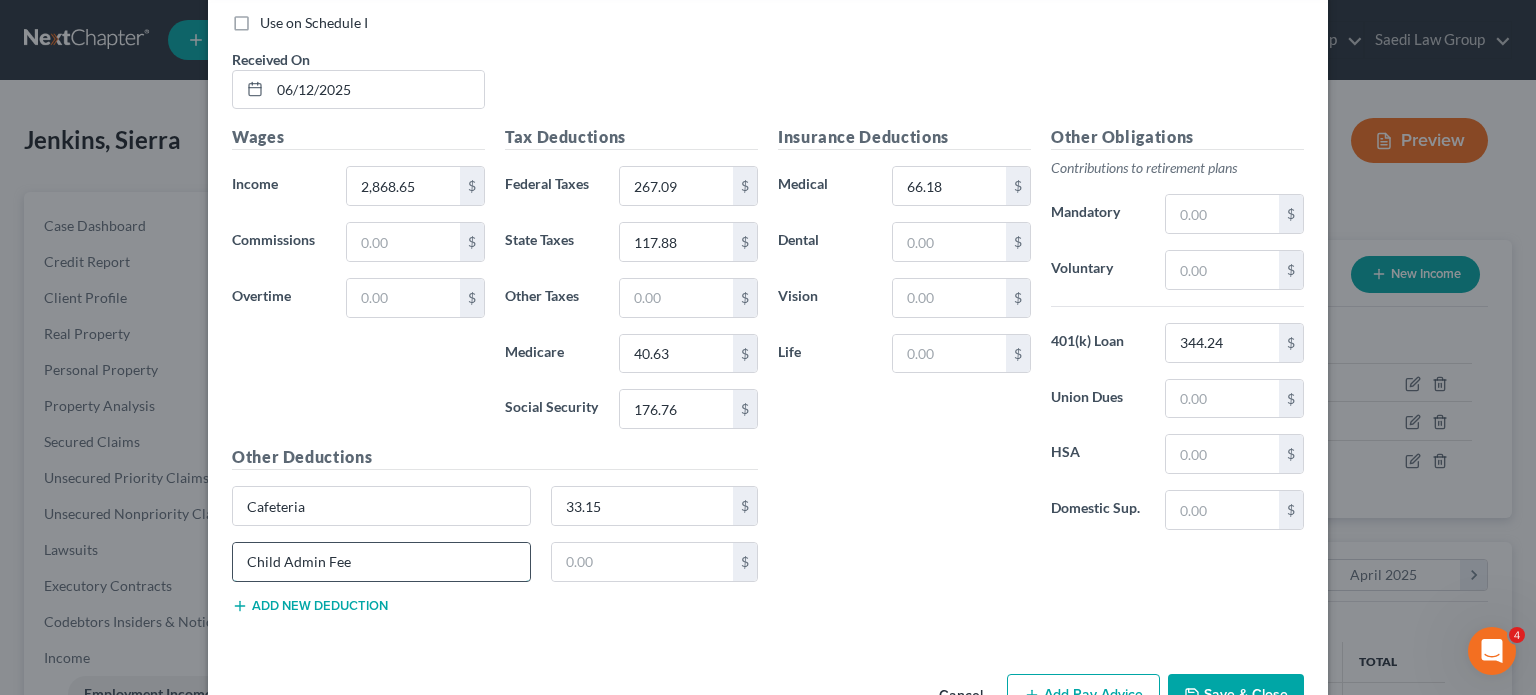 type on "Child Admin Fee" 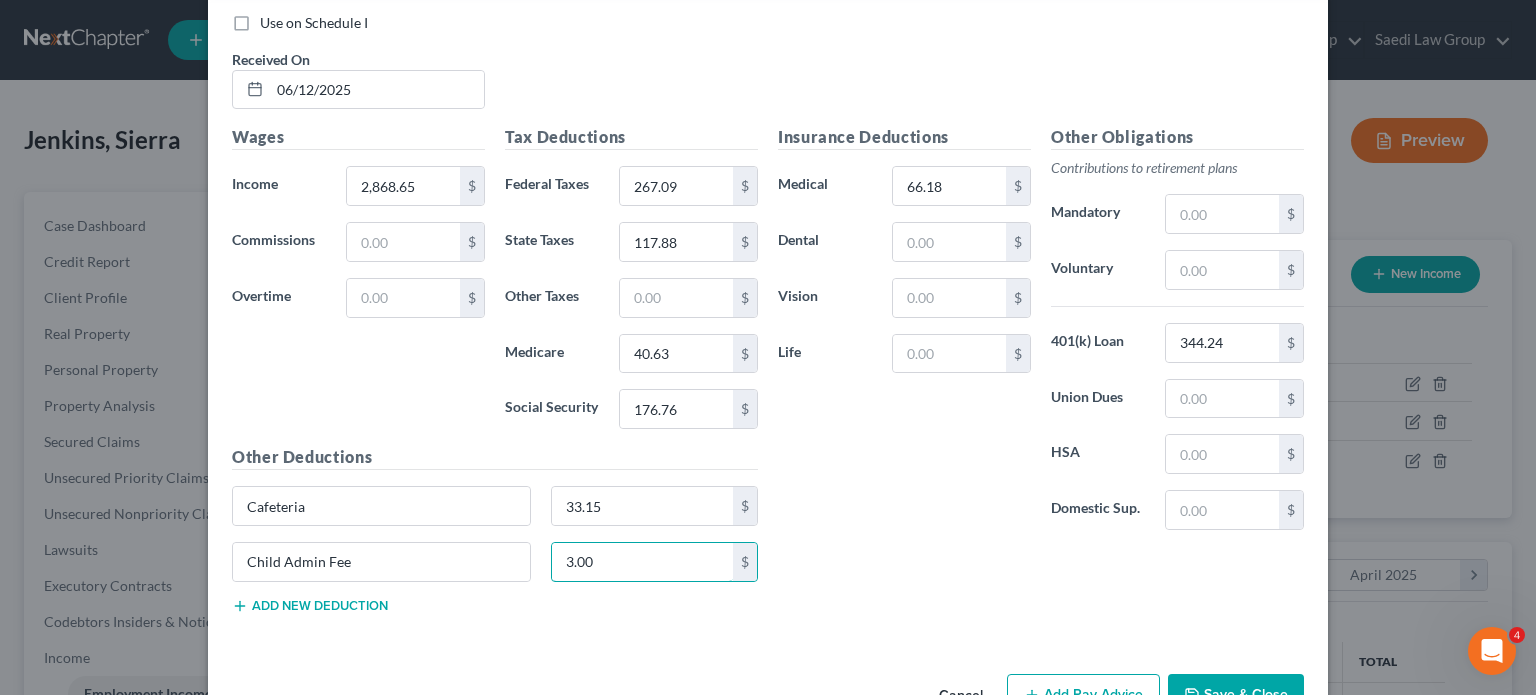 type on "3.00" 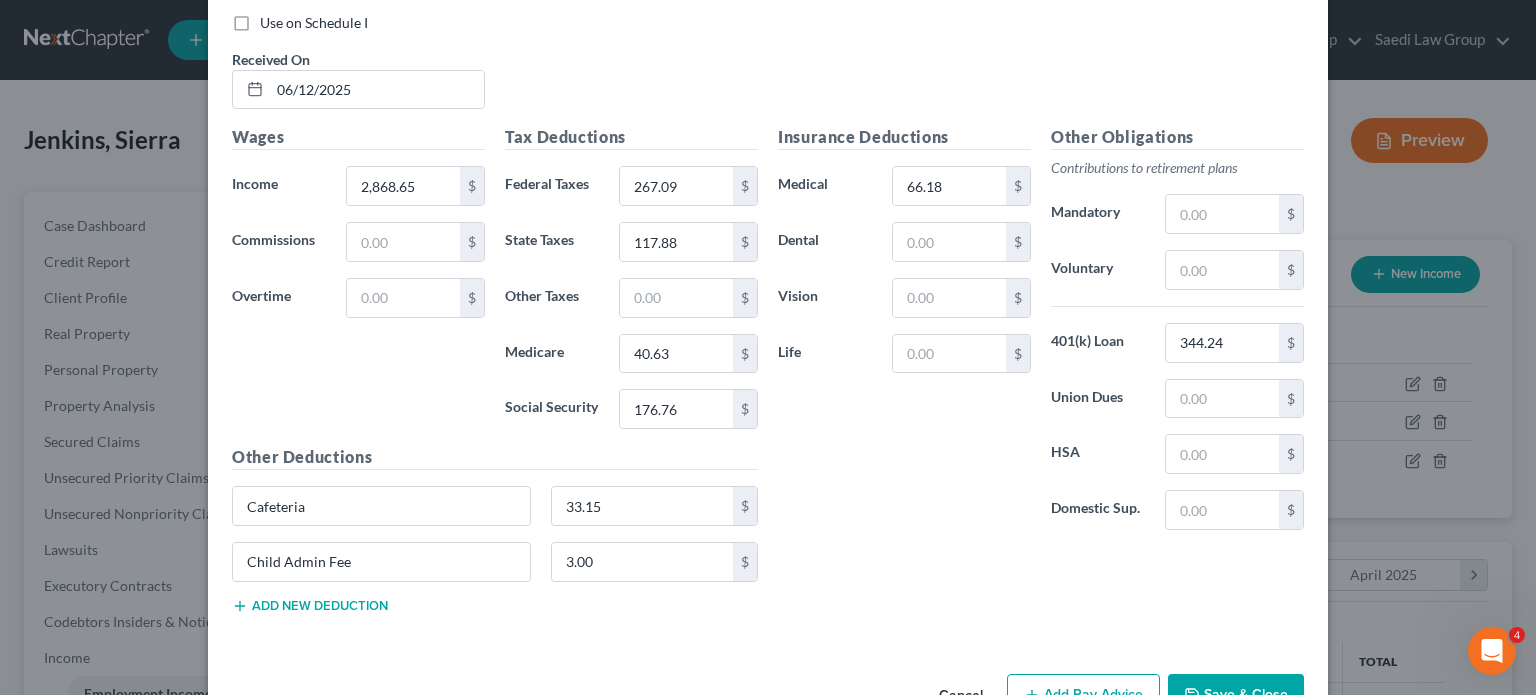 click on "Add new deduction" at bounding box center [310, 606] 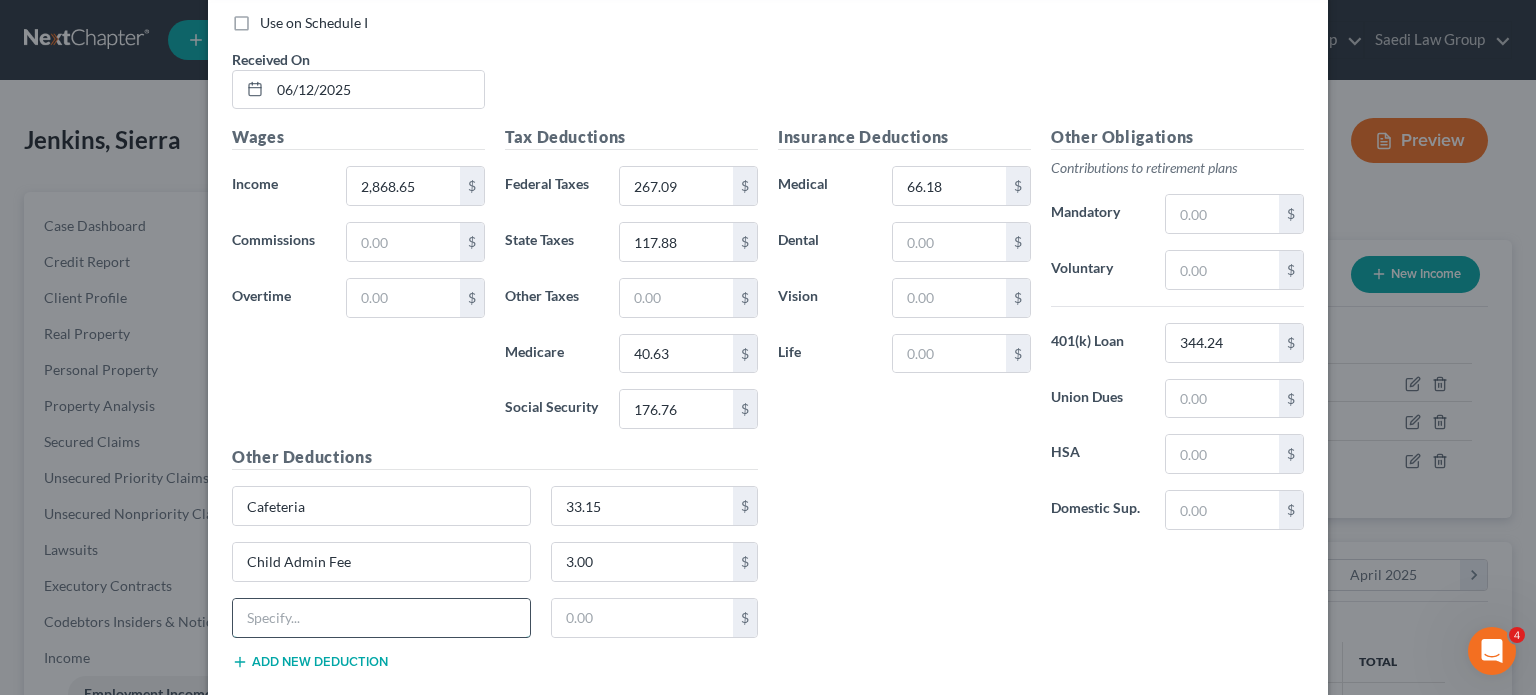 click at bounding box center (381, 618) 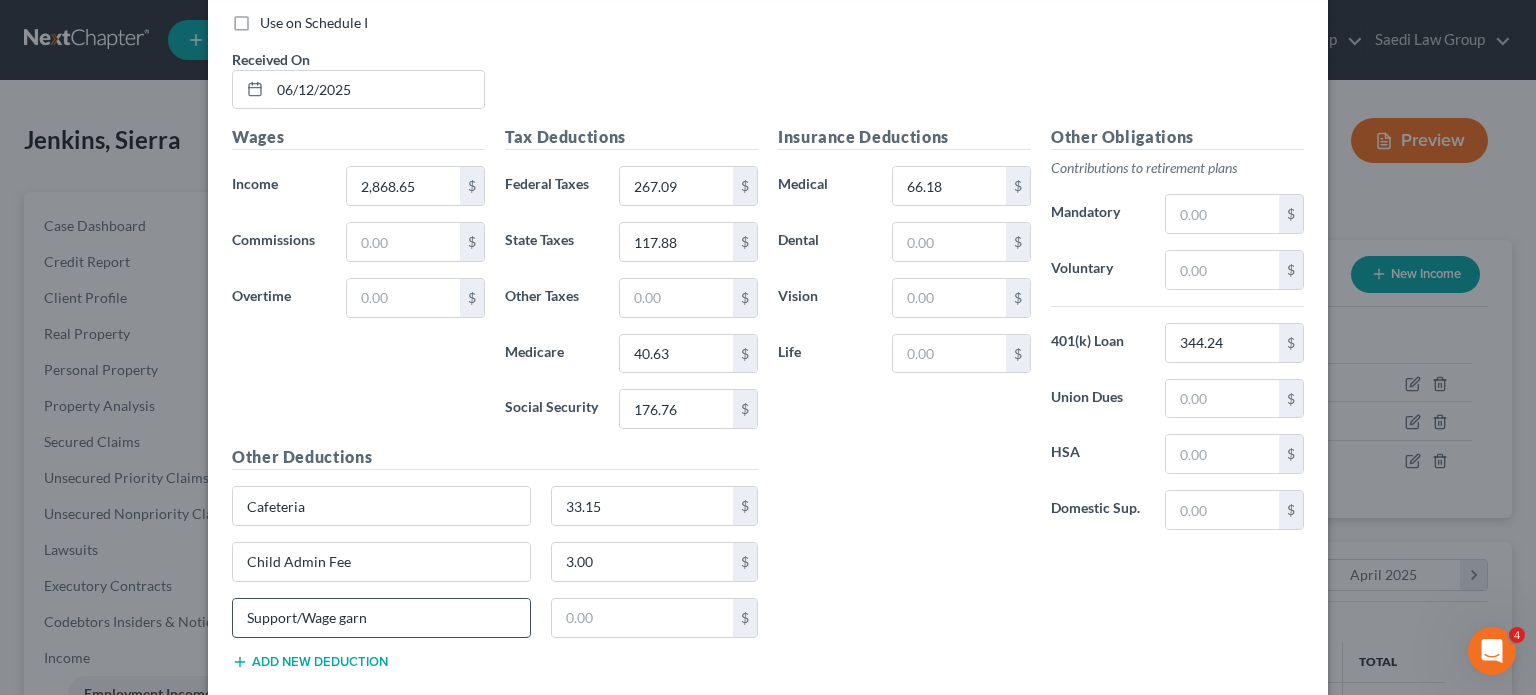 type on "Support/Wage garn" 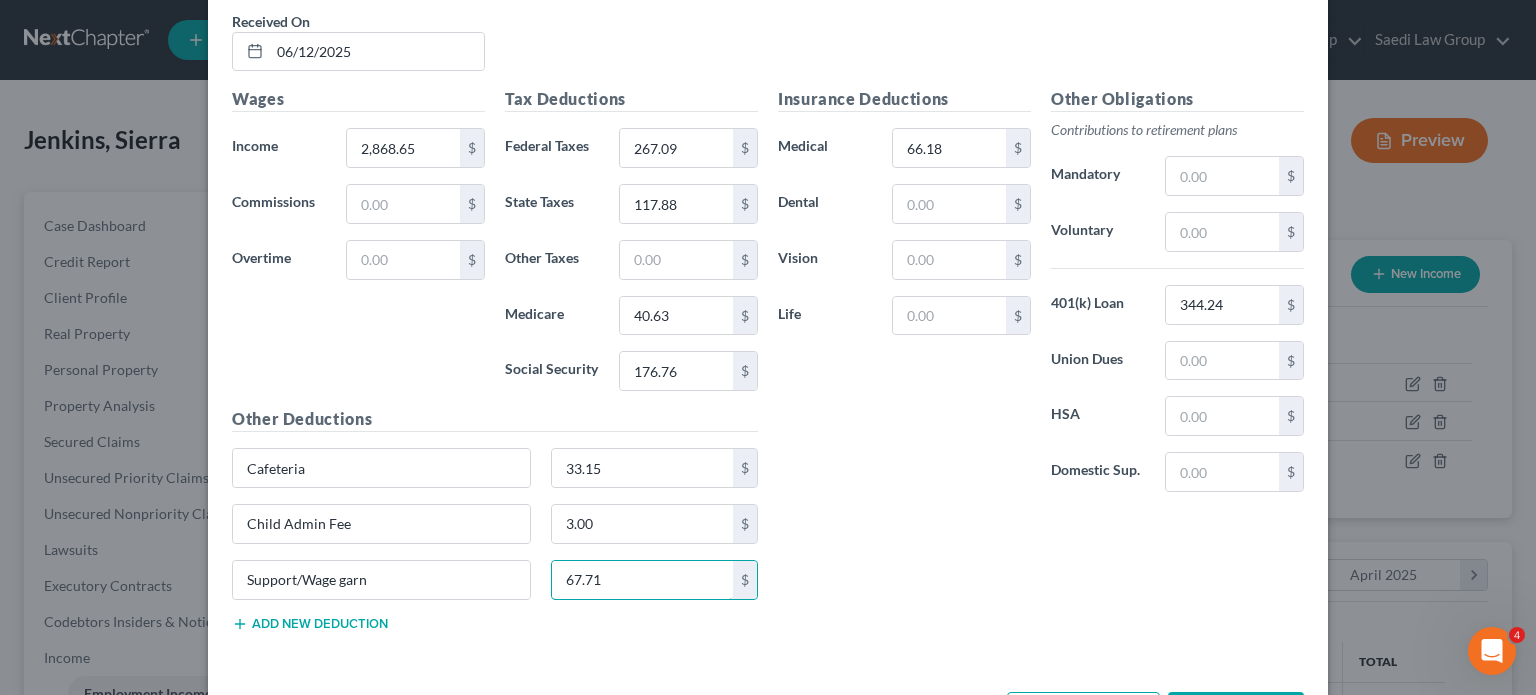 scroll, scrollTop: 892, scrollLeft: 0, axis: vertical 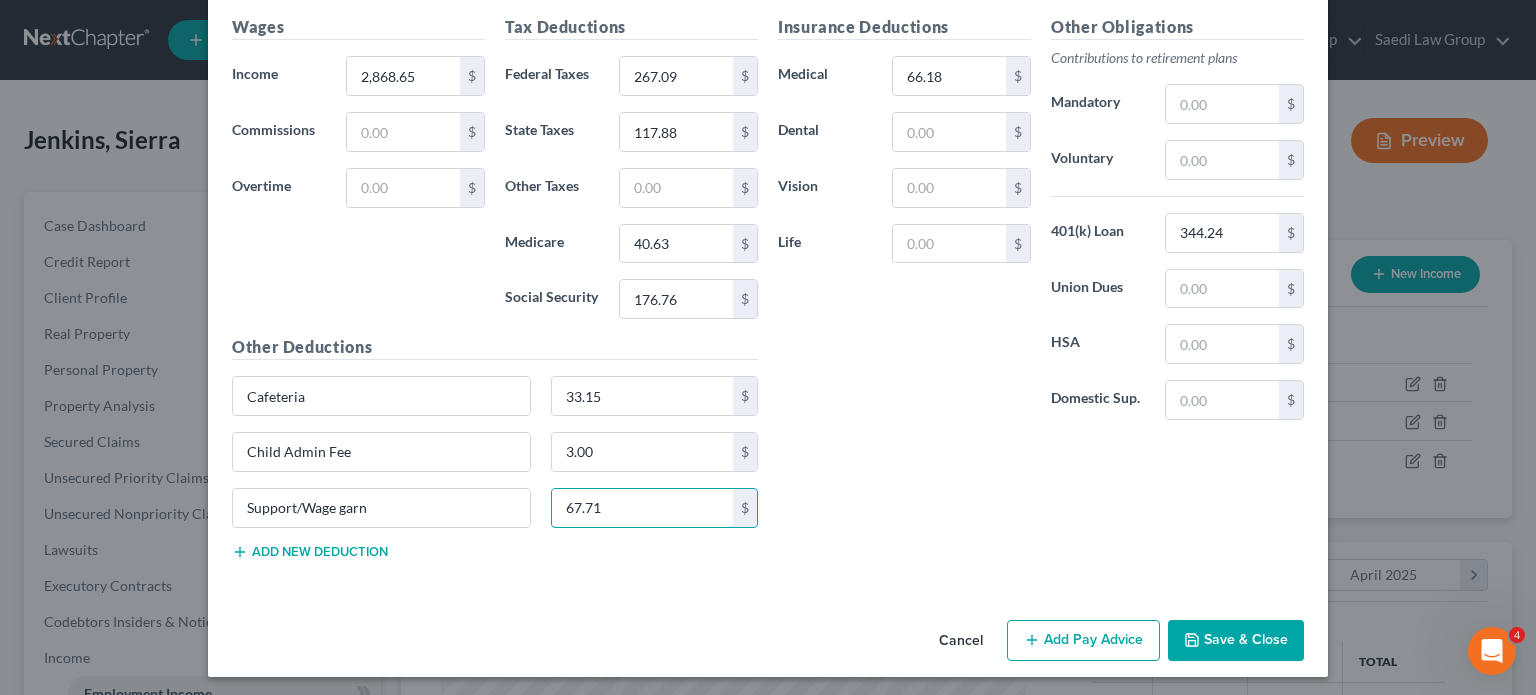 type on "67.71" 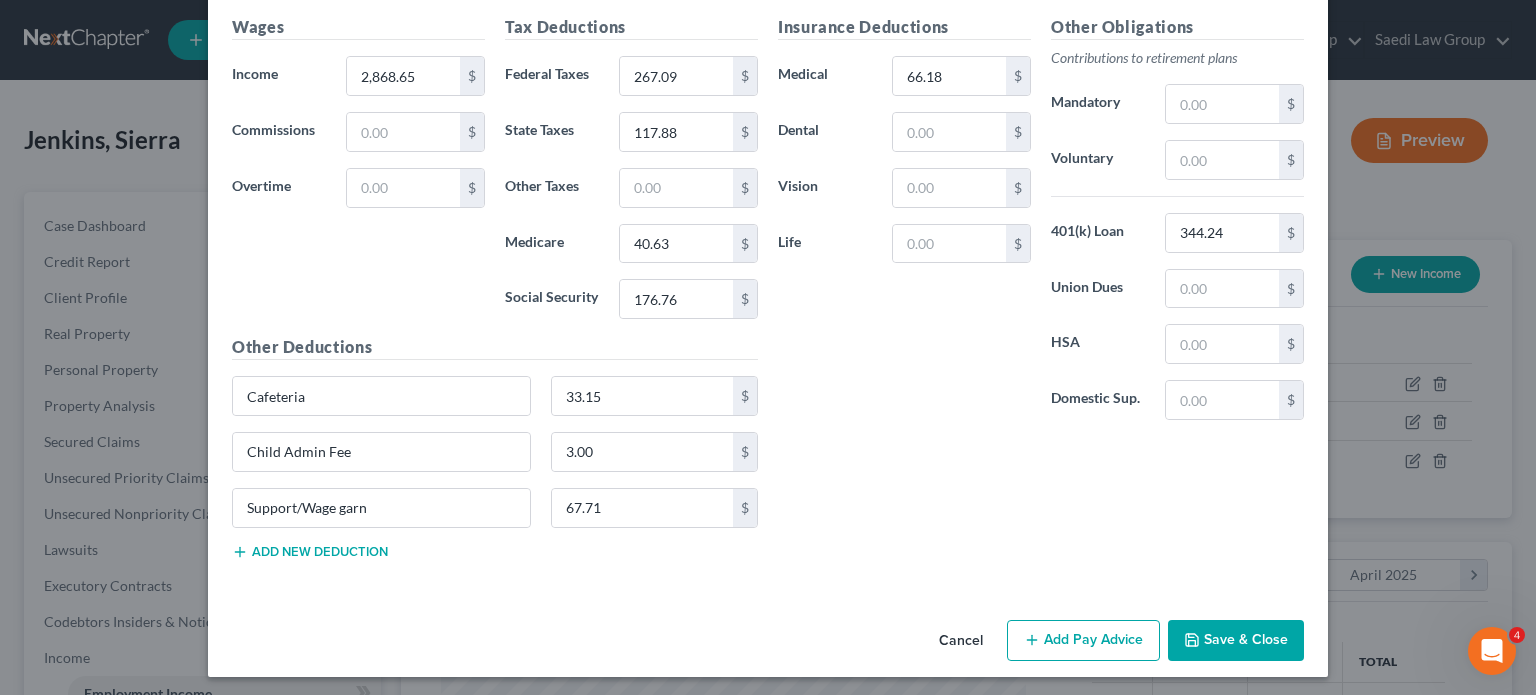 click on "Add new deduction" at bounding box center (310, 552) 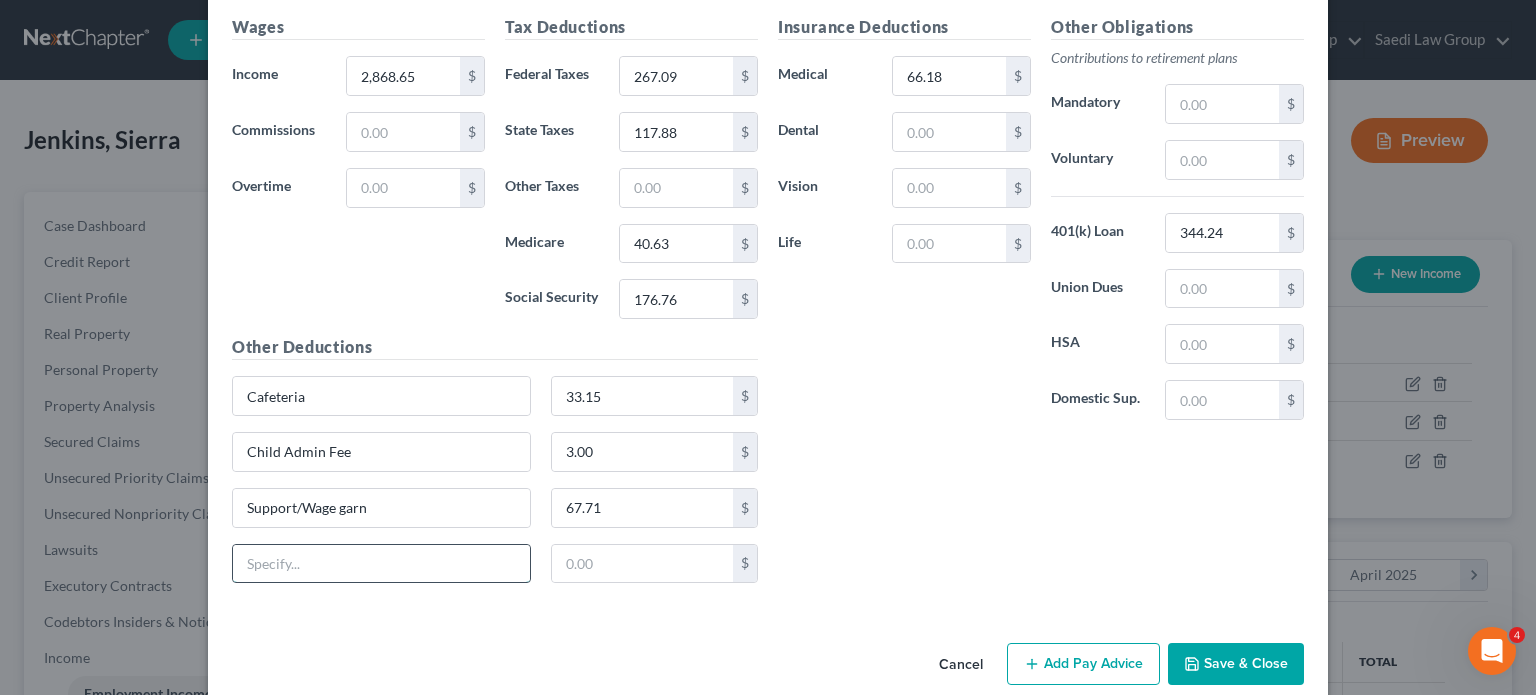 click at bounding box center [381, 564] 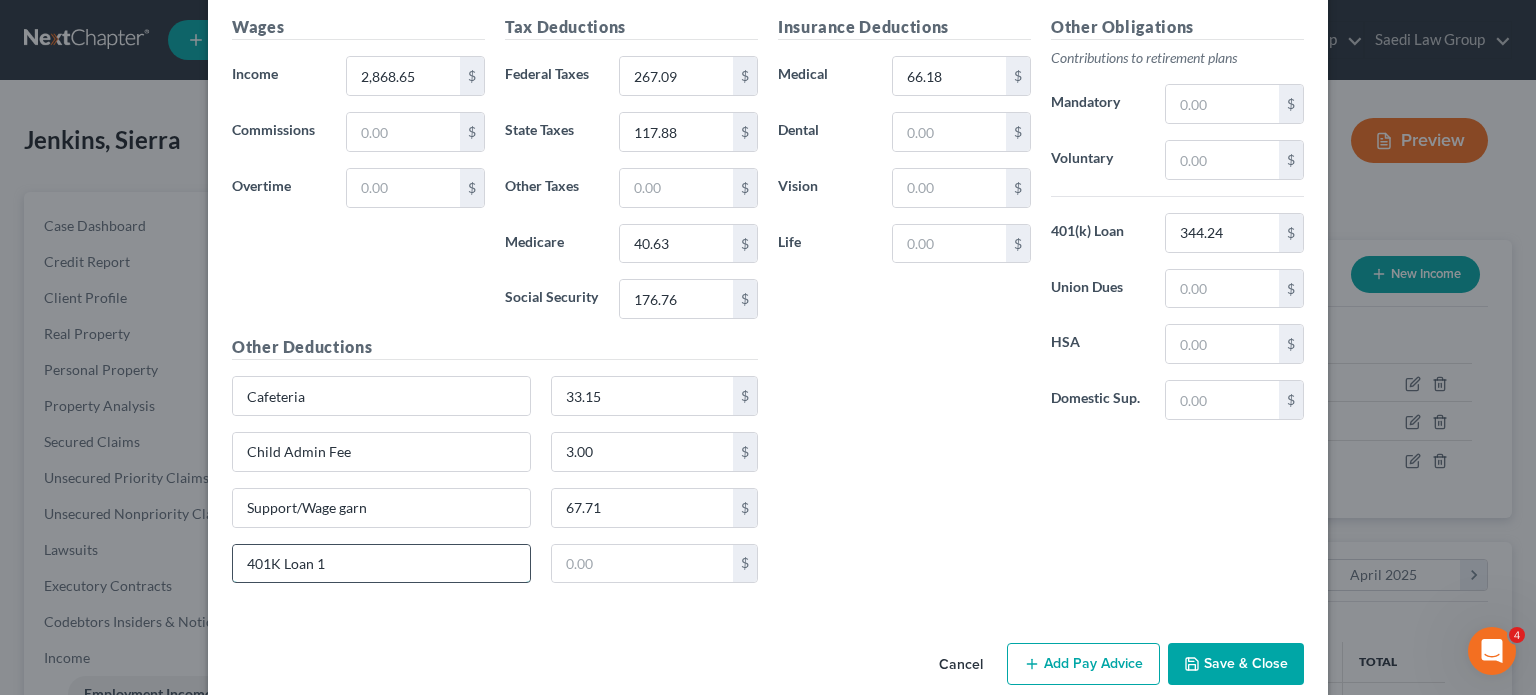type on "401K Loan 1" 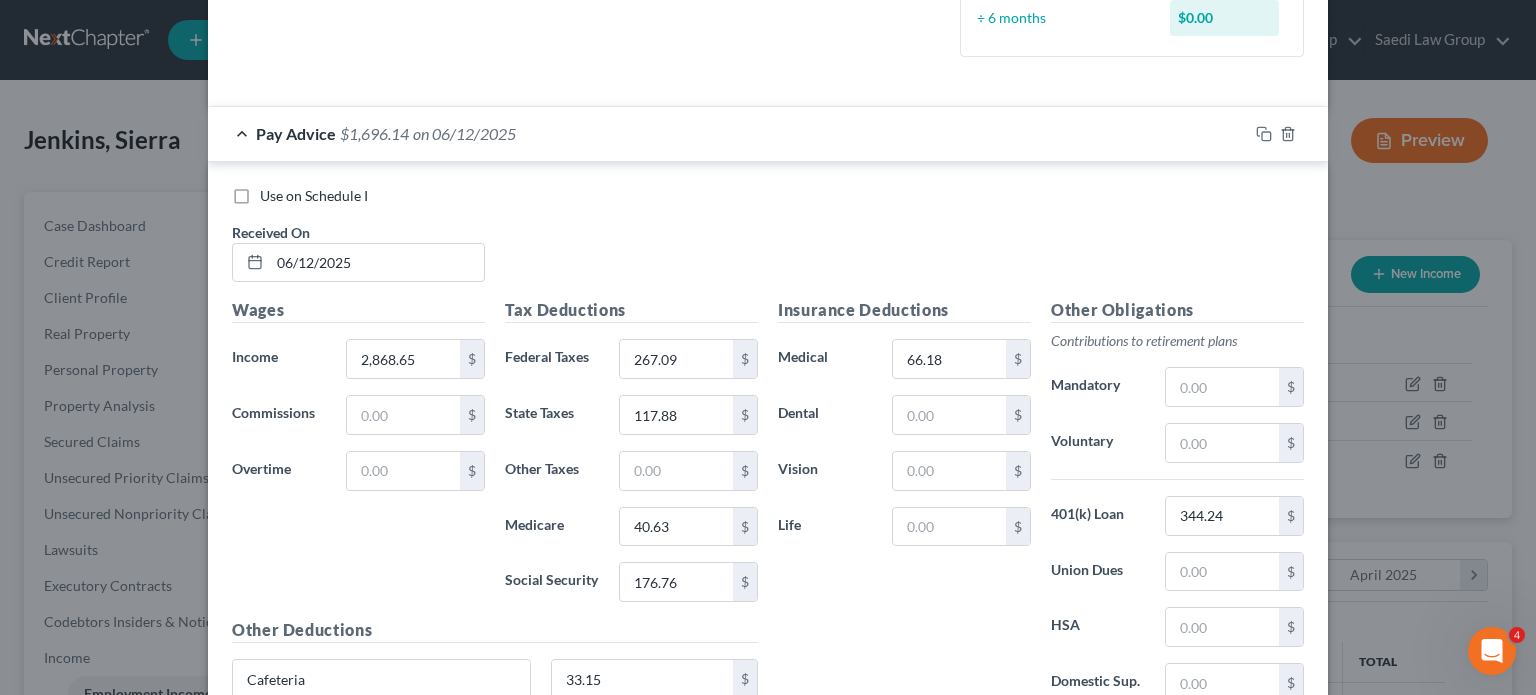scroll, scrollTop: 592, scrollLeft: 0, axis: vertical 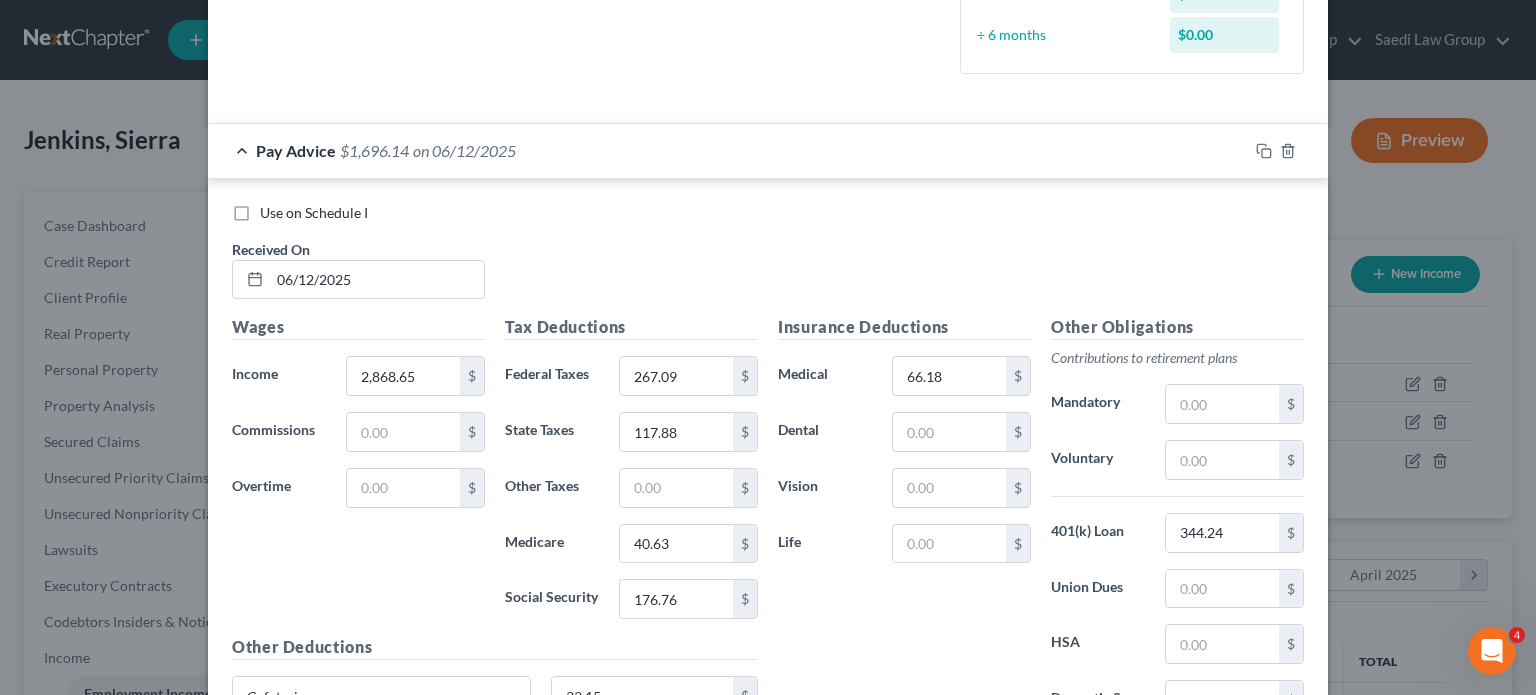type on "55.87" 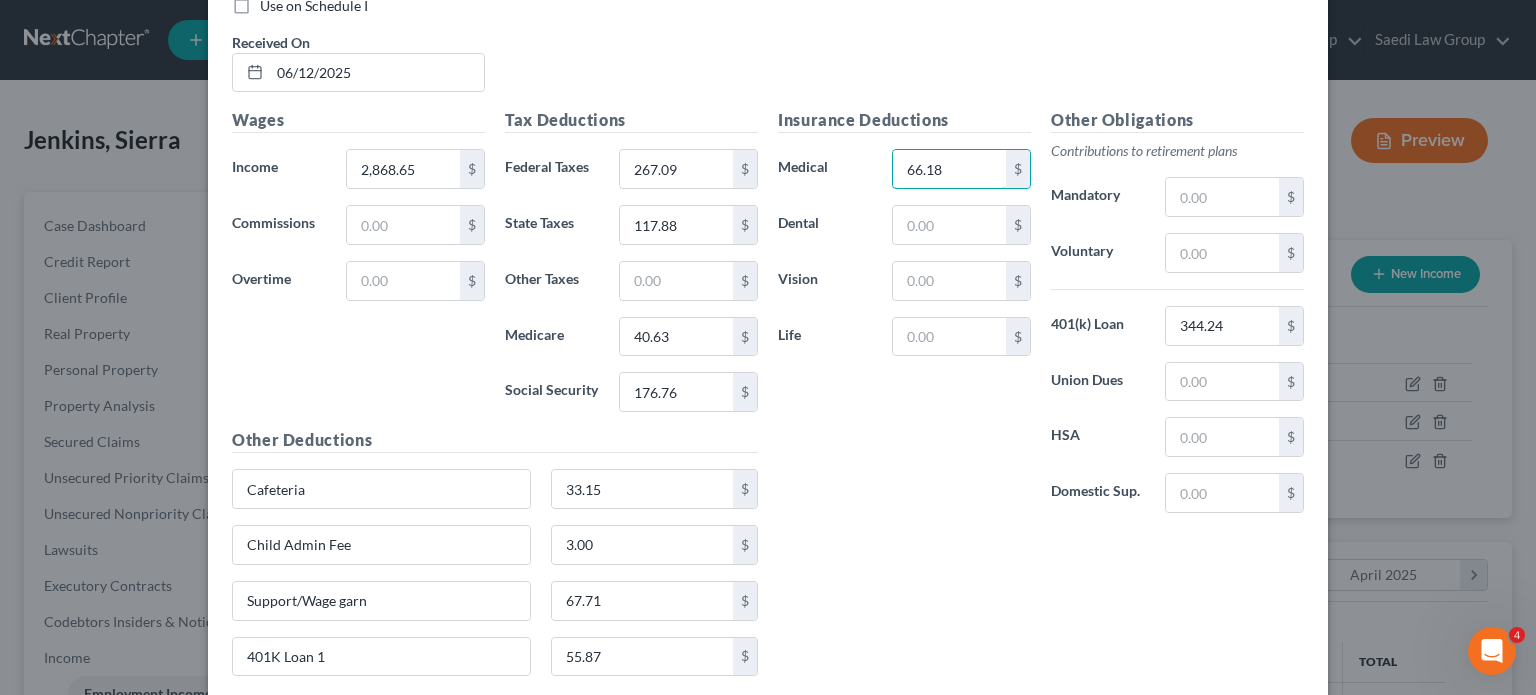 scroll, scrollTop: 792, scrollLeft: 0, axis: vertical 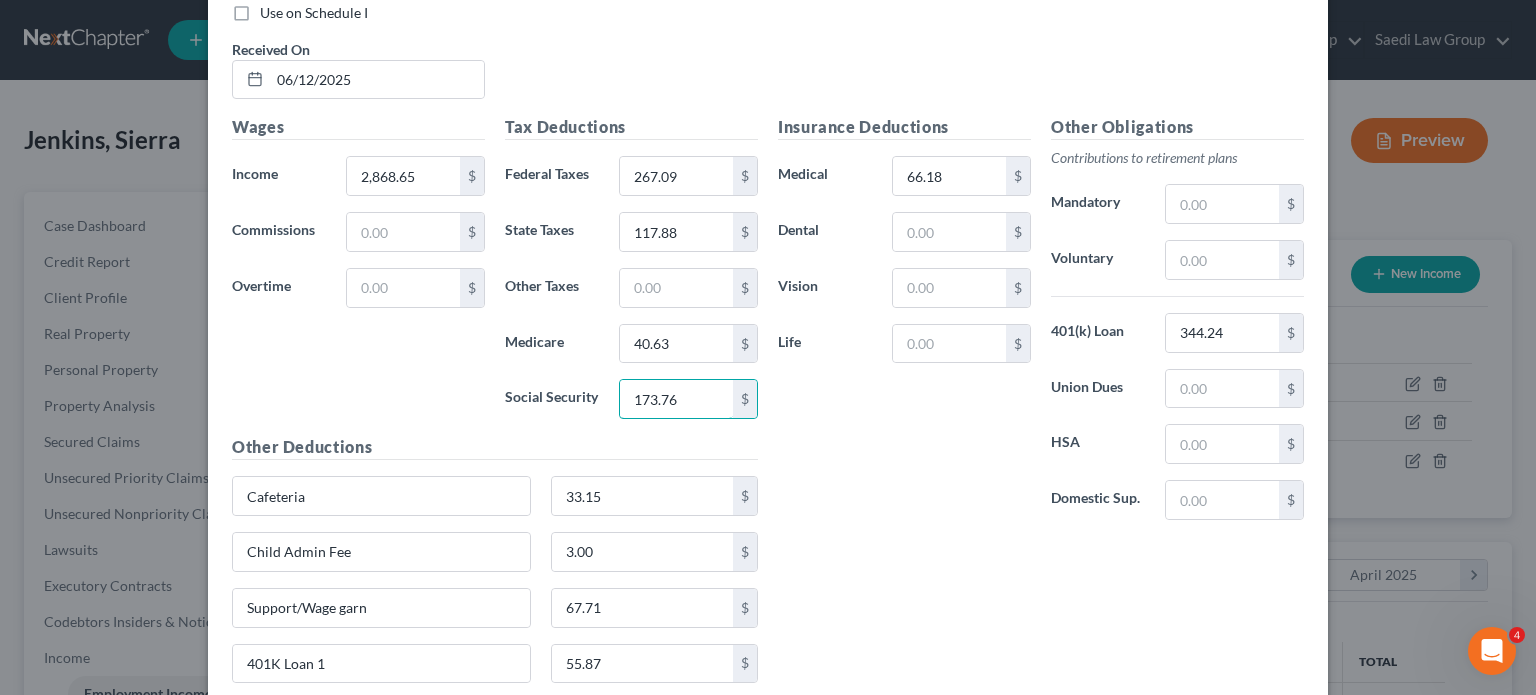 type on "173.76" 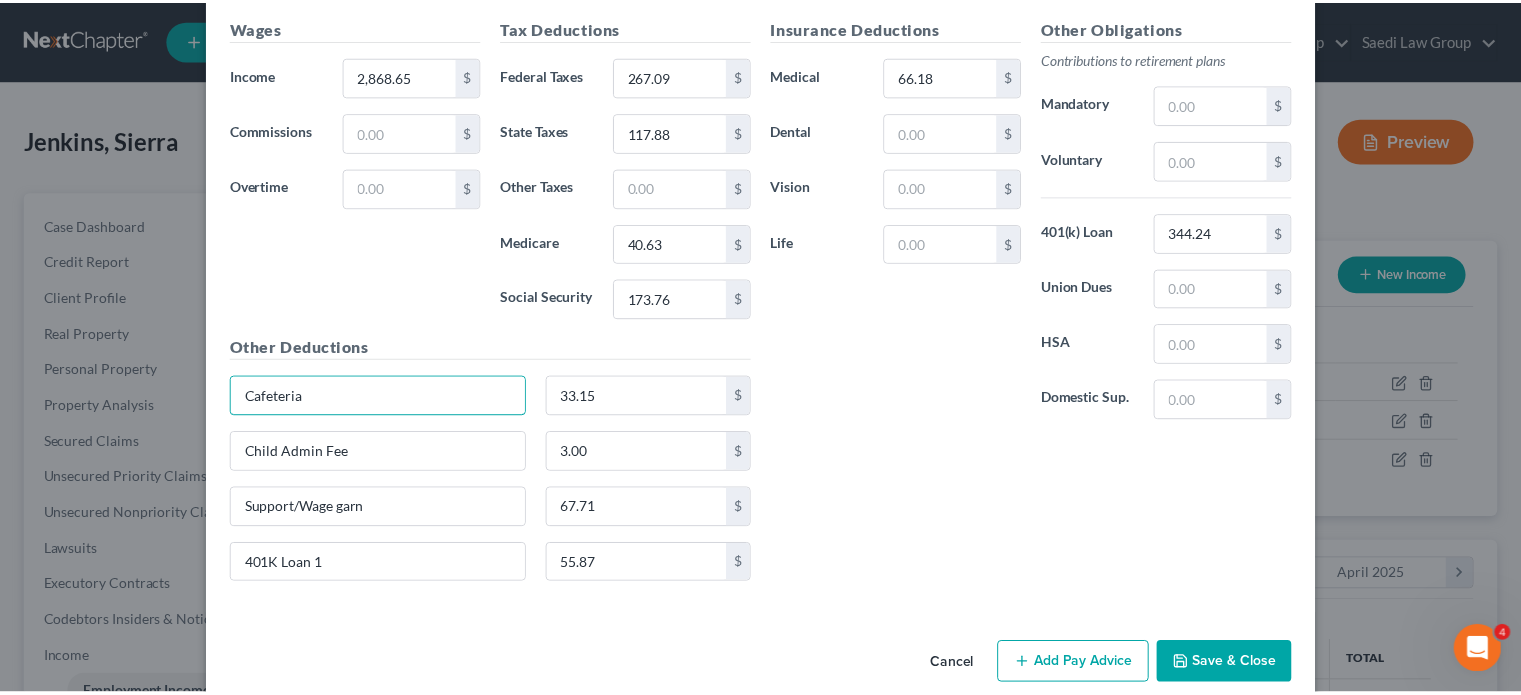 scroll, scrollTop: 916, scrollLeft: 0, axis: vertical 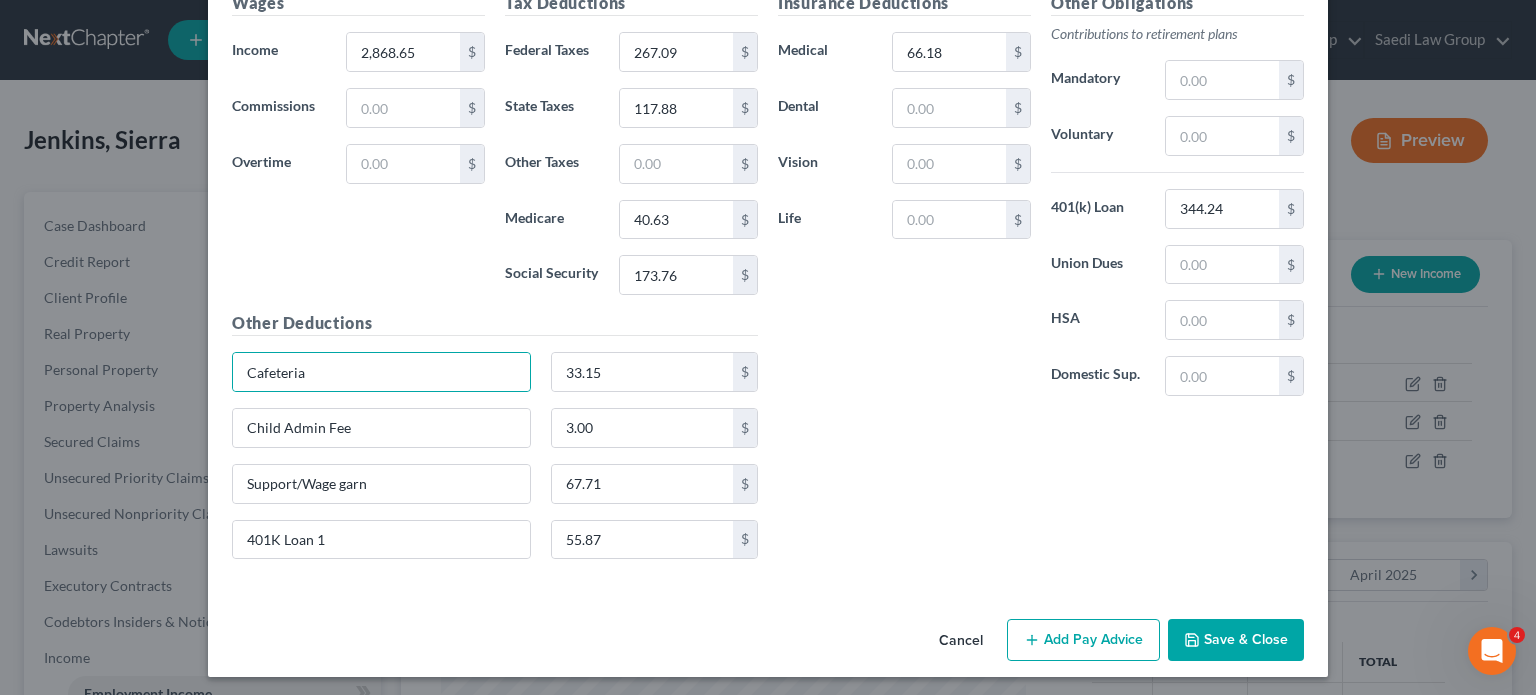 click on "Save & Close" at bounding box center [1236, 640] 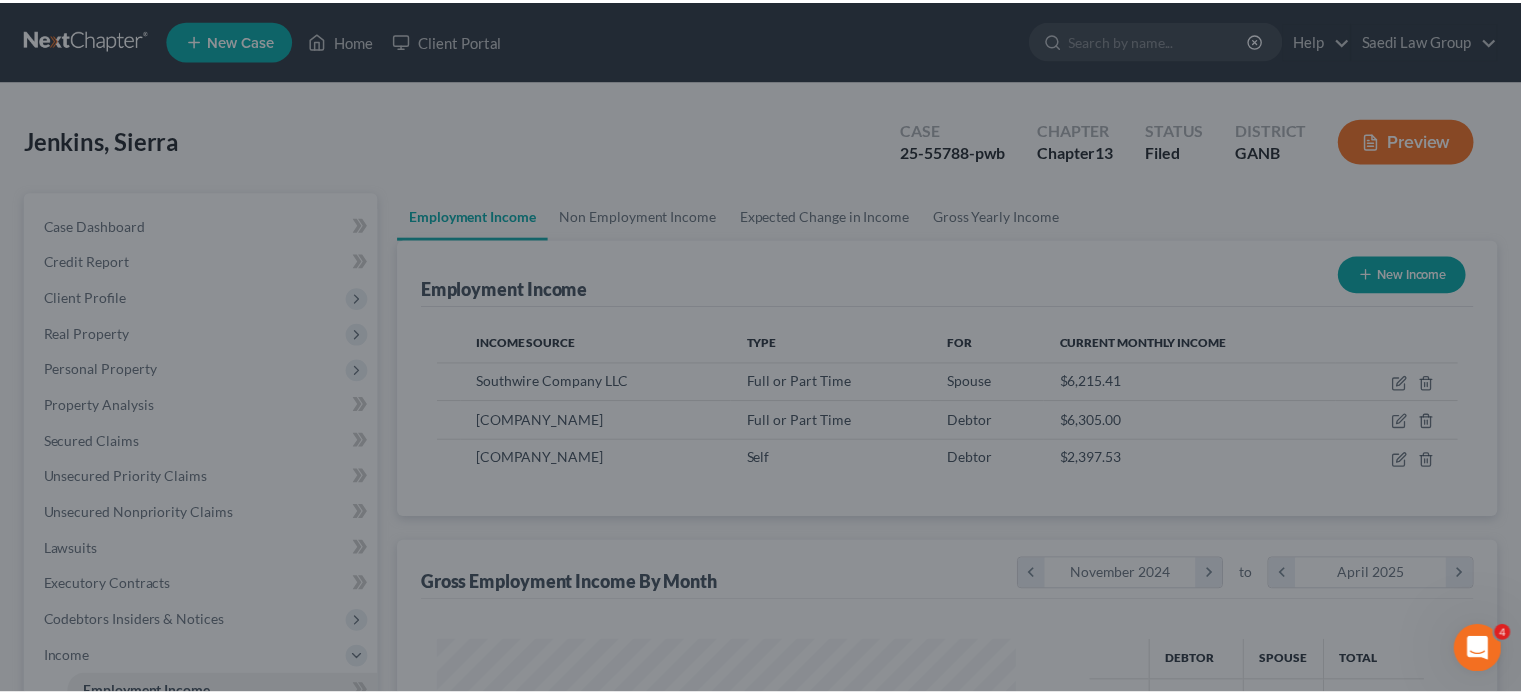 scroll, scrollTop: 356, scrollLeft: 617, axis: both 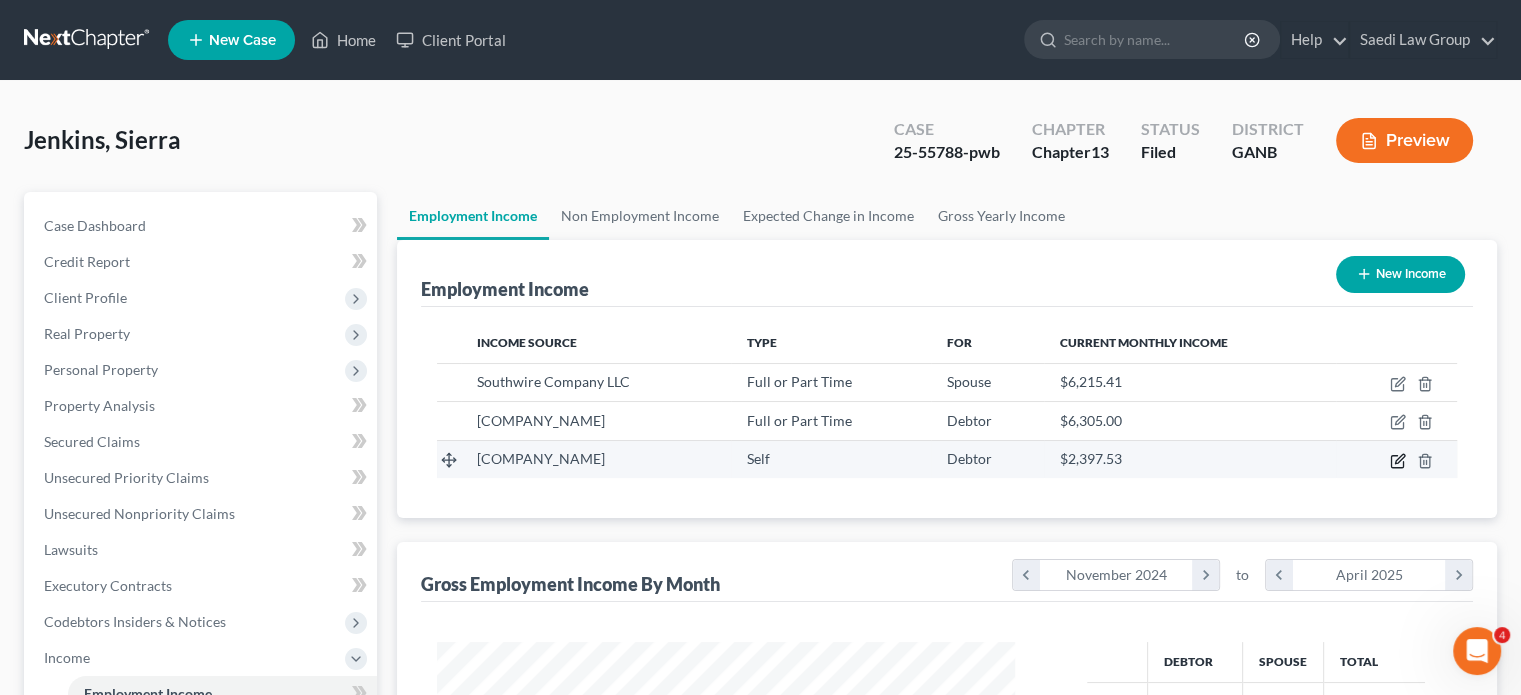 click 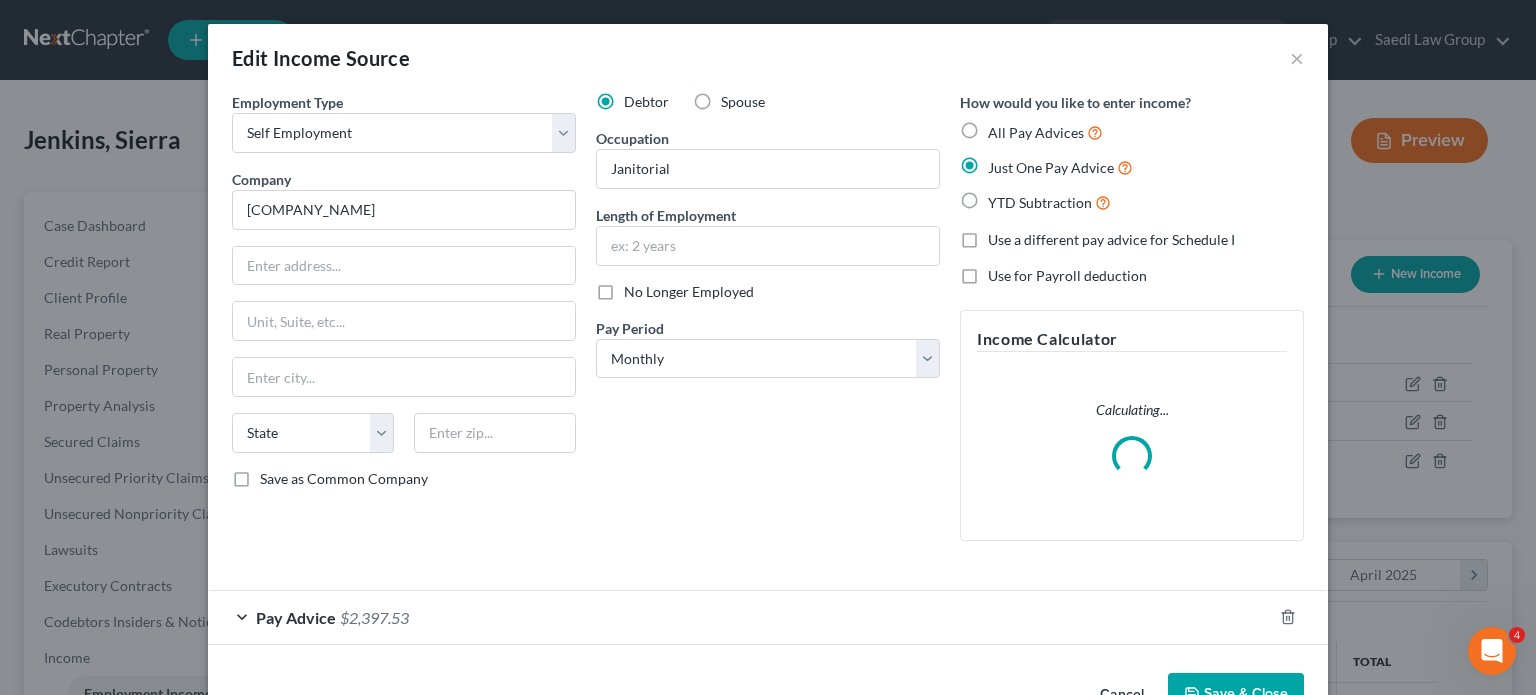 scroll, scrollTop: 999643, scrollLeft: 999375, axis: both 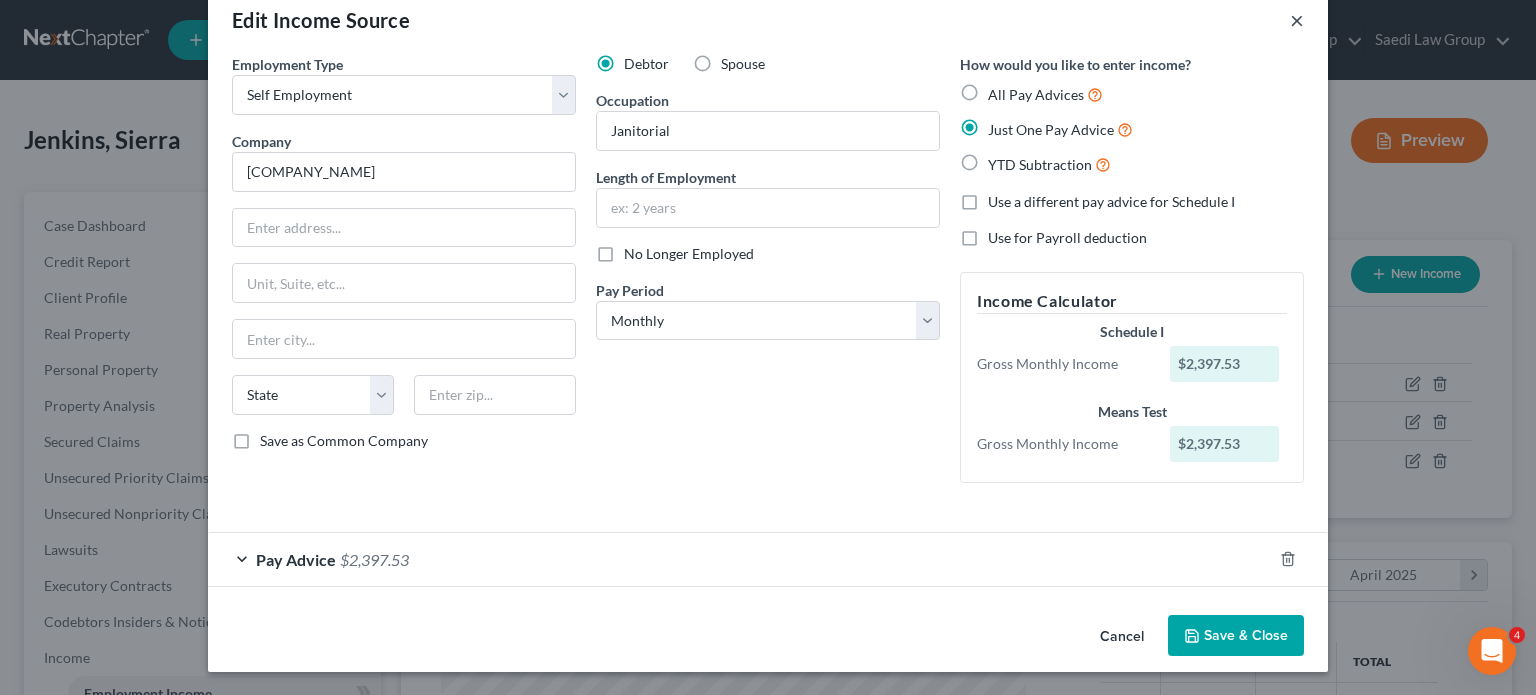drag, startPoint x: 1291, startPoint y: 15, endPoint x: 1288, endPoint y: 25, distance: 10.440307 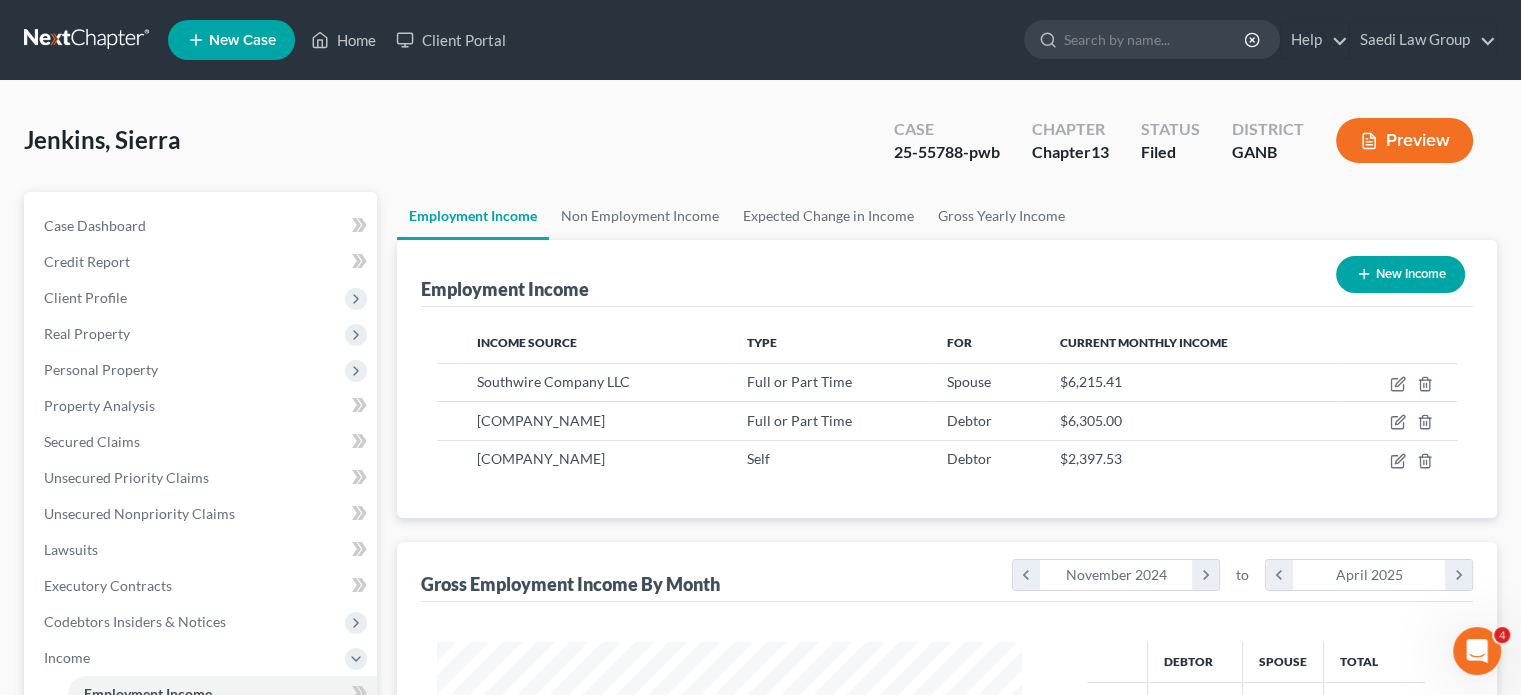 scroll, scrollTop: 356, scrollLeft: 617, axis: both 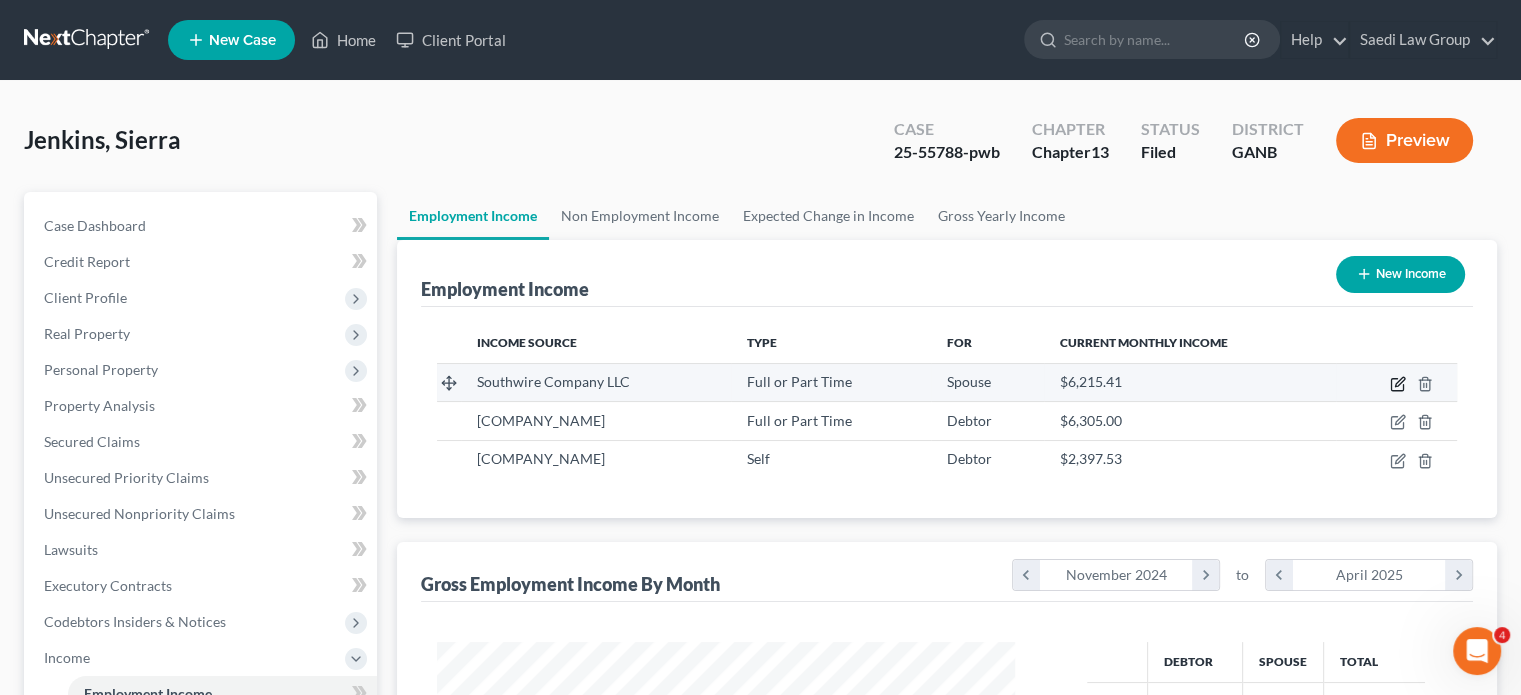 click 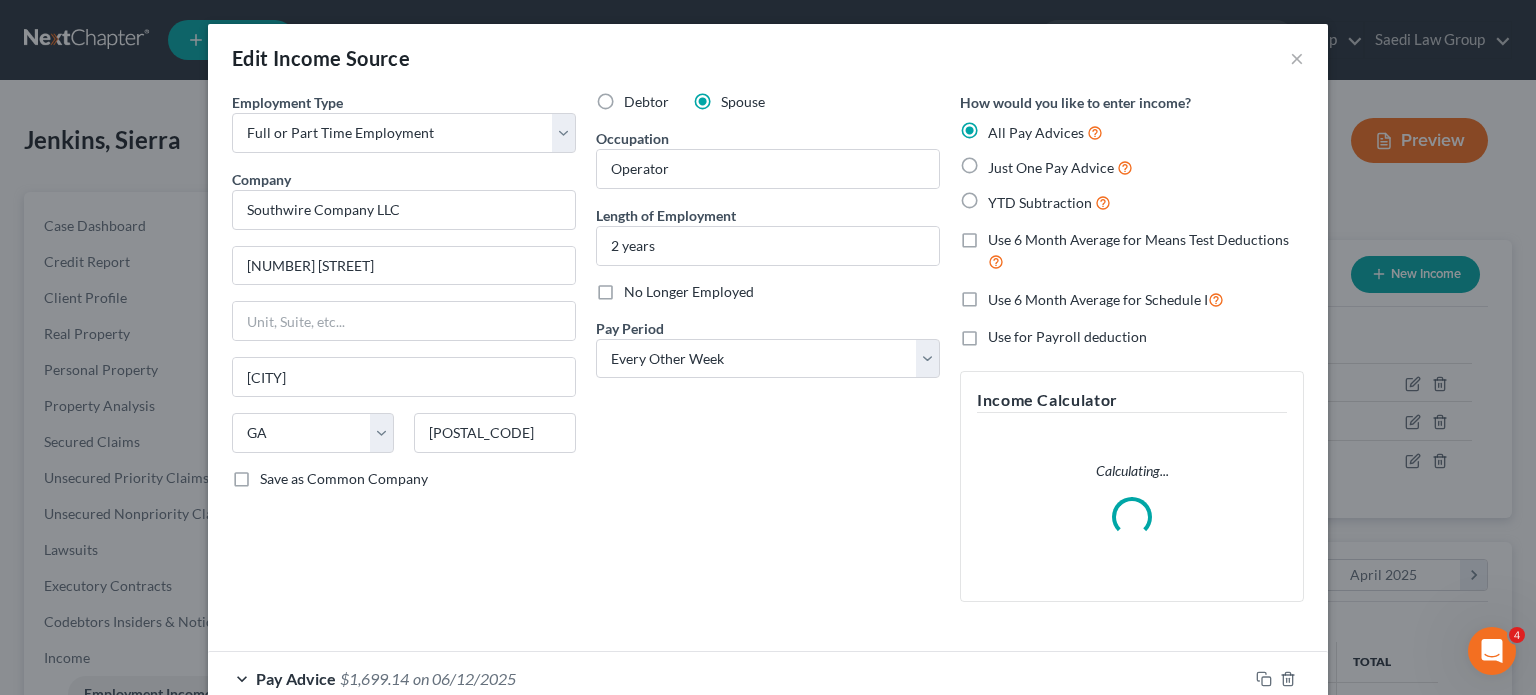 scroll, scrollTop: 999643, scrollLeft: 999375, axis: both 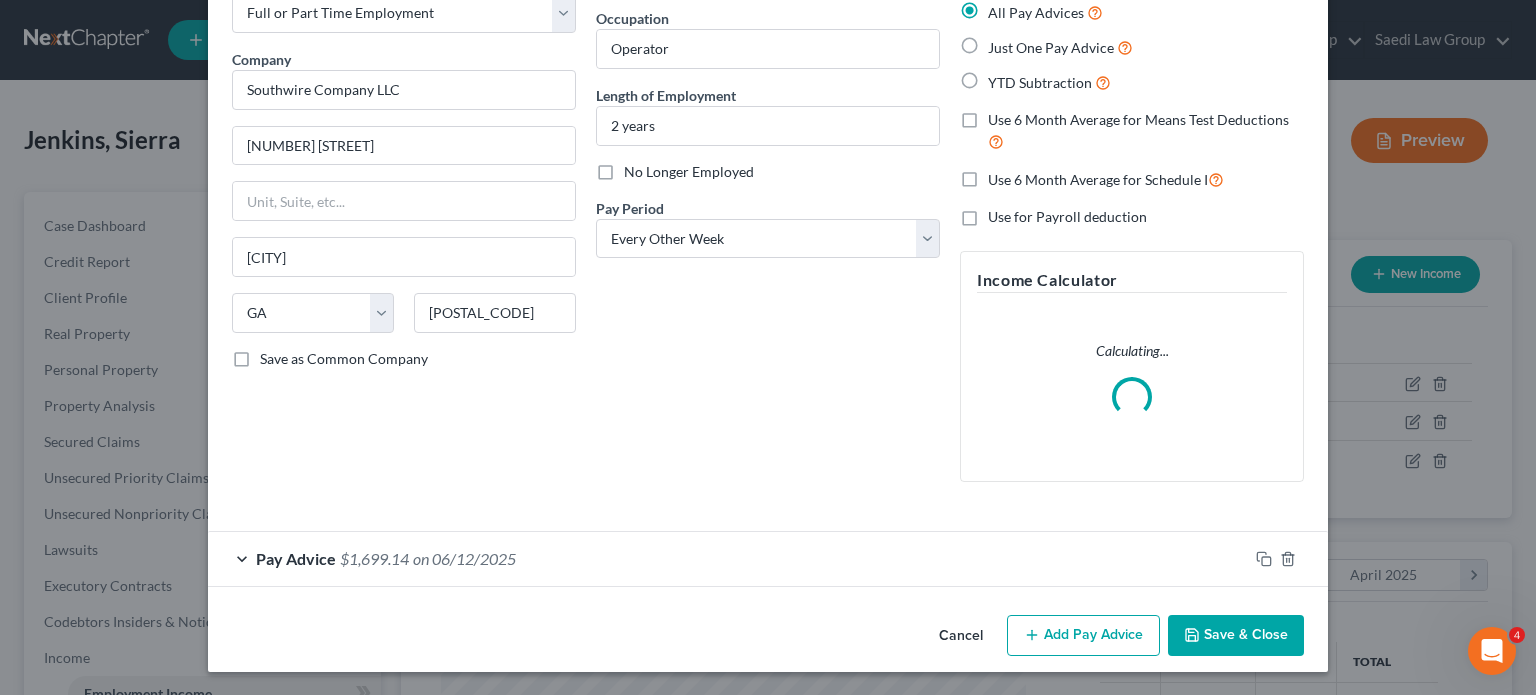 click on "Add Pay Advice" at bounding box center [1083, 636] 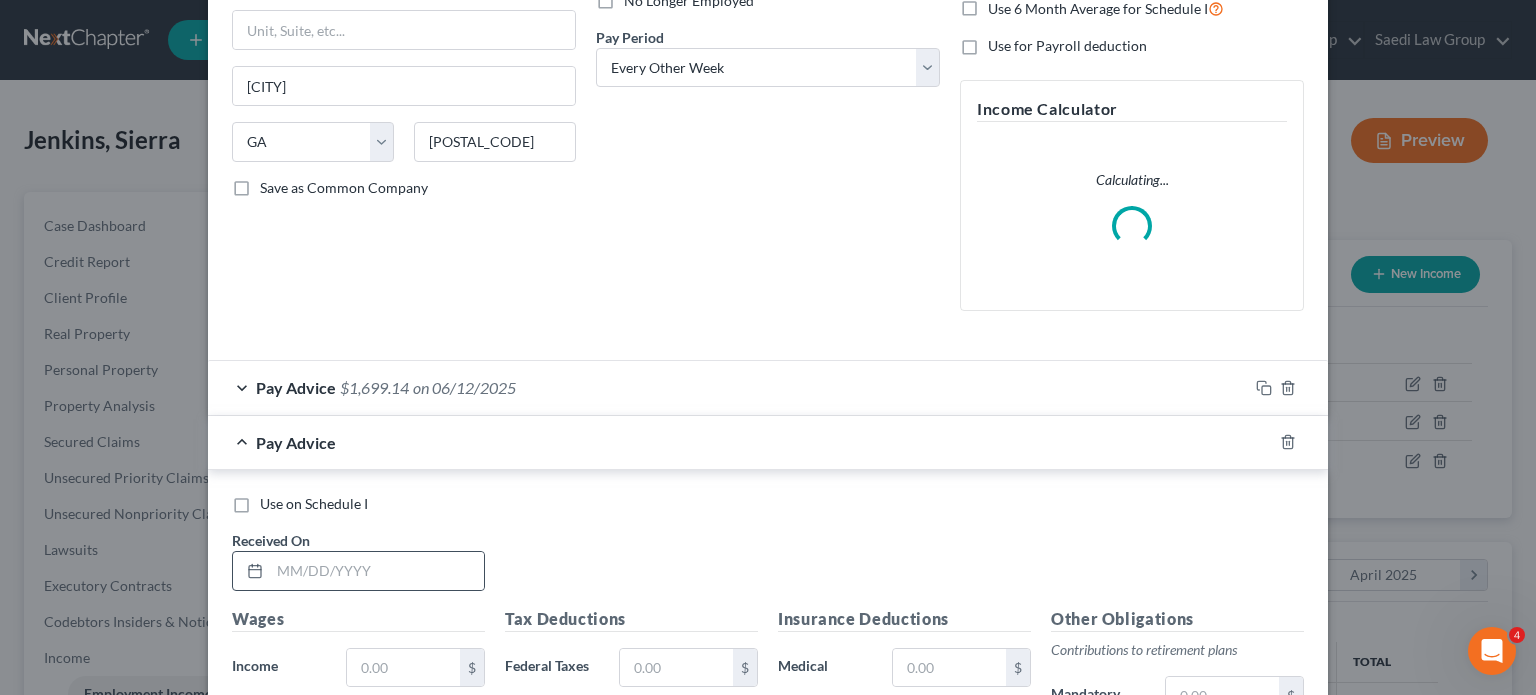 scroll, scrollTop: 320, scrollLeft: 0, axis: vertical 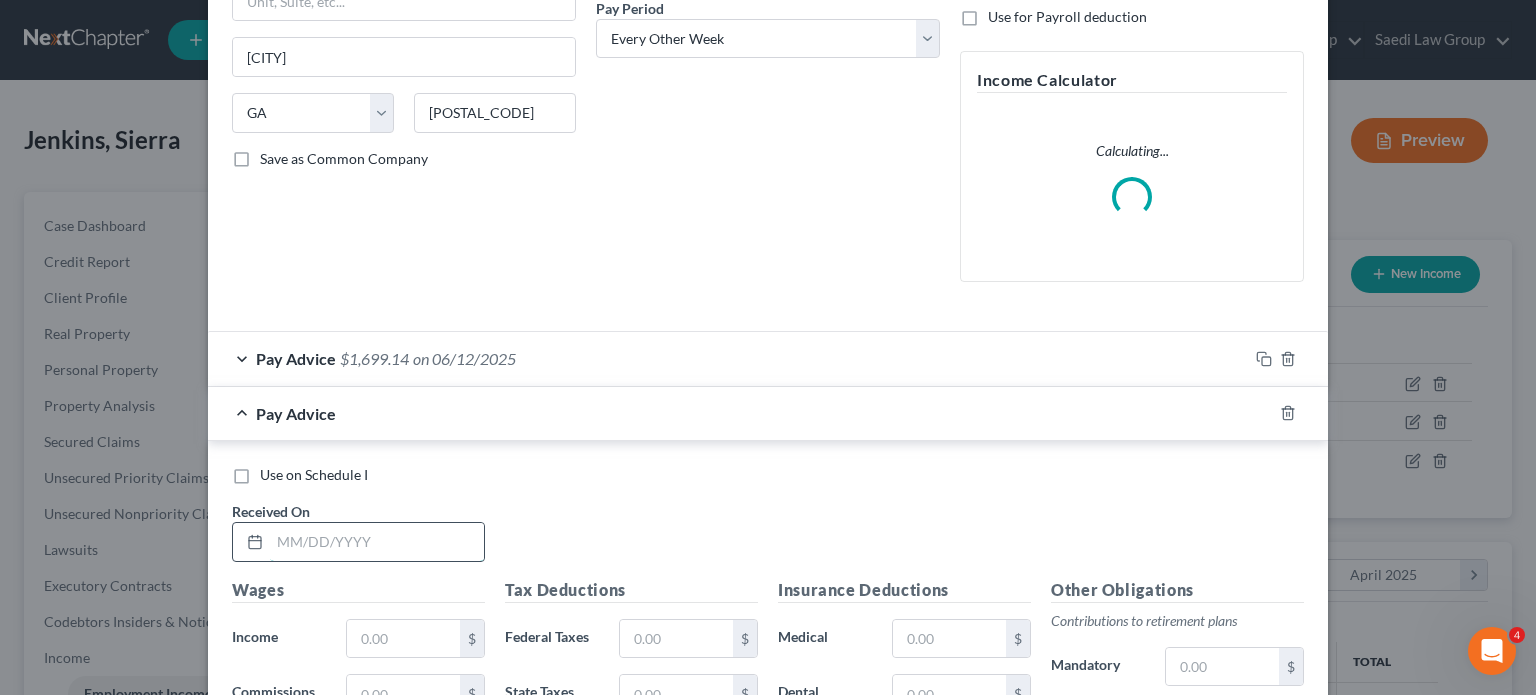 click at bounding box center (377, 542) 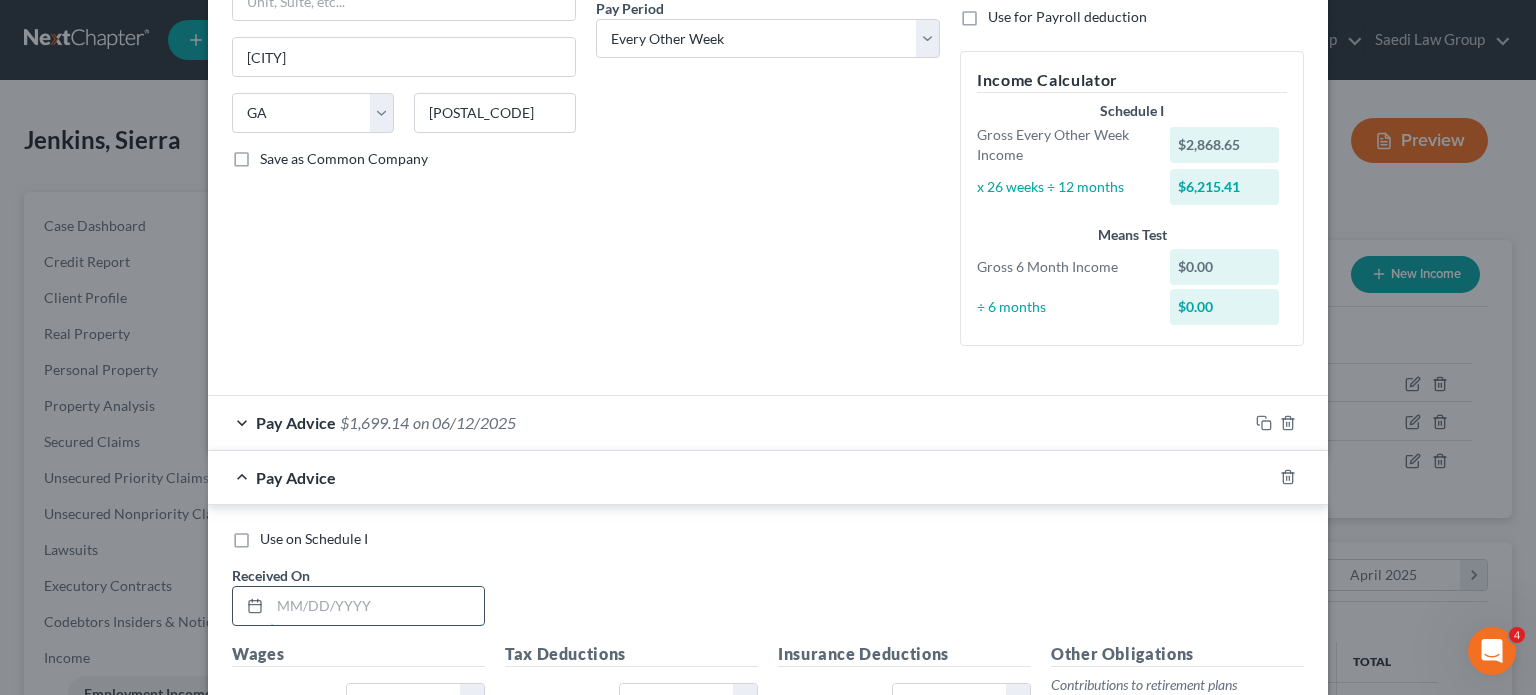 click at bounding box center (377, 606) 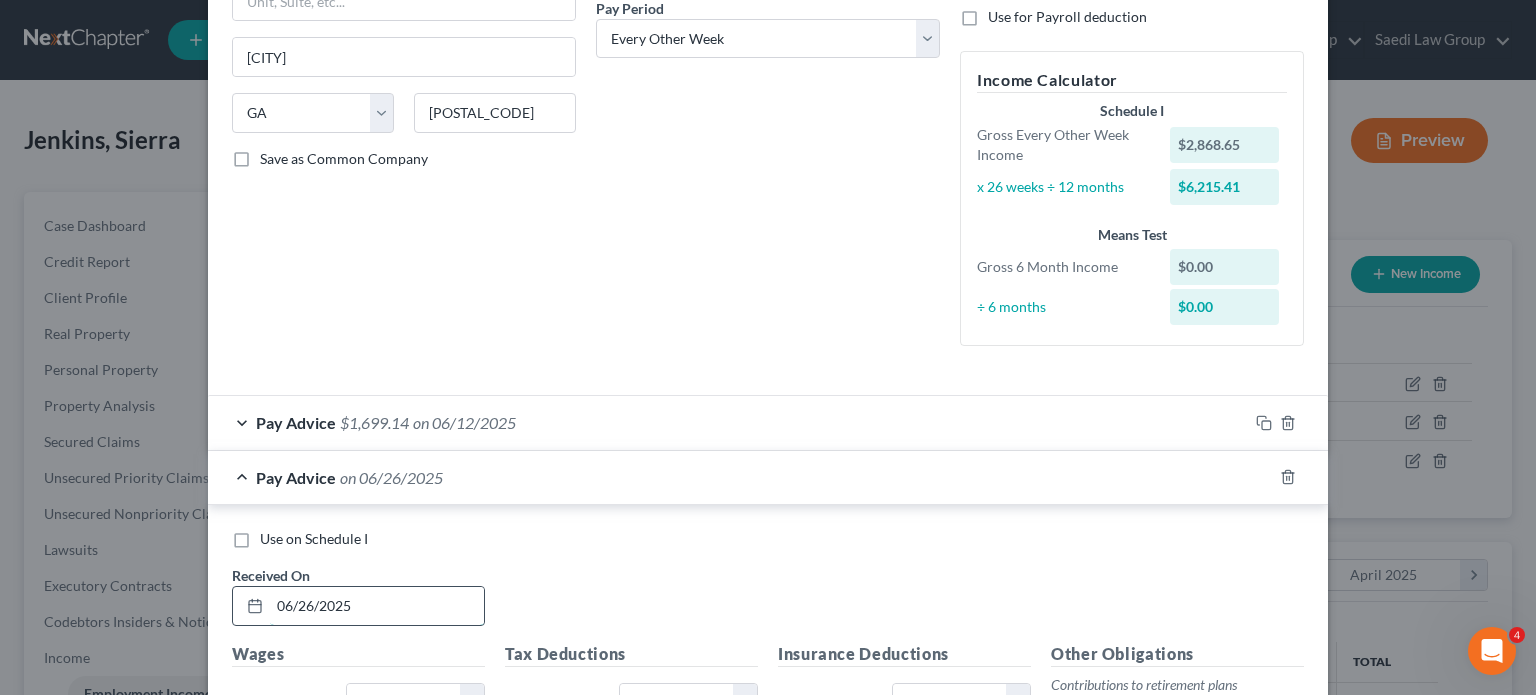 type on "06/26/2025" 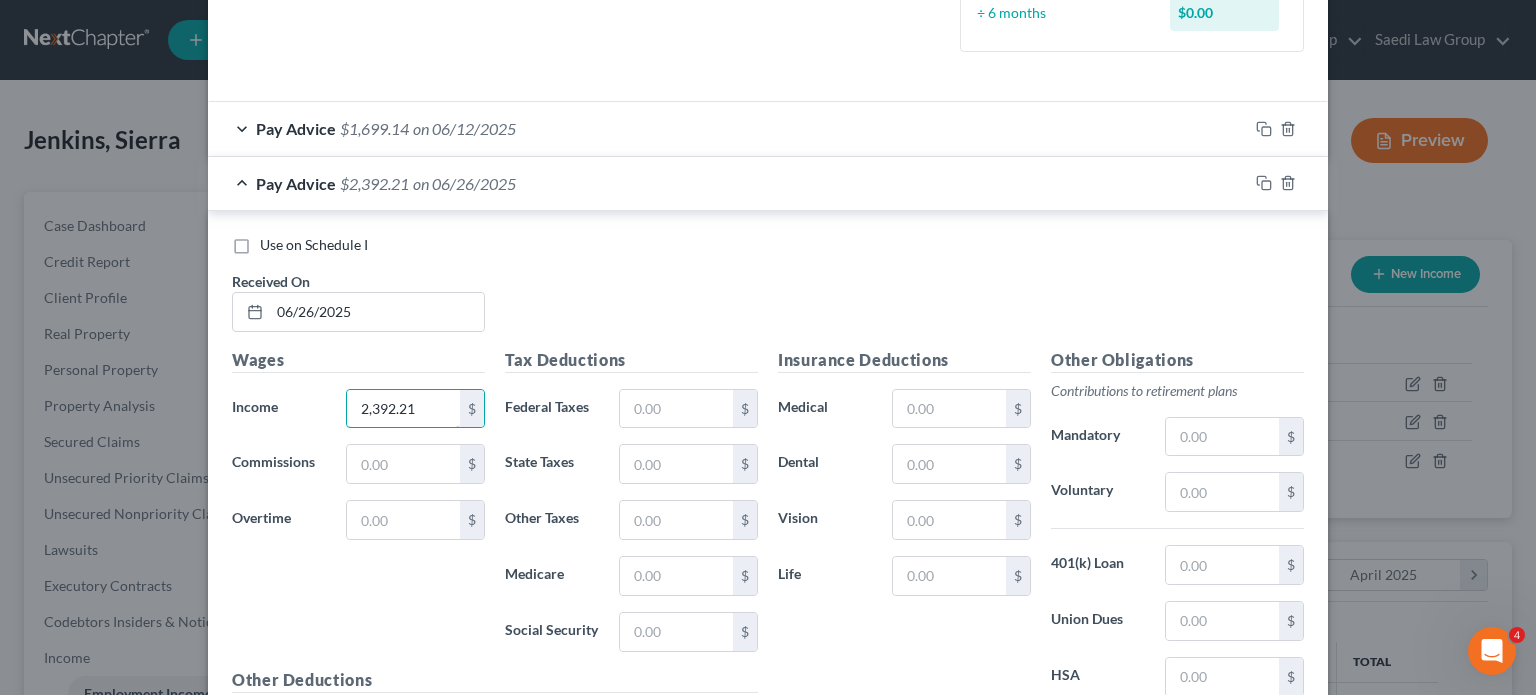 scroll, scrollTop: 644, scrollLeft: 0, axis: vertical 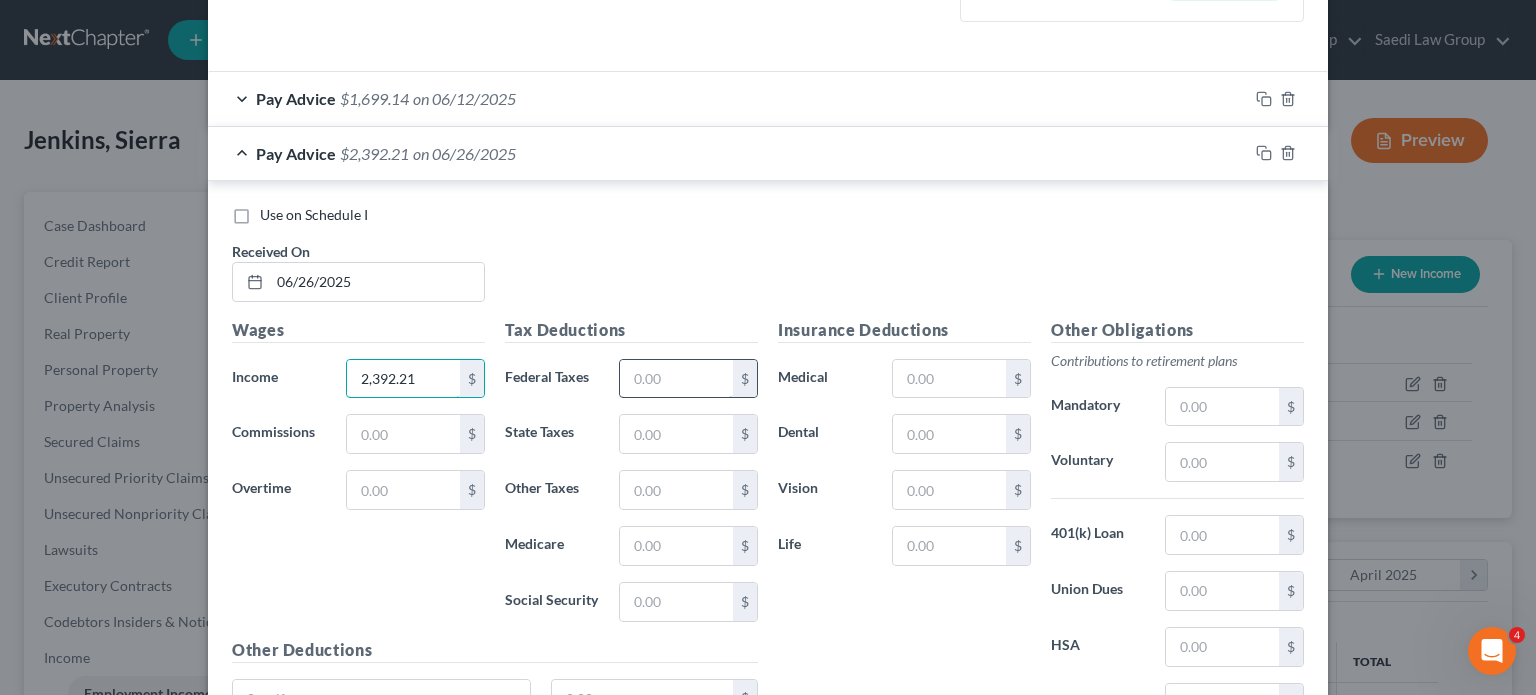 type on "2,392.21" 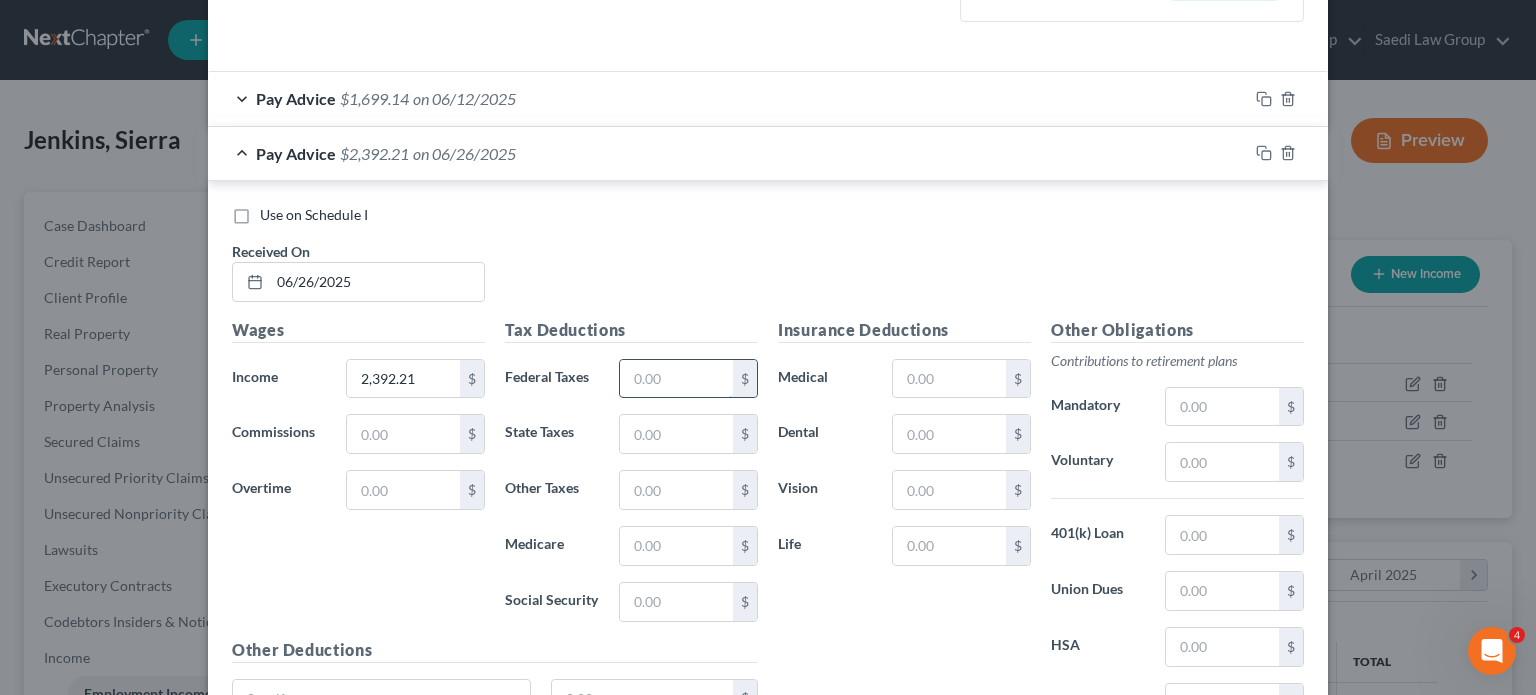 click at bounding box center (676, 379) 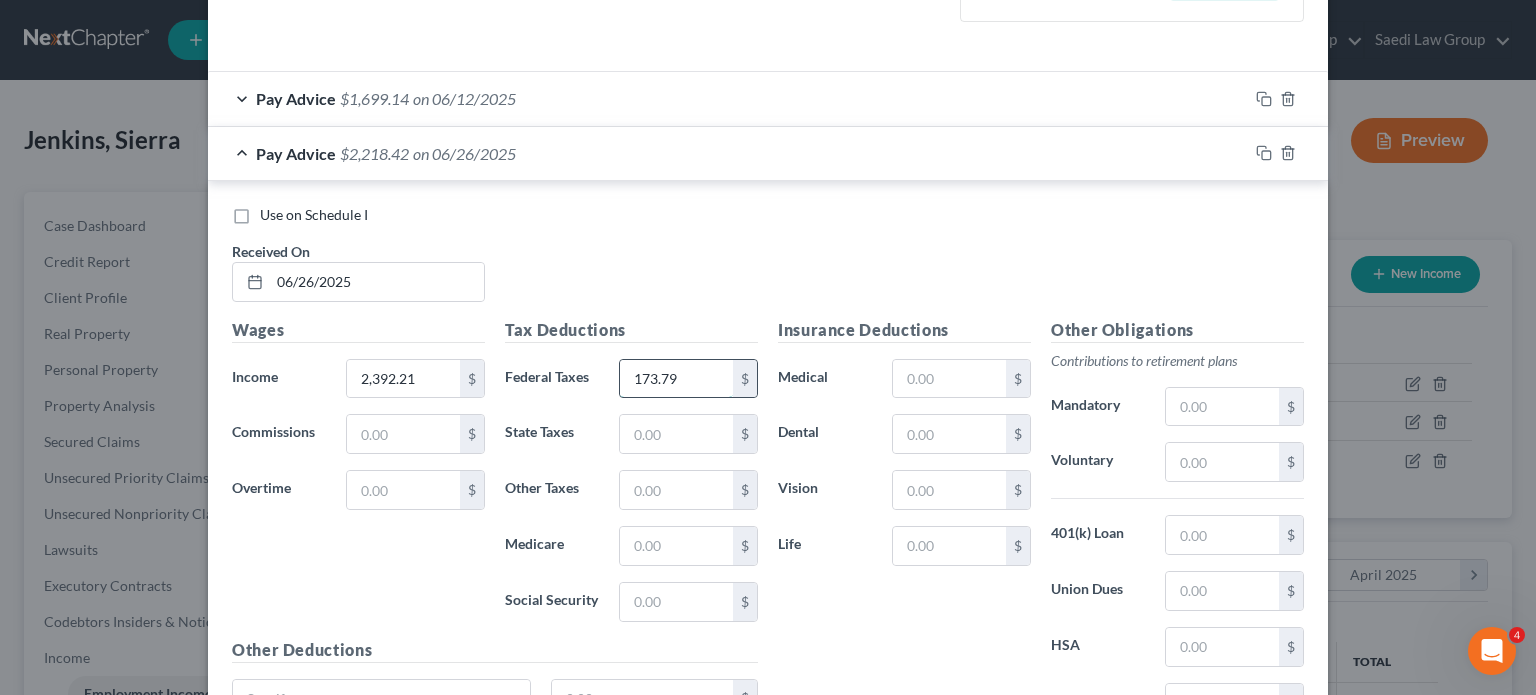 type on "173.79" 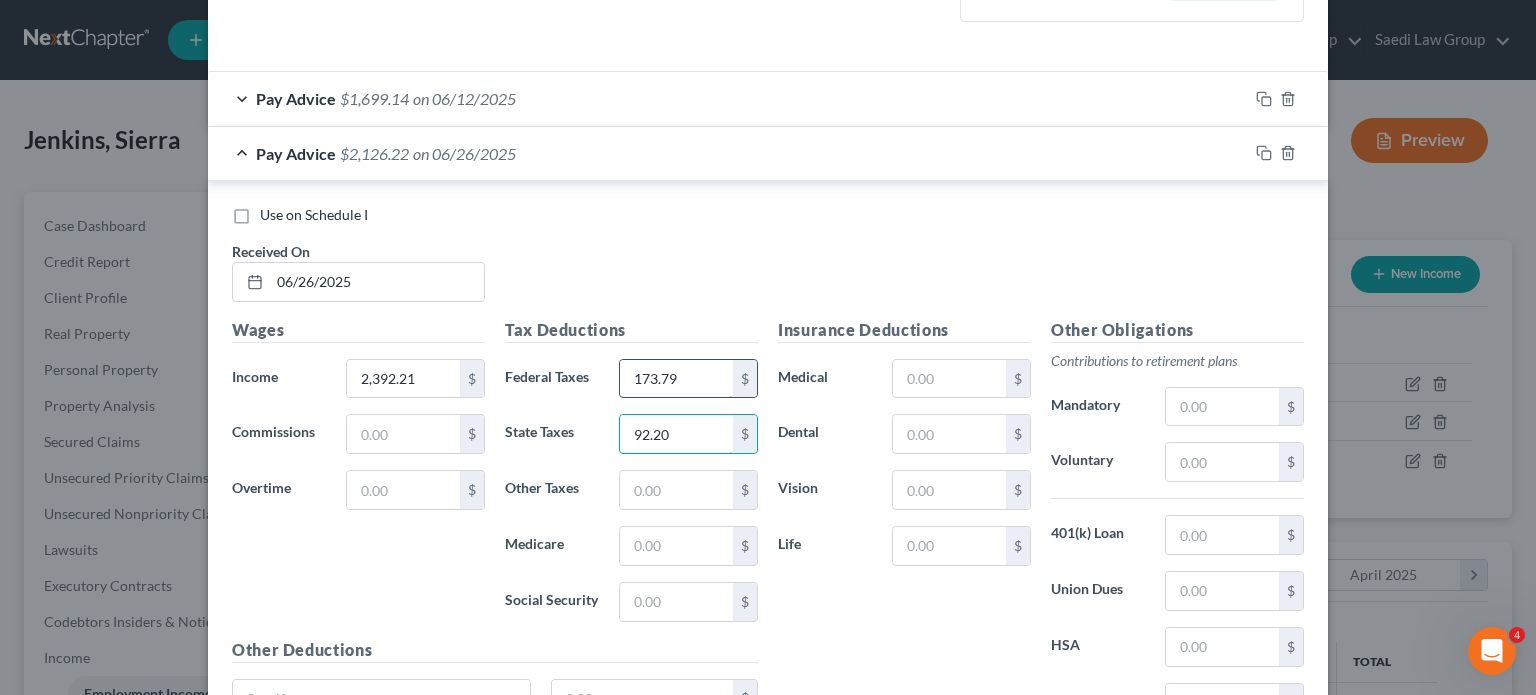 type on "92.20" 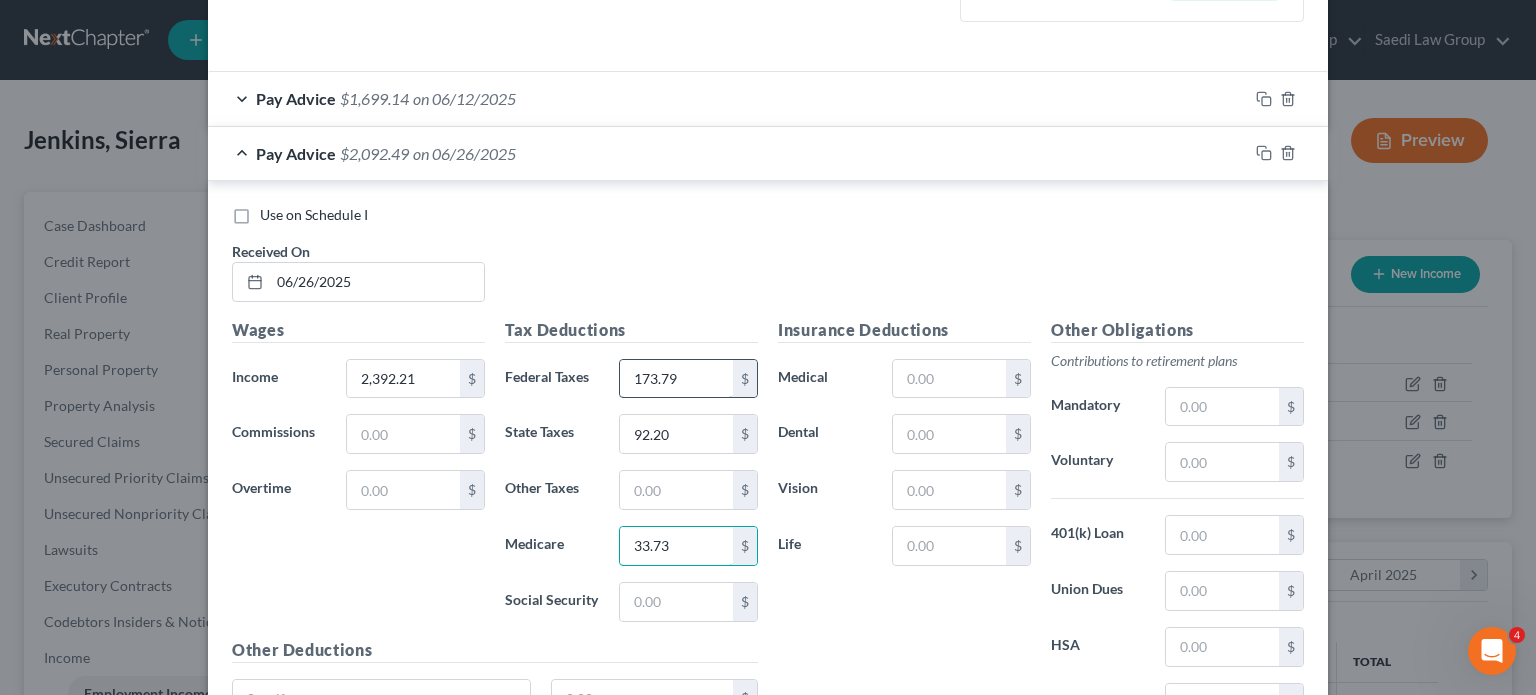 type on "33.73" 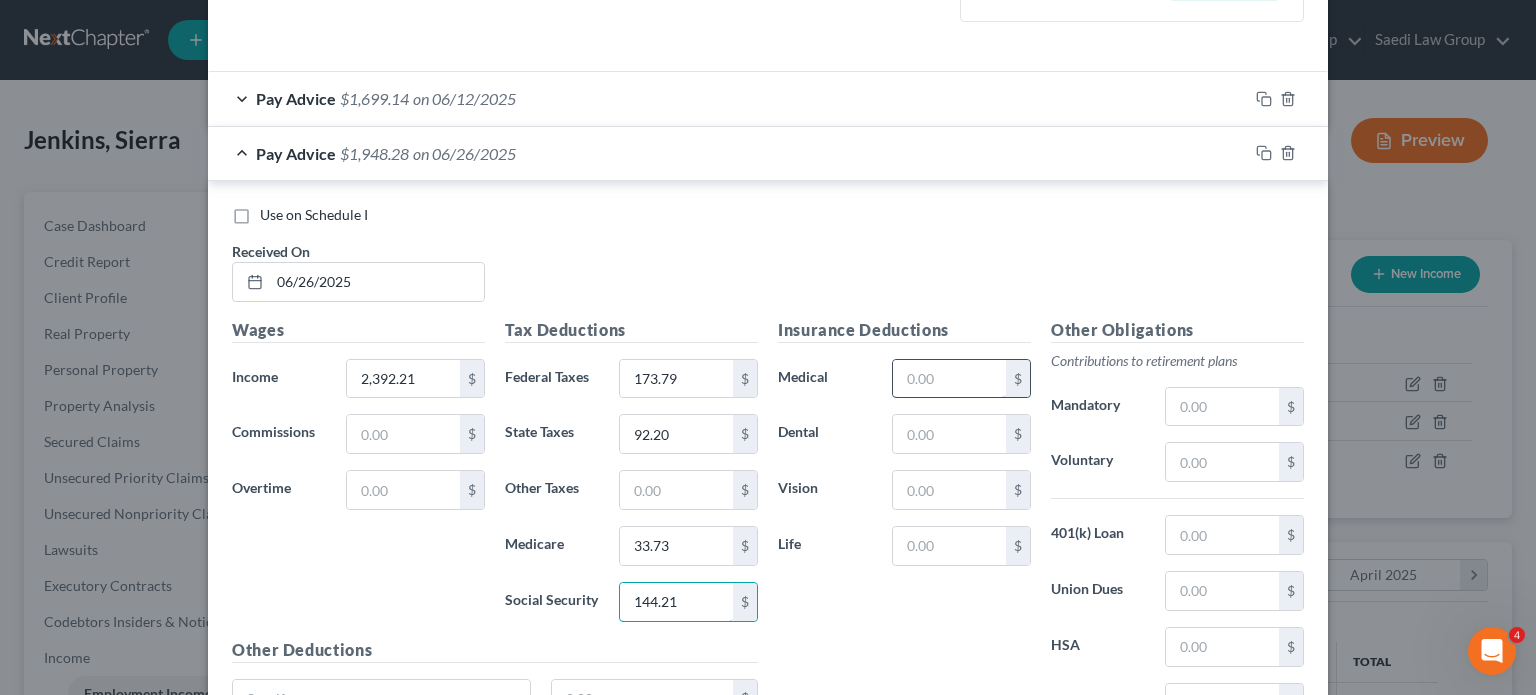 type on "144.21" 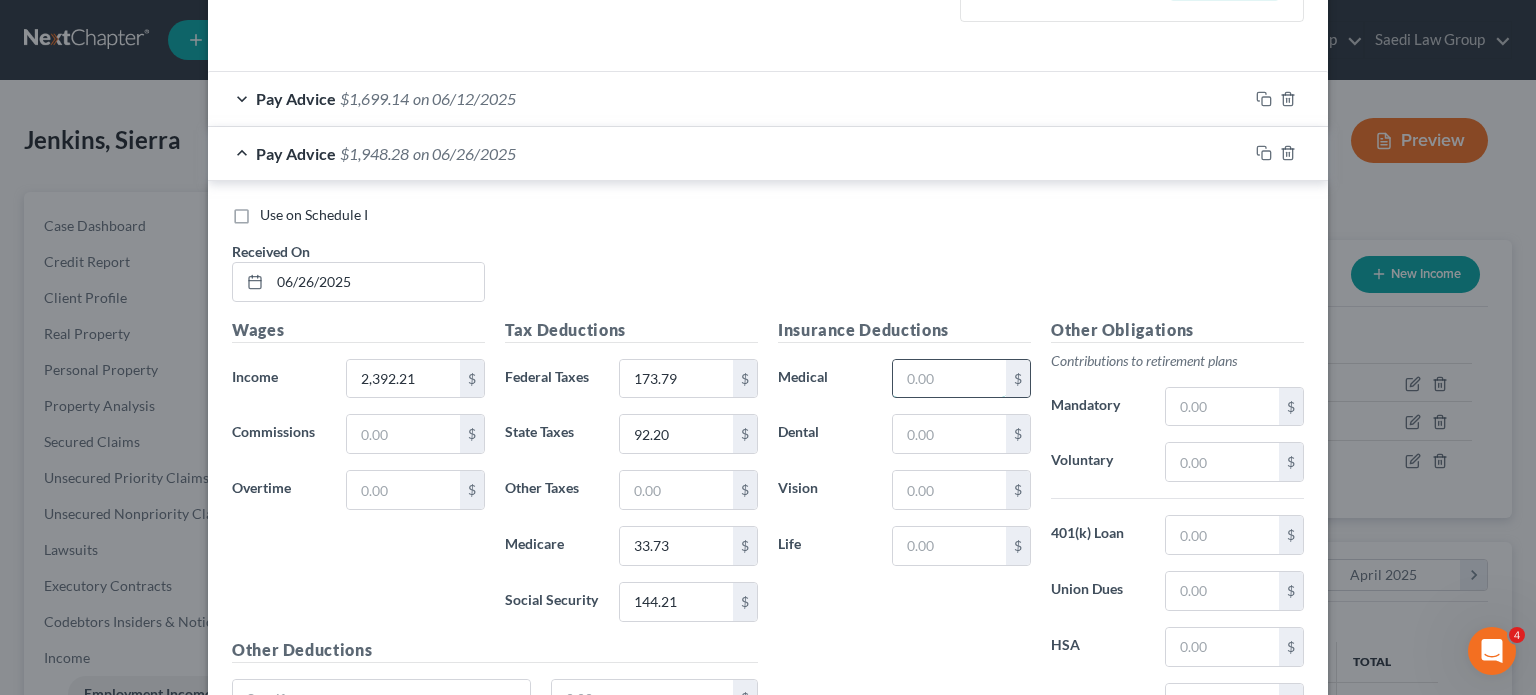 click at bounding box center [949, 379] 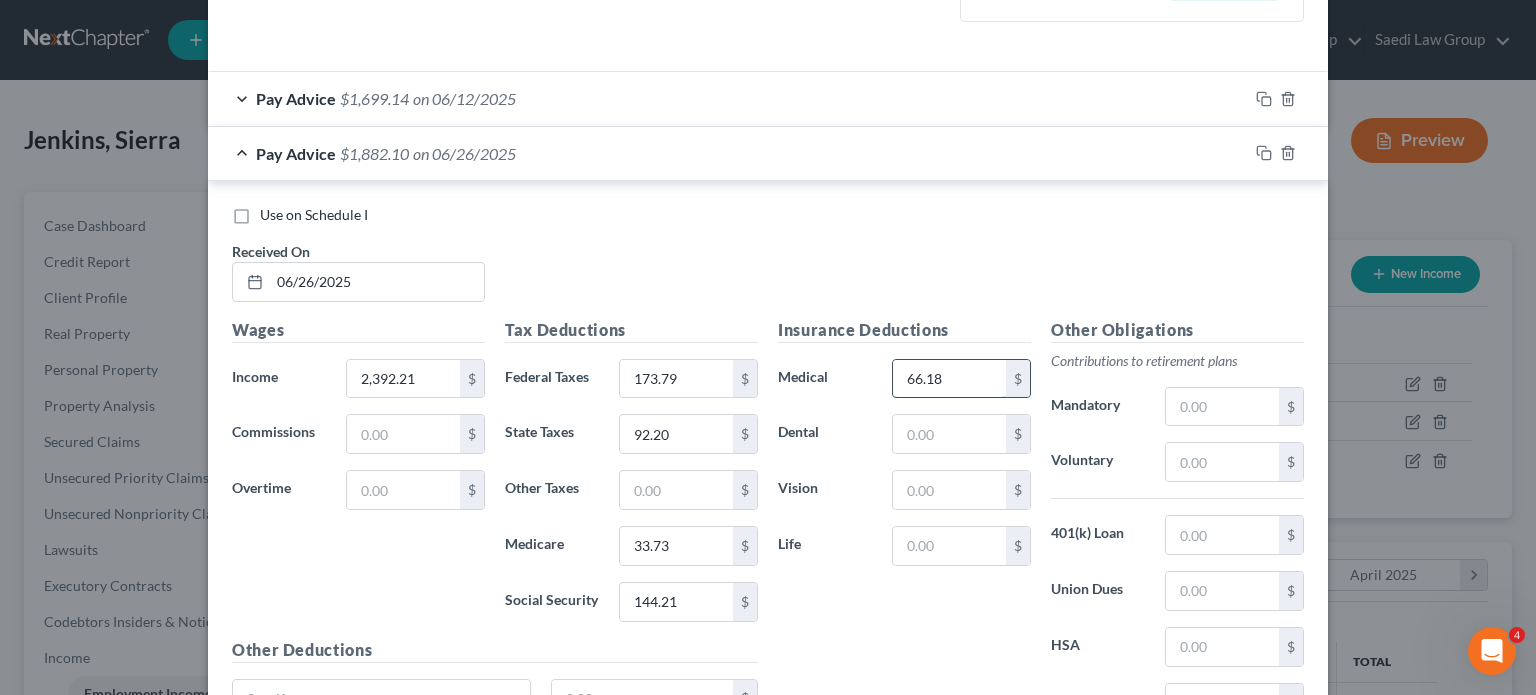 type on "66.18" 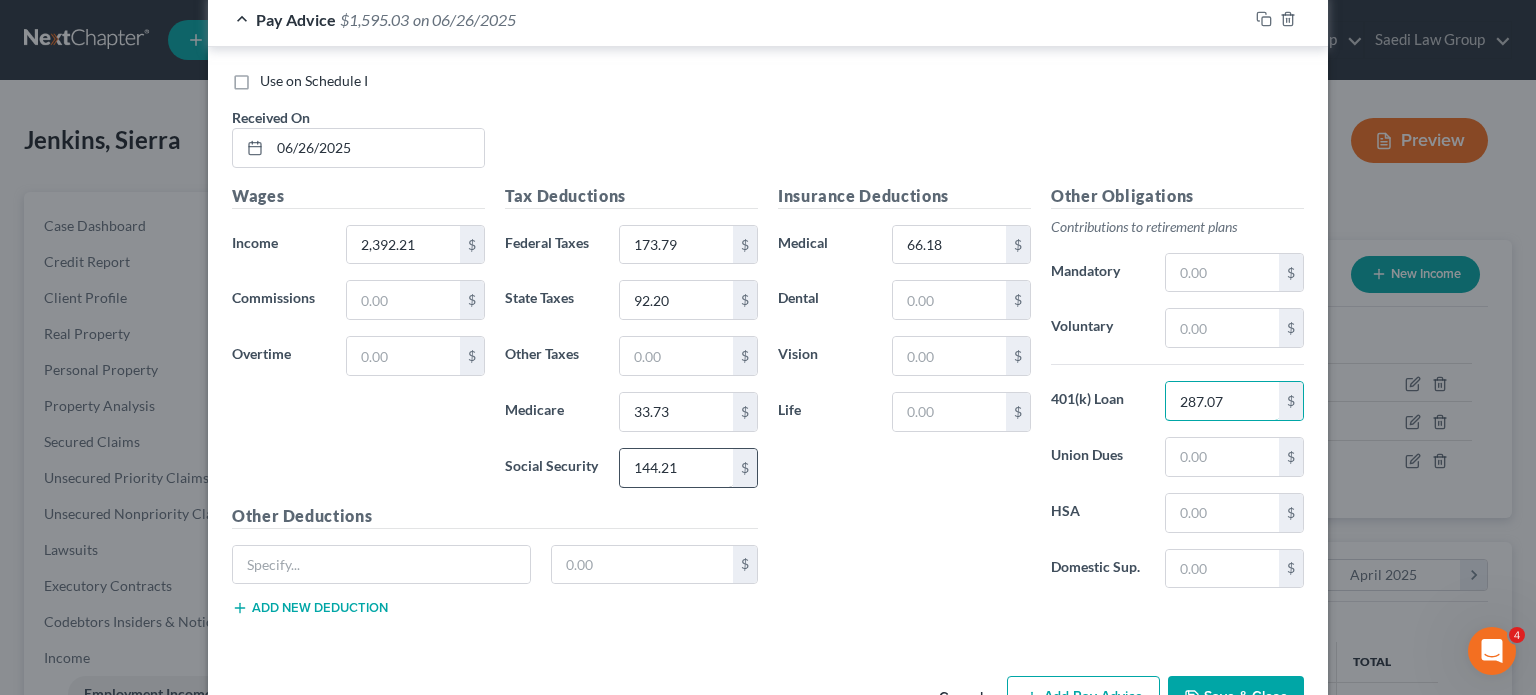 scroll, scrollTop: 836, scrollLeft: 0, axis: vertical 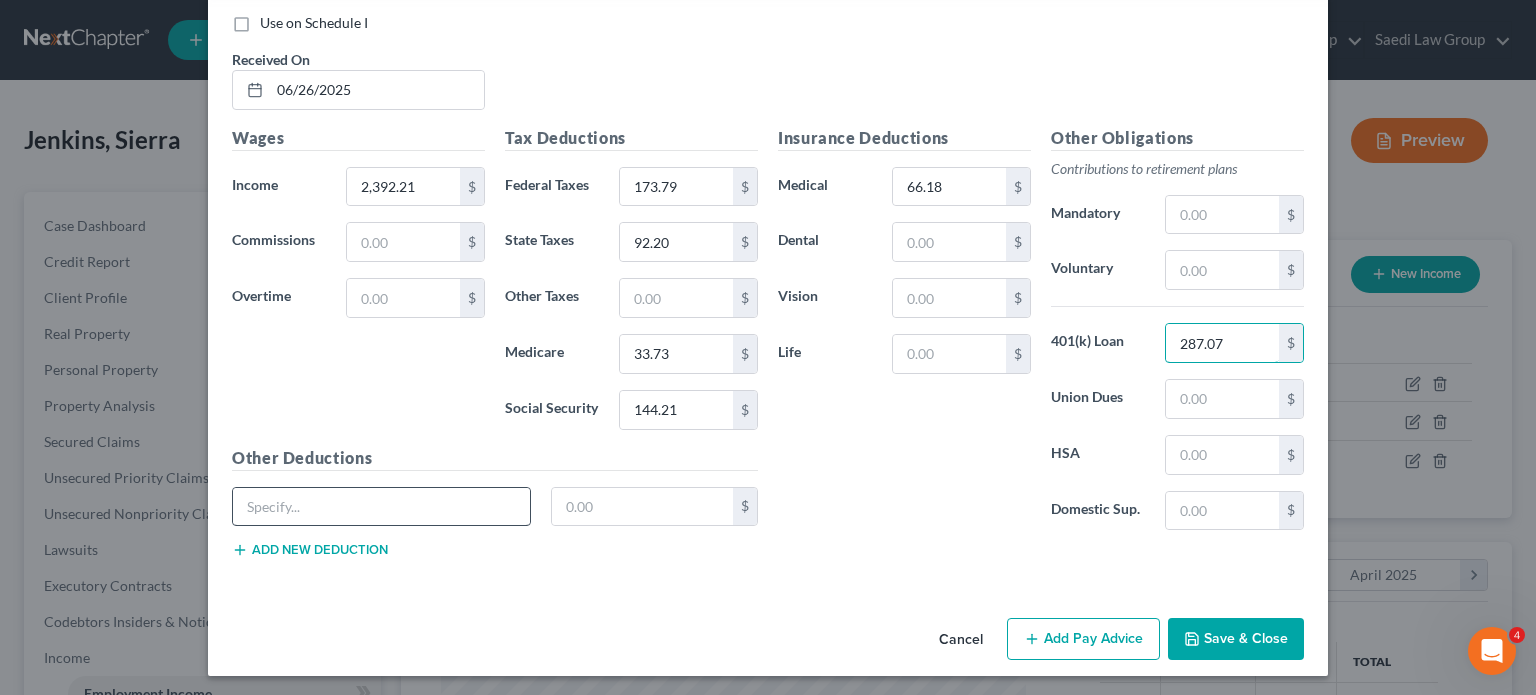 type on "287.07" 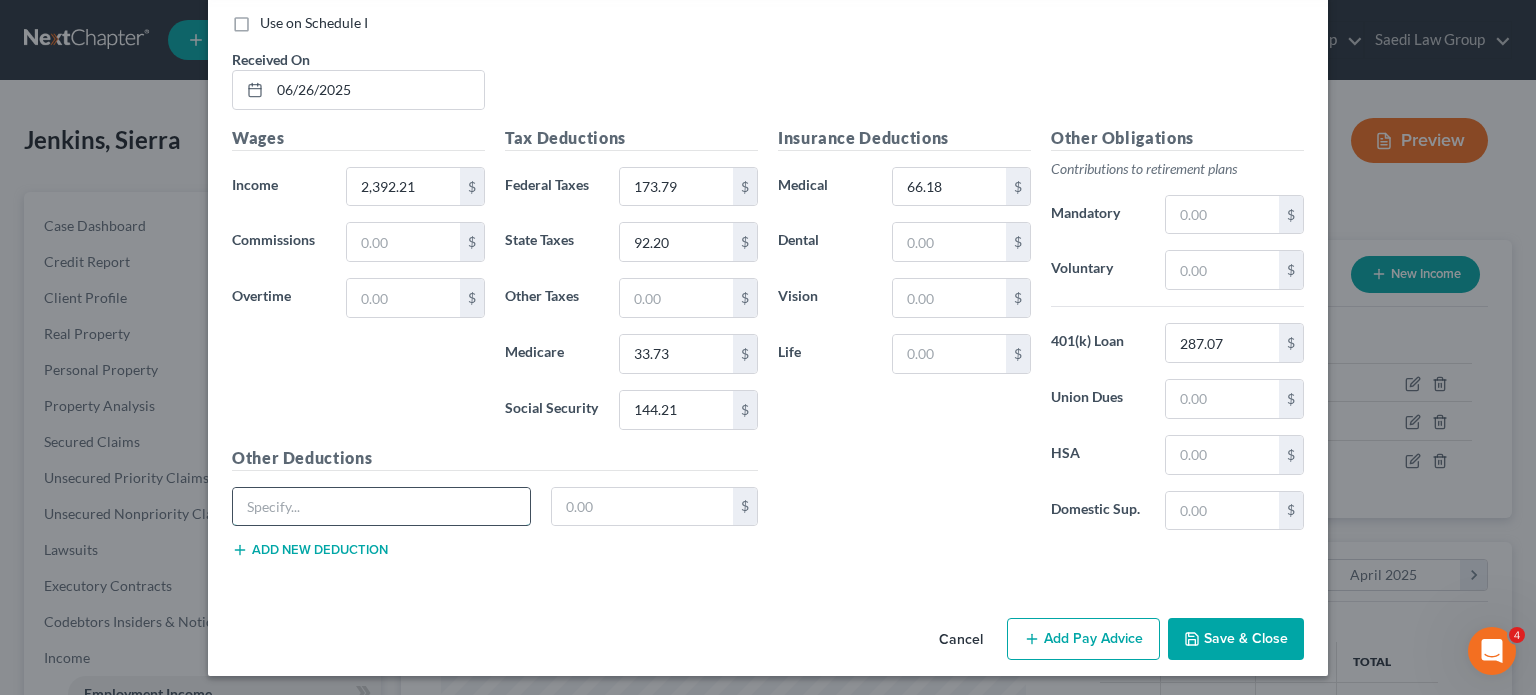 click at bounding box center [381, 507] 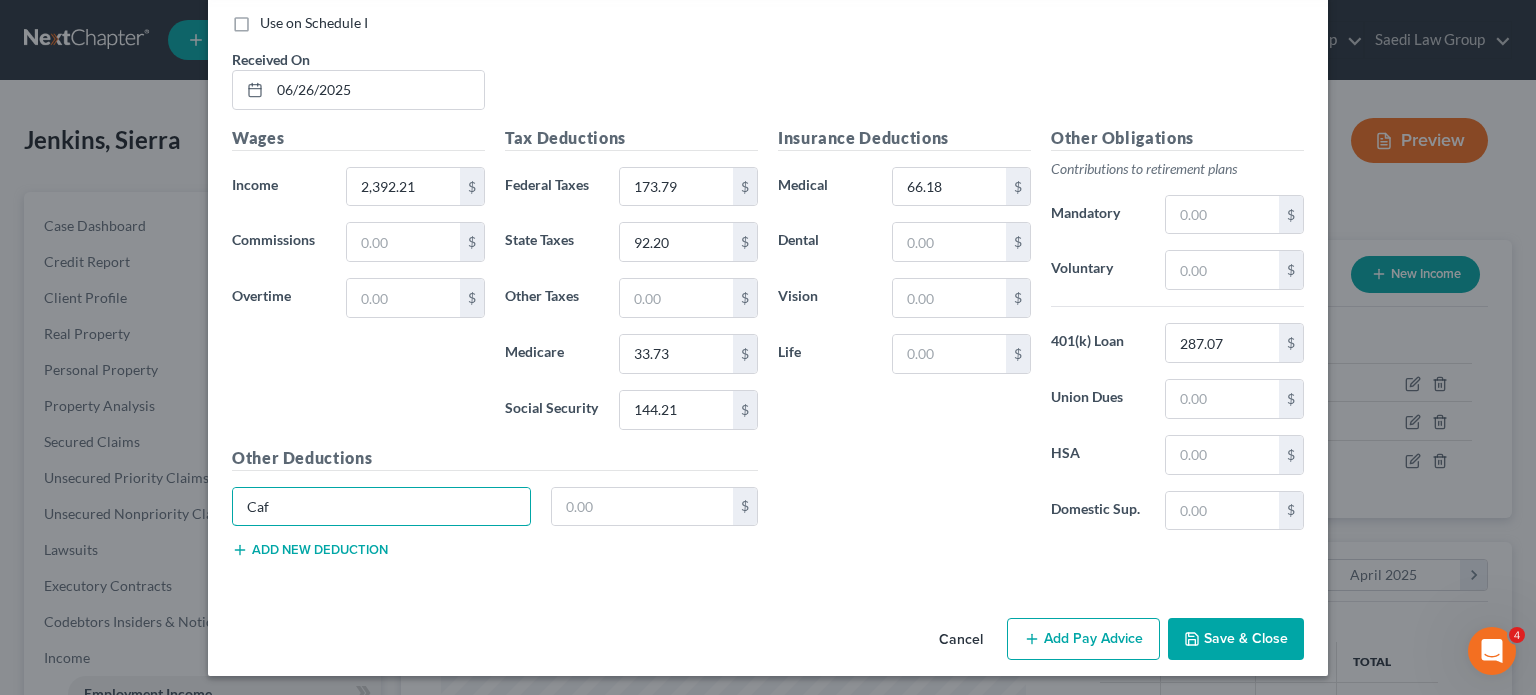 type on "Cafeteria" 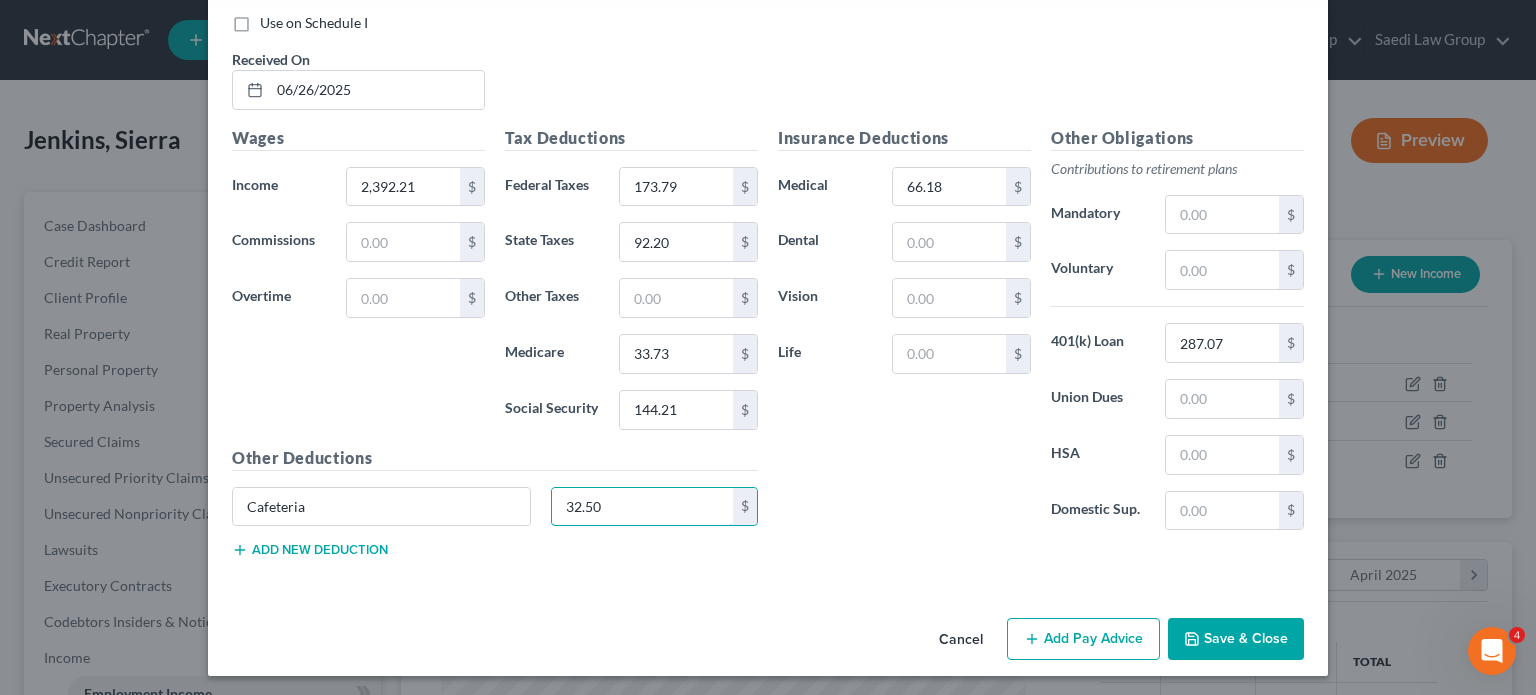 type on "32.50" 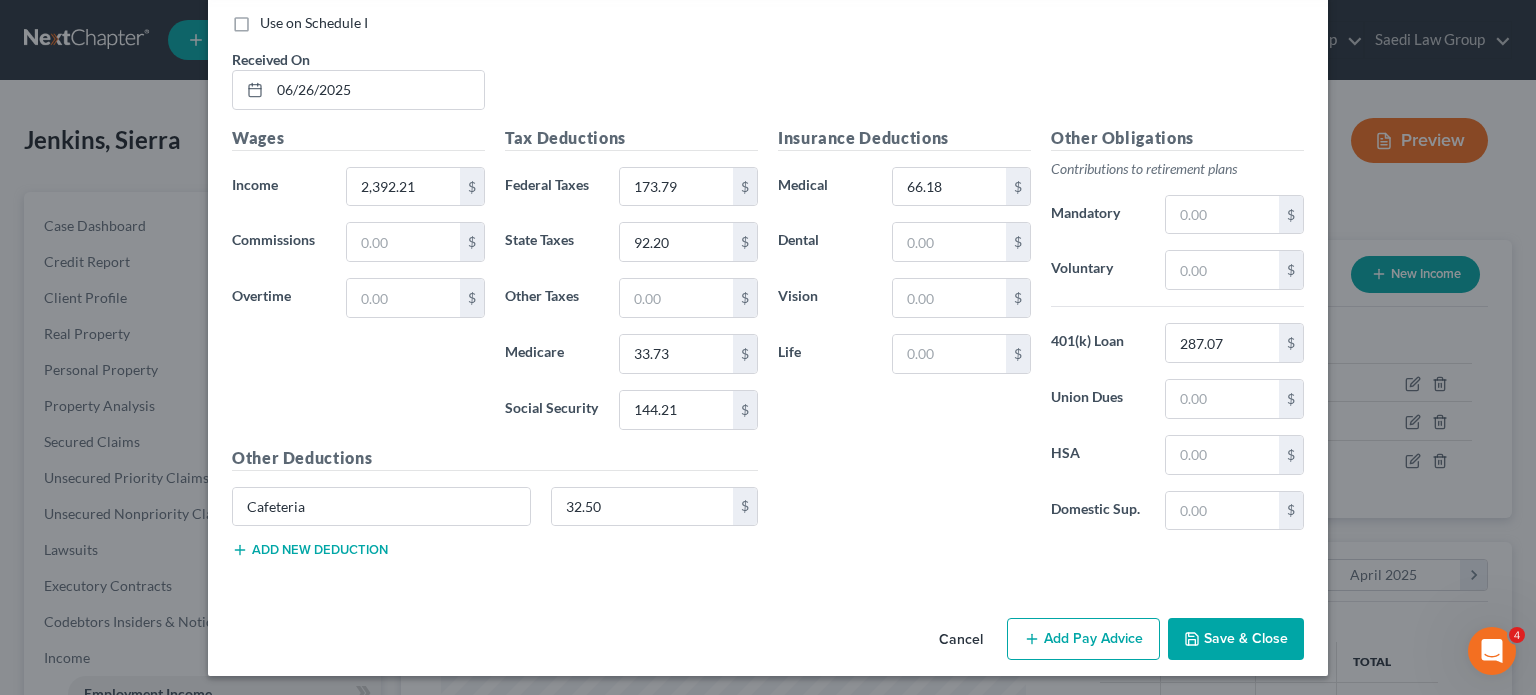 click on "Add new deduction" at bounding box center (310, 550) 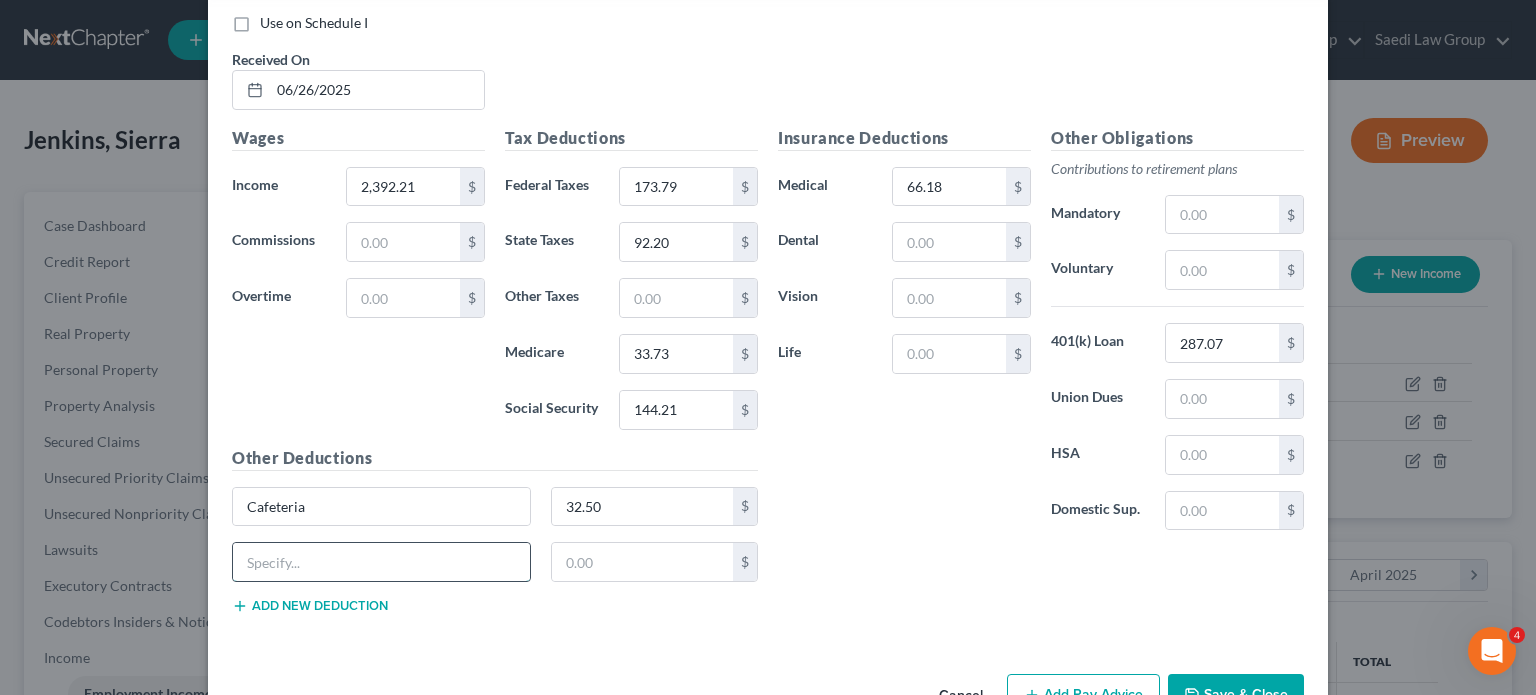 click at bounding box center [381, 562] 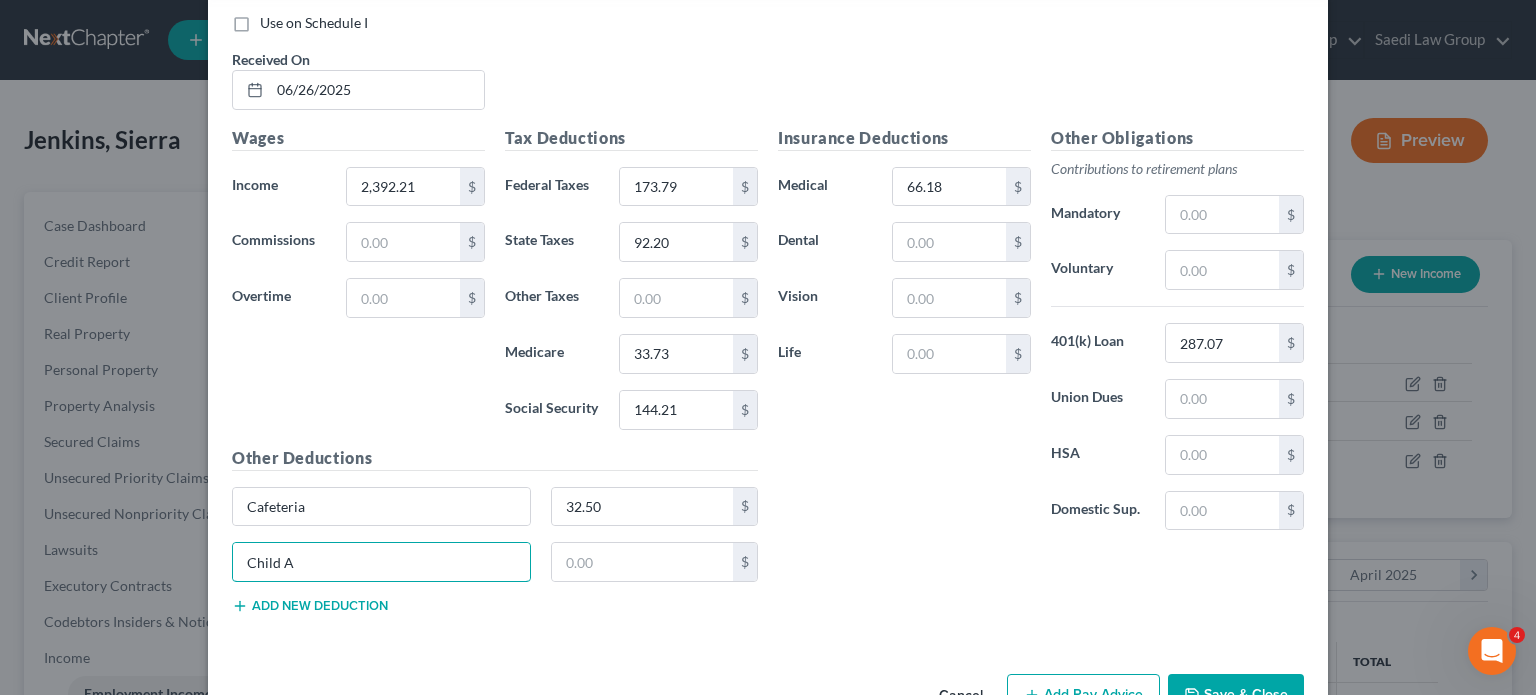 type on "Child Admin Fee" 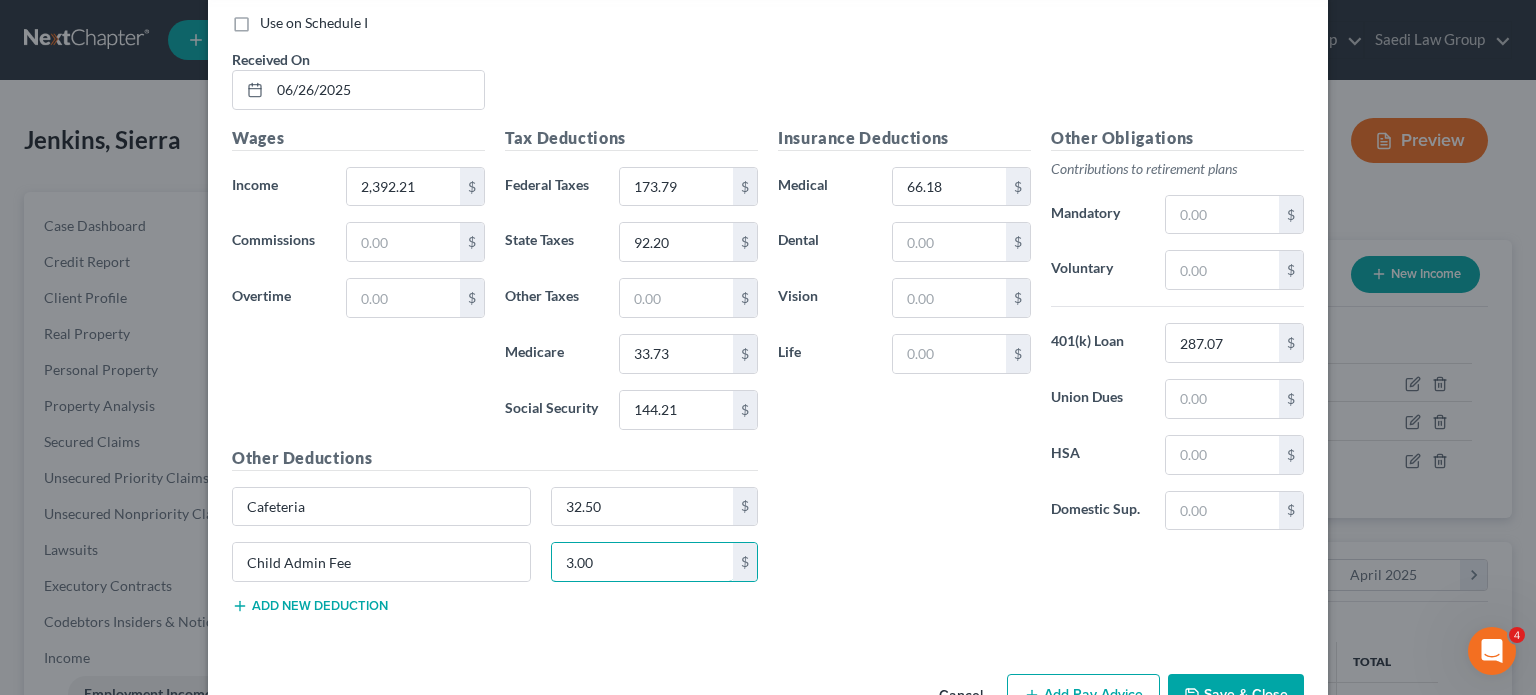 type on "3.00" 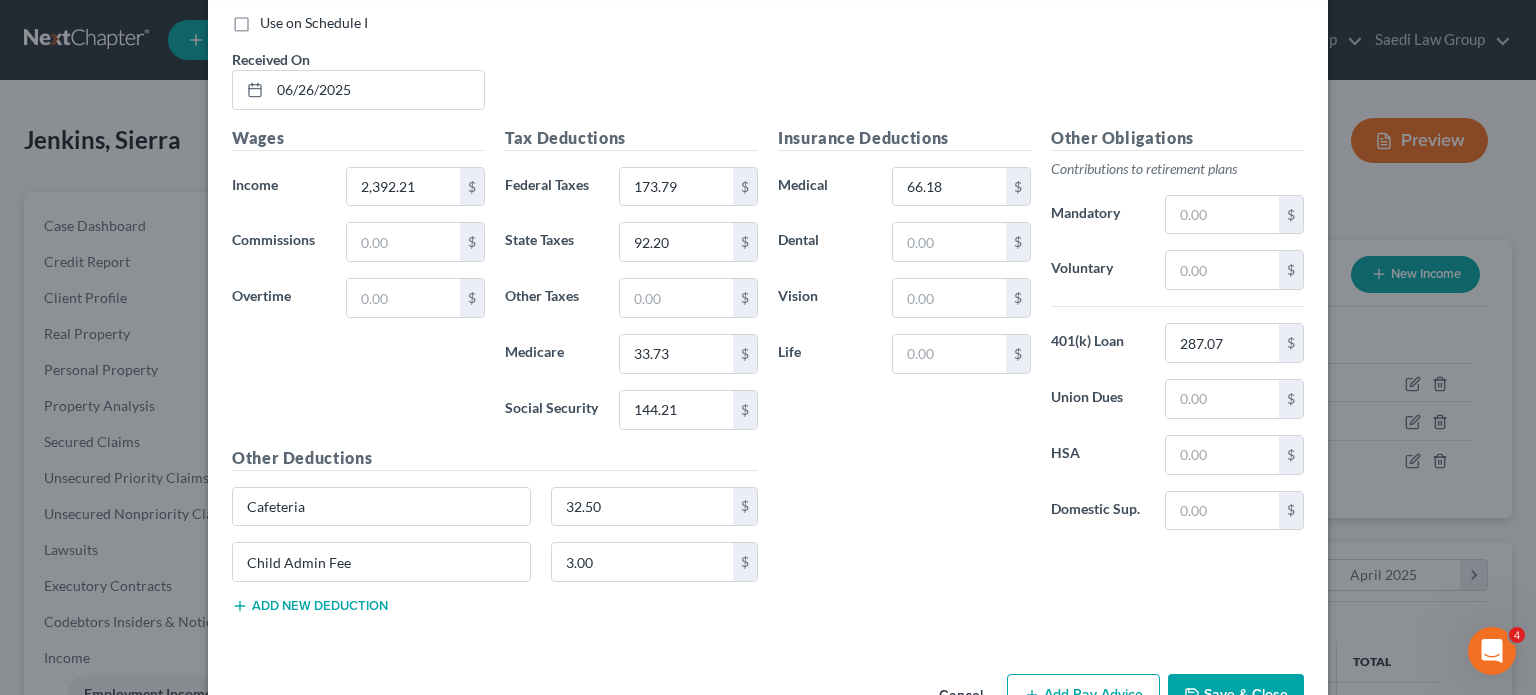 click on "Add new deduction" at bounding box center [310, 606] 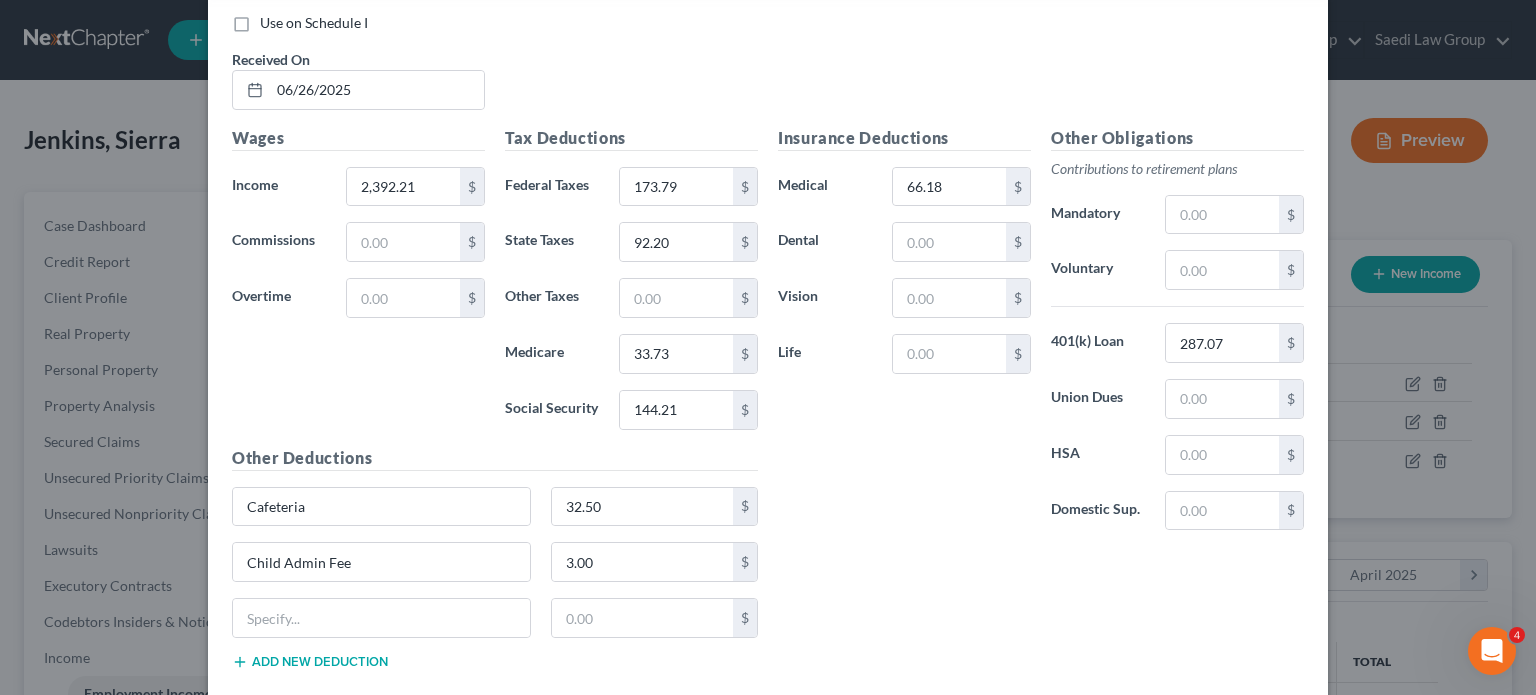 type 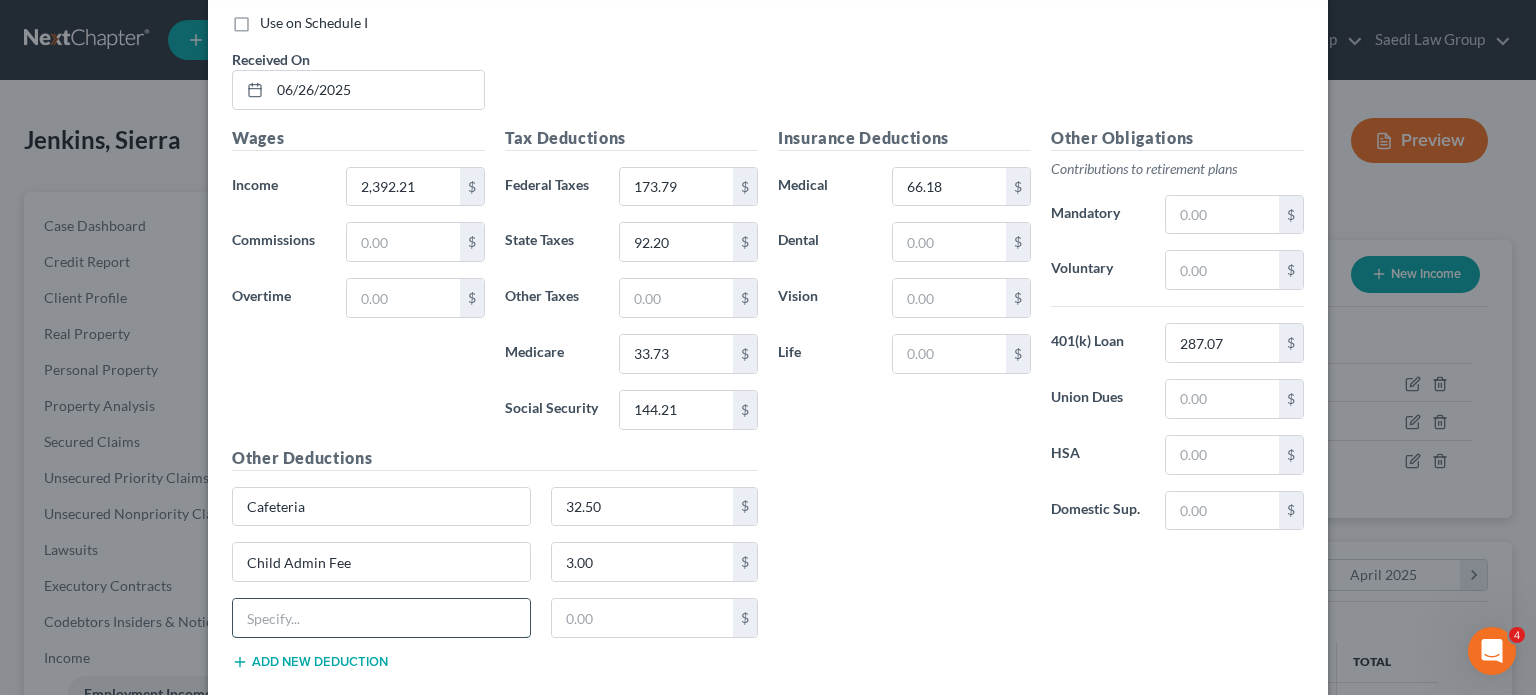 click at bounding box center (381, 618) 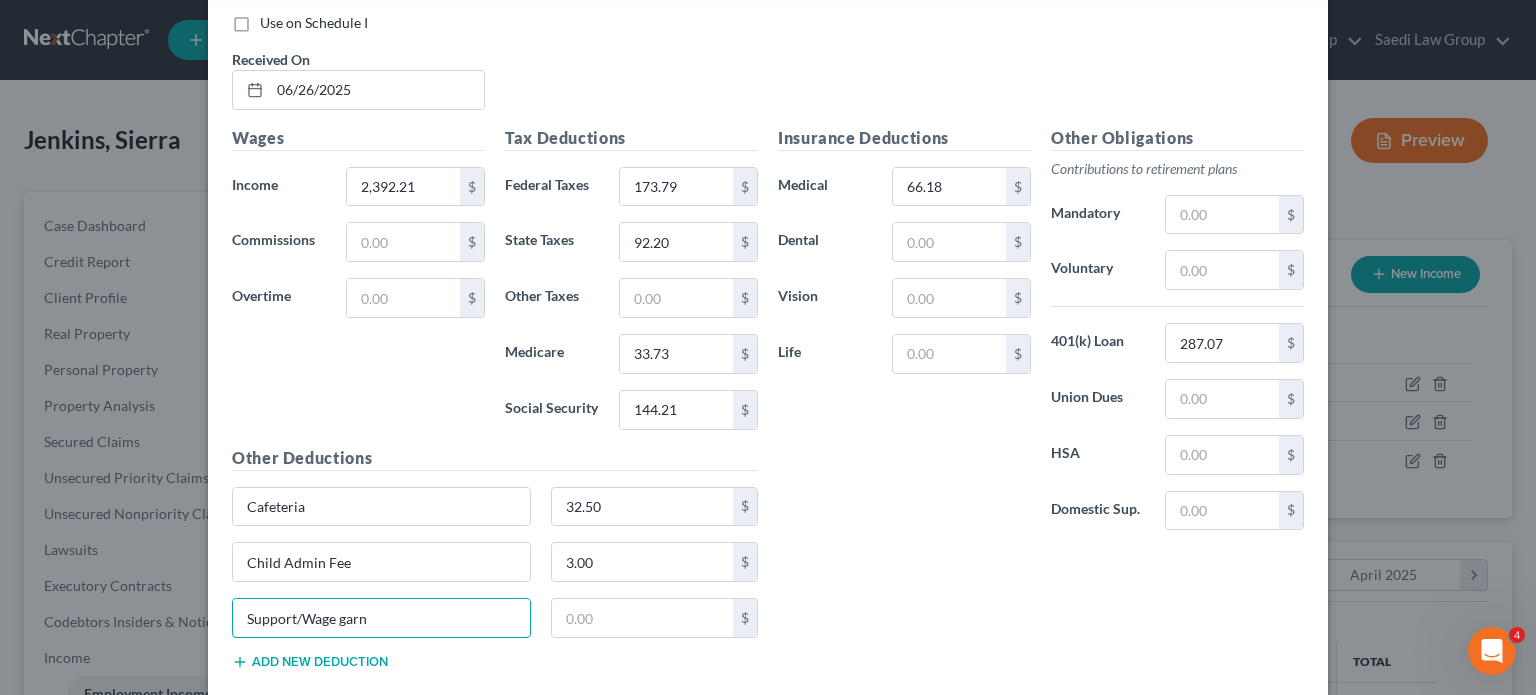 type on "Support/Wage garn" 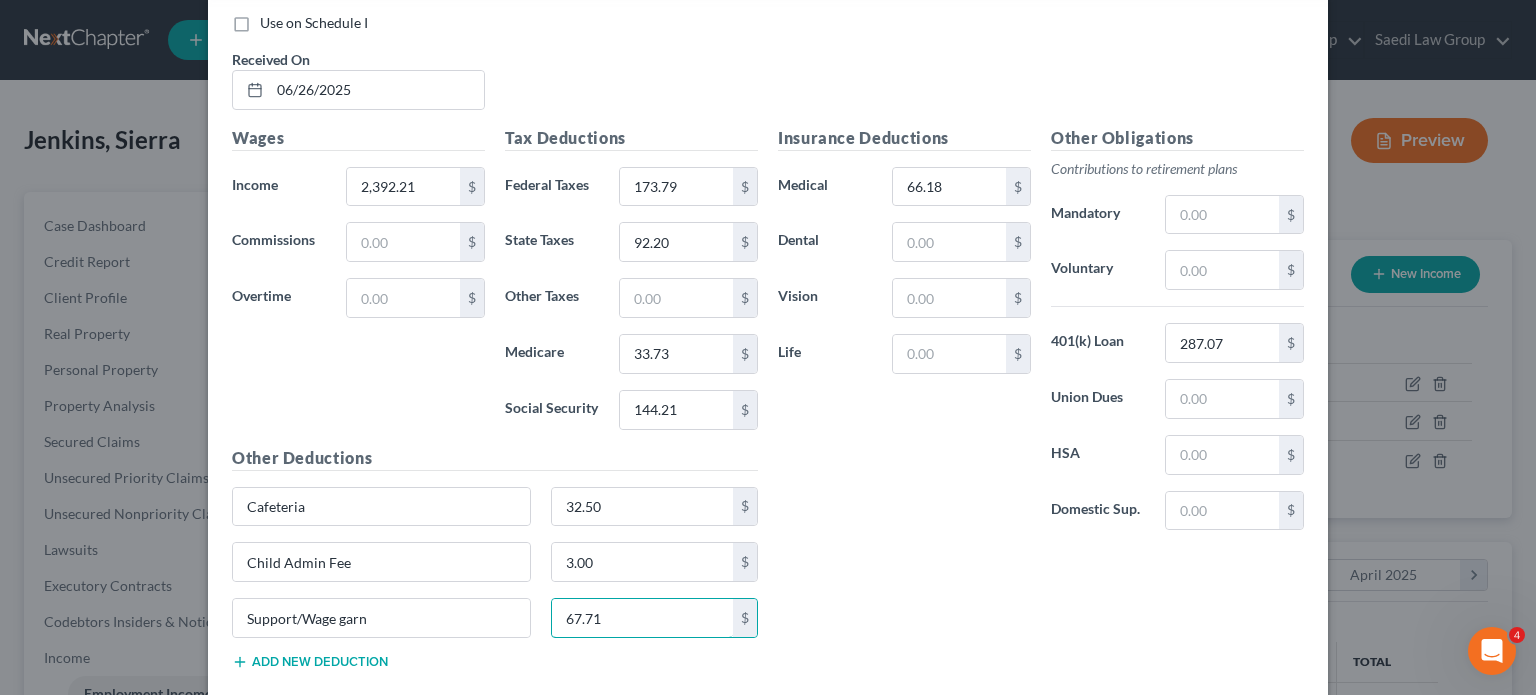 type on "67.71" 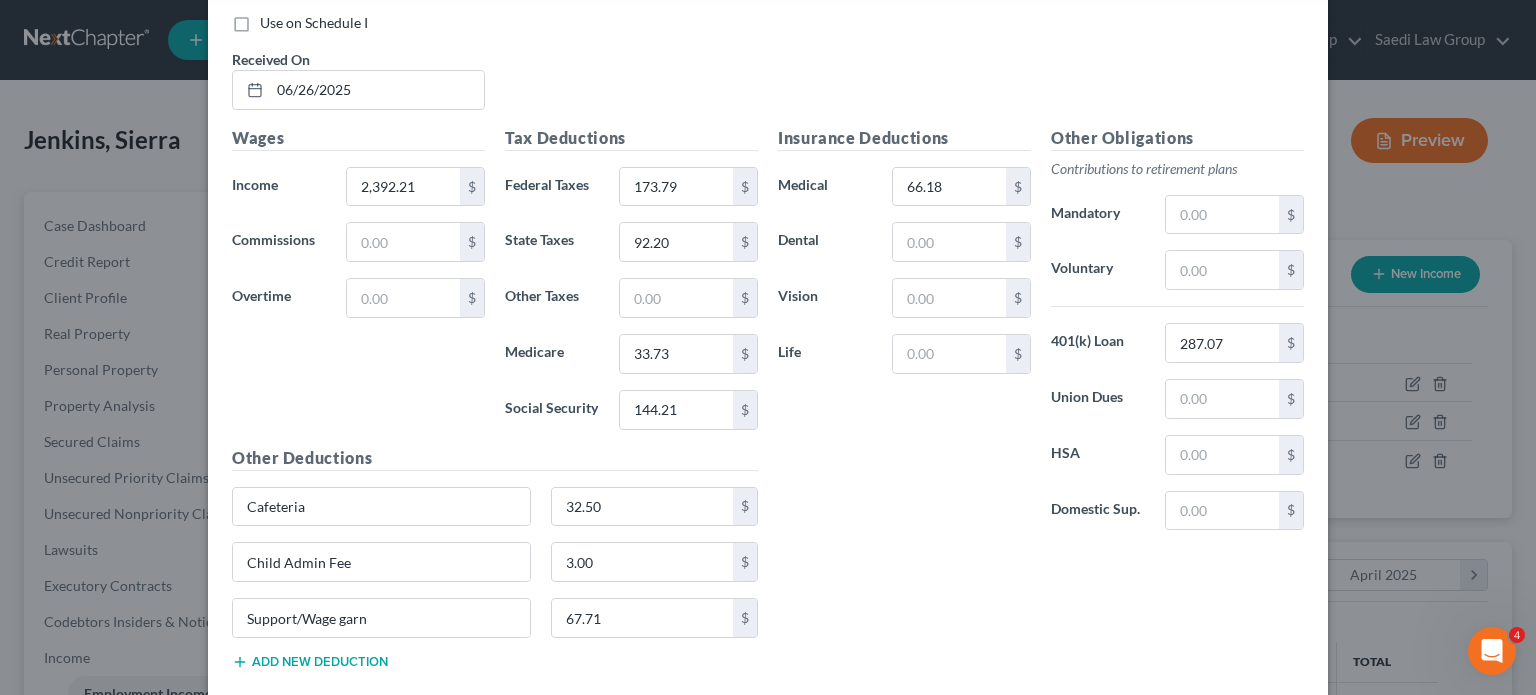 click on "Add new deduction" at bounding box center [310, 662] 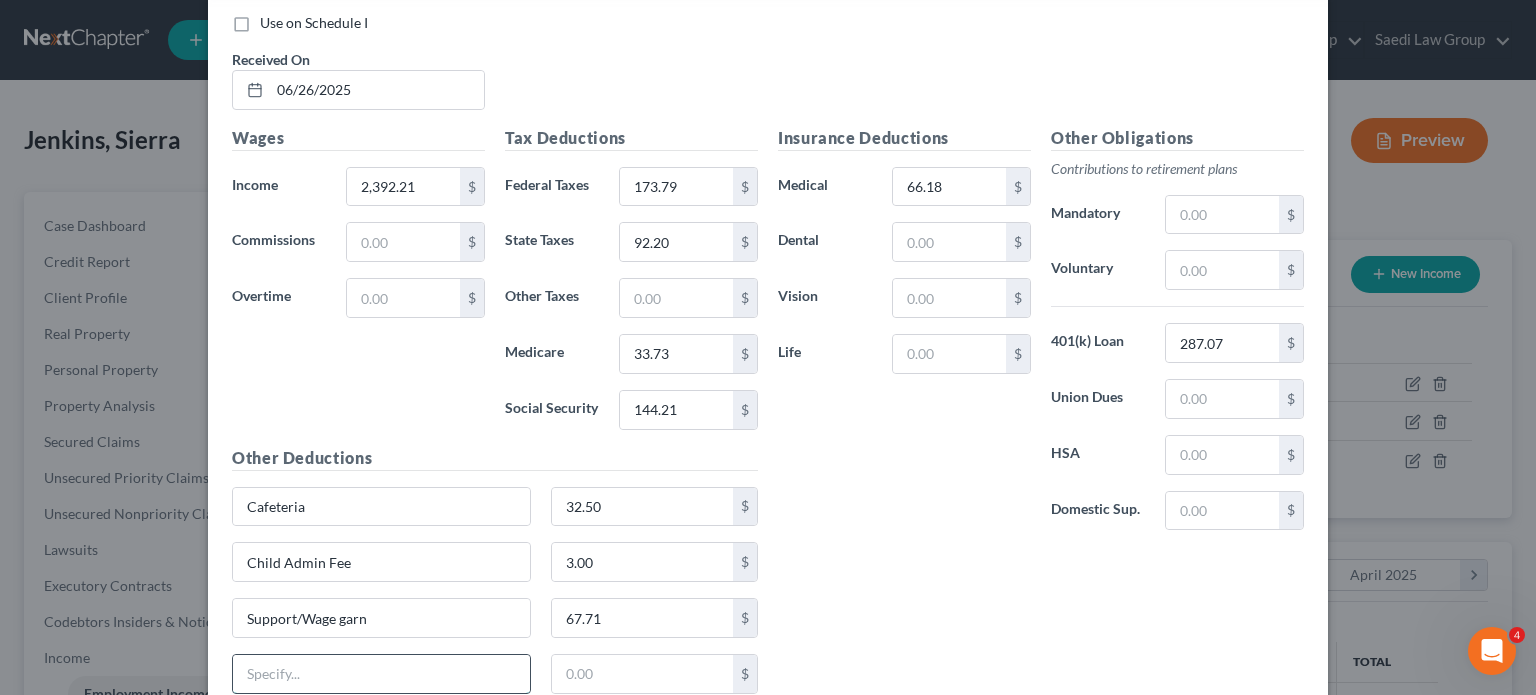 click at bounding box center [381, 674] 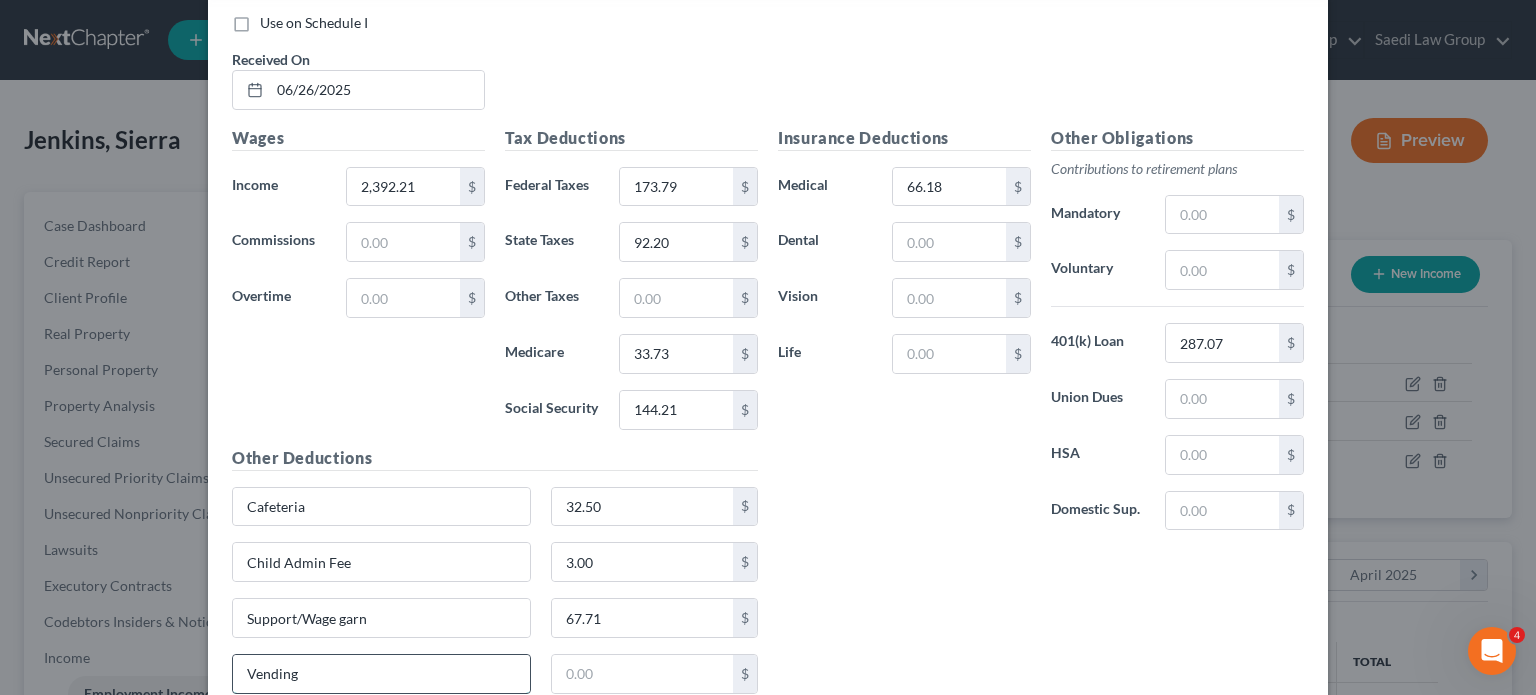 type on "Vending" 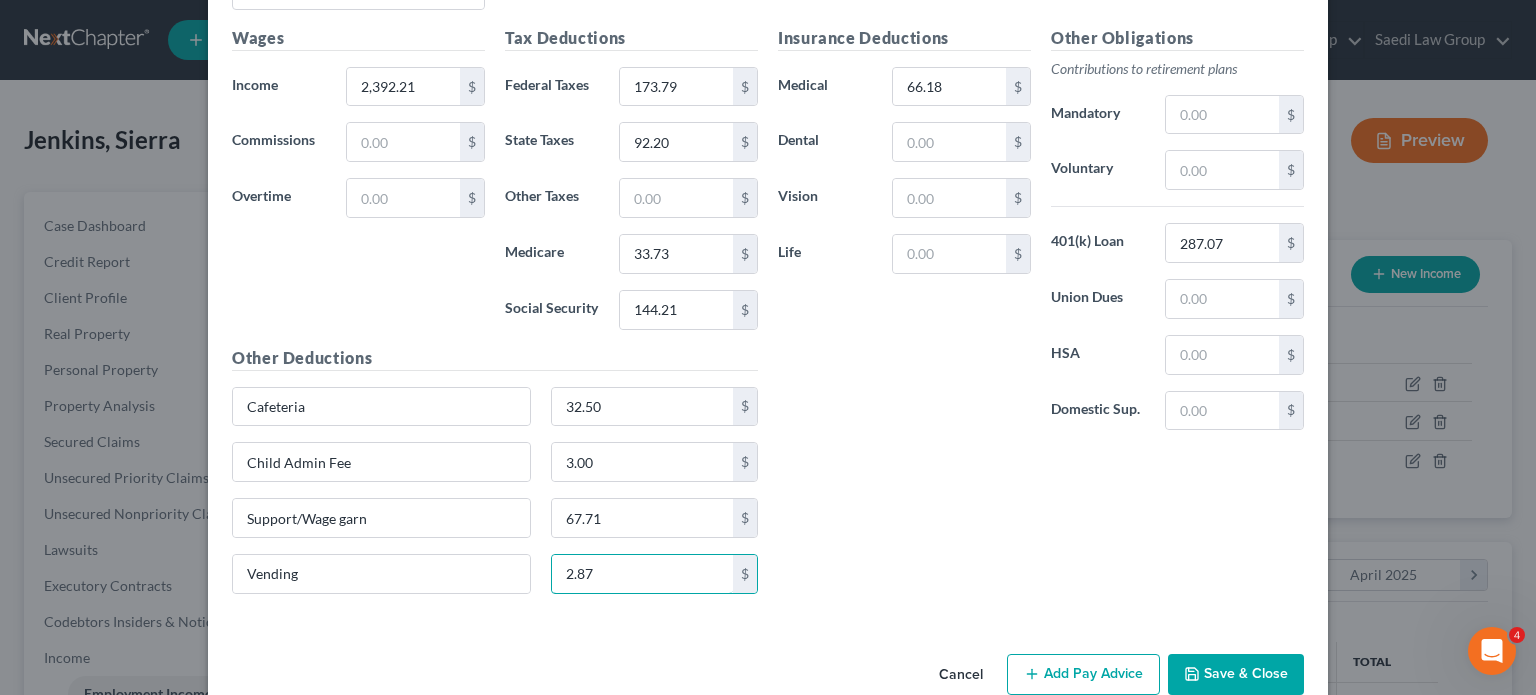 scroll, scrollTop: 970, scrollLeft: 0, axis: vertical 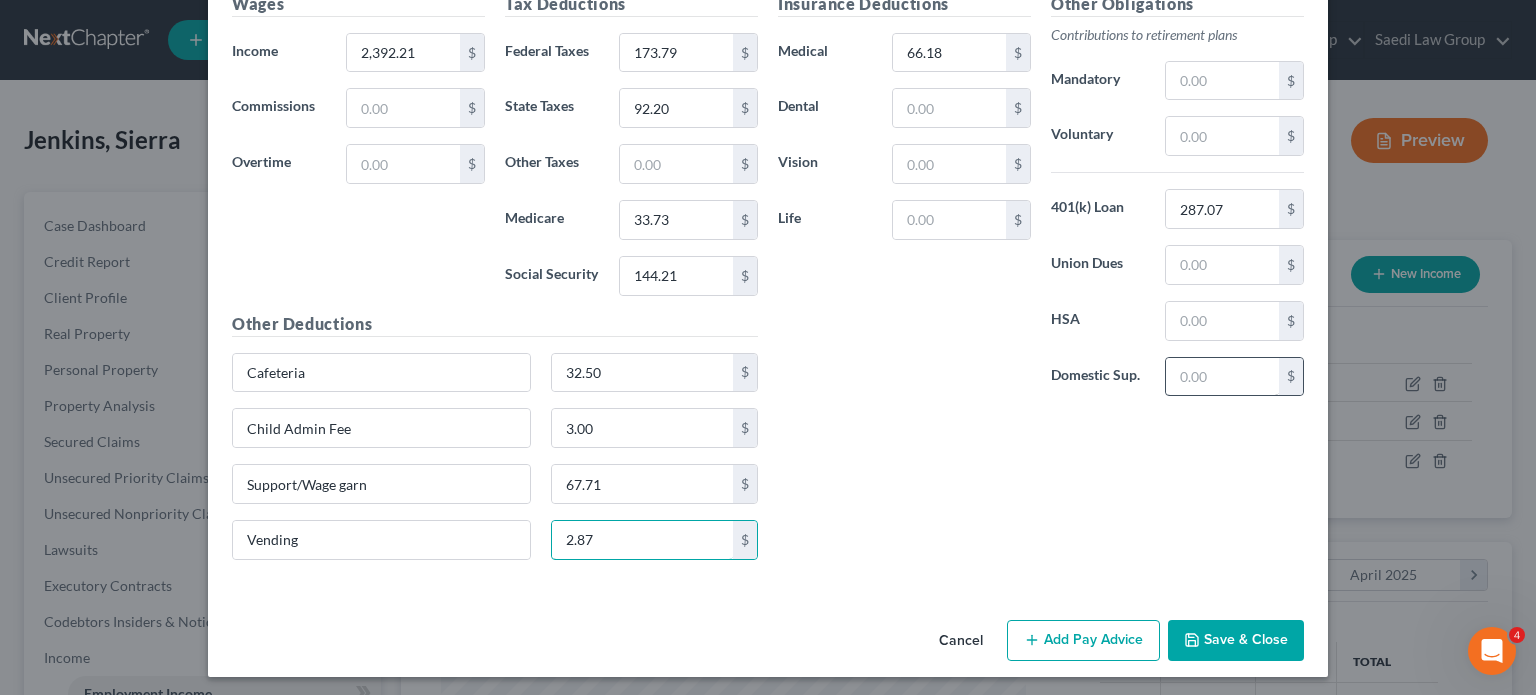 type on "2.87" 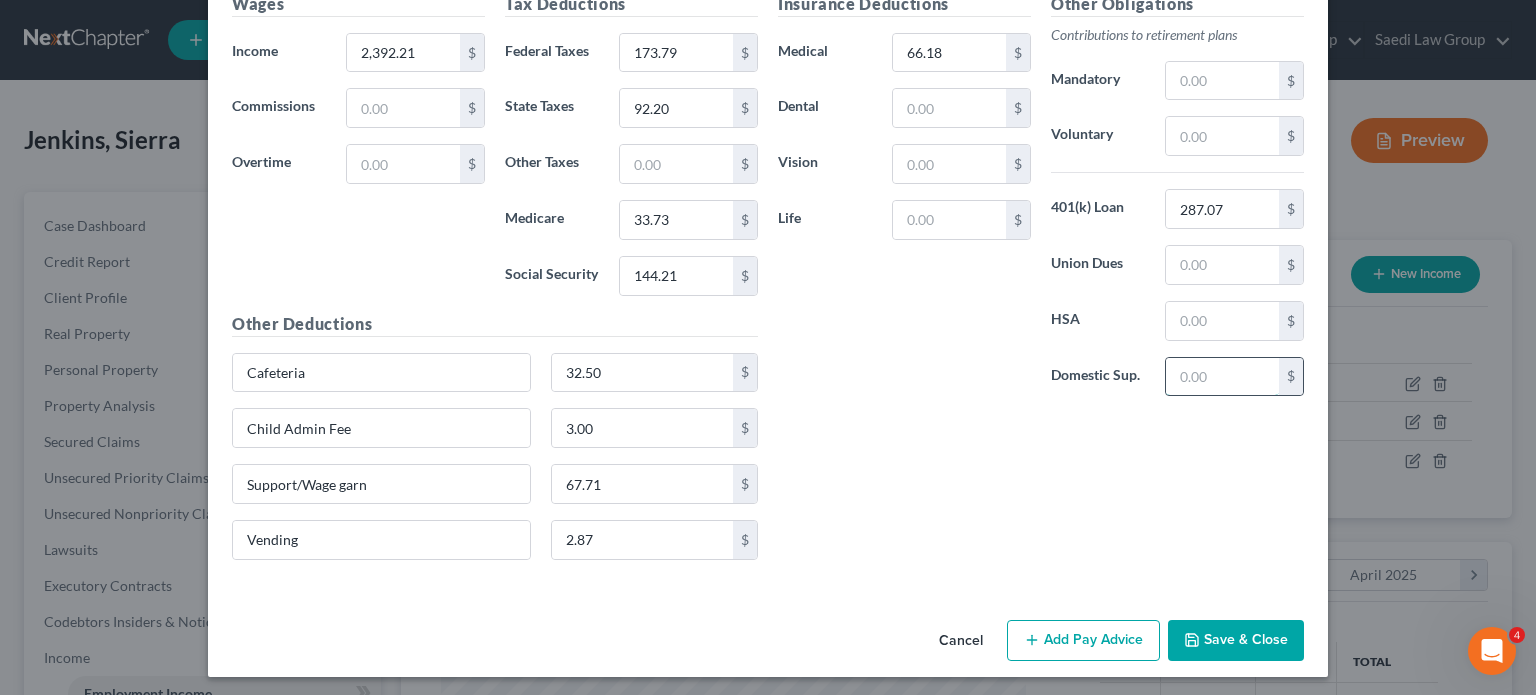 click at bounding box center [1222, 377] 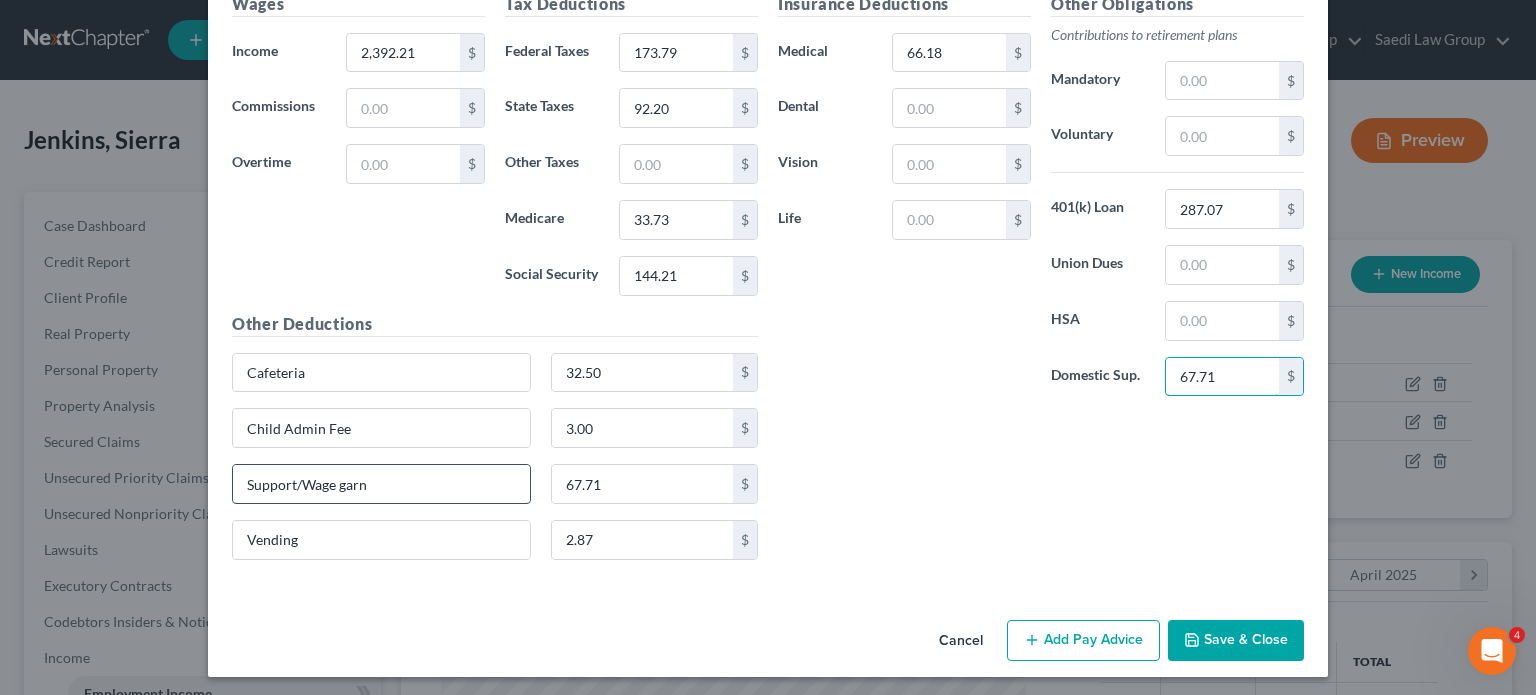 type on "67.71" 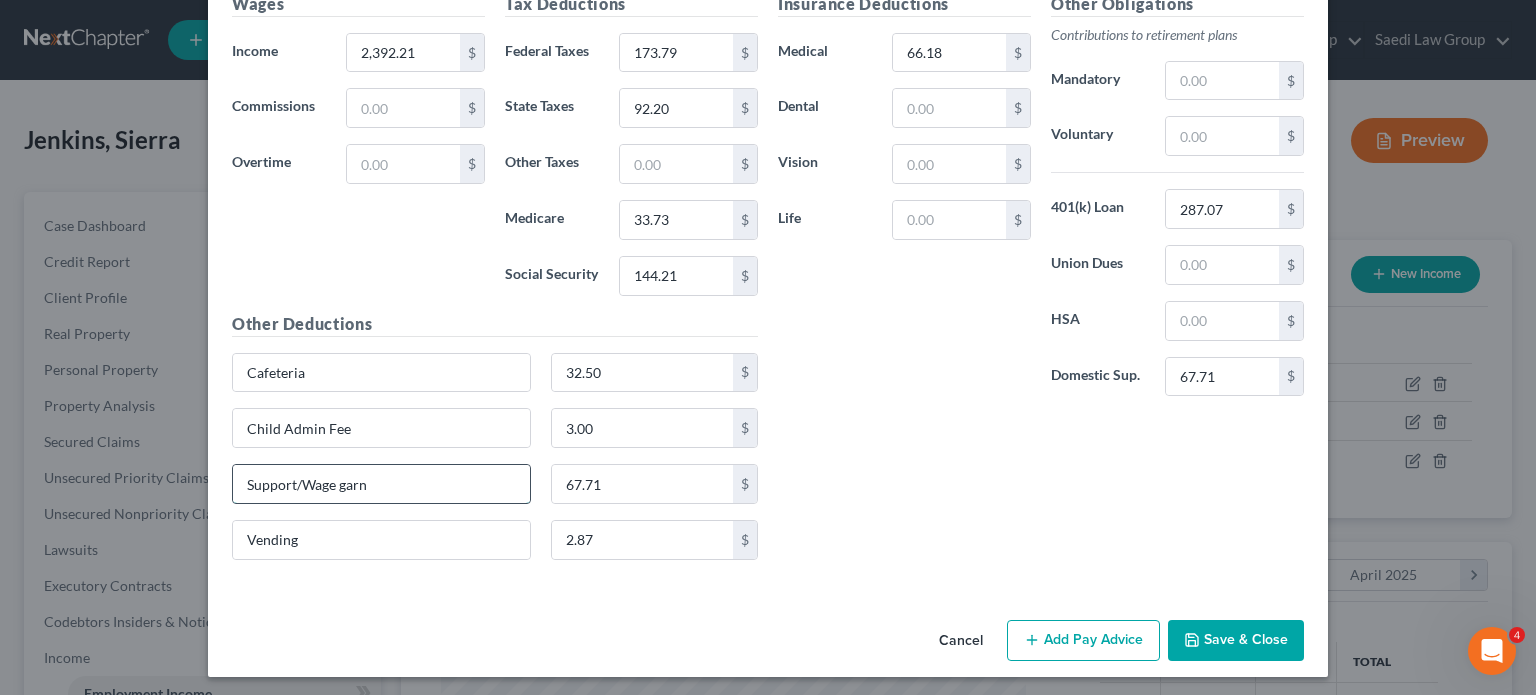 drag, startPoint x: 384, startPoint y: 485, endPoint x: 232, endPoint y: 471, distance: 152.64337 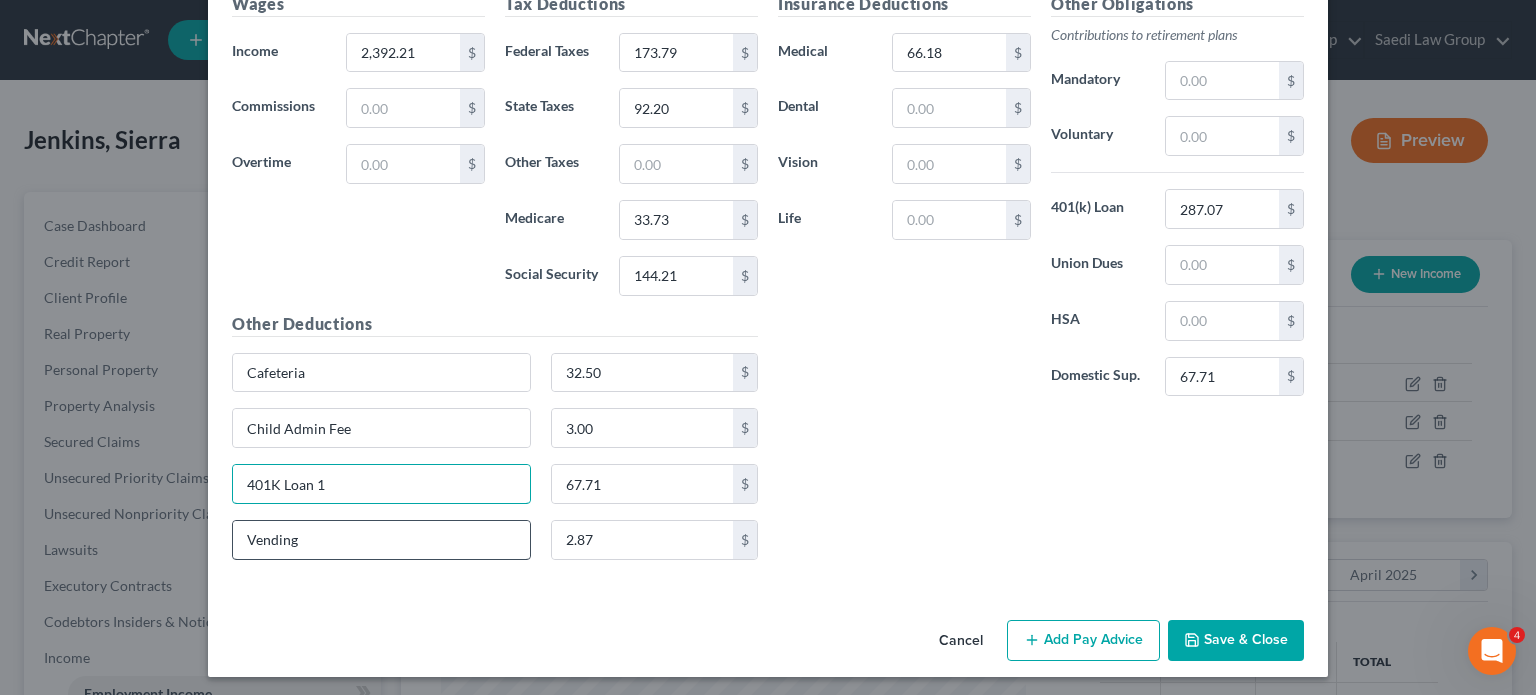 type on "401K Loan 1" 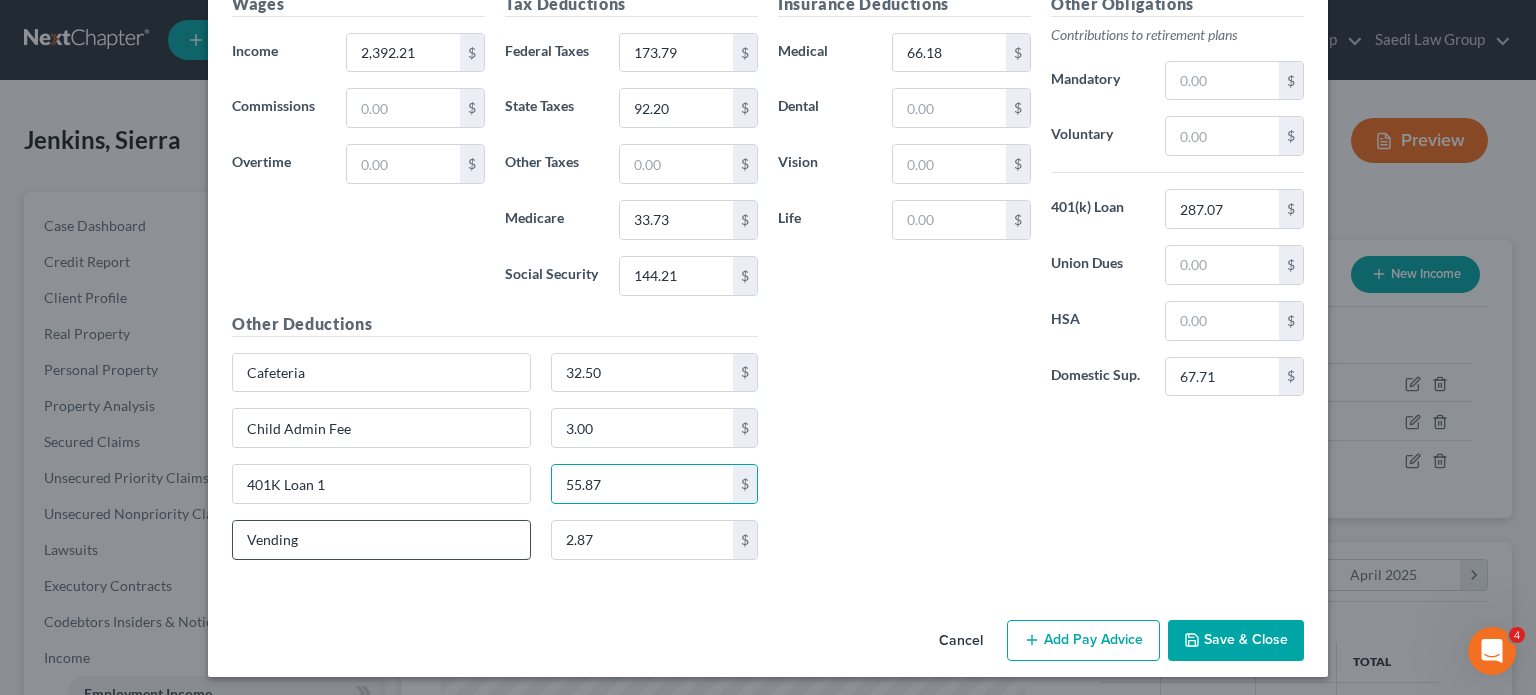 type on "55.87" 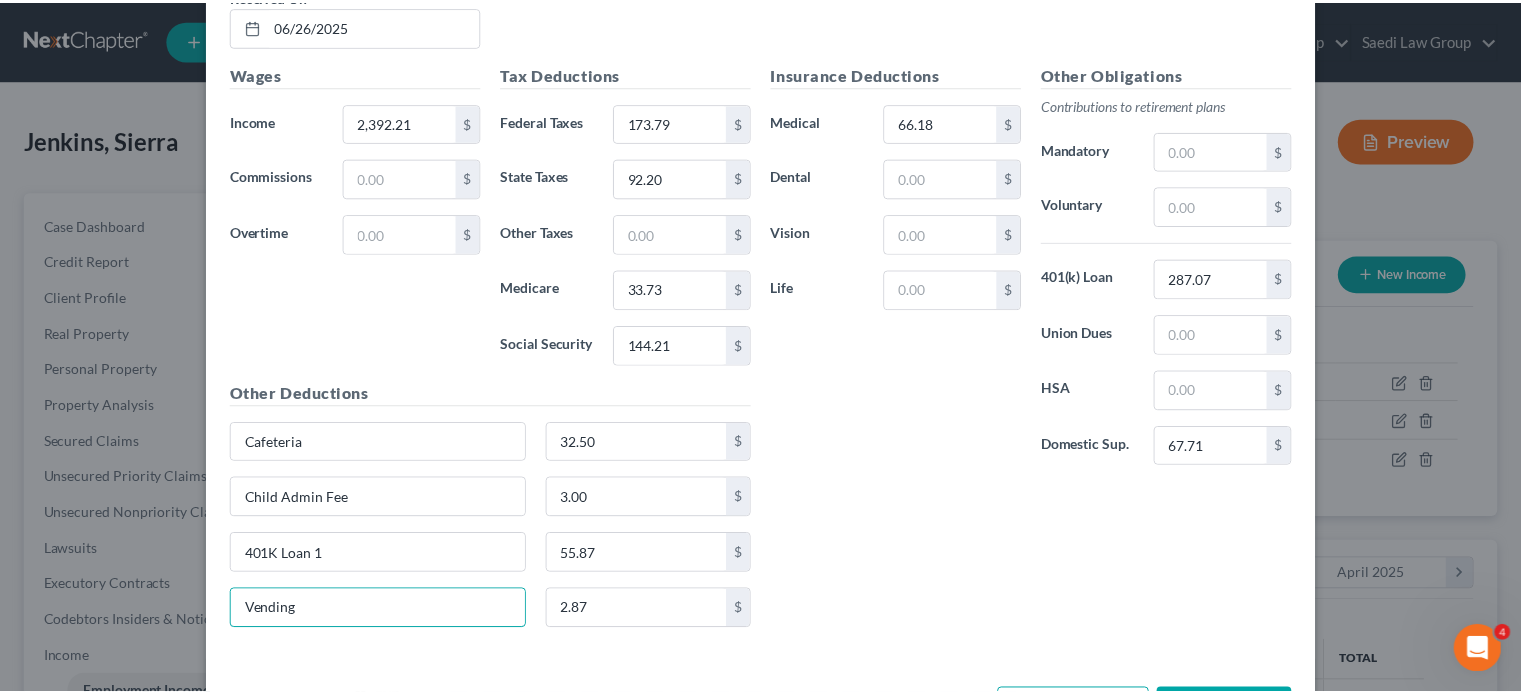 scroll, scrollTop: 970, scrollLeft: 0, axis: vertical 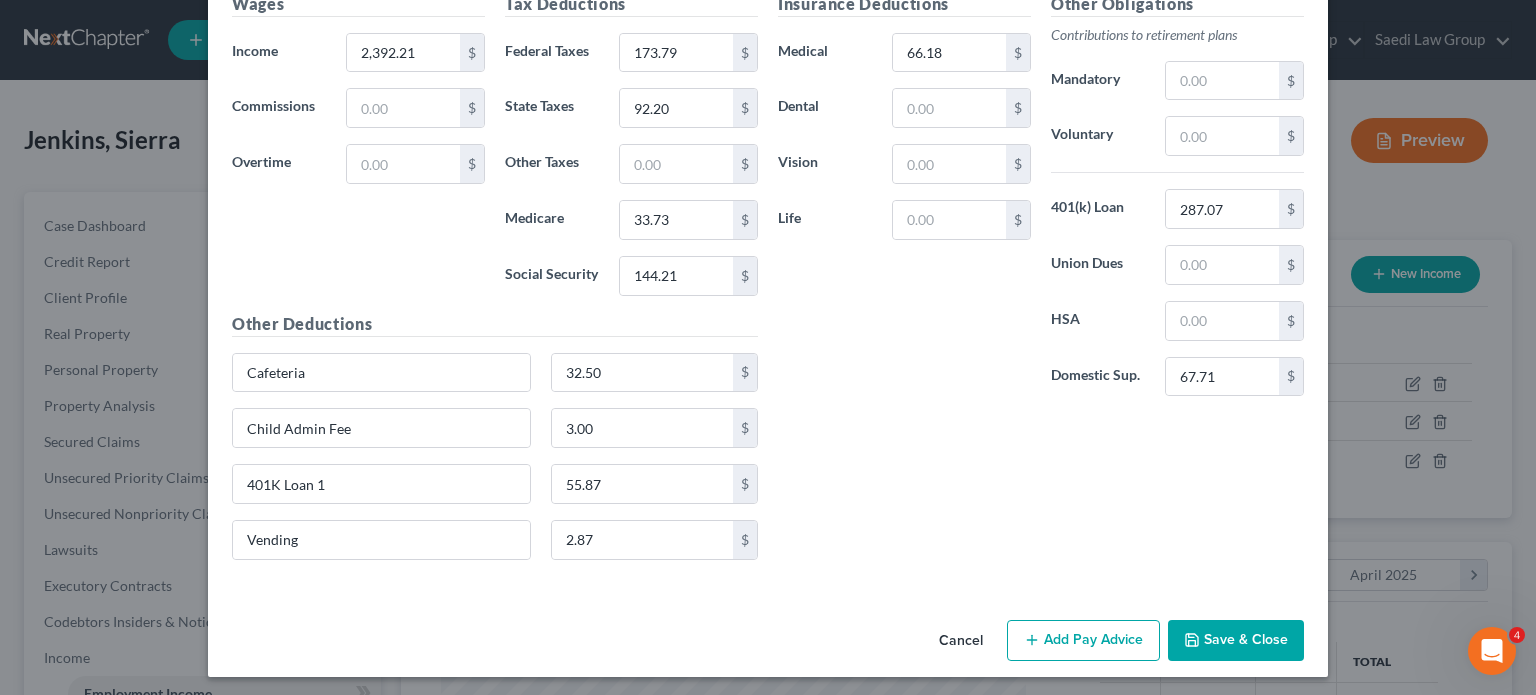 click on "Save & Close" at bounding box center [1236, 641] 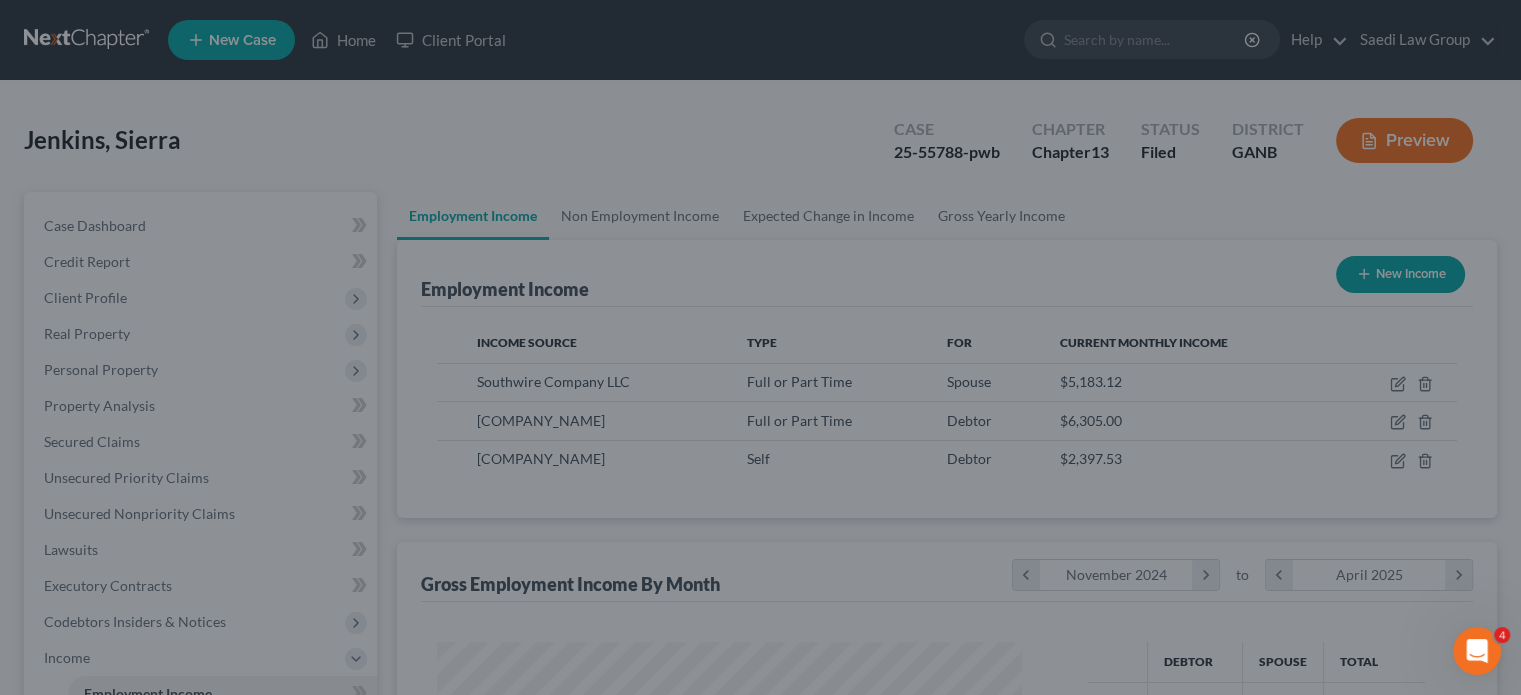 scroll, scrollTop: 356, scrollLeft: 617, axis: both 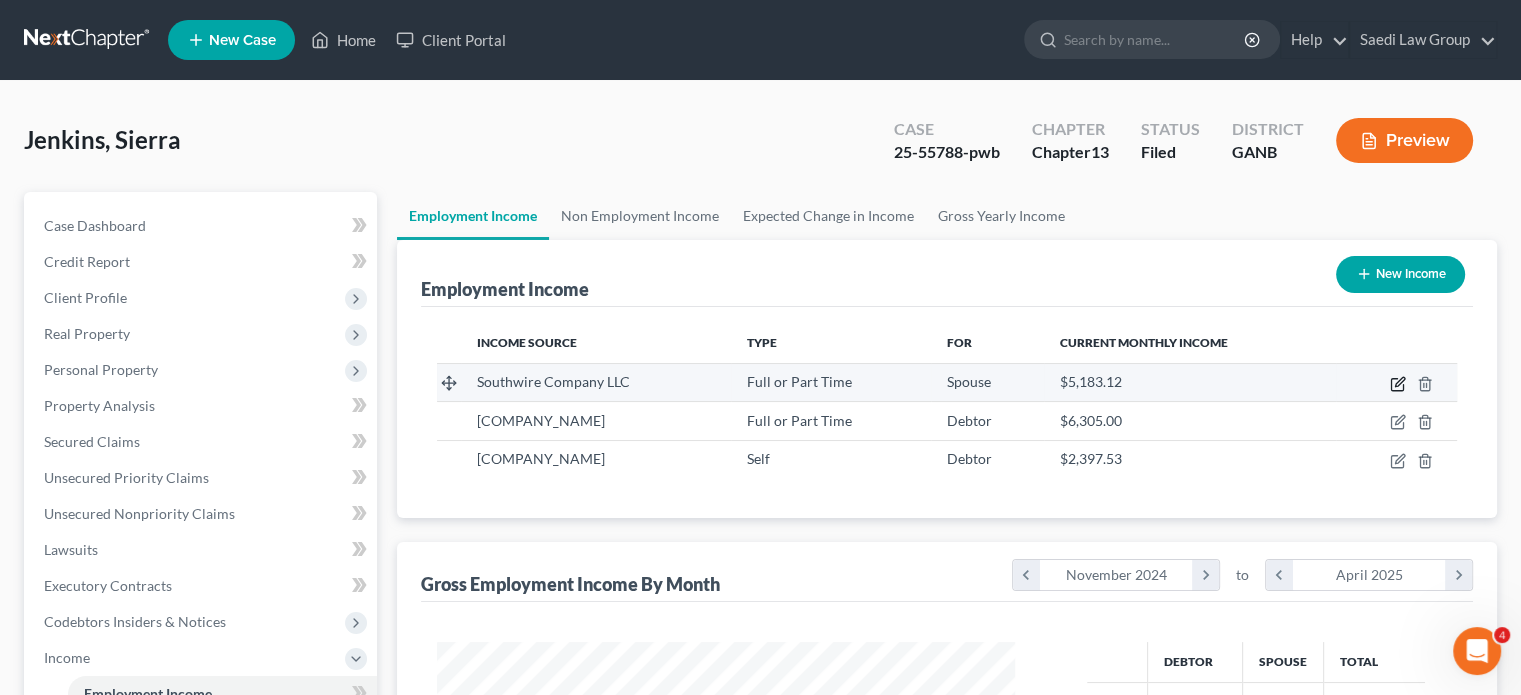 click 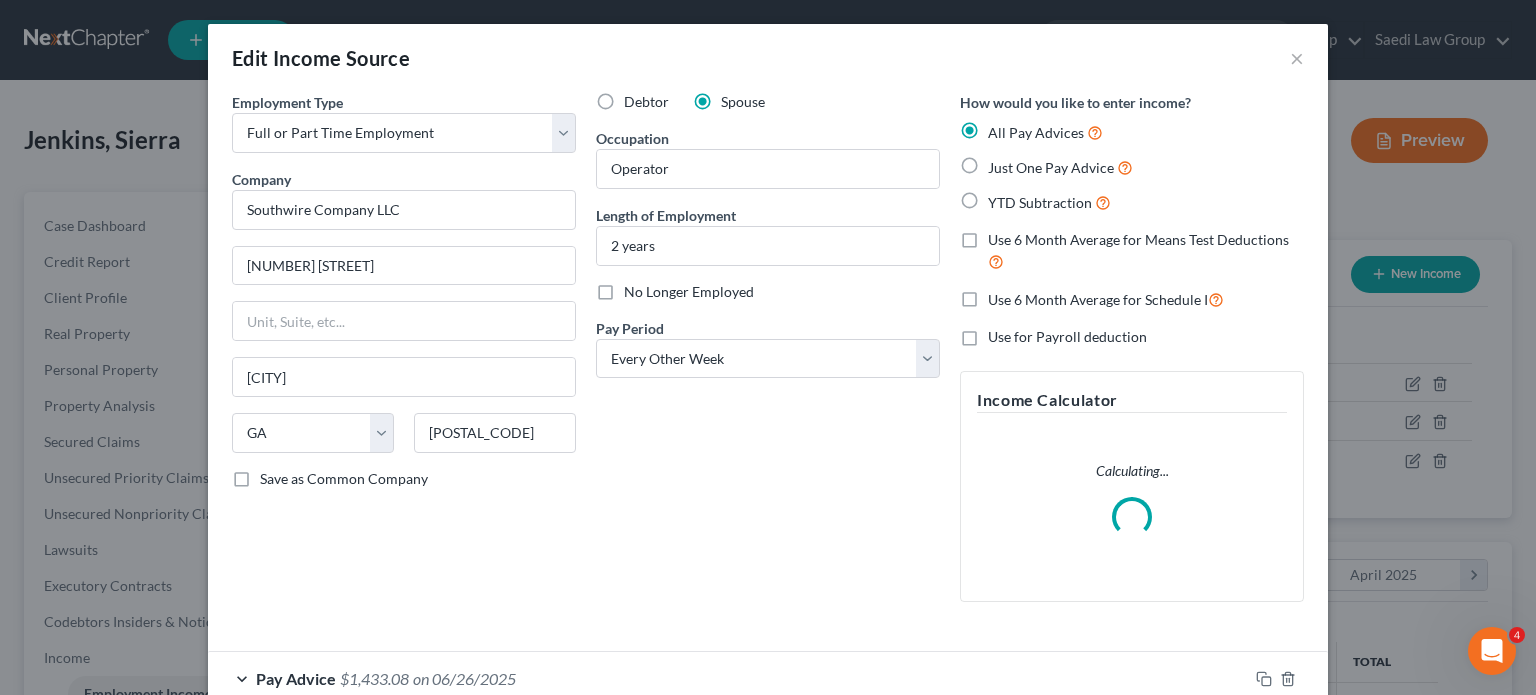 scroll, scrollTop: 999643, scrollLeft: 999375, axis: both 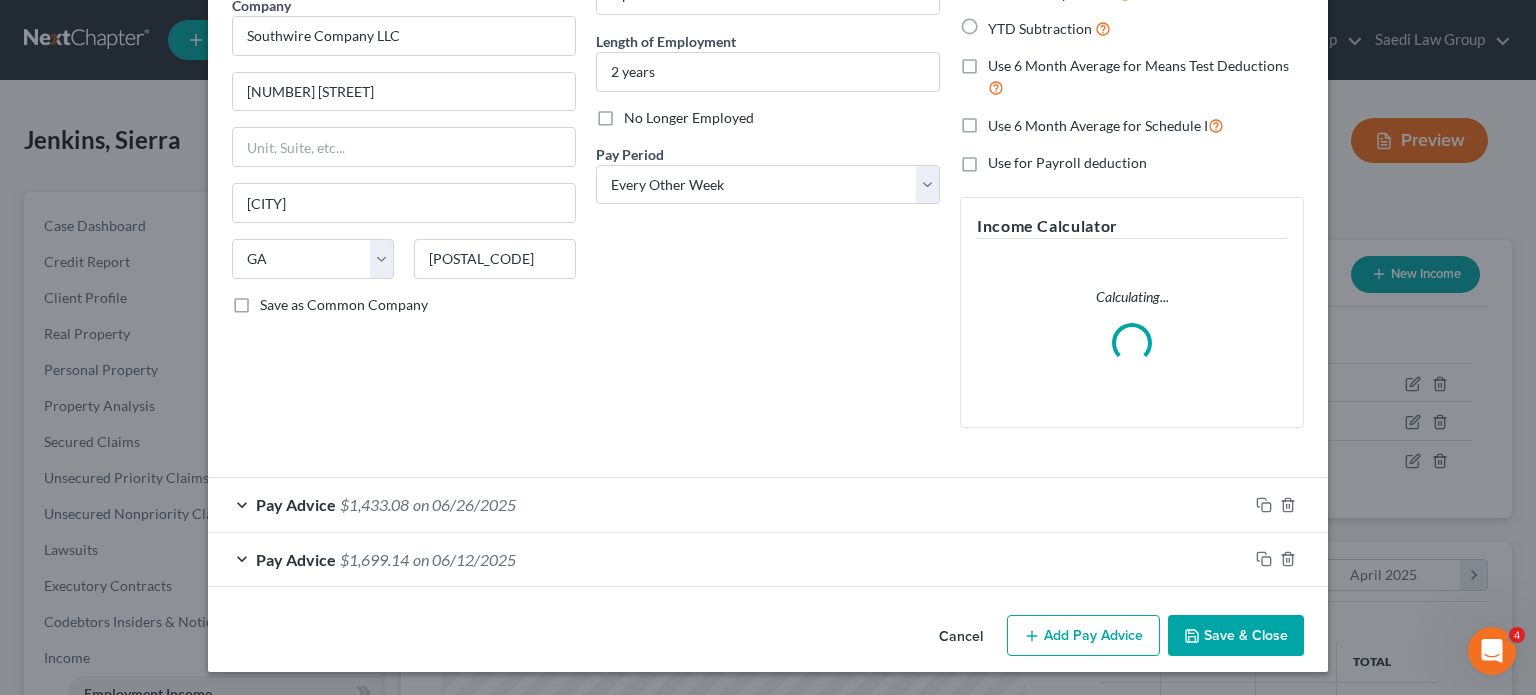 click on "Pay Advice" at bounding box center [296, 504] 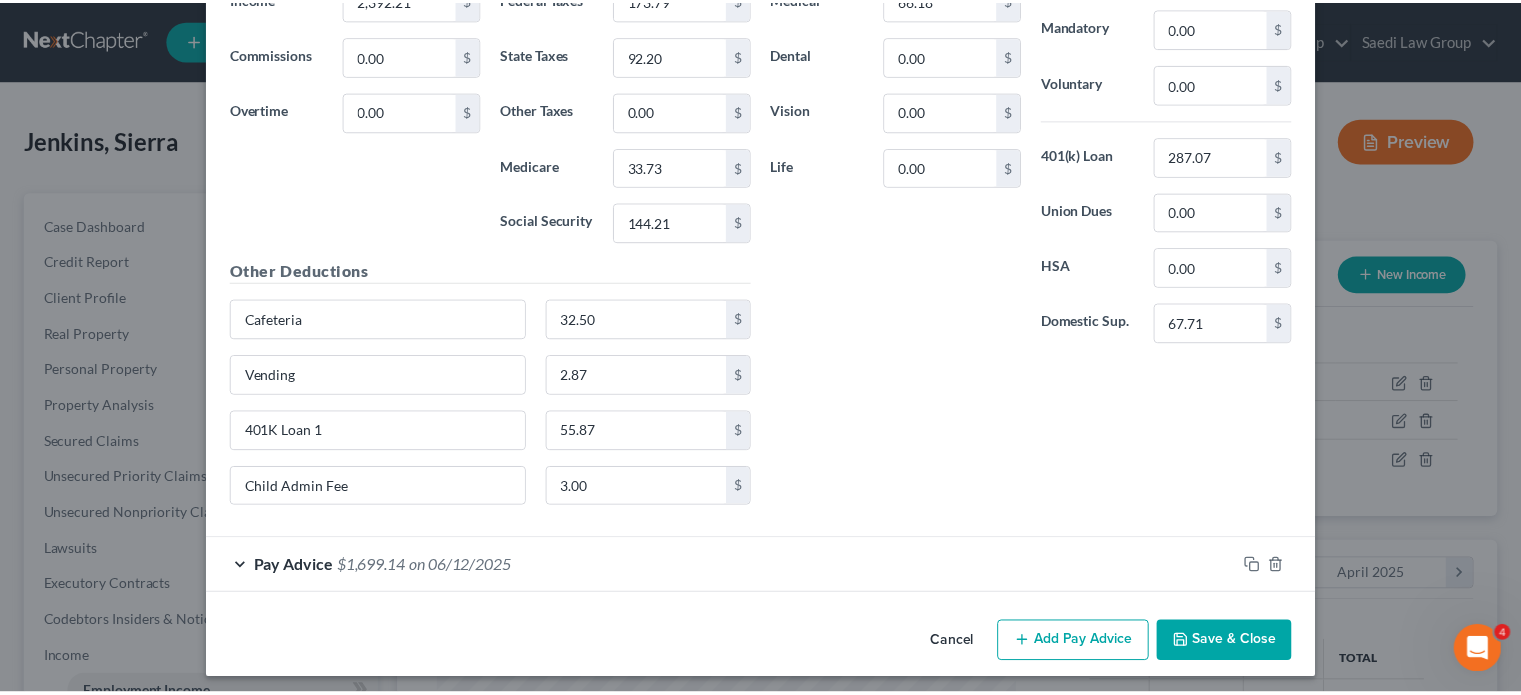 scroll, scrollTop: 971, scrollLeft: 0, axis: vertical 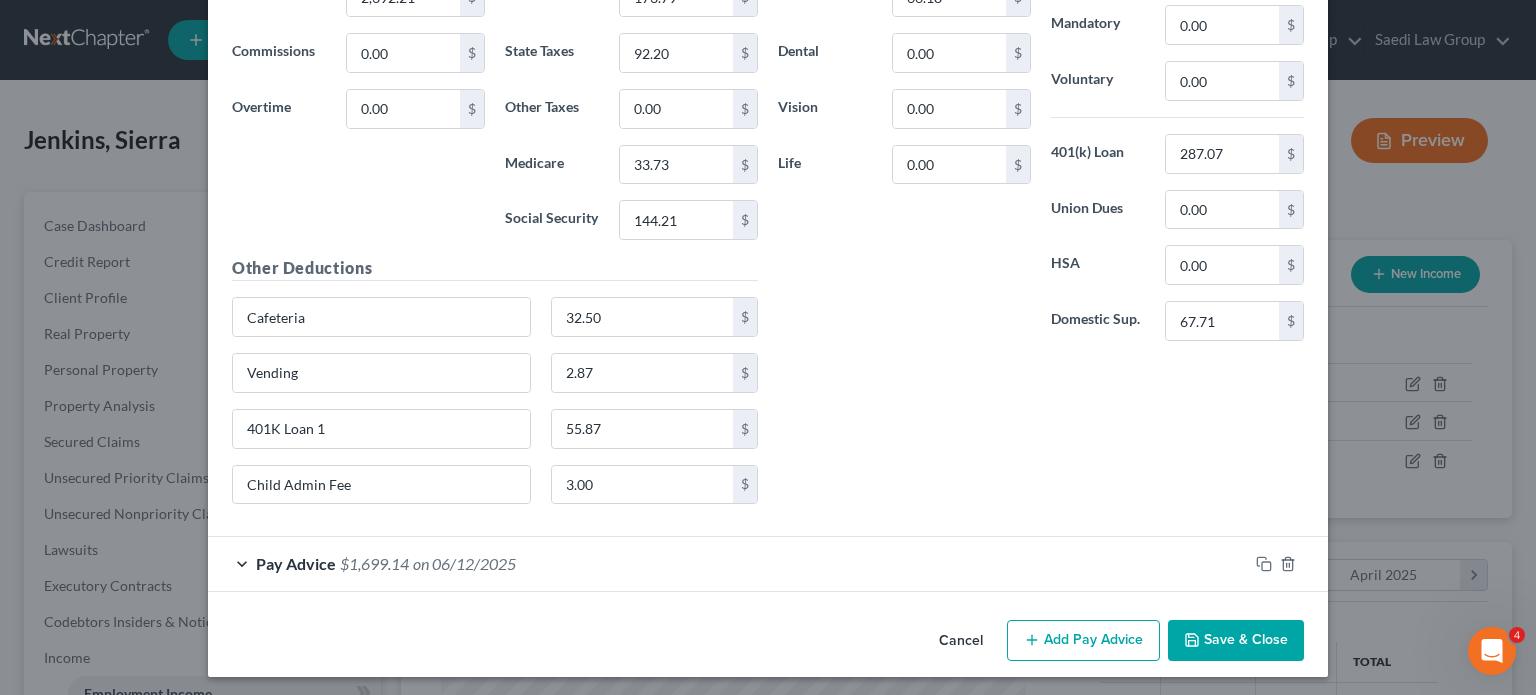 click on "Save & Close" at bounding box center (1236, 641) 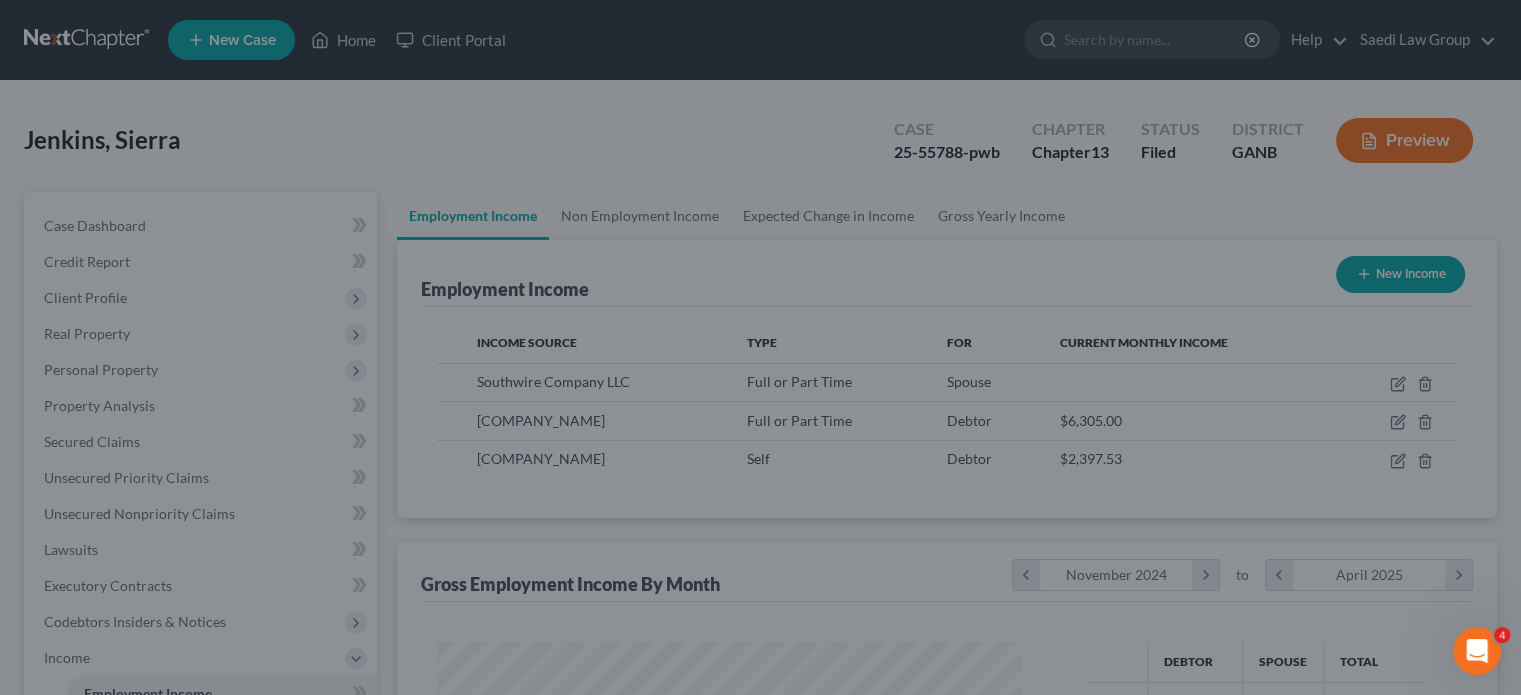 scroll, scrollTop: 356, scrollLeft: 617, axis: both 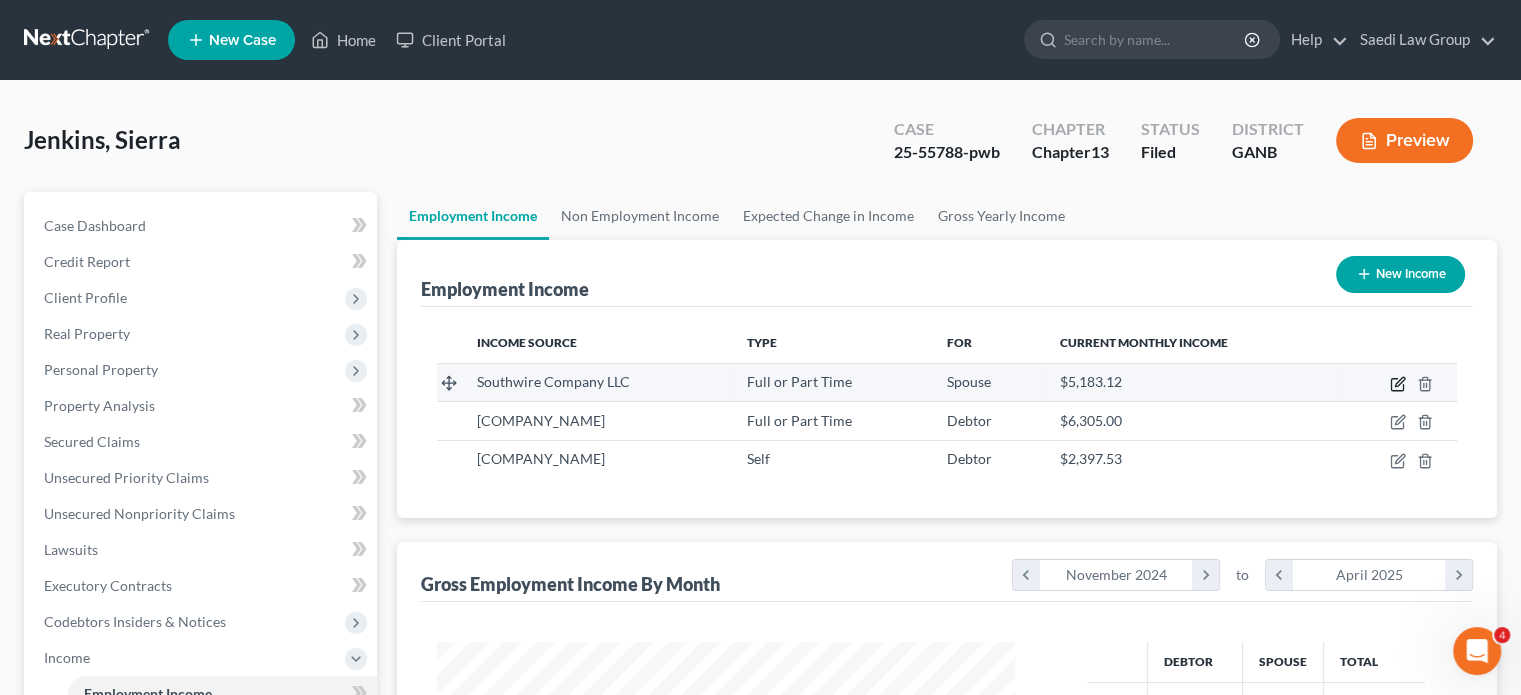 click 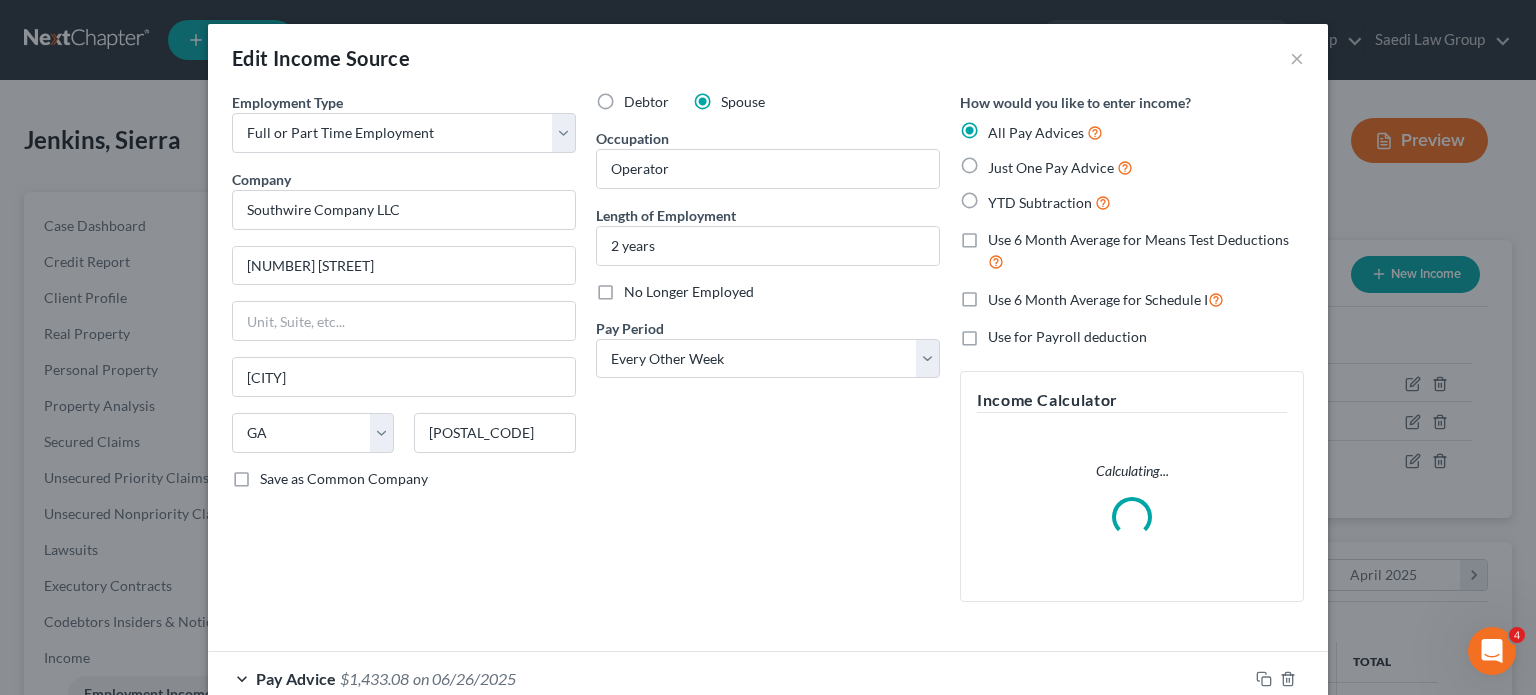 scroll, scrollTop: 999643, scrollLeft: 999375, axis: both 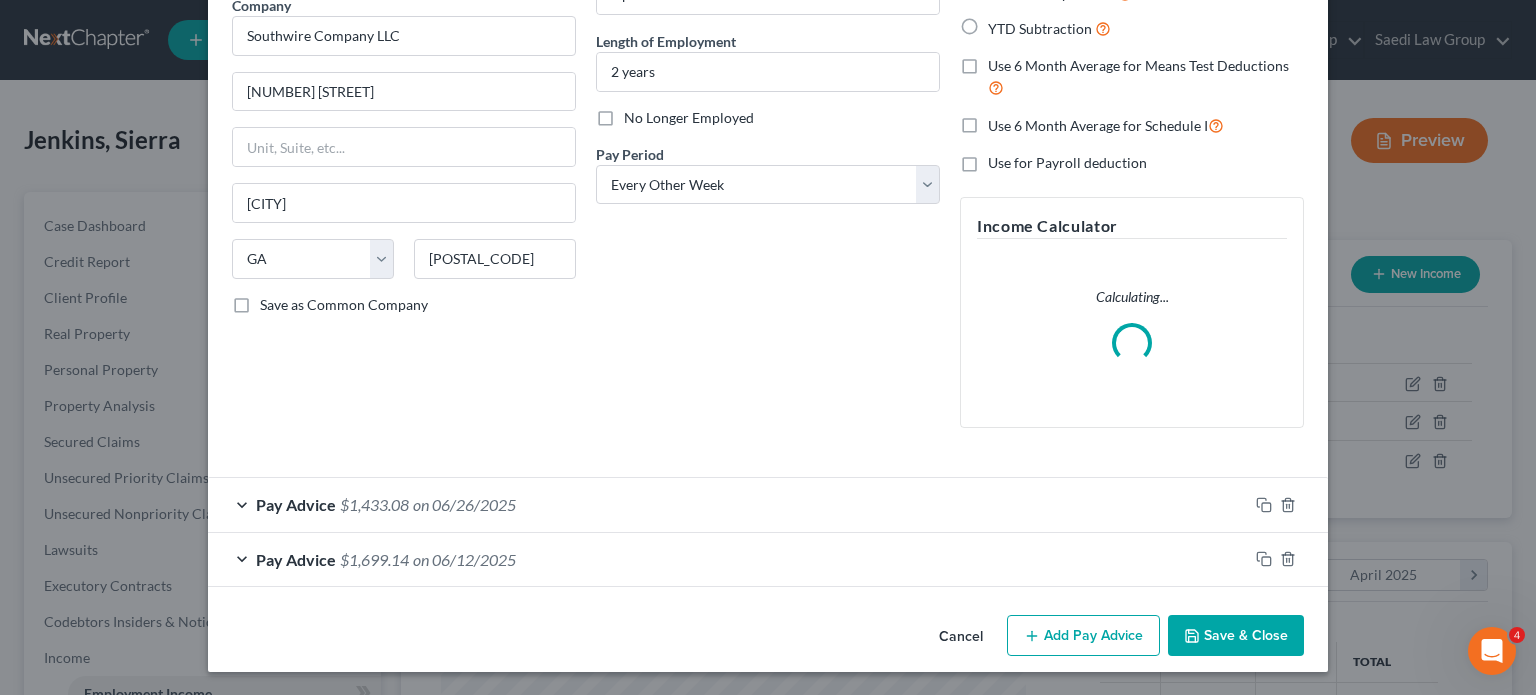click on "on 06/12/2025" at bounding box center [464, 559] 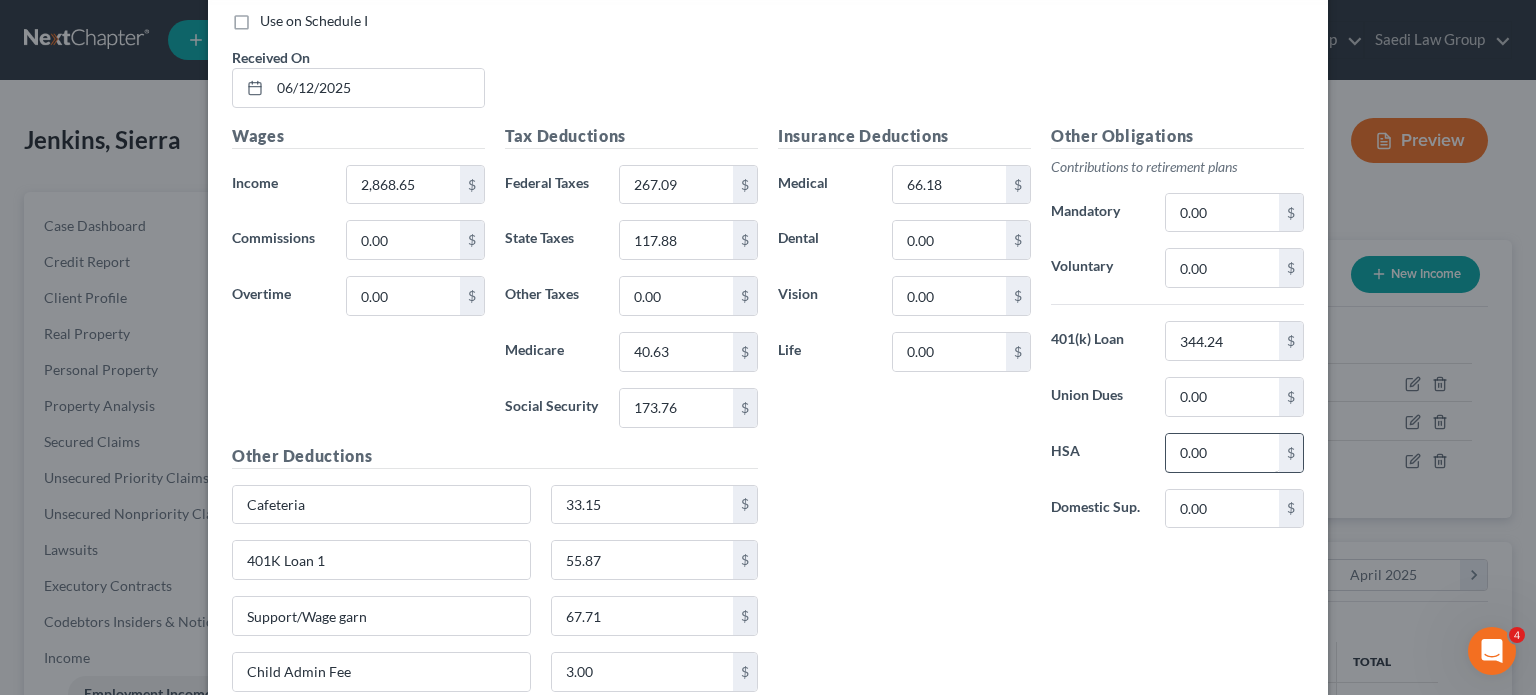 scroll, scrollTop: 838, scrollLeft: 0, axis: vertical 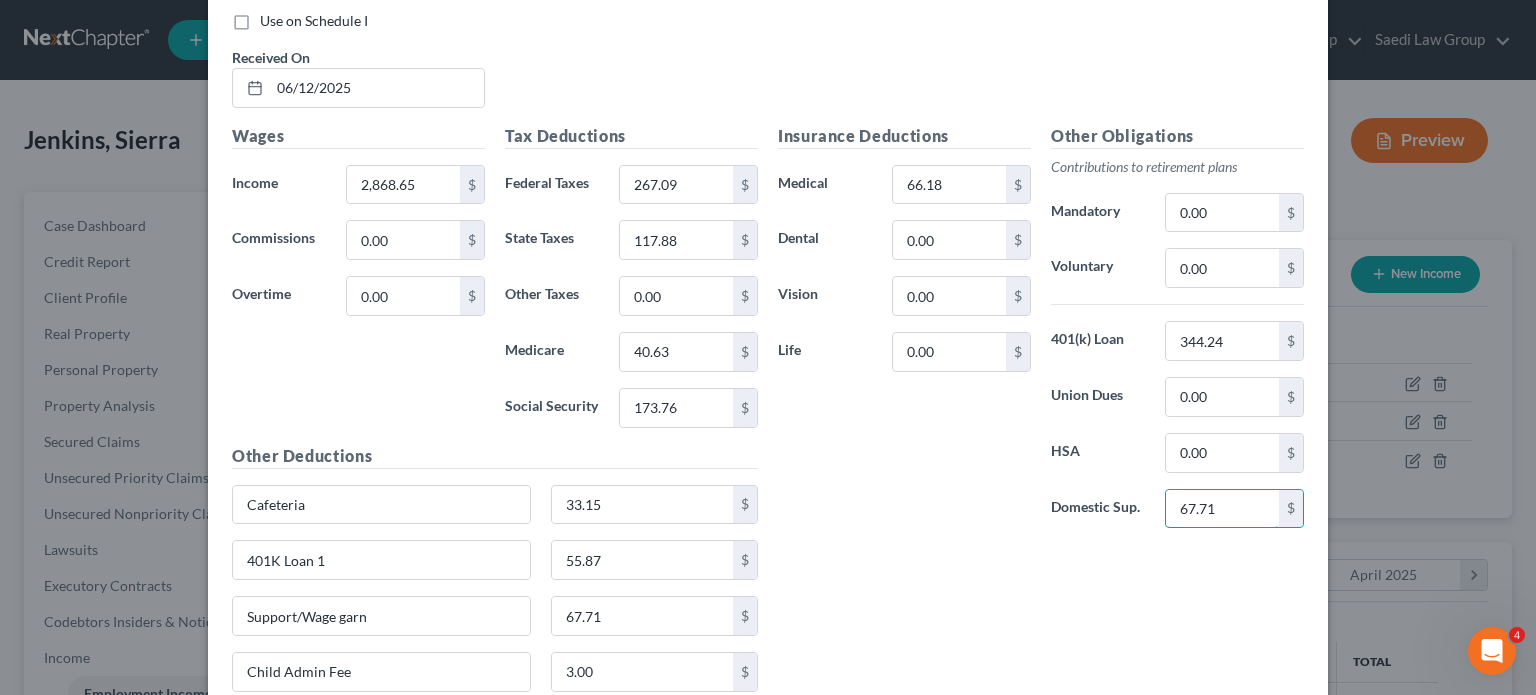 type on "67.71" 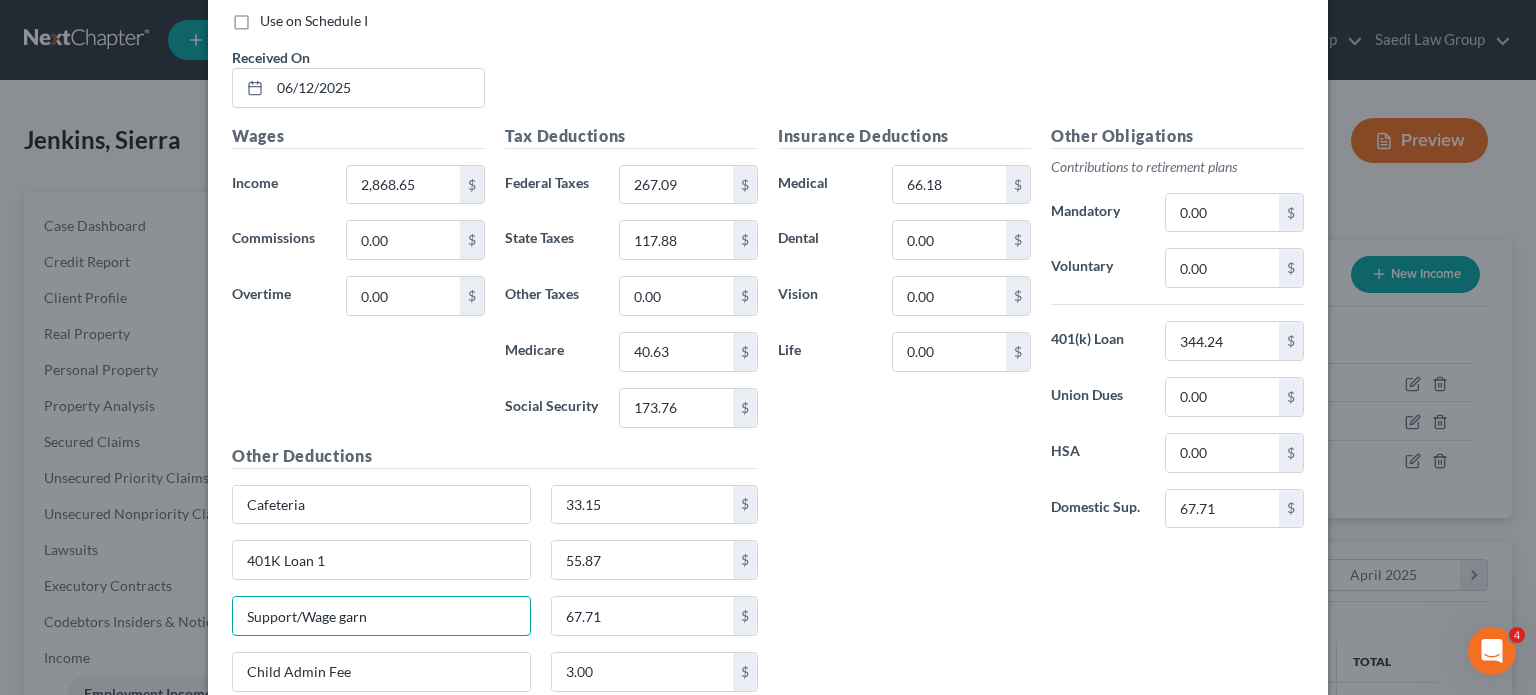 drag, startPoint x: 145, startPoint y: 584, endPoint x: 68, endPoint y: 575, distance: 77.52419 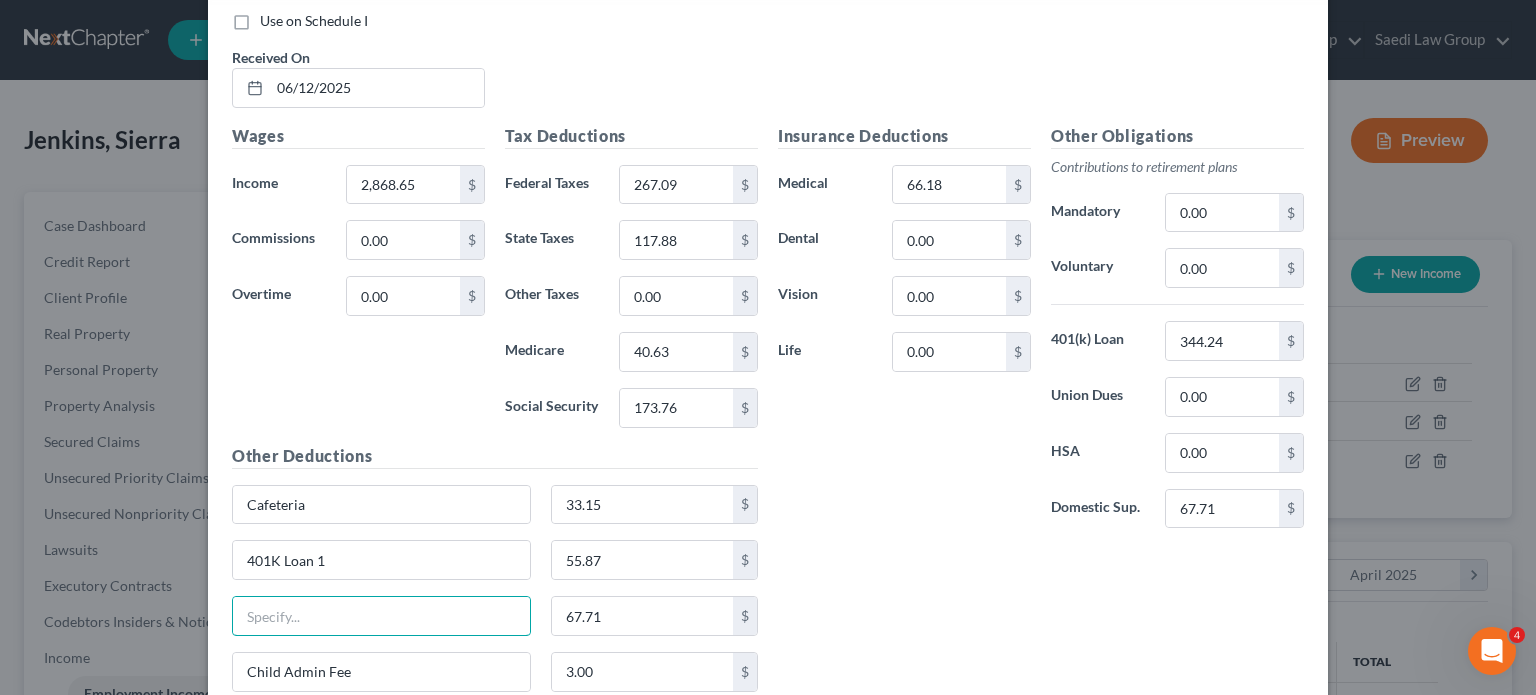 type 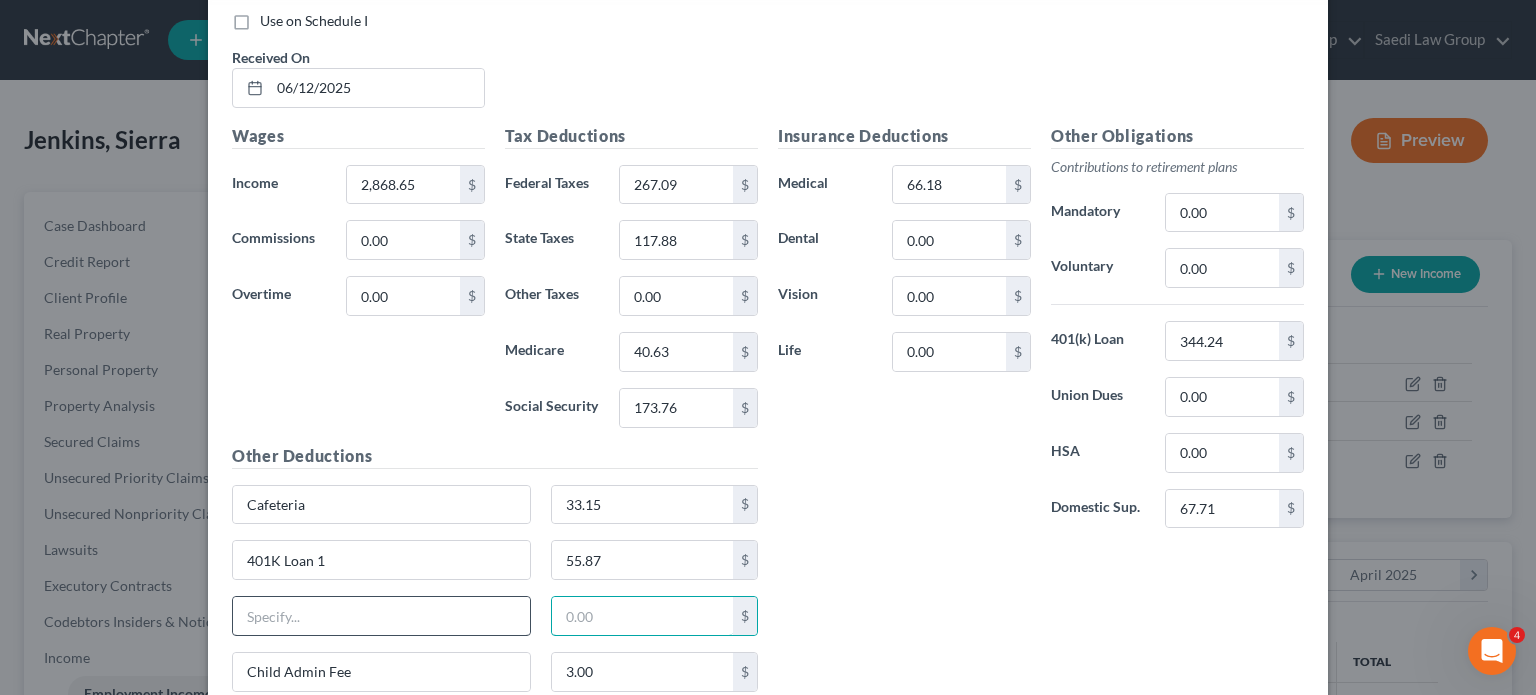 type 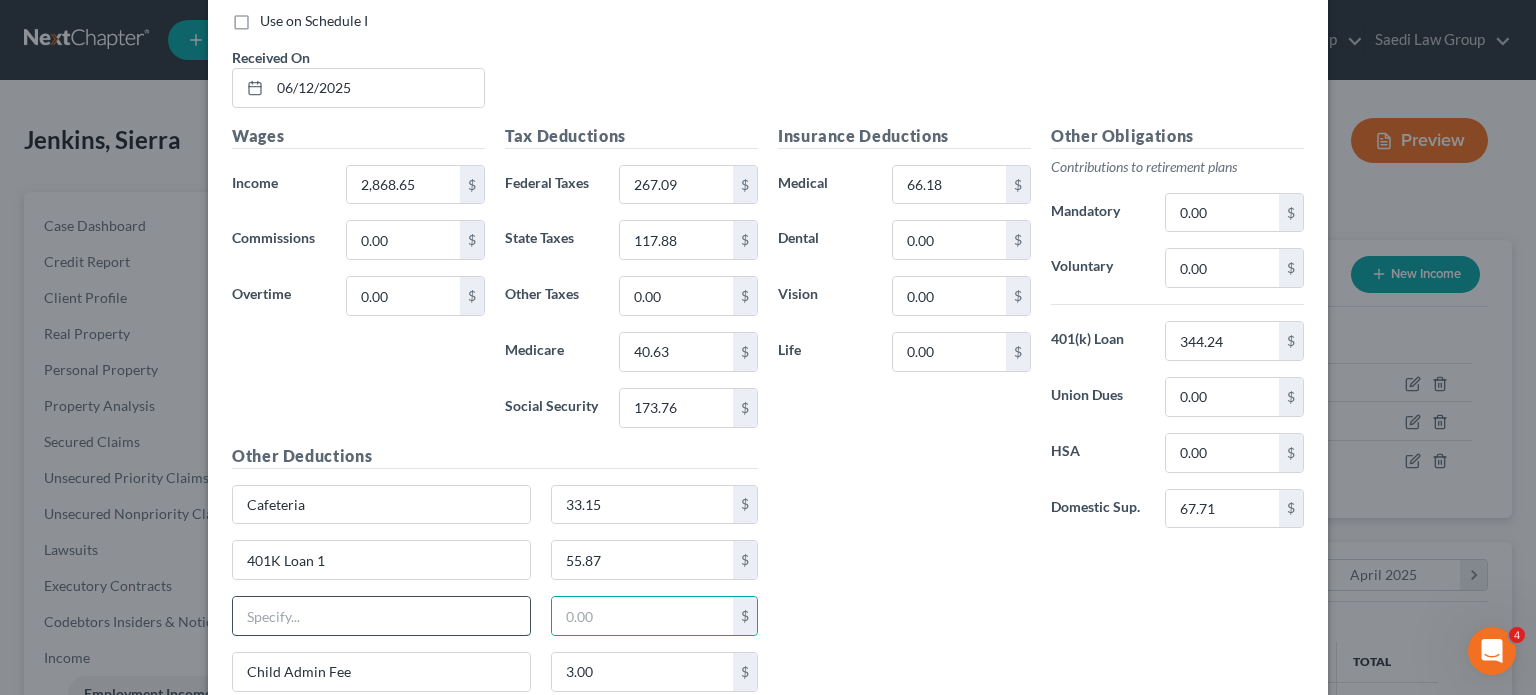 click at bounding box center (381, 616) 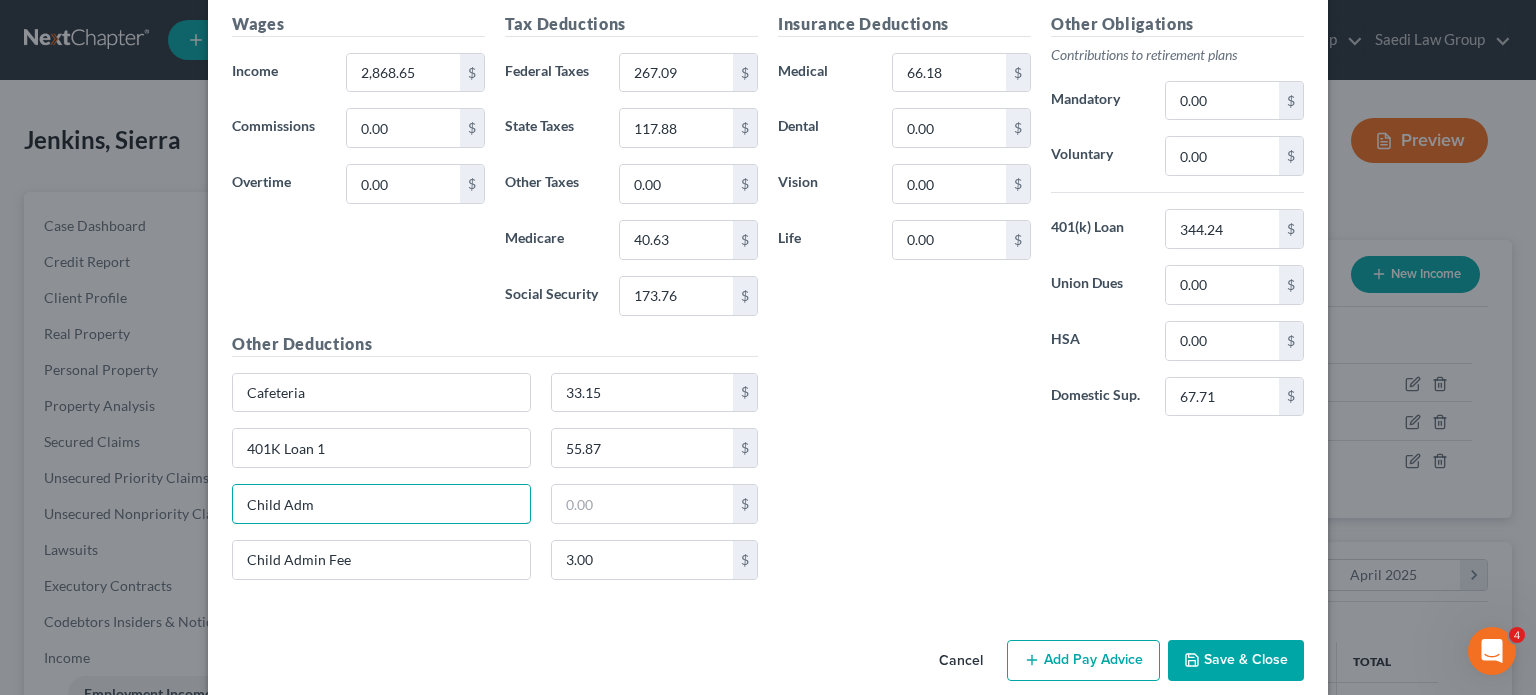 scroll, scrollTop: 970, scrollLeft: 0, axis: vertical 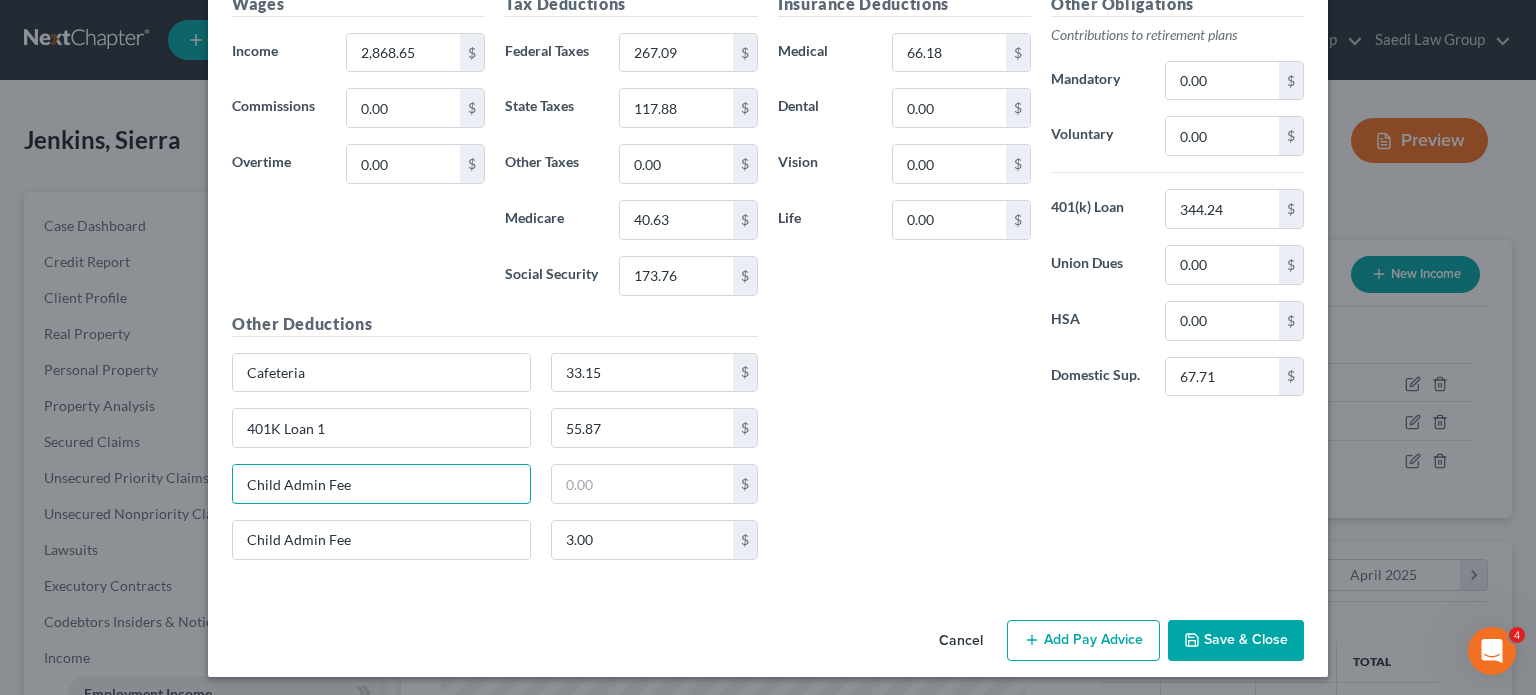 type on "Child Admin Fee" 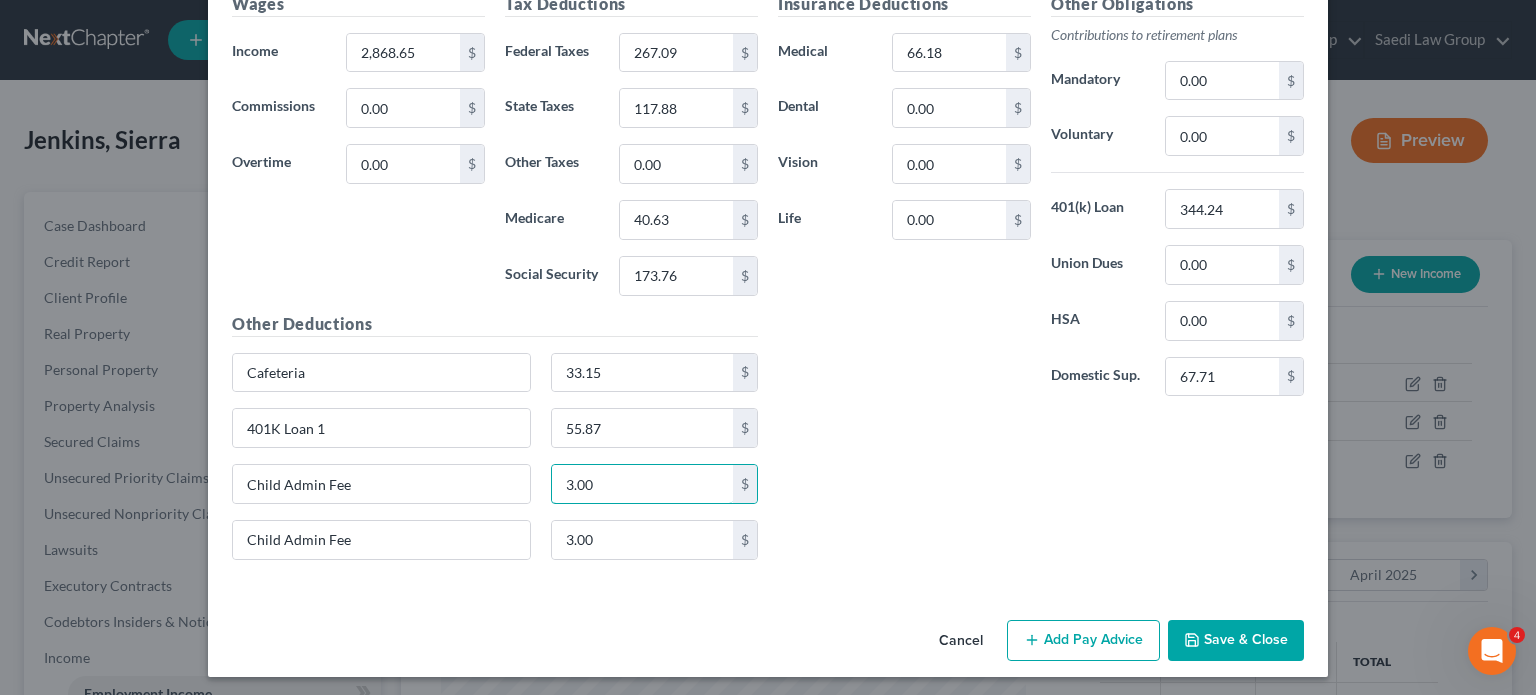 type on "3.00" 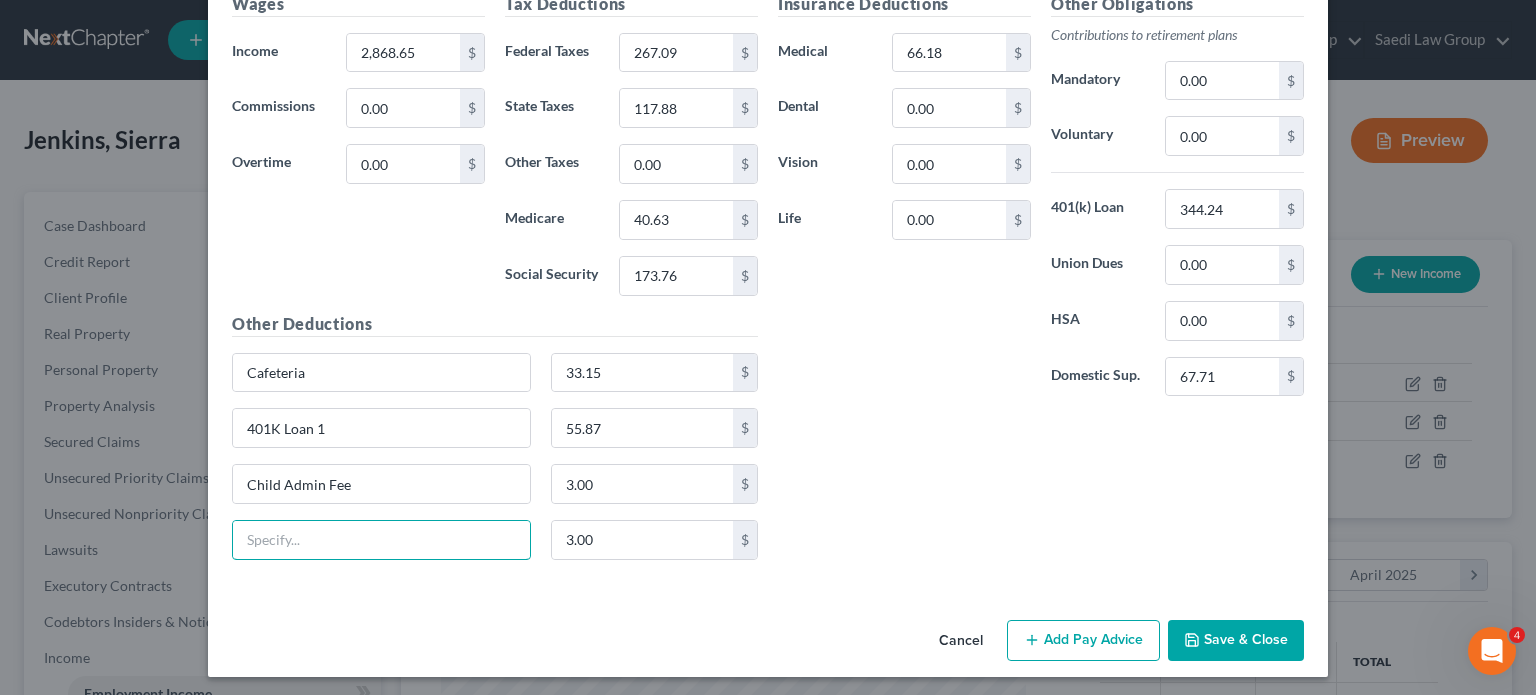type 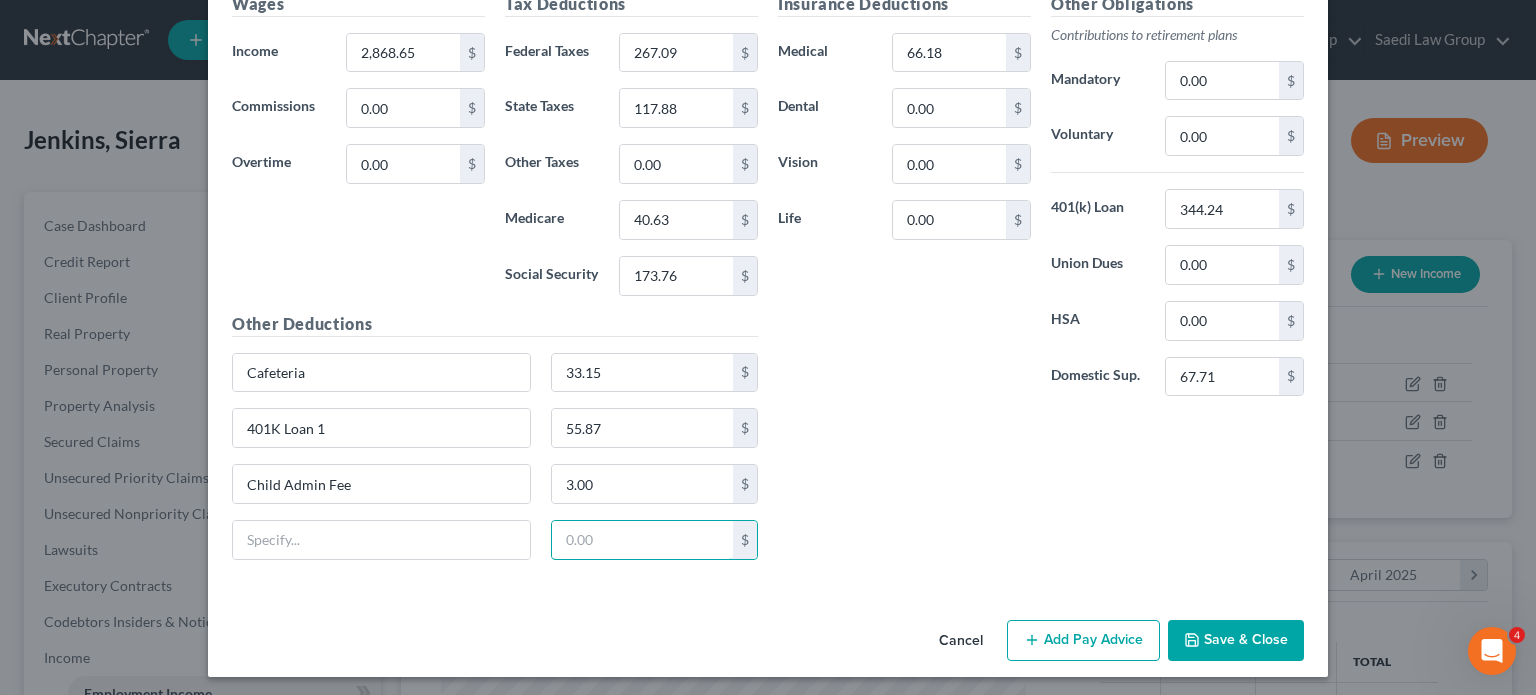 type 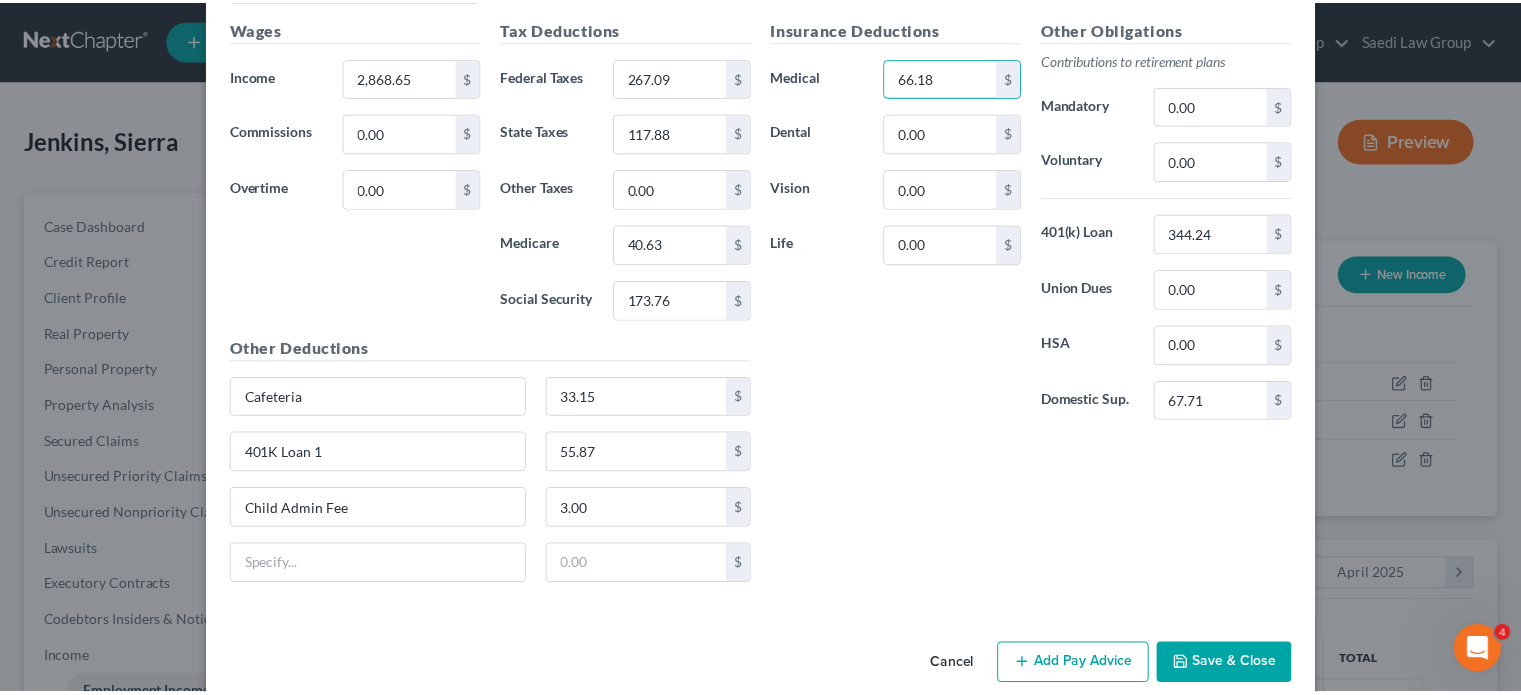 scroll, scrollTop: 970, scrollLeft: 0, axis: vertical 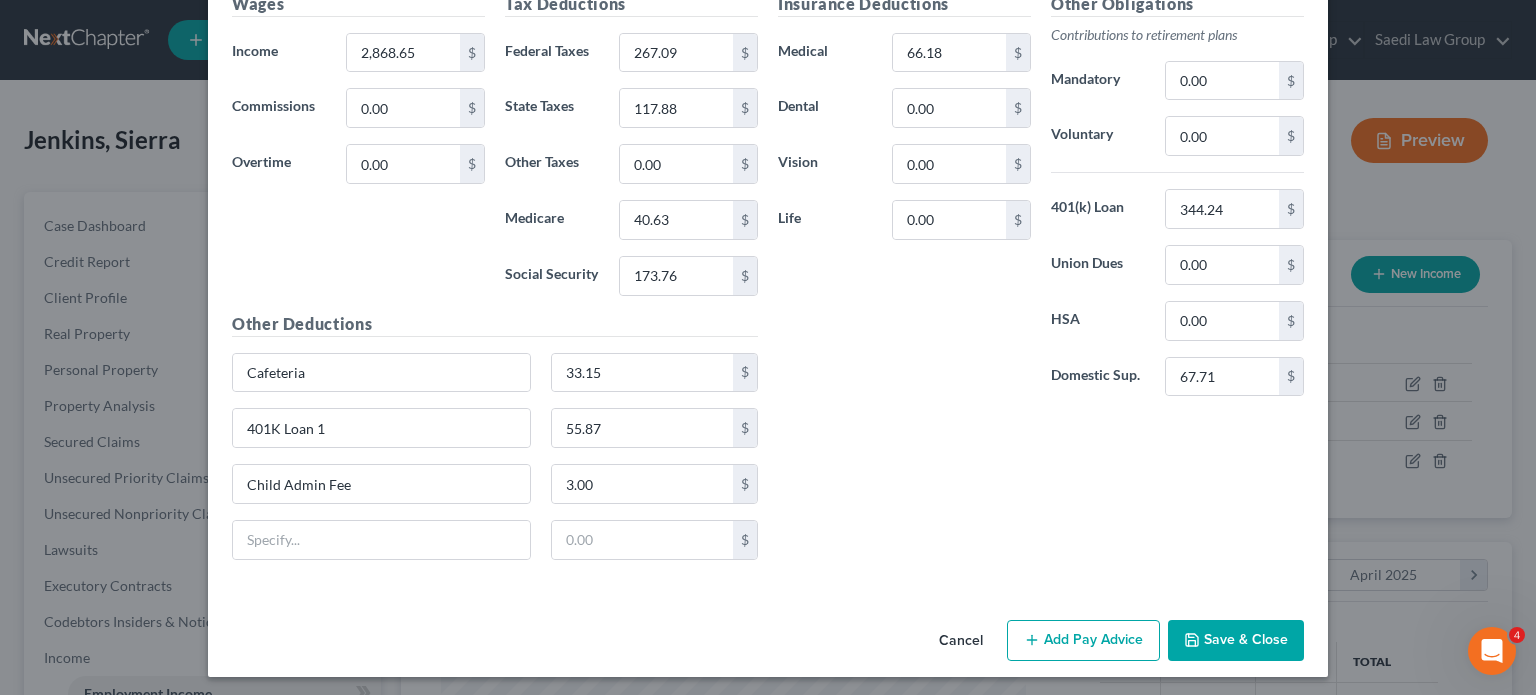 click on "Save & Close" at bounding box center [1236, 641] 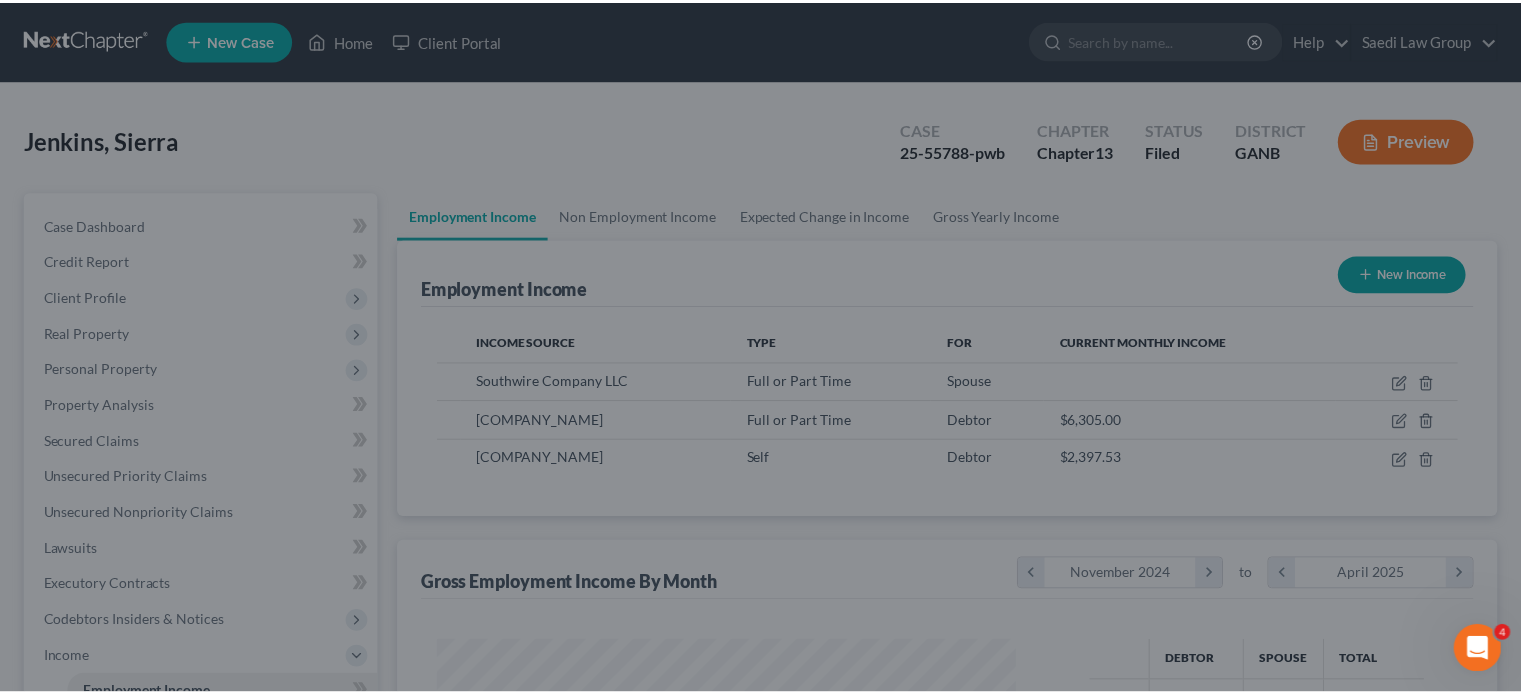 scroll, scrollTop: 356, scrollLeft: 617, axis: both 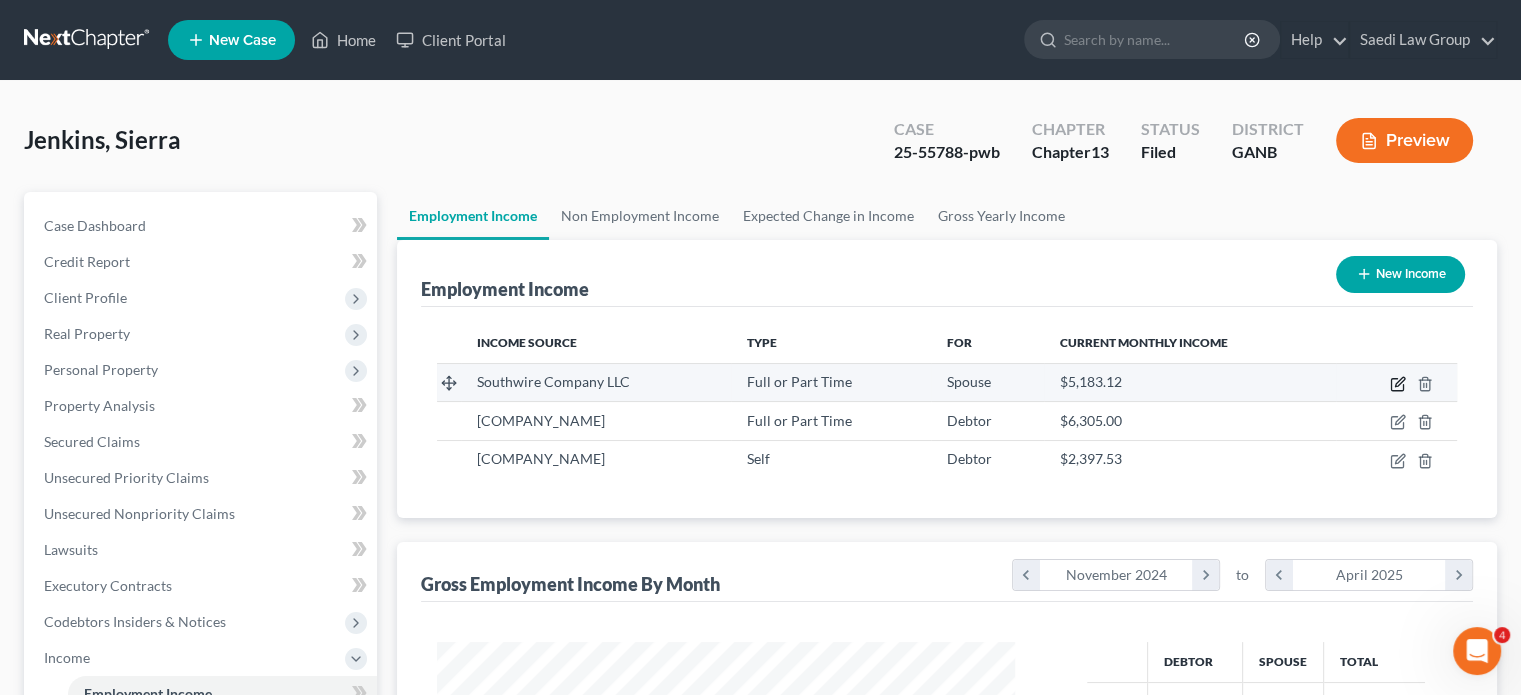 click 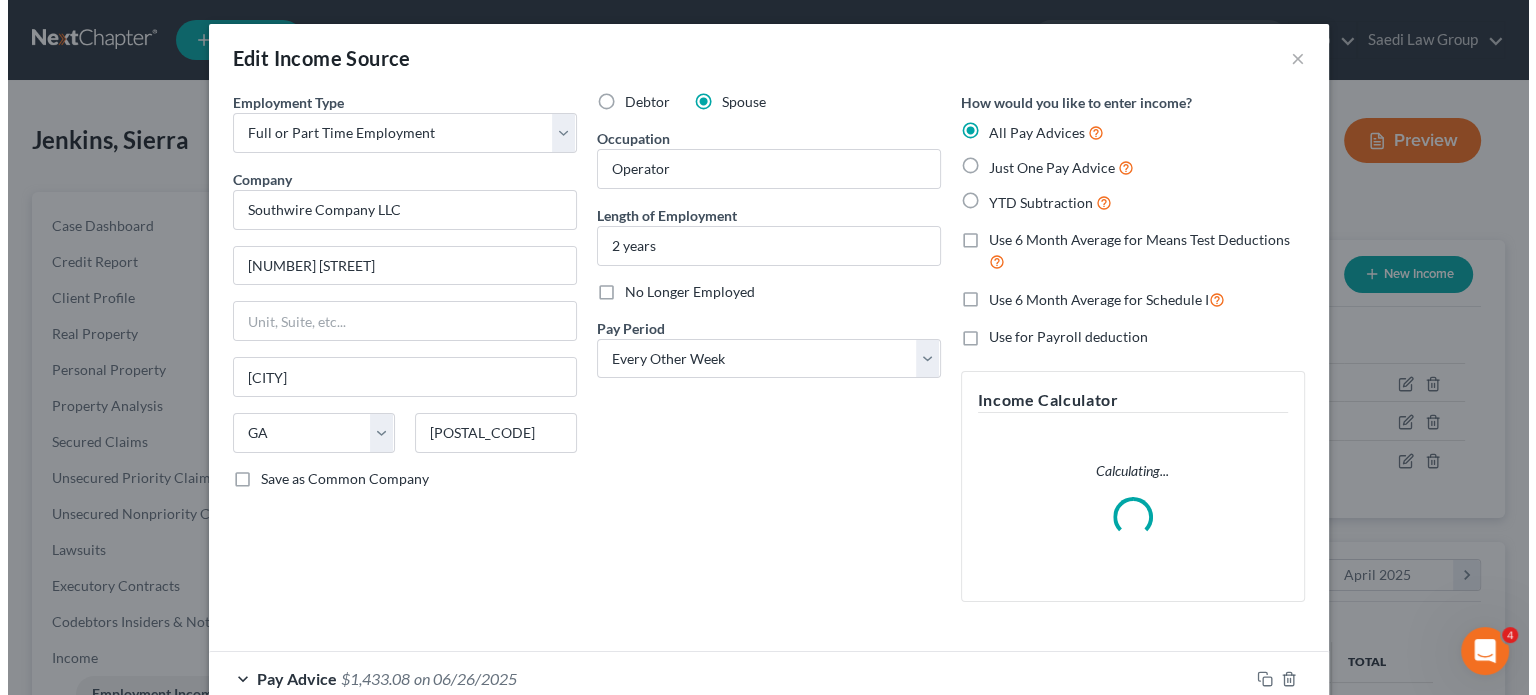 scroll, scrollTop: 999643, scrollLeft: 999375, axis: both 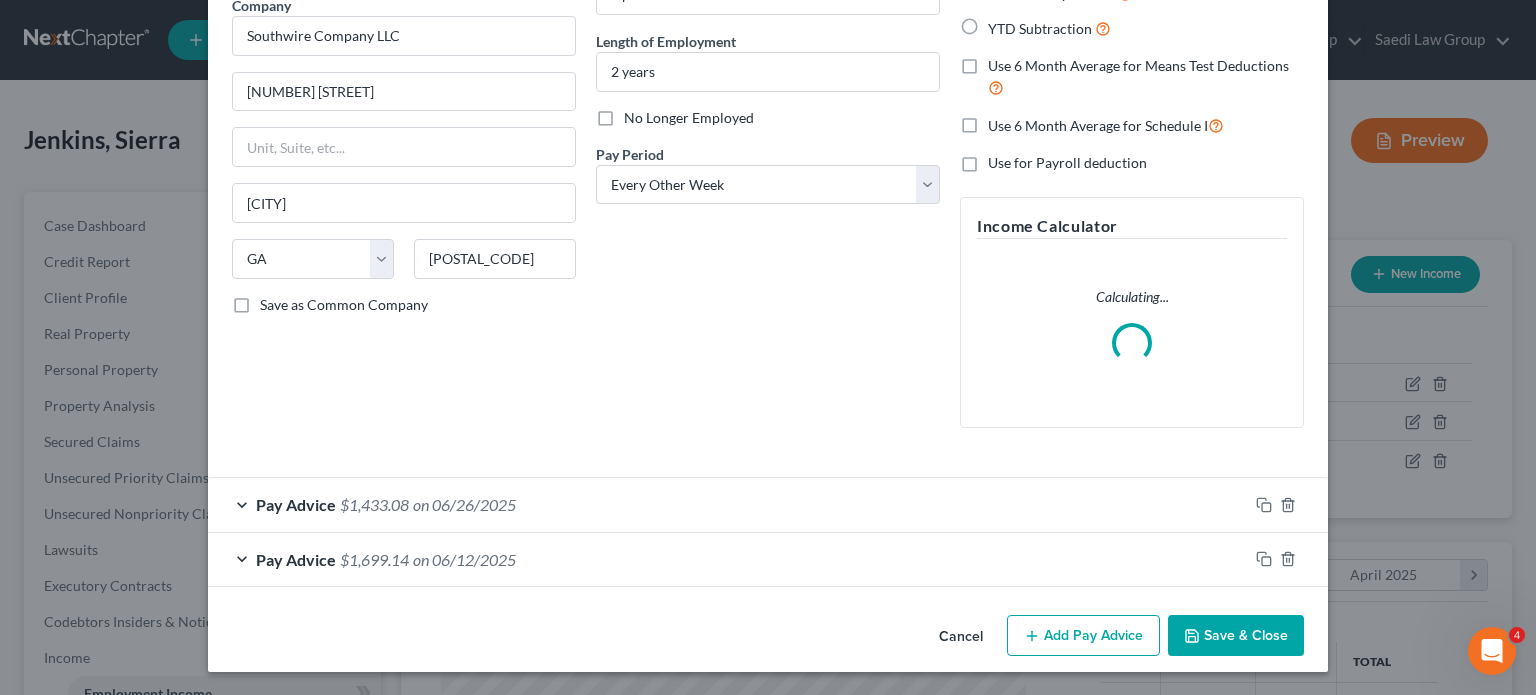 click on "Add Pay Advice" at bounding box center [1083, 636] 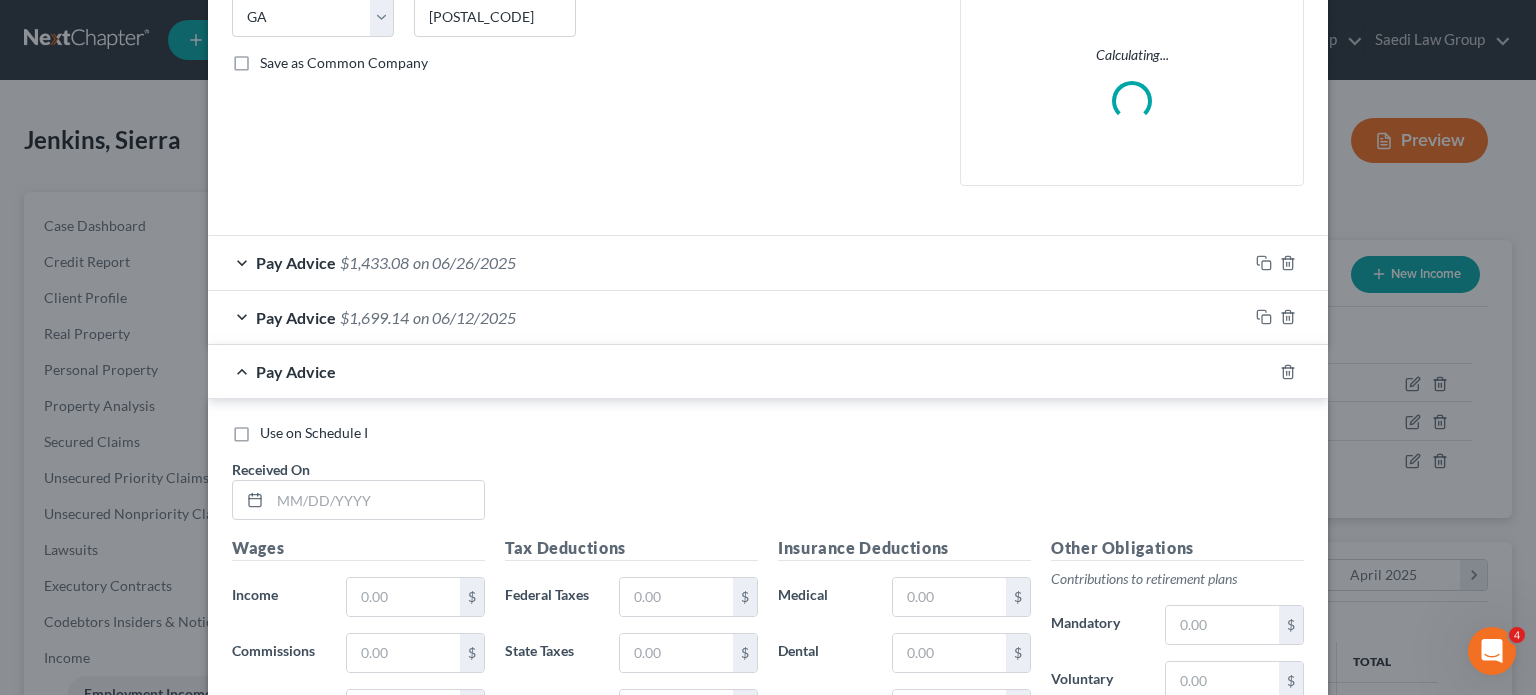 scroll, scrollTop: 474, scrollLeft: 0, axis: vertical 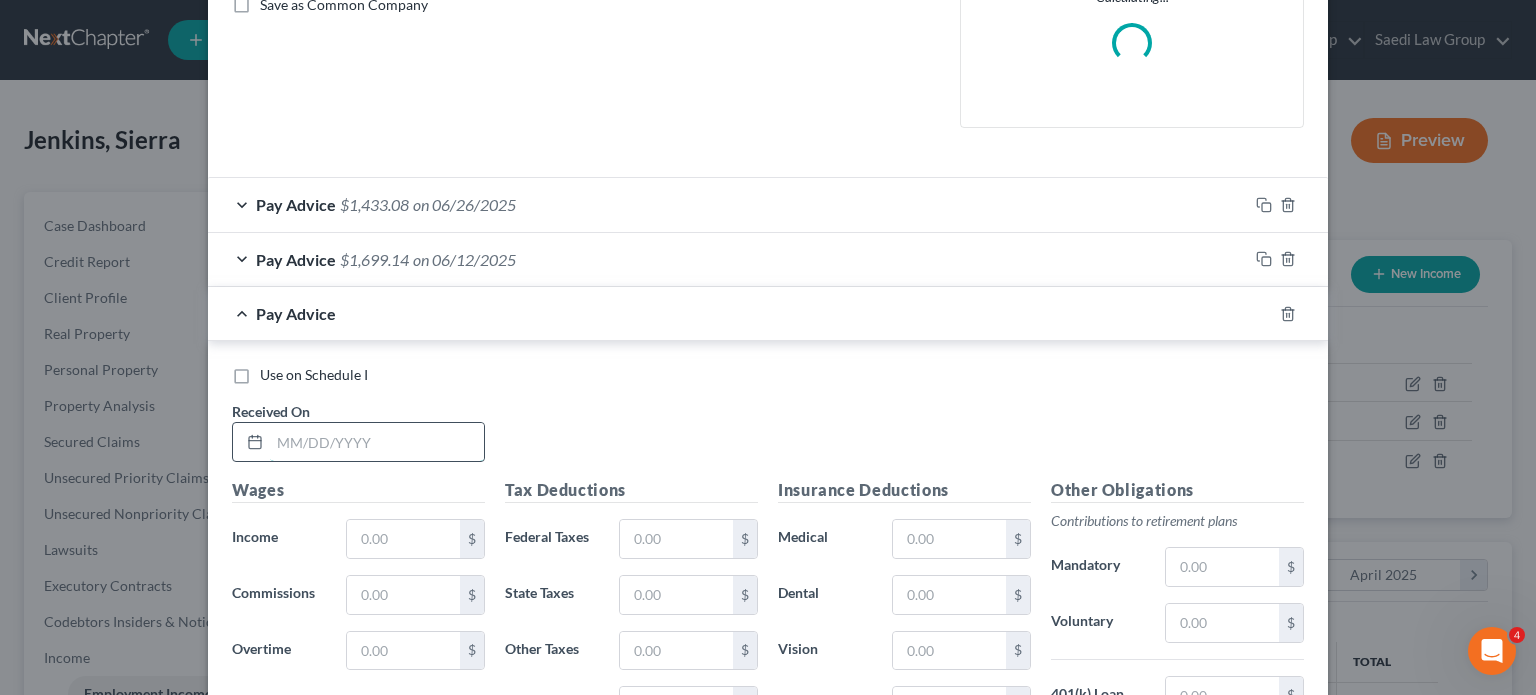 click at bounding box center [377, 442] 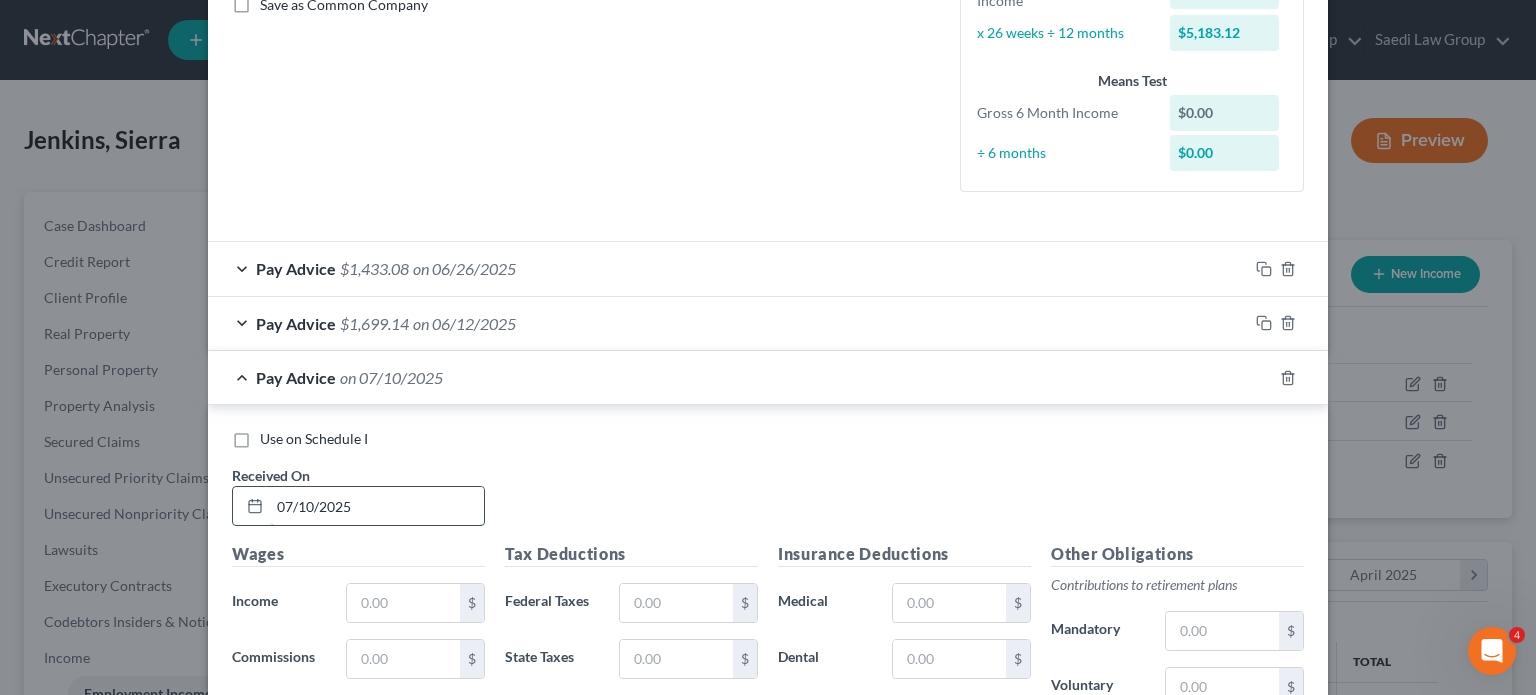 type on "07/10/2025" 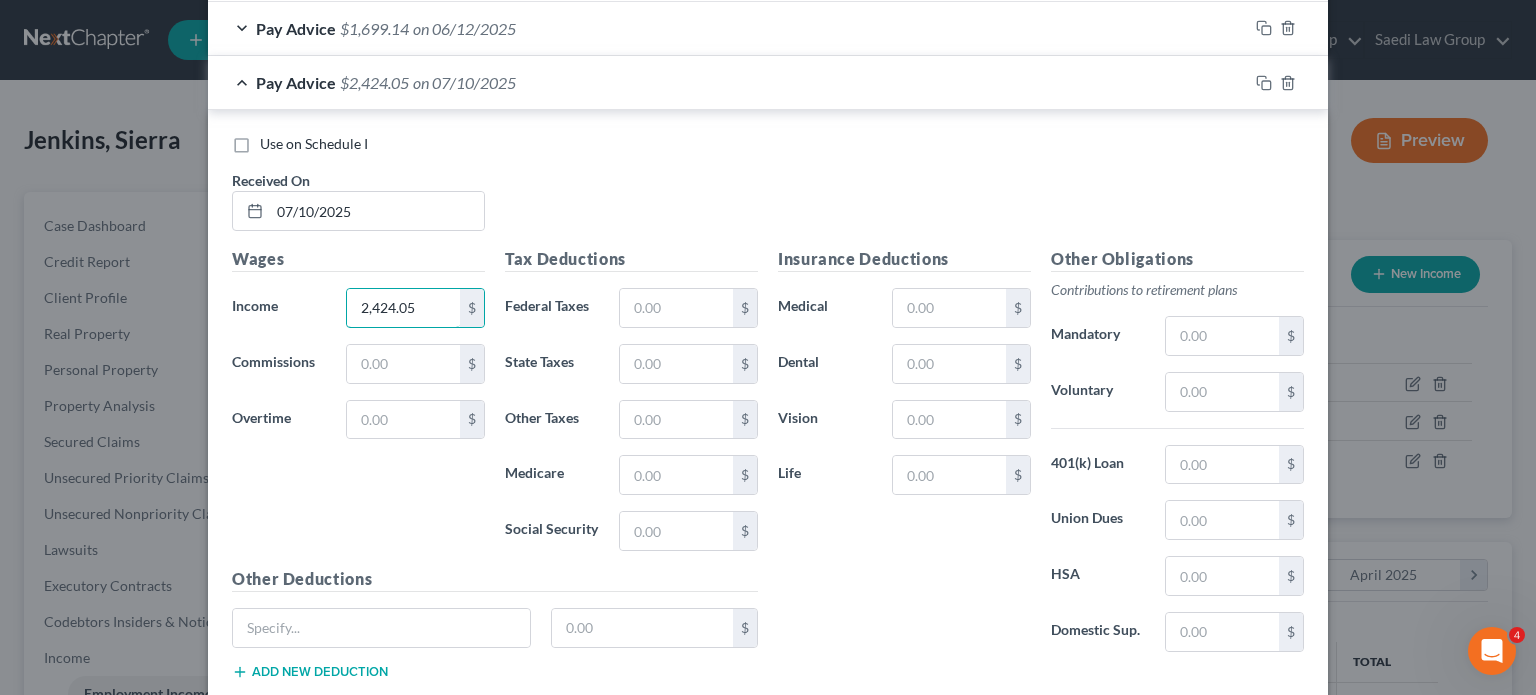 type on "2,424.05" 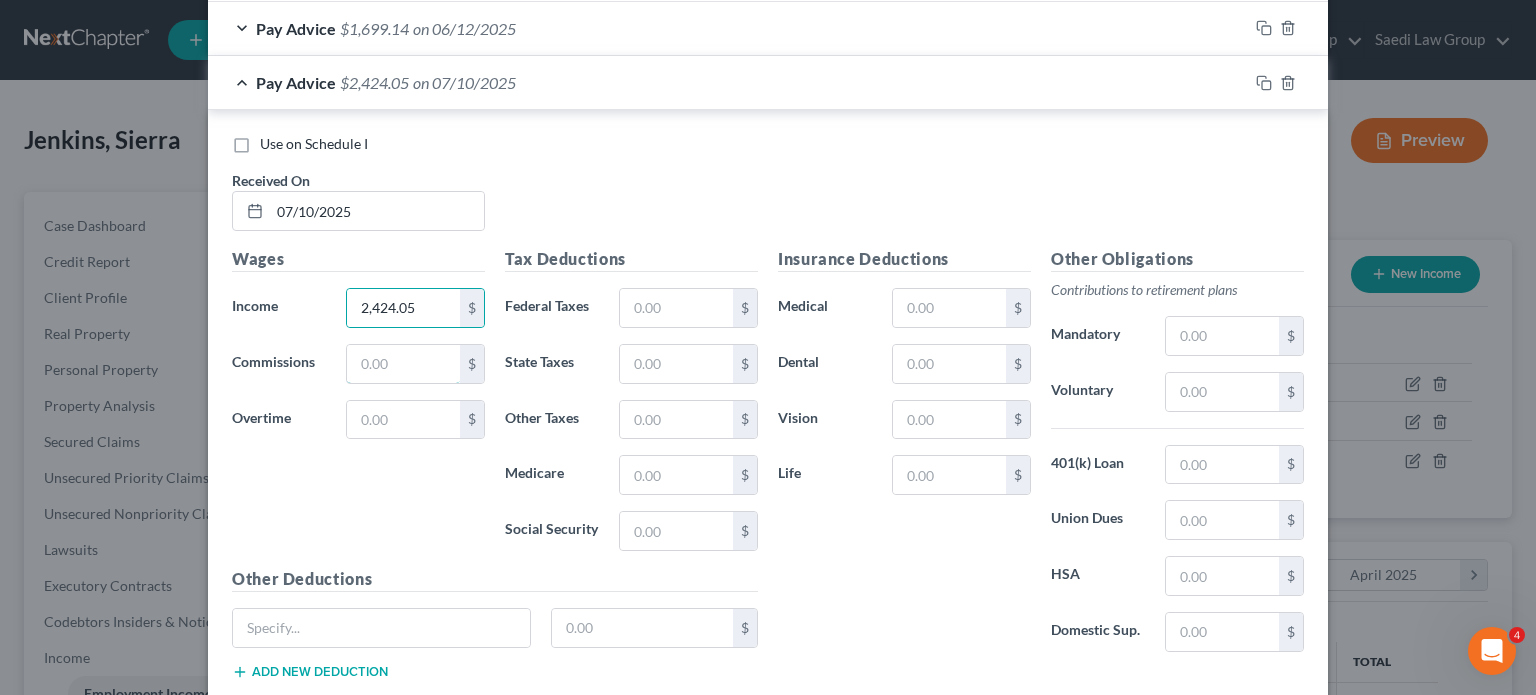 scroll, scrollTop: 774, scrollLeft: 0, axis: vertical 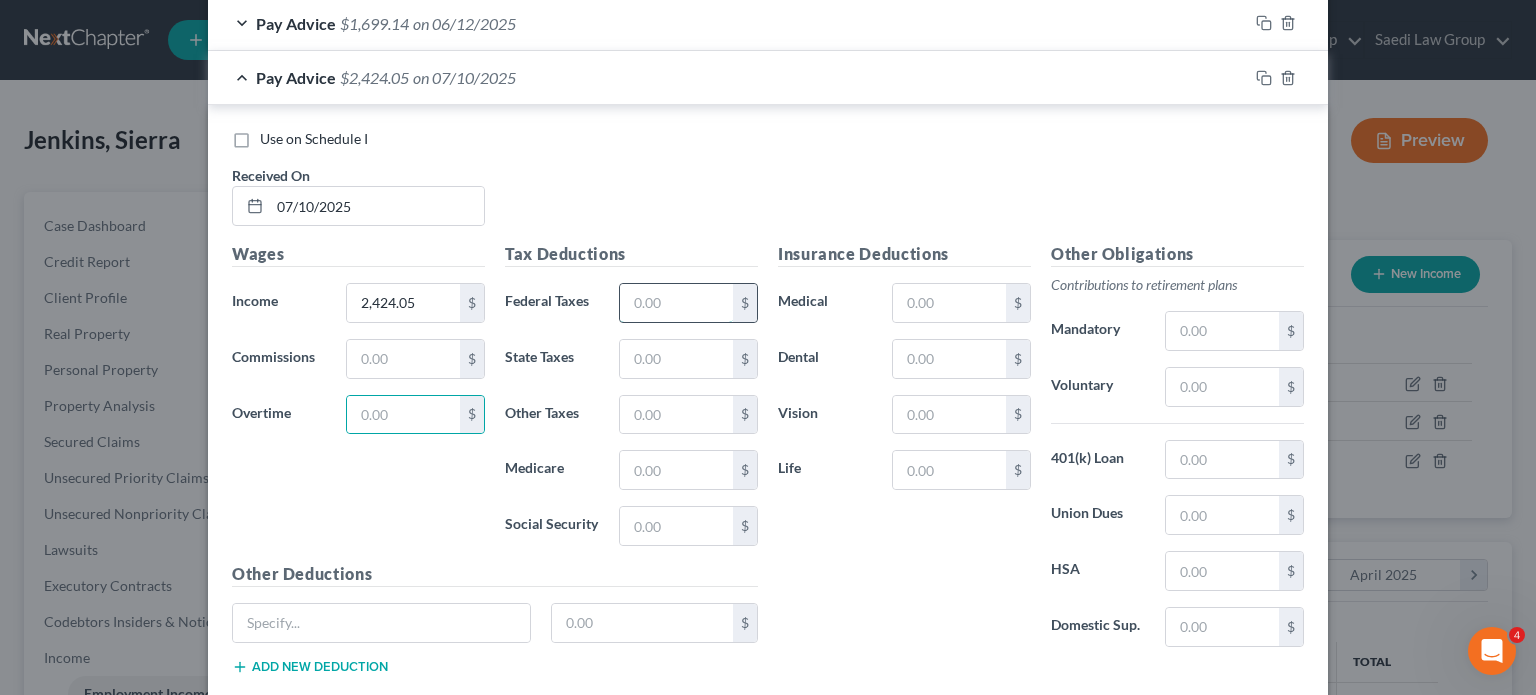 click at bounding box center [676, 303] 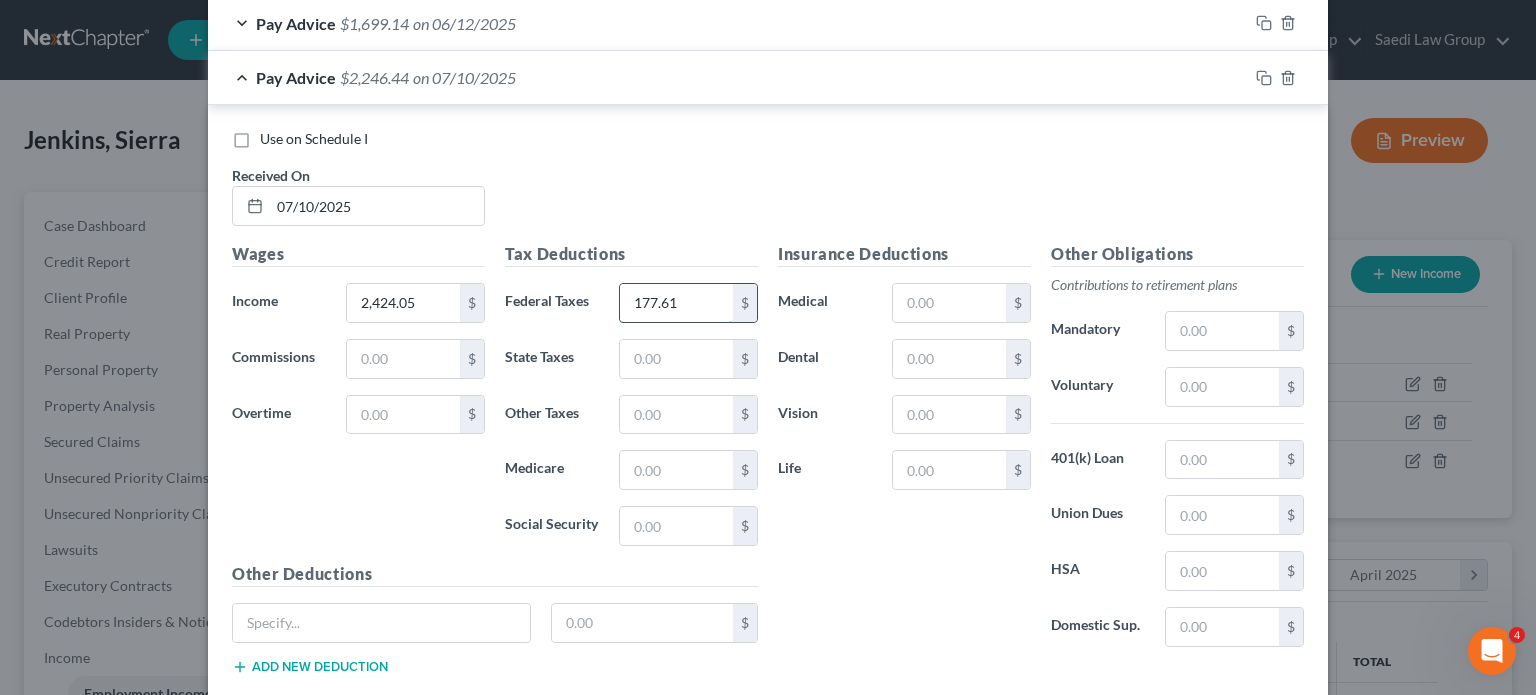 type on "177.61" 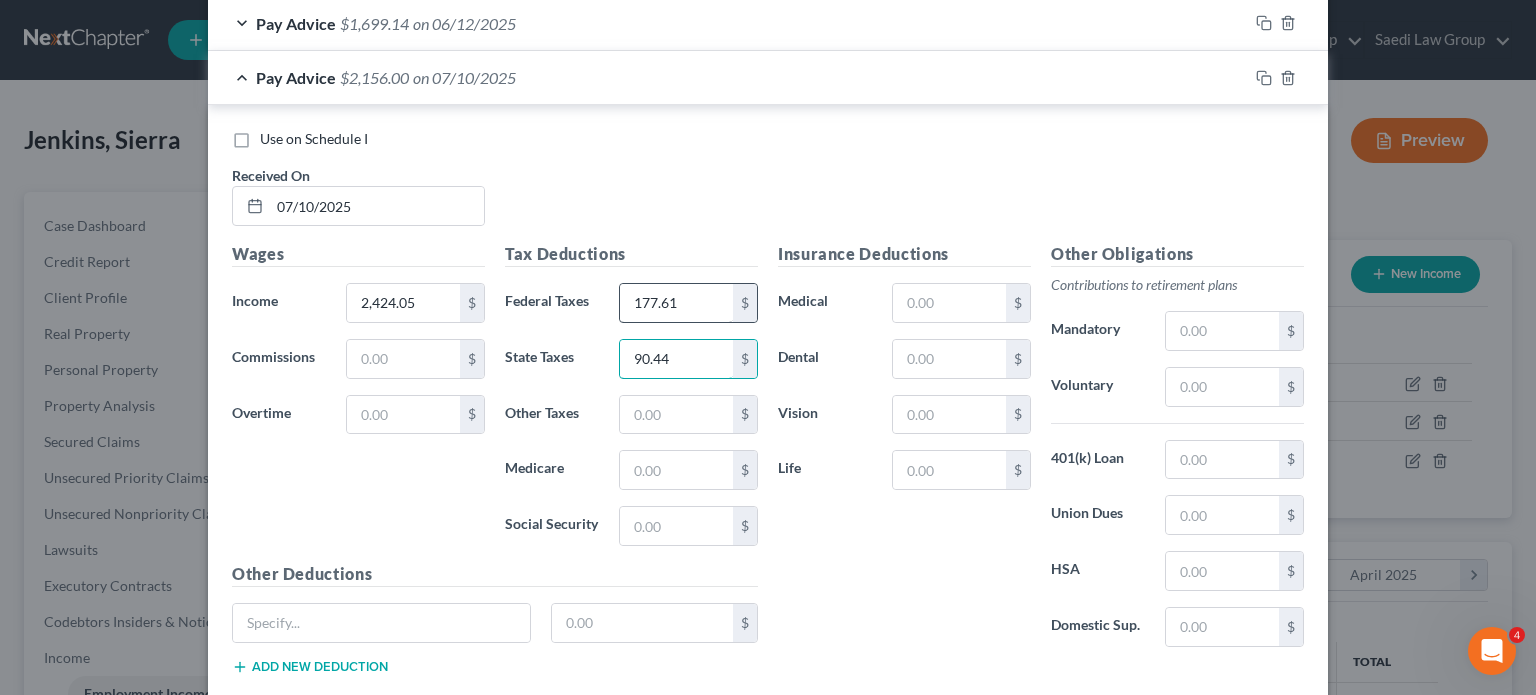type on "90.44" 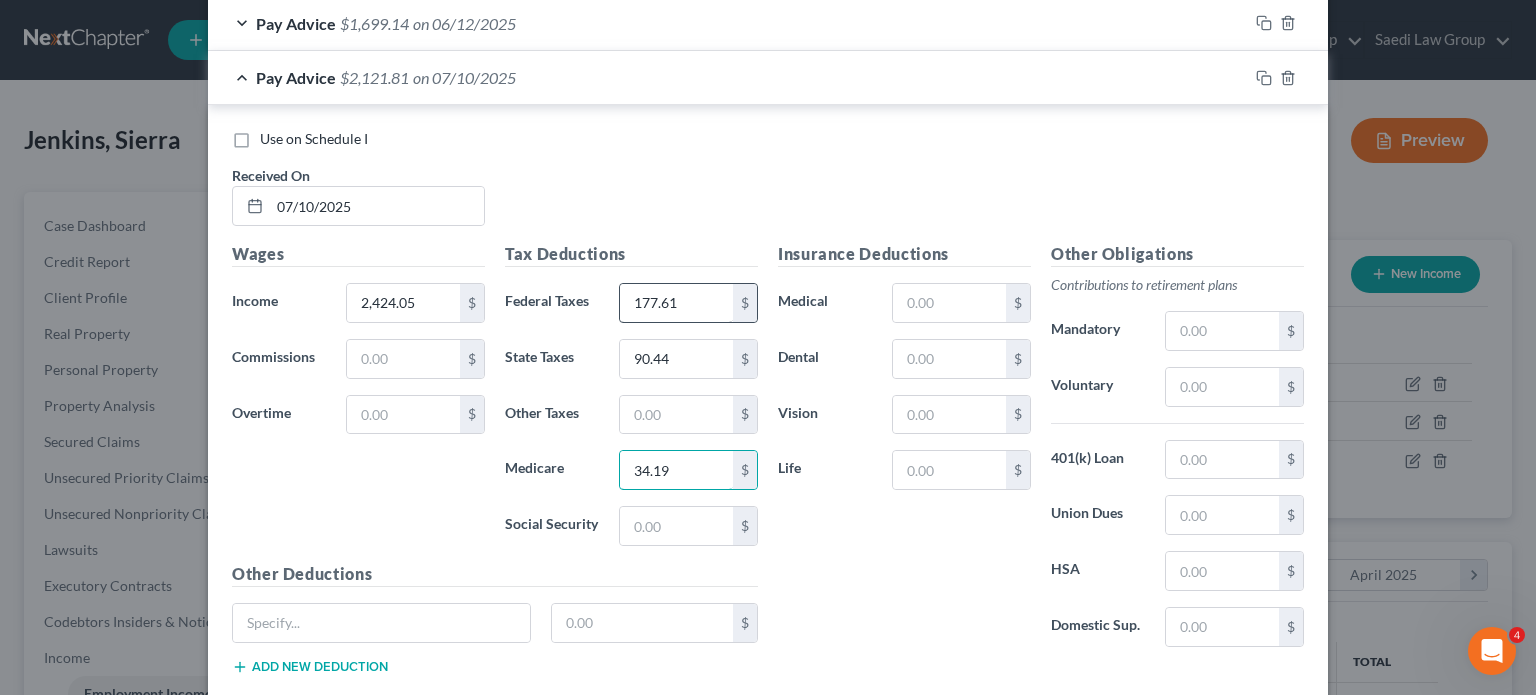 type on "34.19" 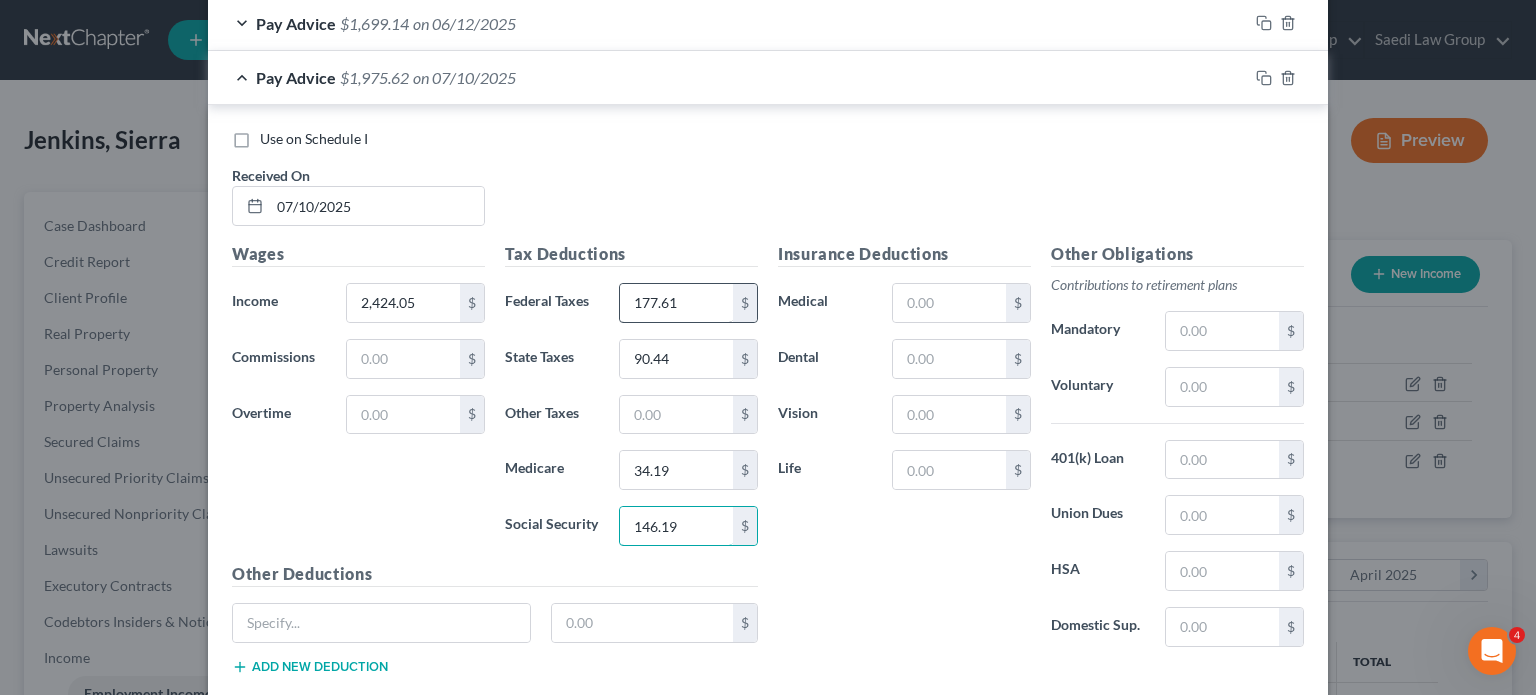type on "146.19" 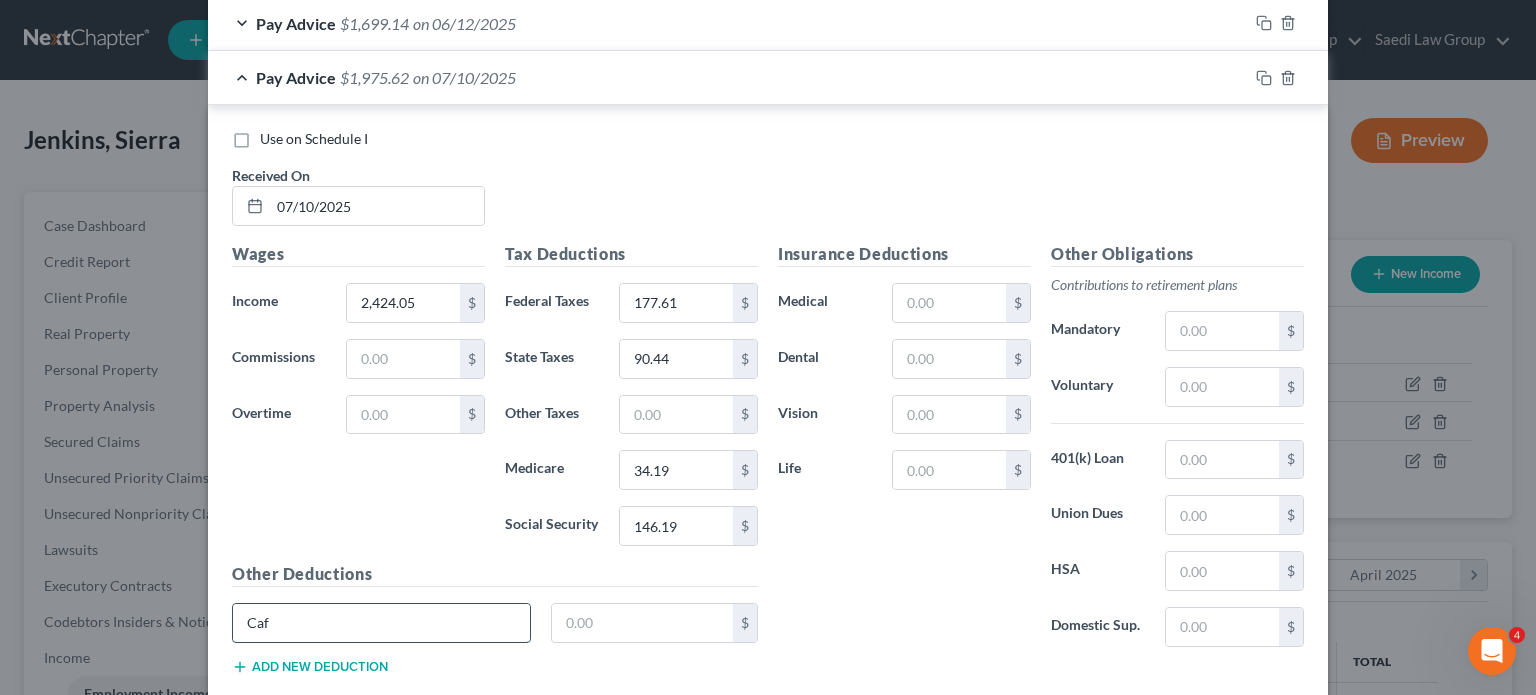 type on "Cafeteria" 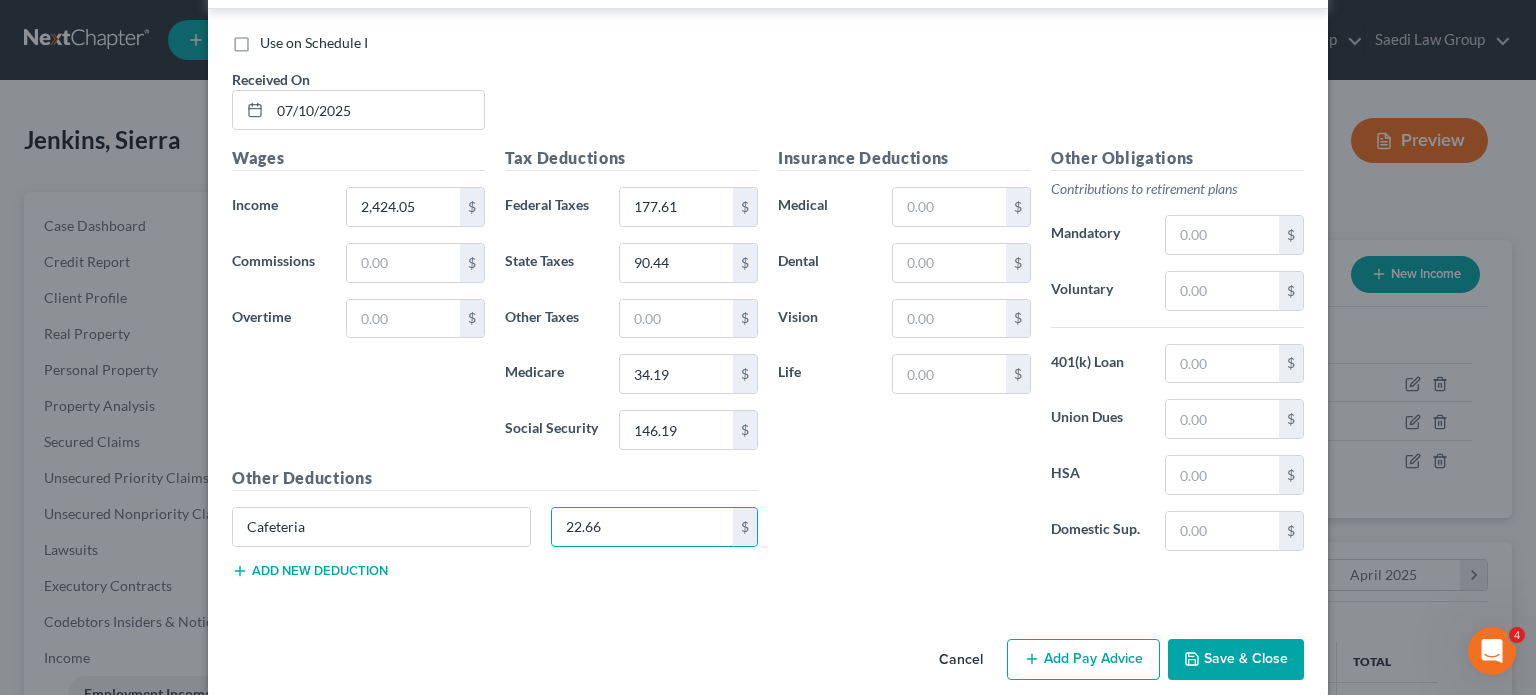 scroll, scrollTop: 890, scrollLeft: 0, axis: vertical 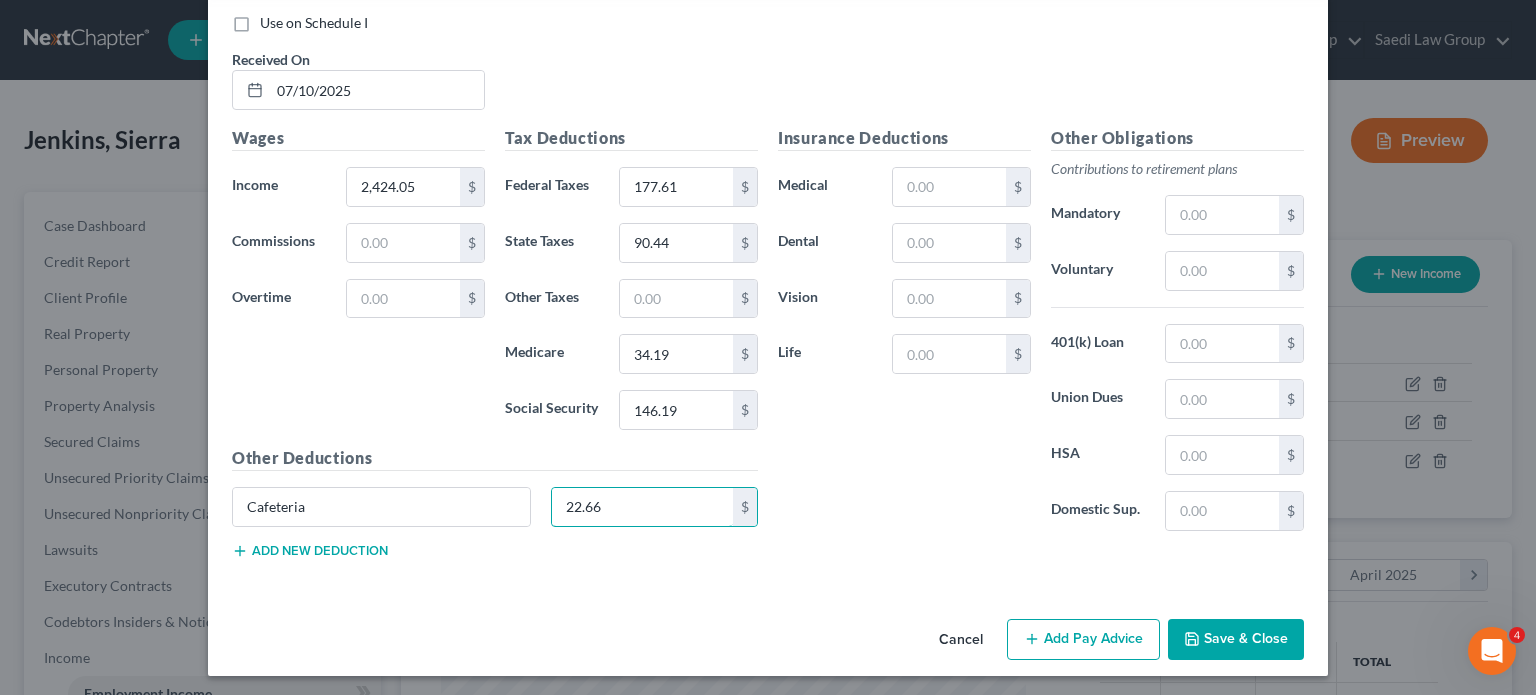 type on "22.66" 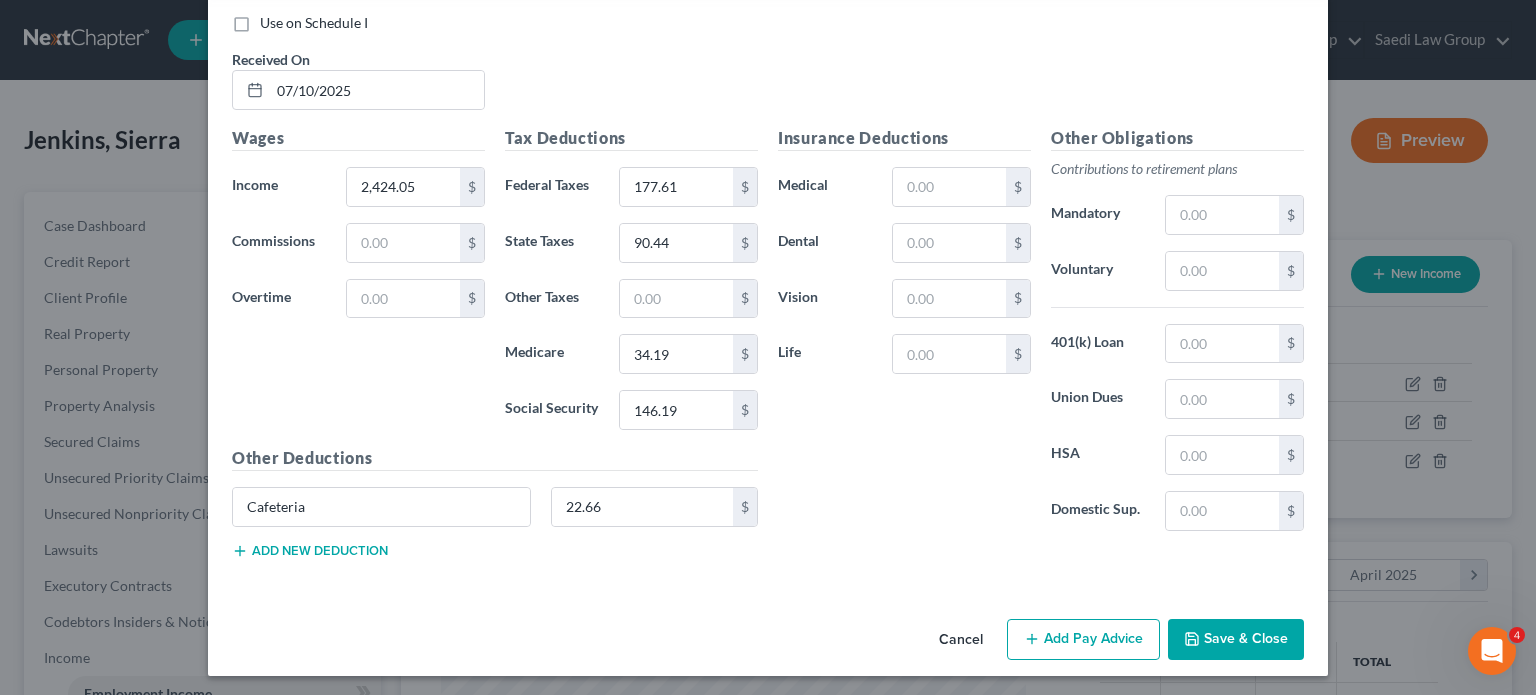 click on "Add new deduction" at bounding box center (310, 551) 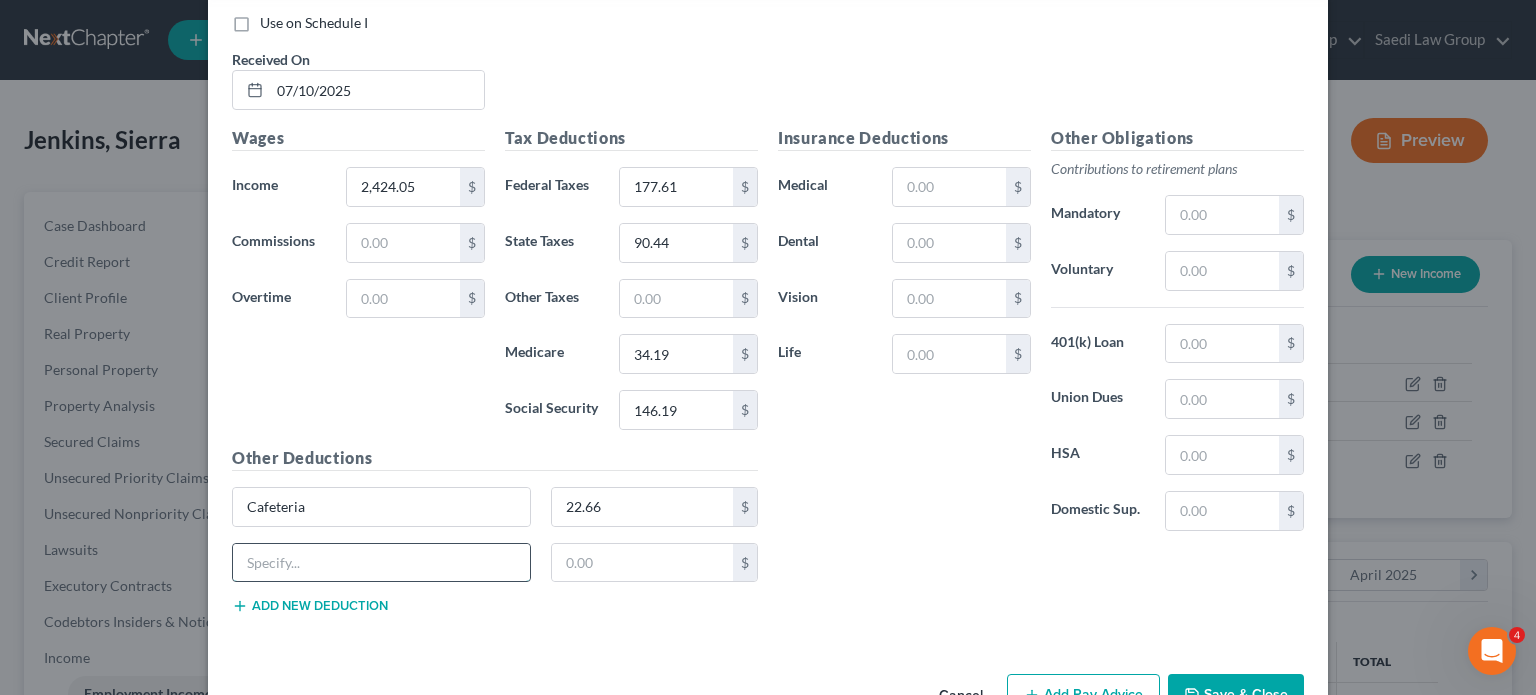 click at bounding box center (381, 563) 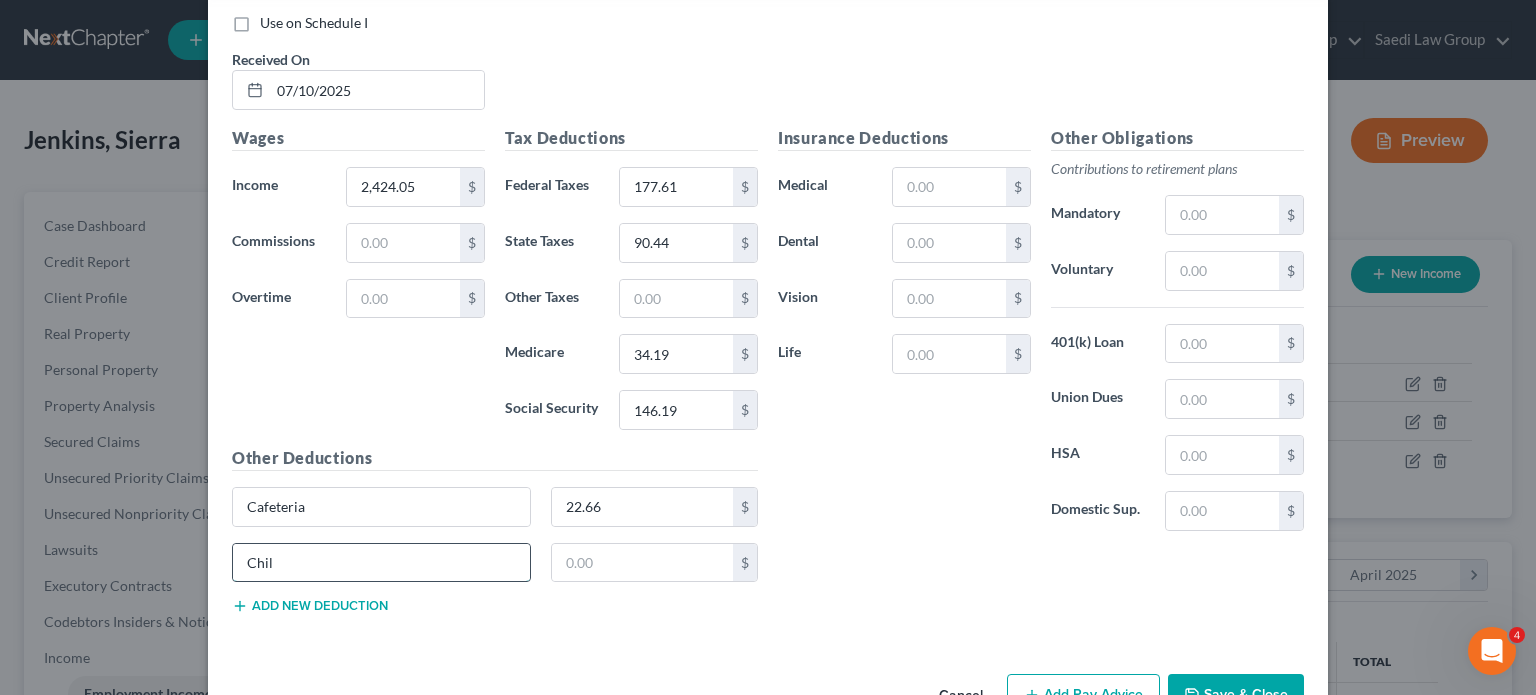 type on "Child Admin Fee" 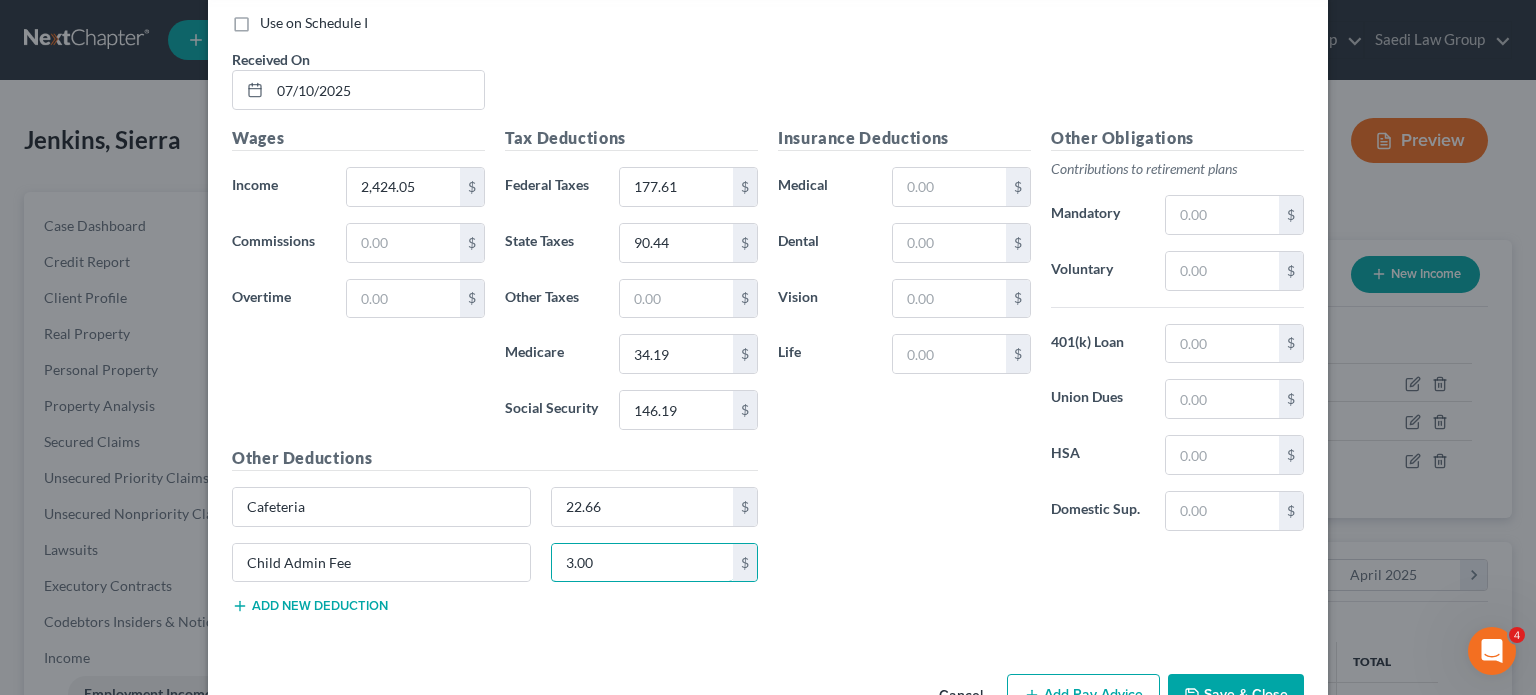 type on "3.00" 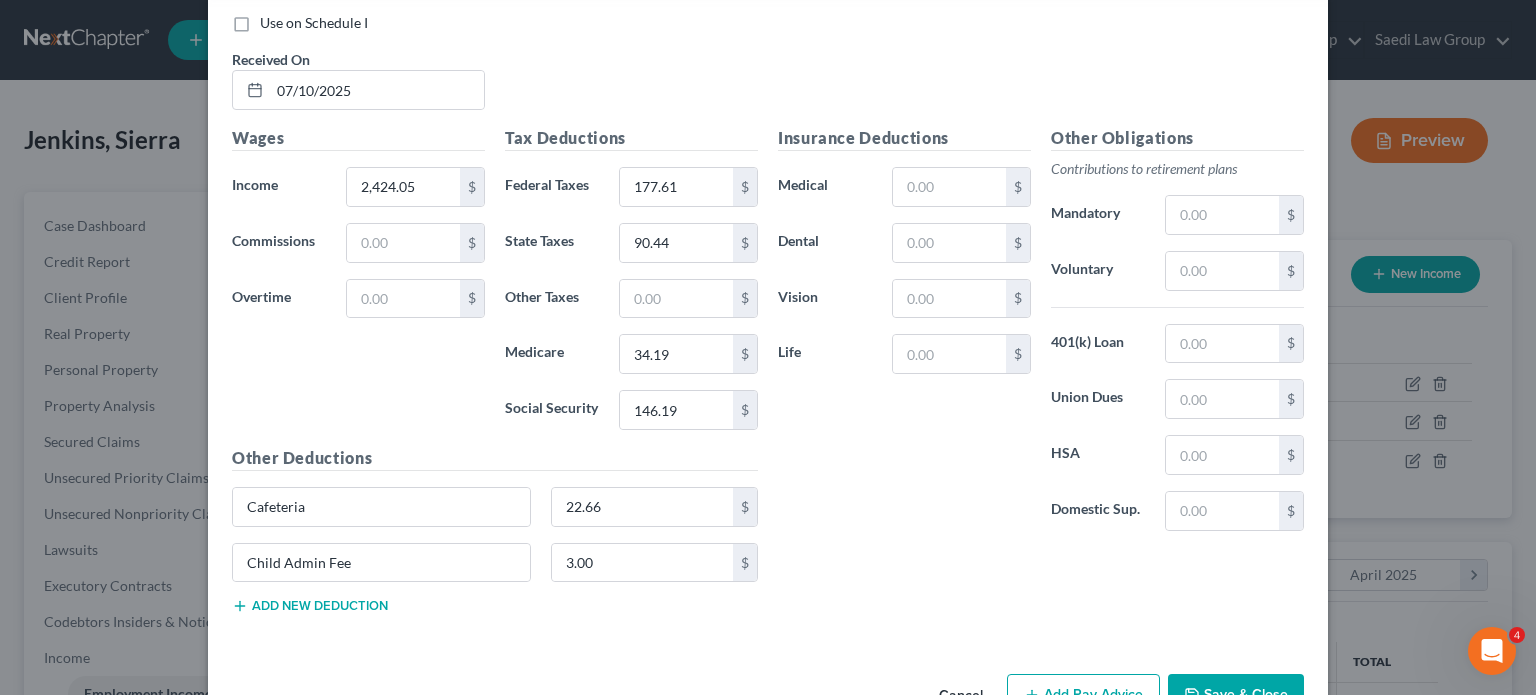 click on "Add new deduction" at bounding box center (310, 606) 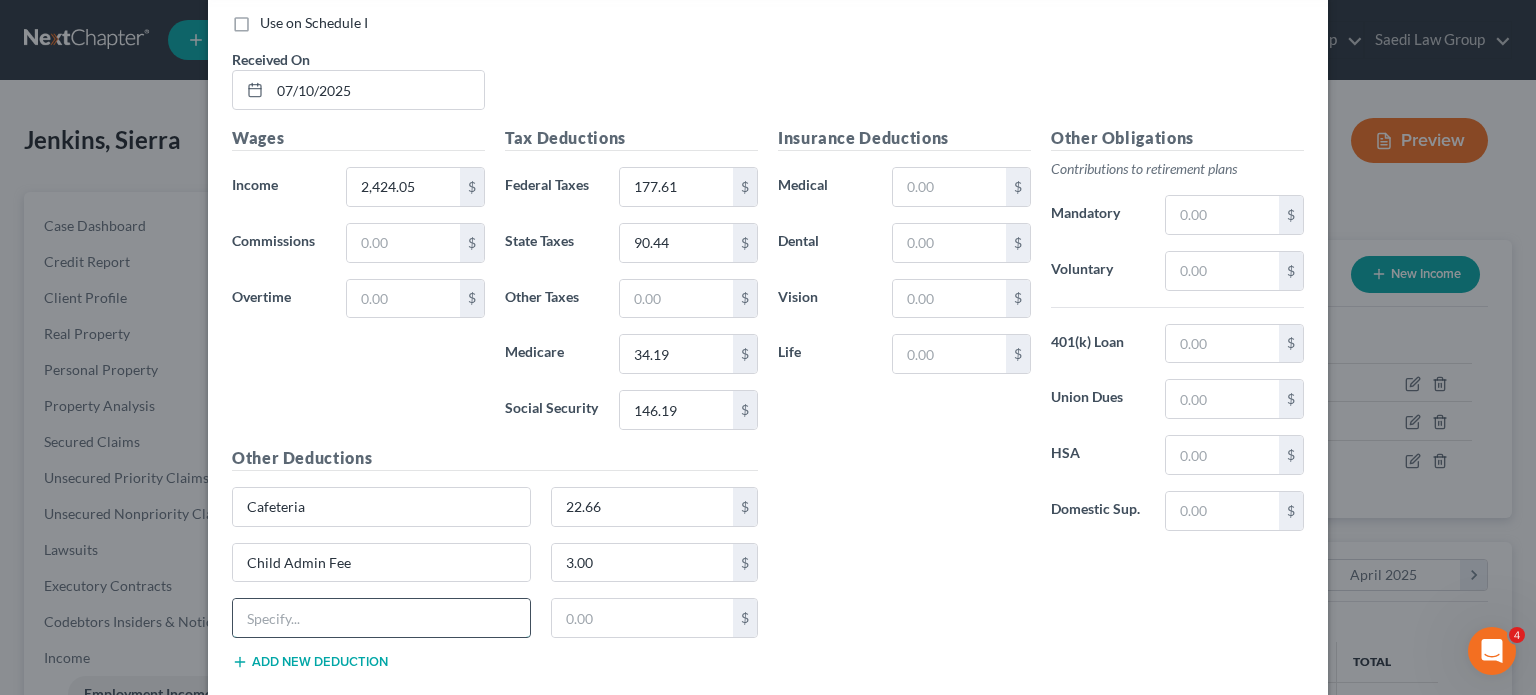 click at bounding box center [381, 618] 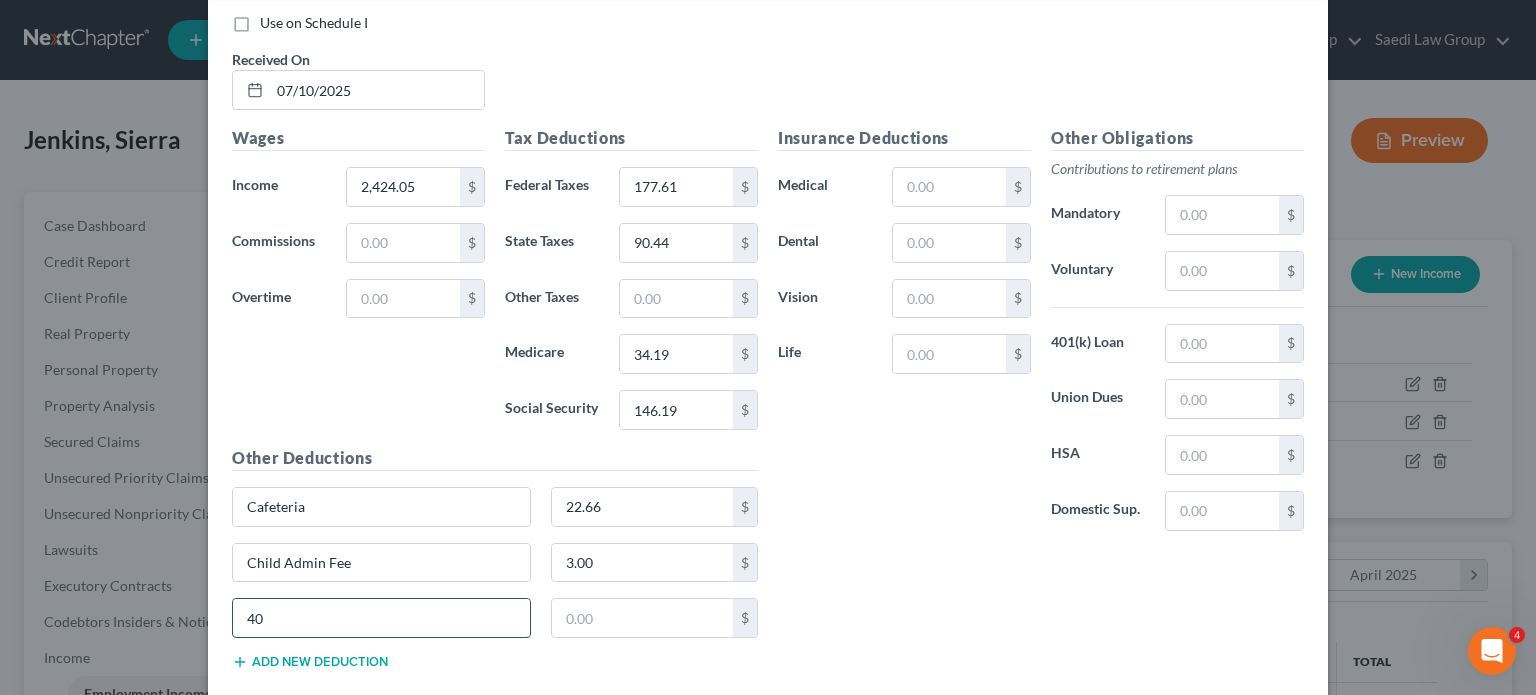 type on "4" 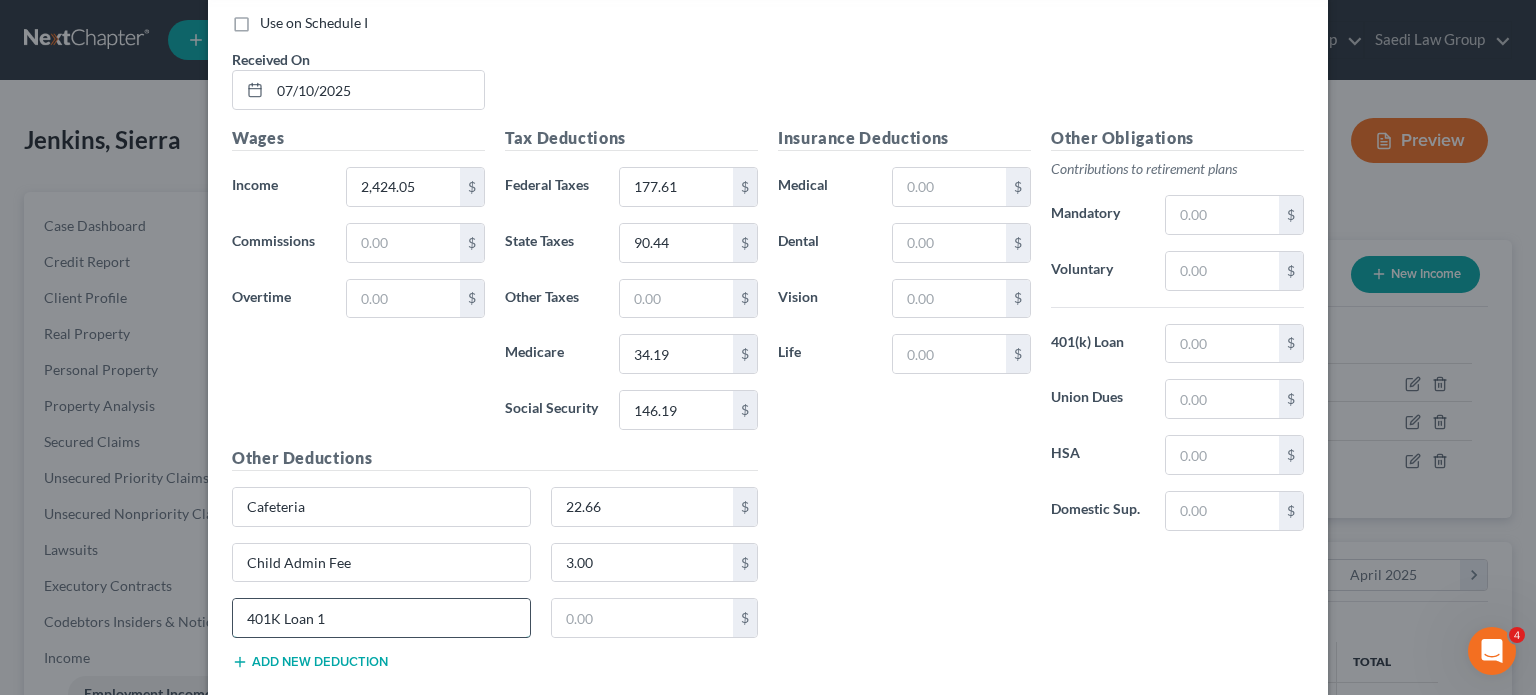type on "401K Loan 1" 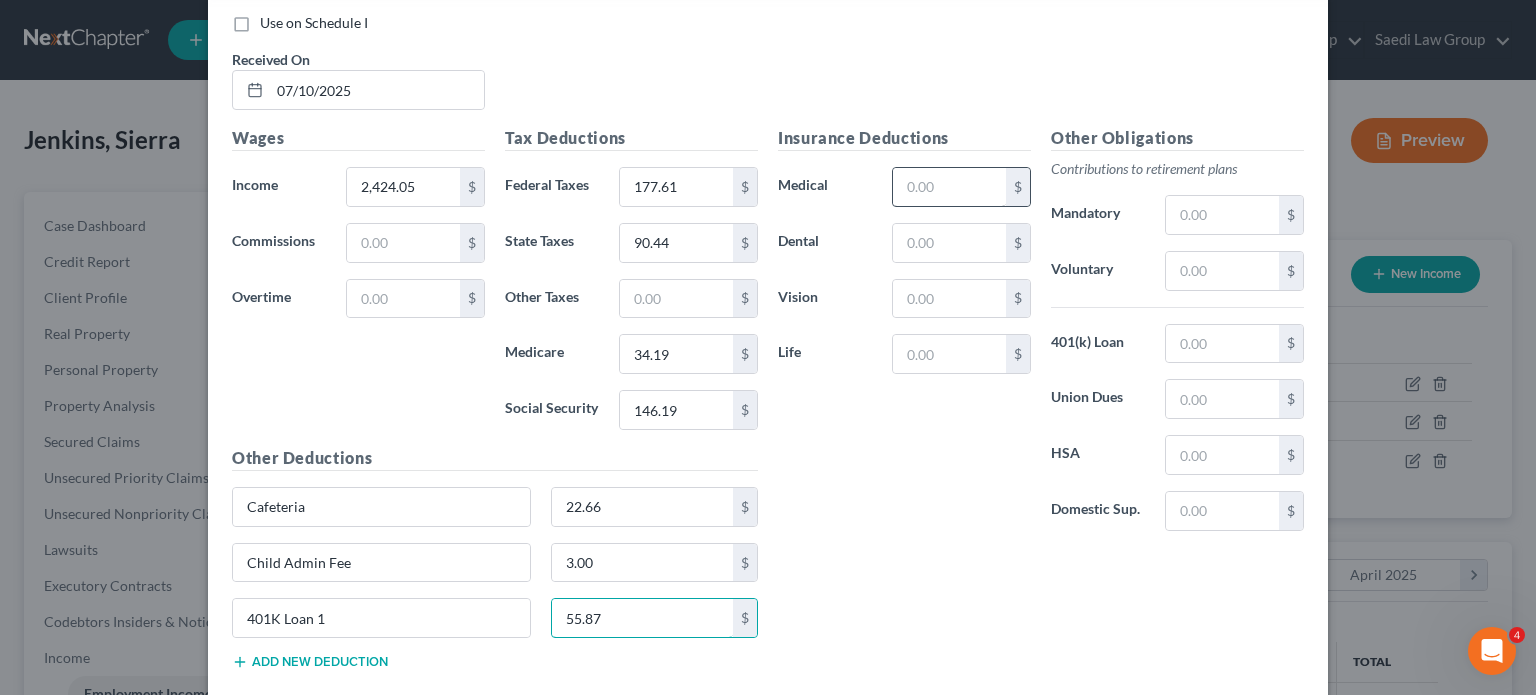 type on "55.87" 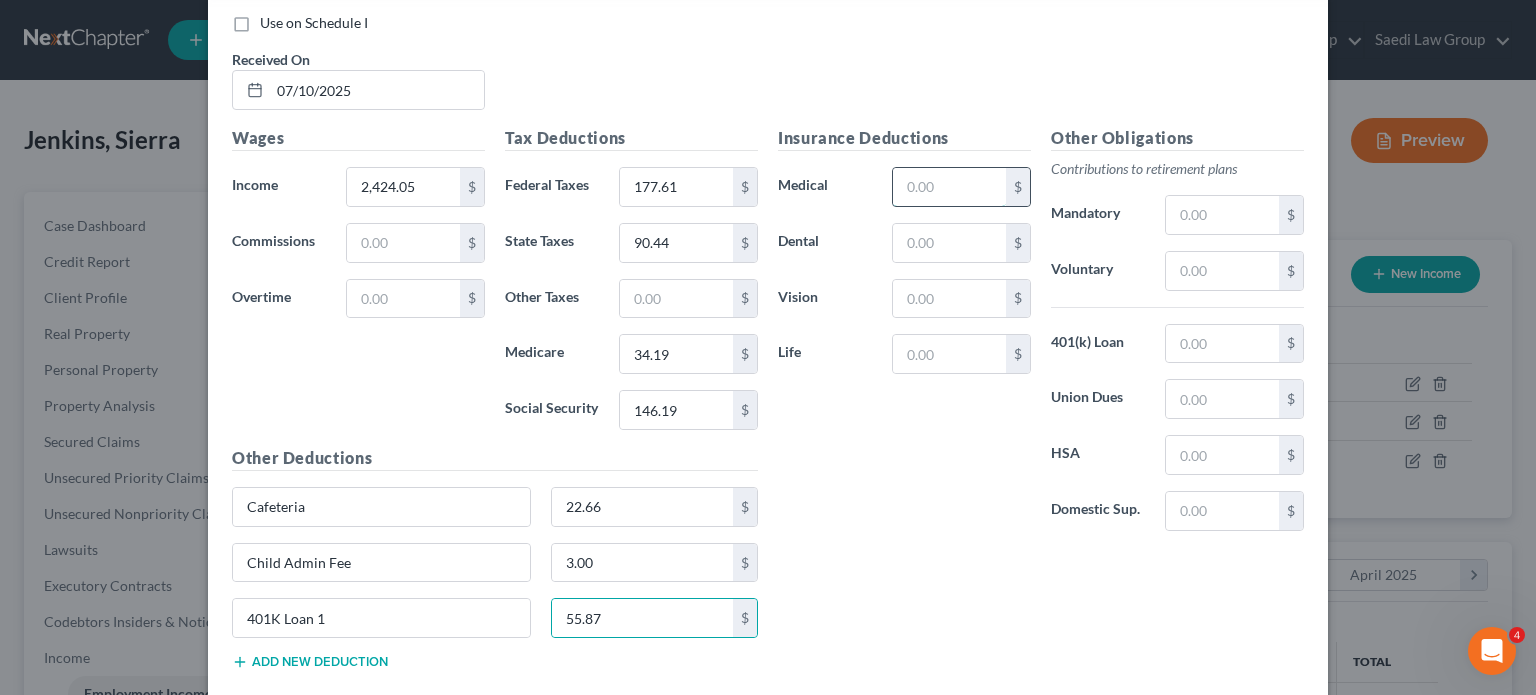 click at bounding box center (949, 187) 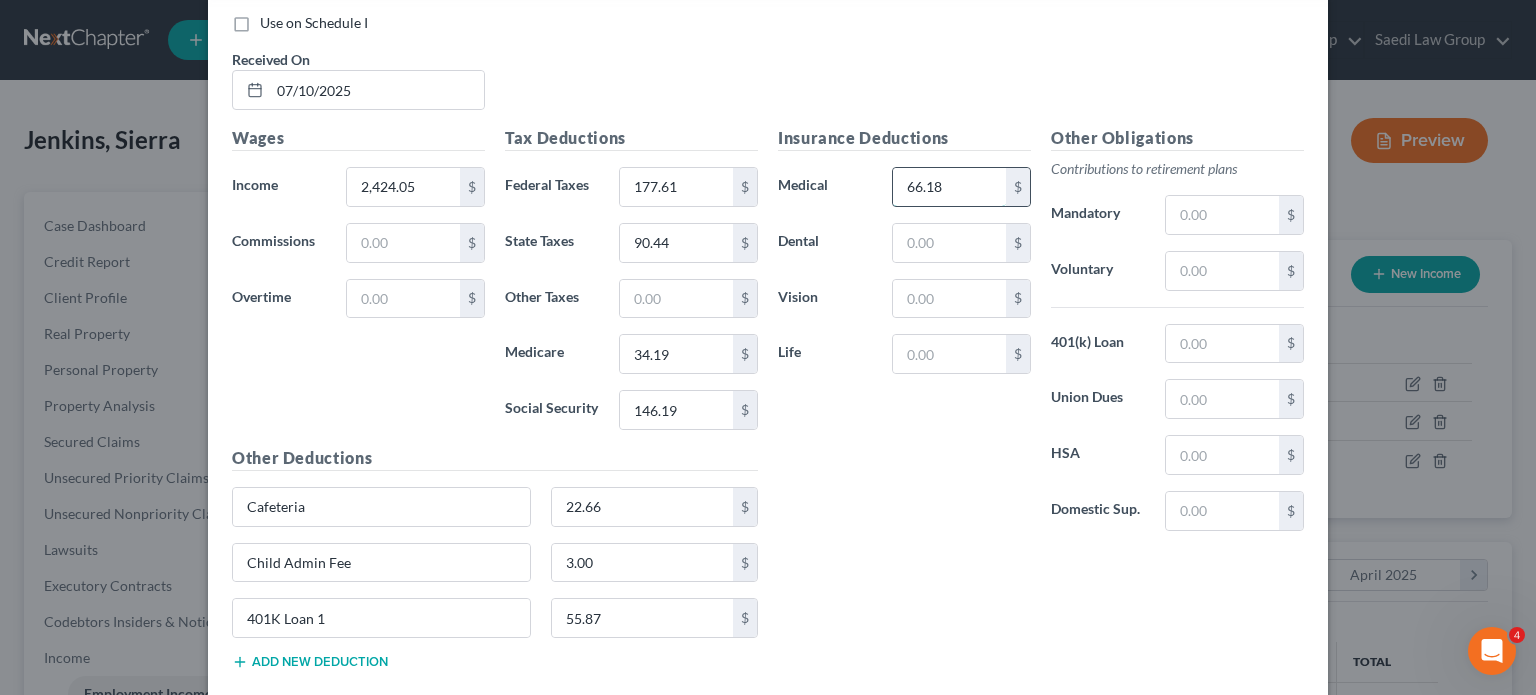 type on "66.18" 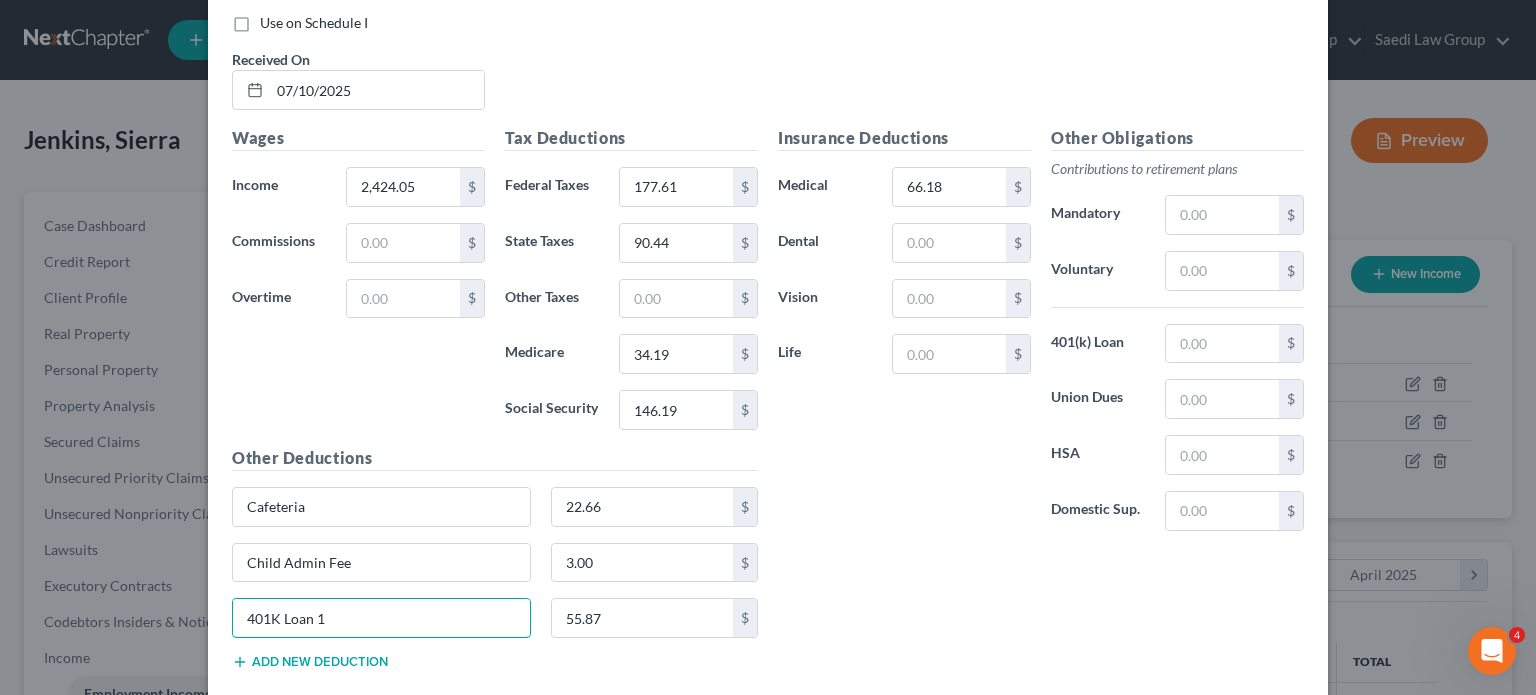 drag, startPoint x: 346, startPoint y: 614, endPoint x: 200, endPoint y: 601, distance: 146.57762 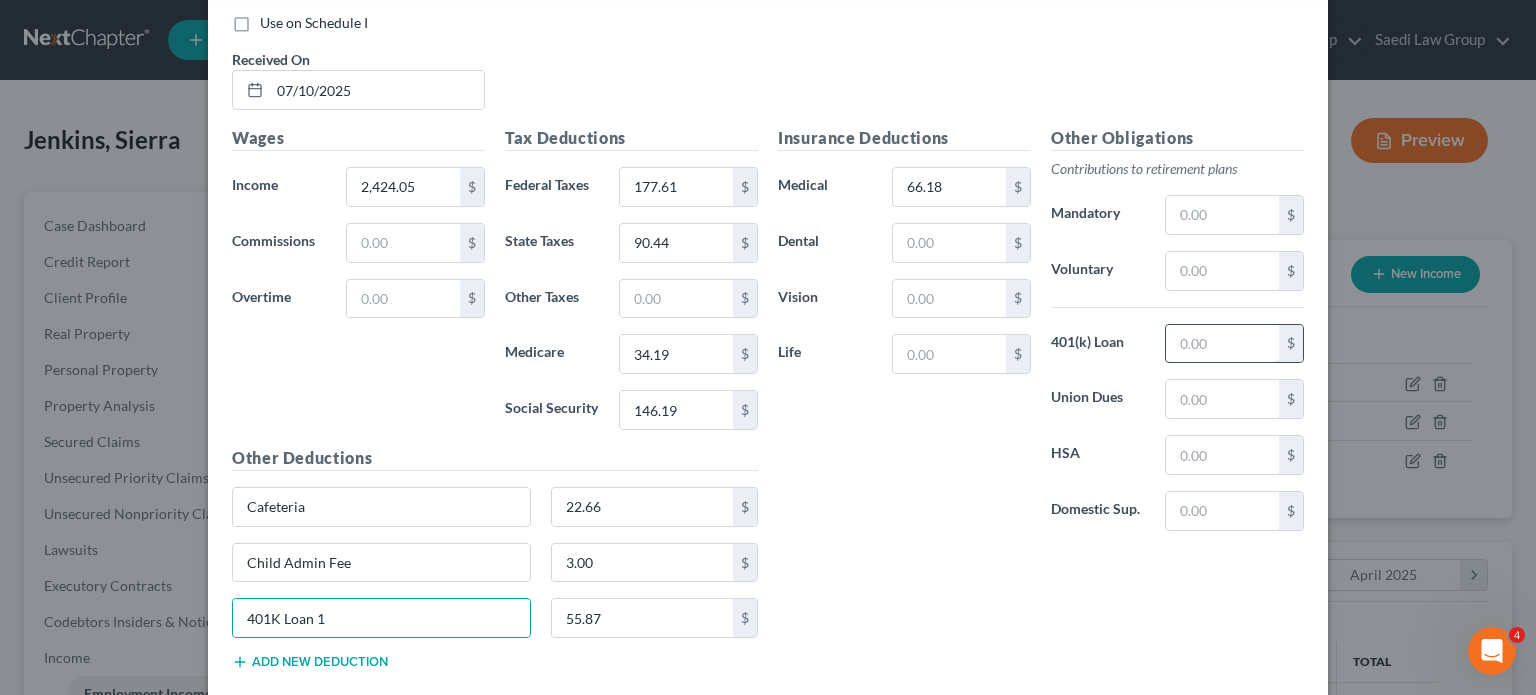 click at bounding box center (1222, 344) 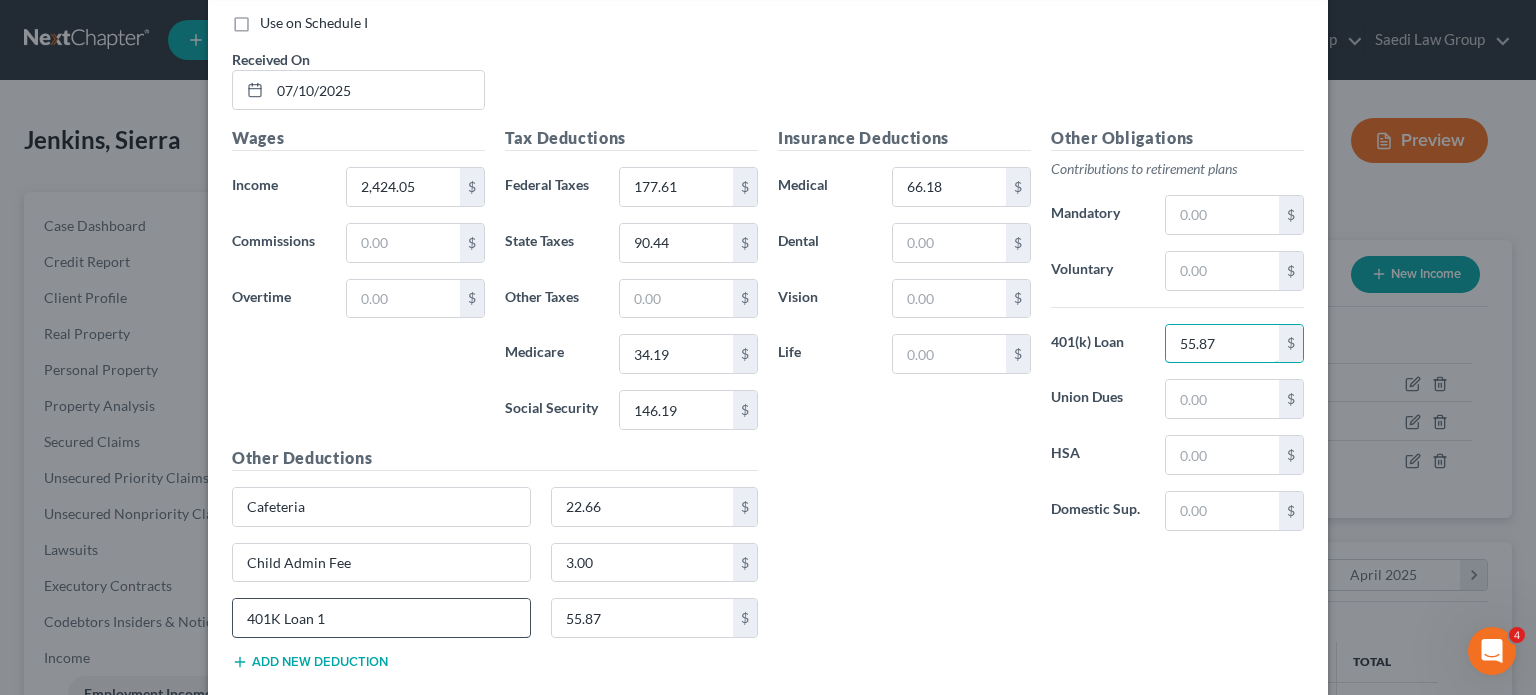 type on "55.87" 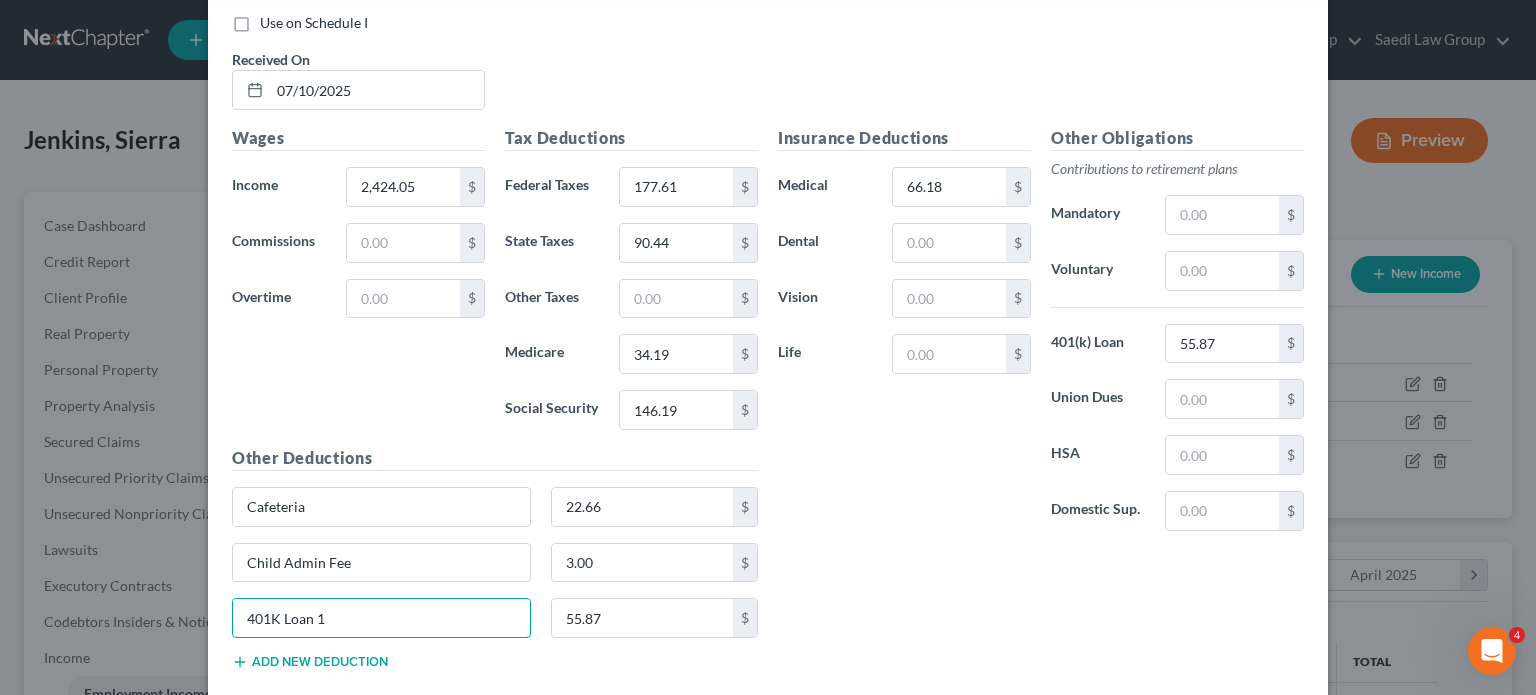 drag, startPoint x: 336, startPoint y: 607, endPoint x: 0, endPoint y: 479, distance: 359.55527 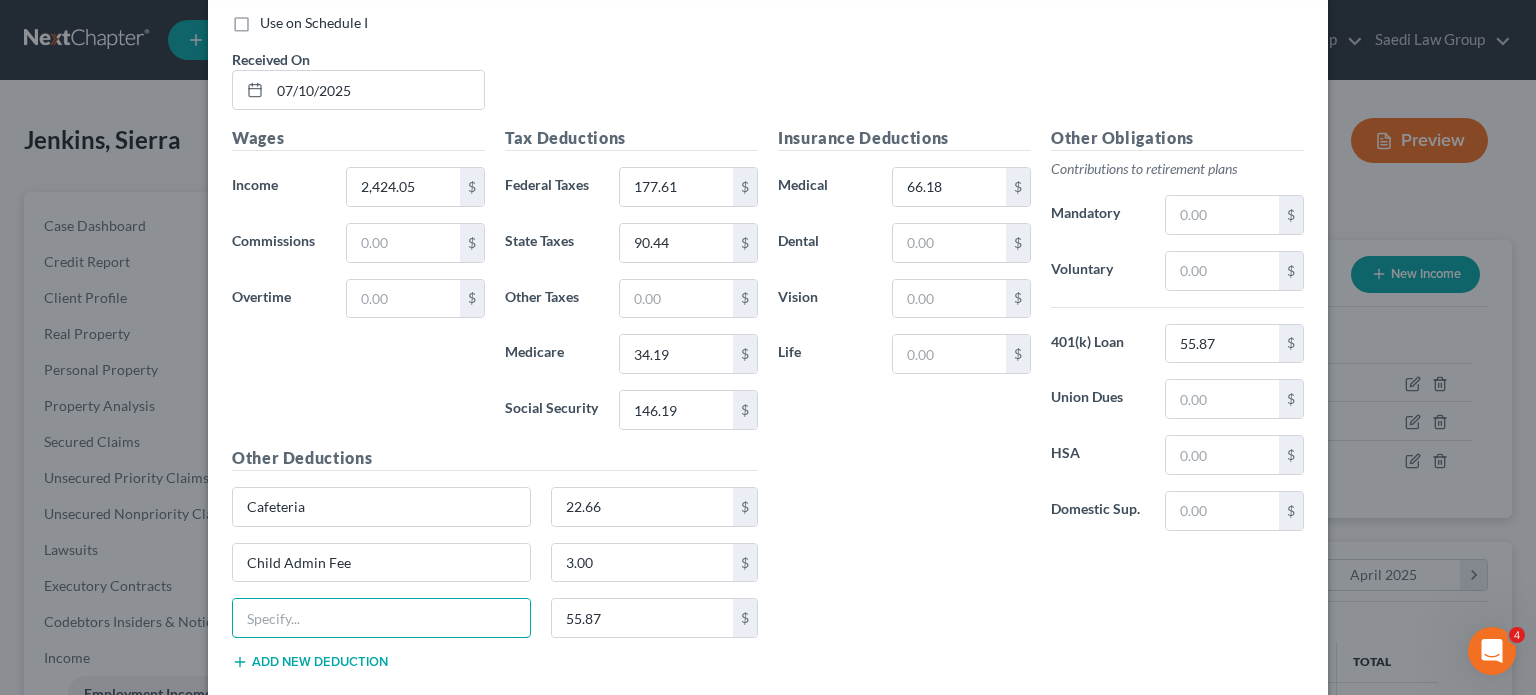 type 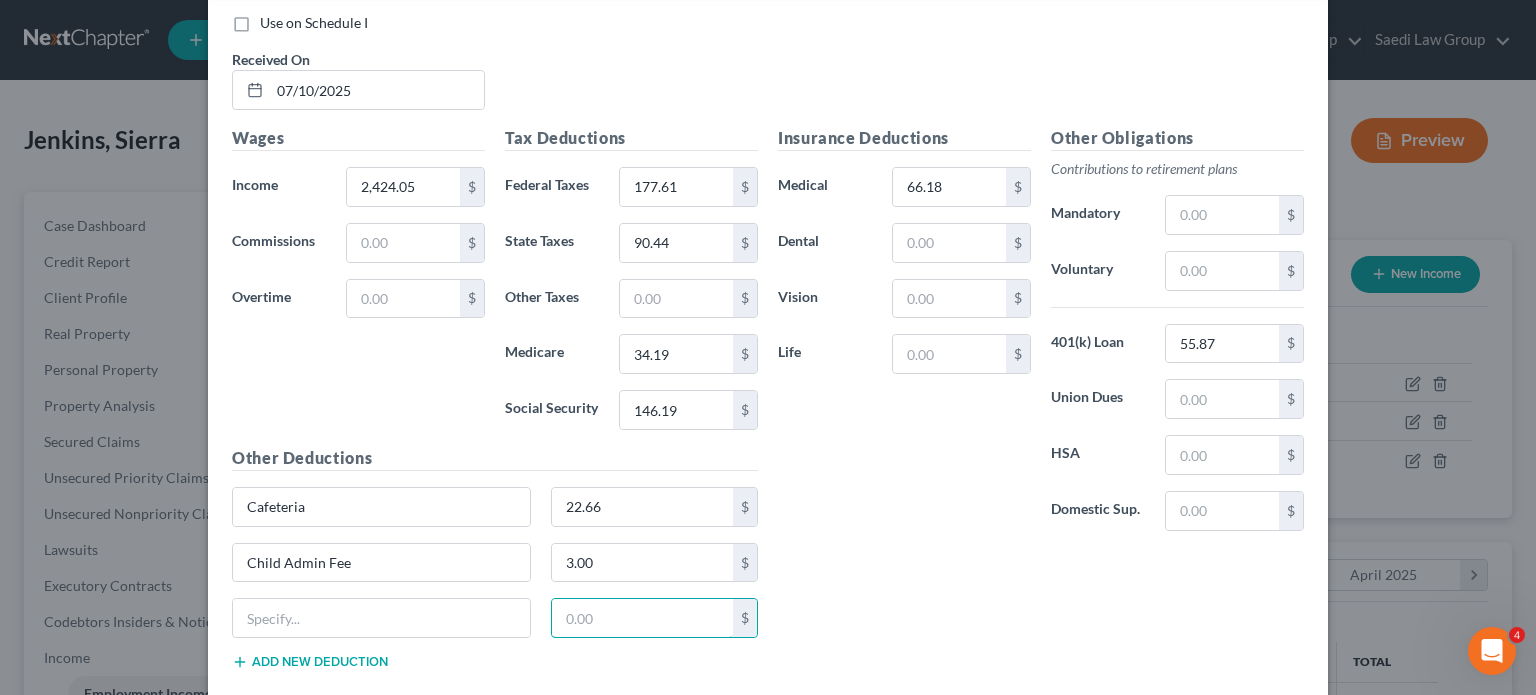 type 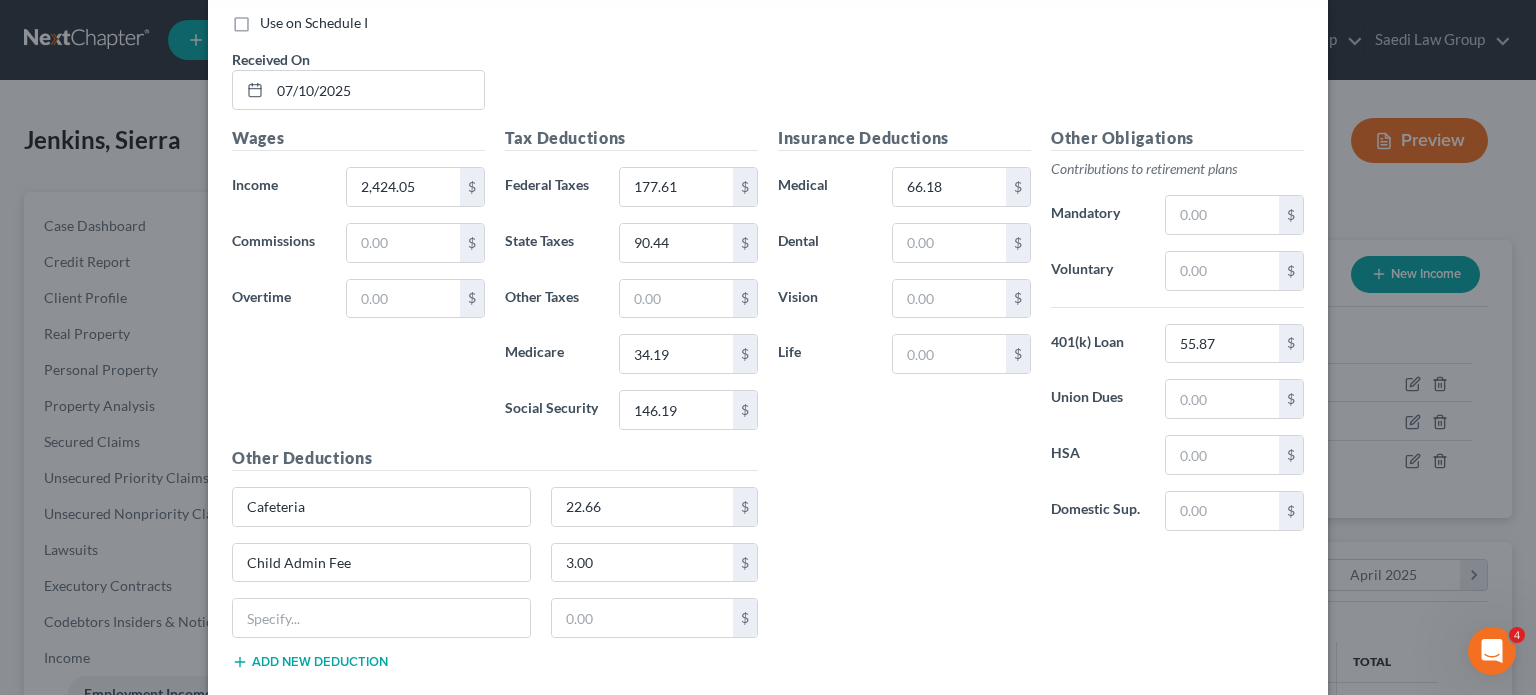 type 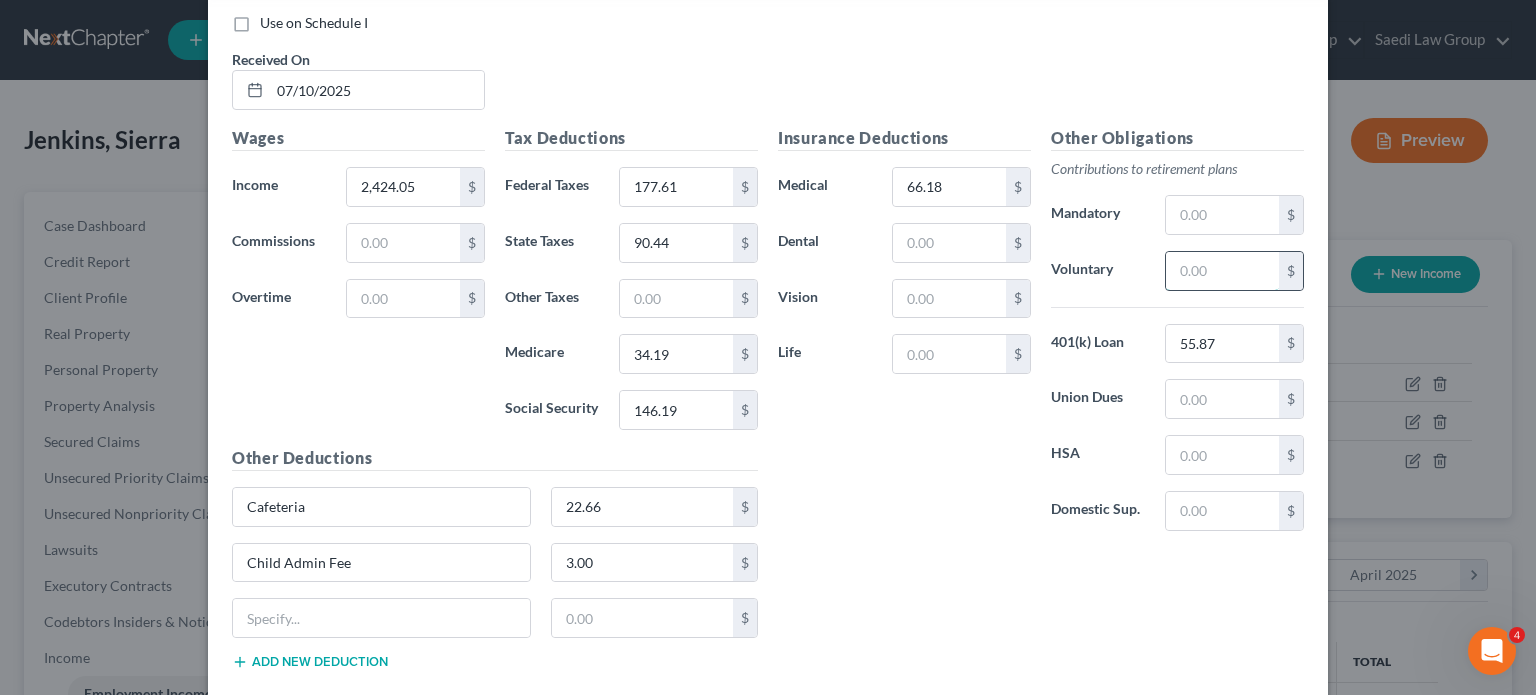 click at bounding box center [1222, 271] 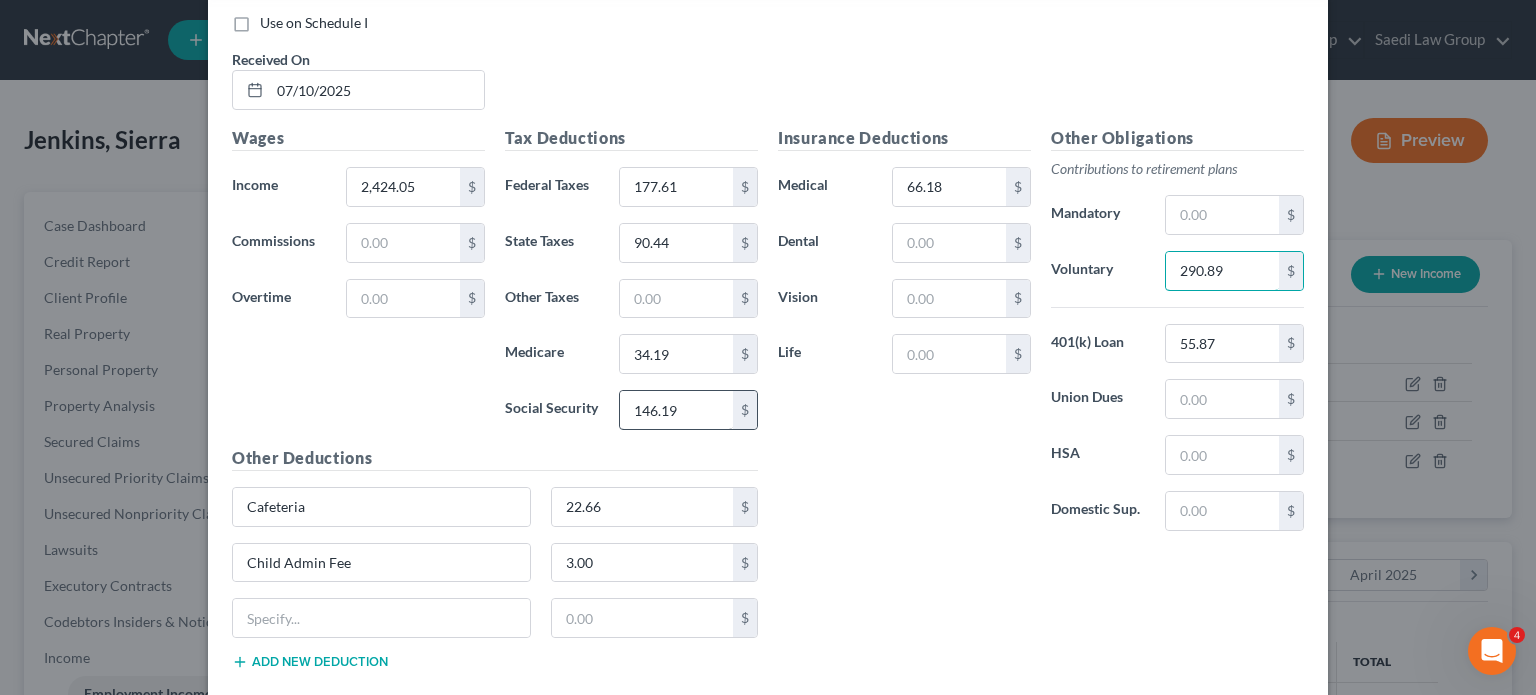 type on "290.89" 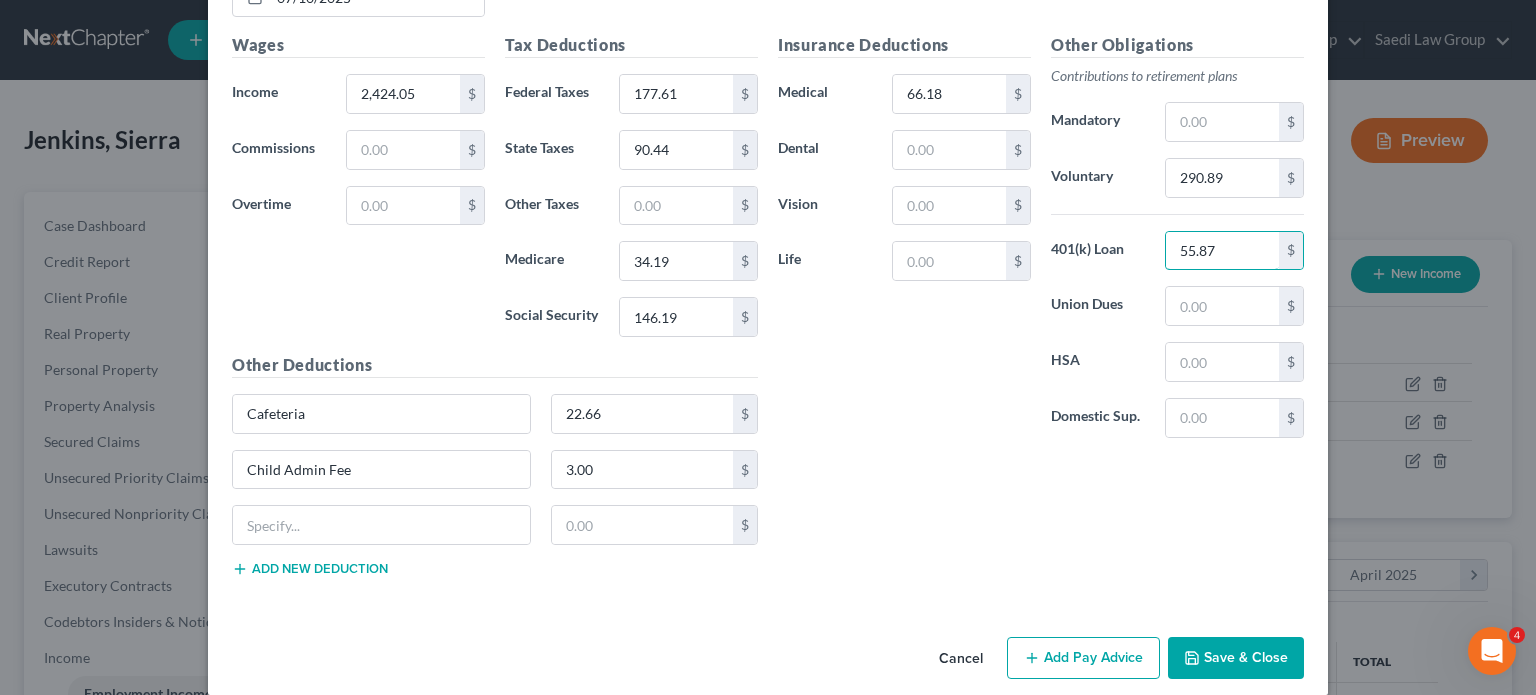 scroll, scrollTop: 990, scrollLeft: 0, axis: vertical 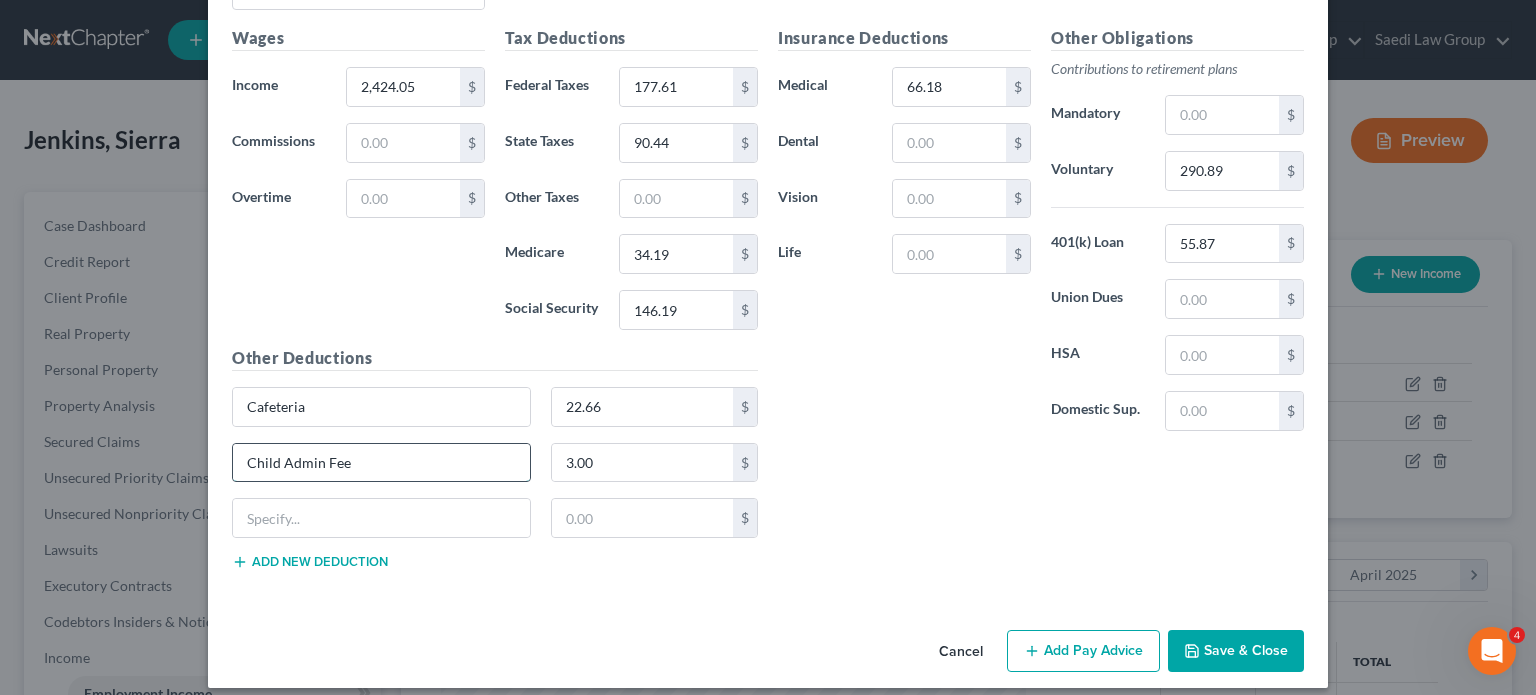 click on "Child Admin Fee" at bounding box center (381, 463) 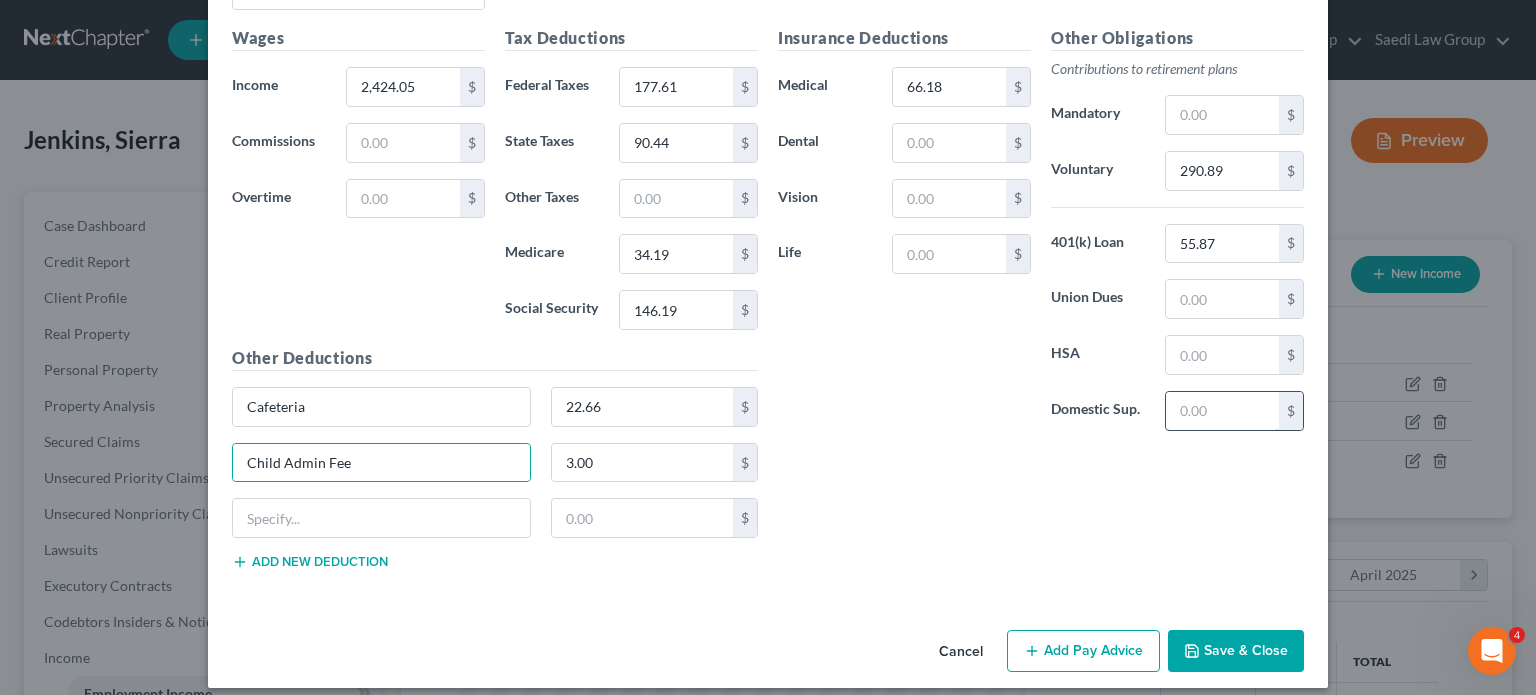 click at bounding box center (1222, 411) 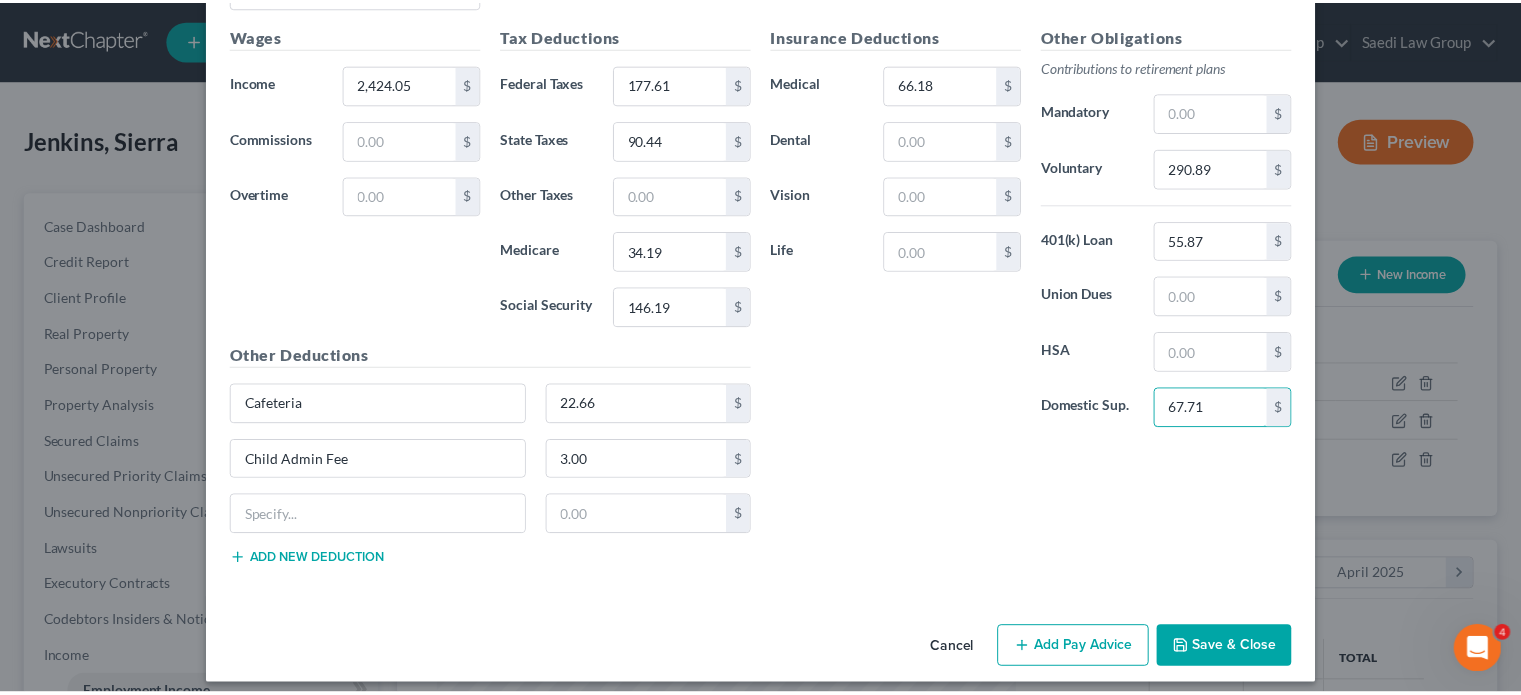 scroll, scrollTop: 1001, scrollLeft: 0, axis: vertical 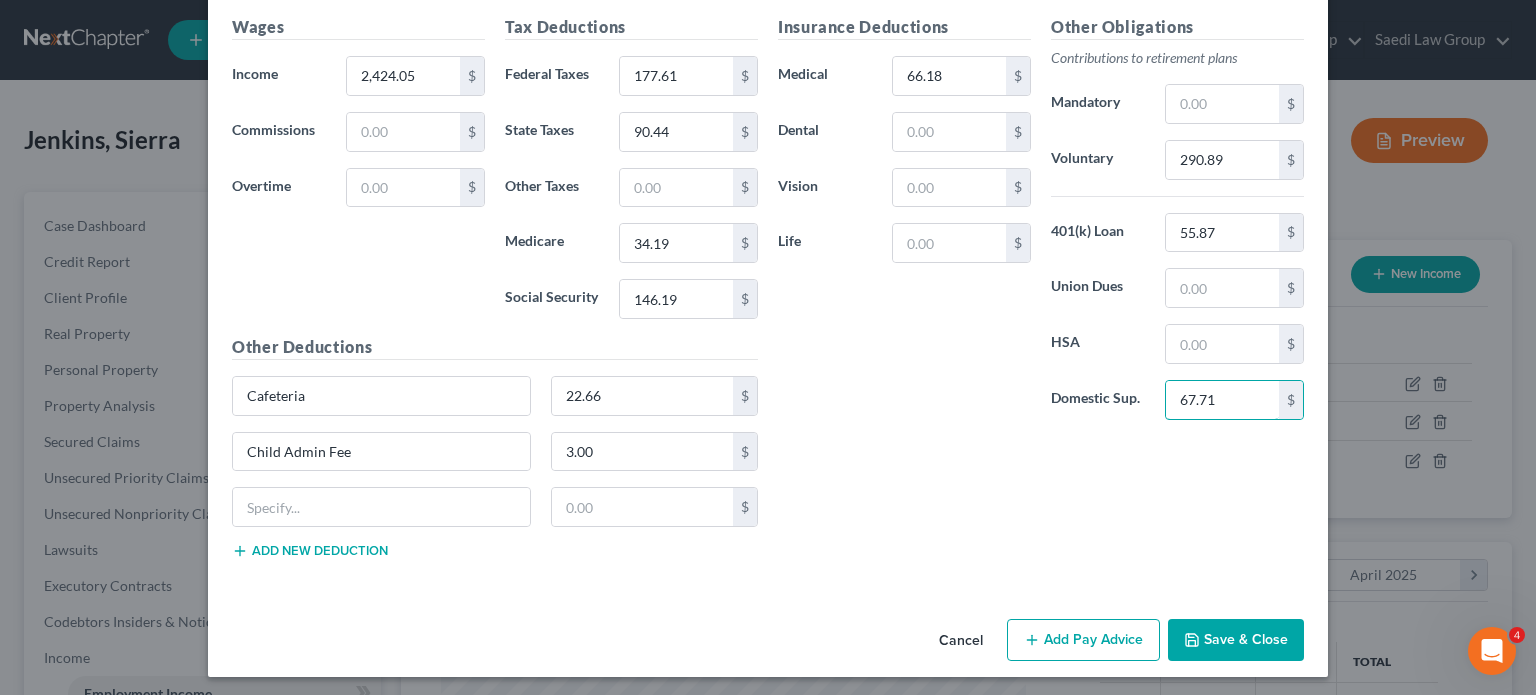 type on "67.71" 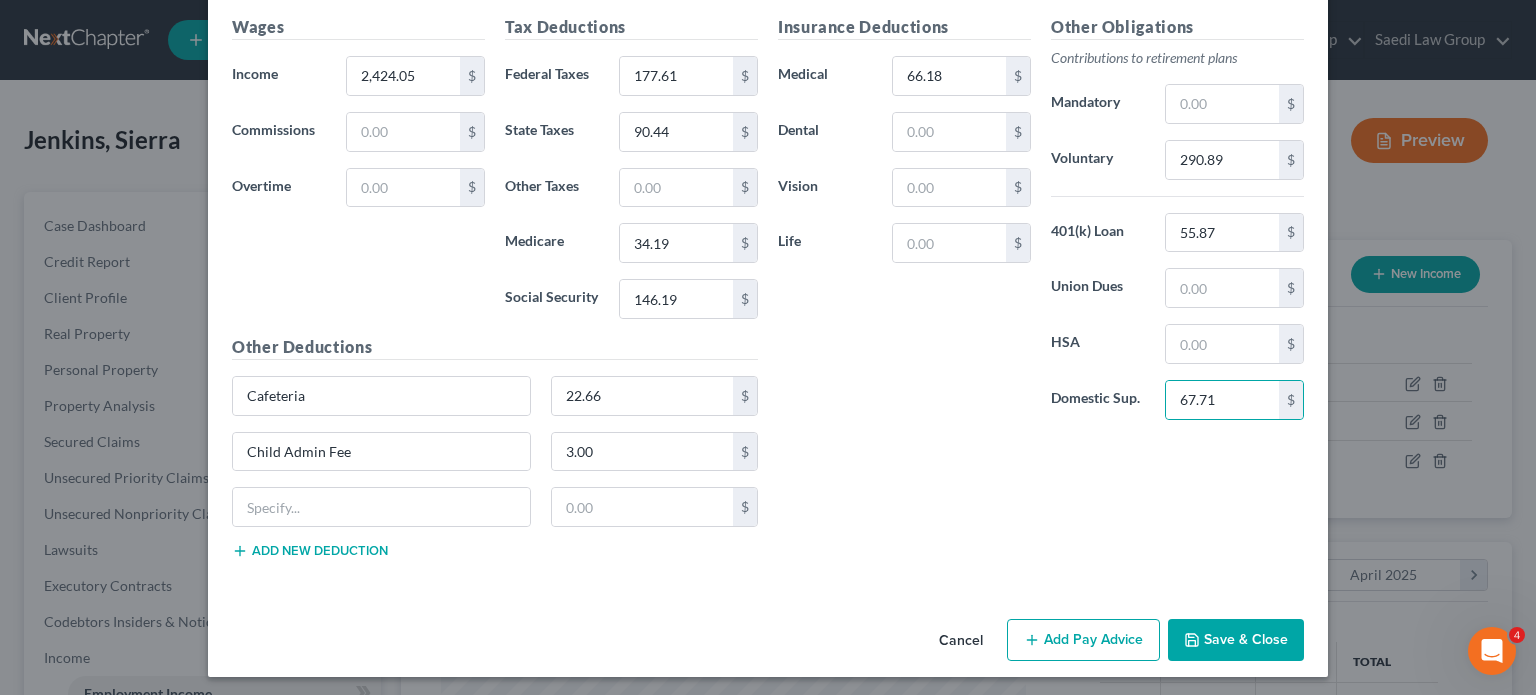 click on "Save & Close" at bounding box center [1236, 640] 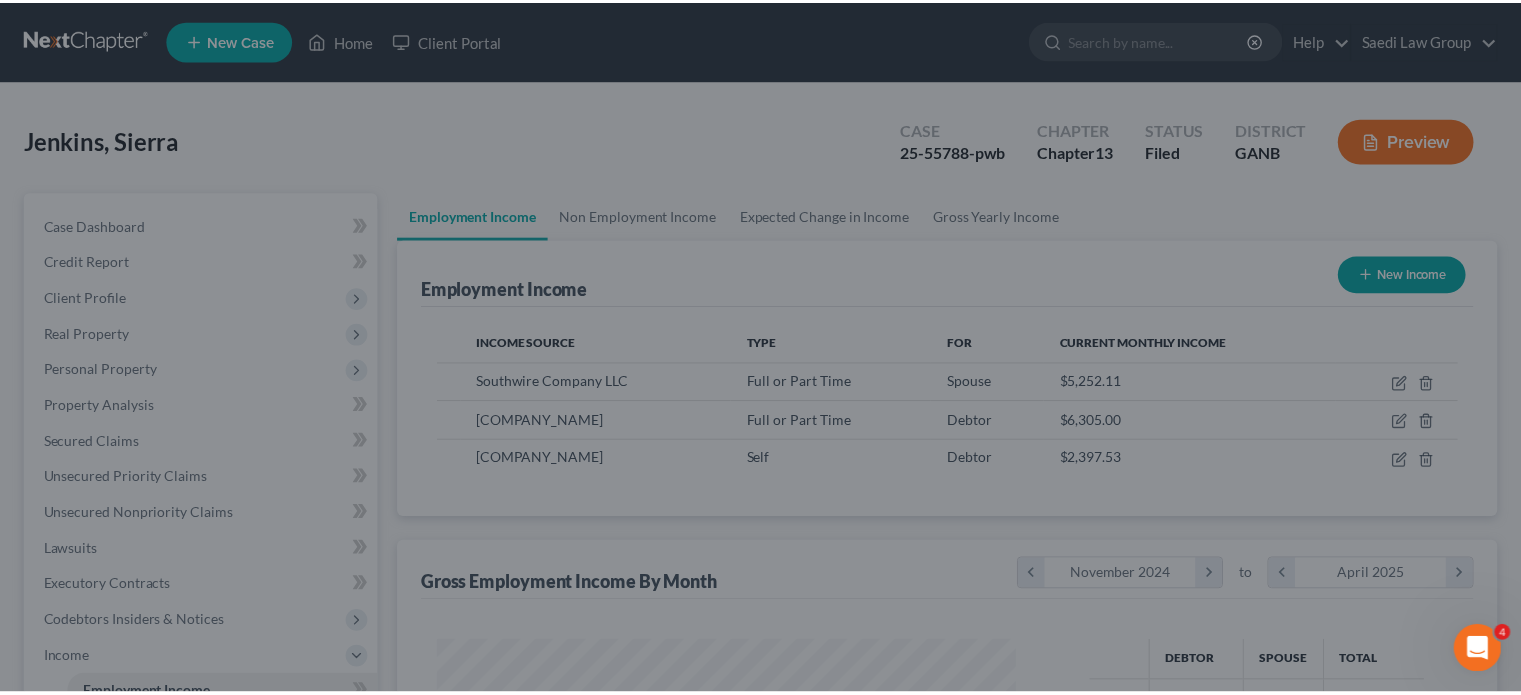 scroll, scrollTop: 356, scrollLeft: 617, axis: both 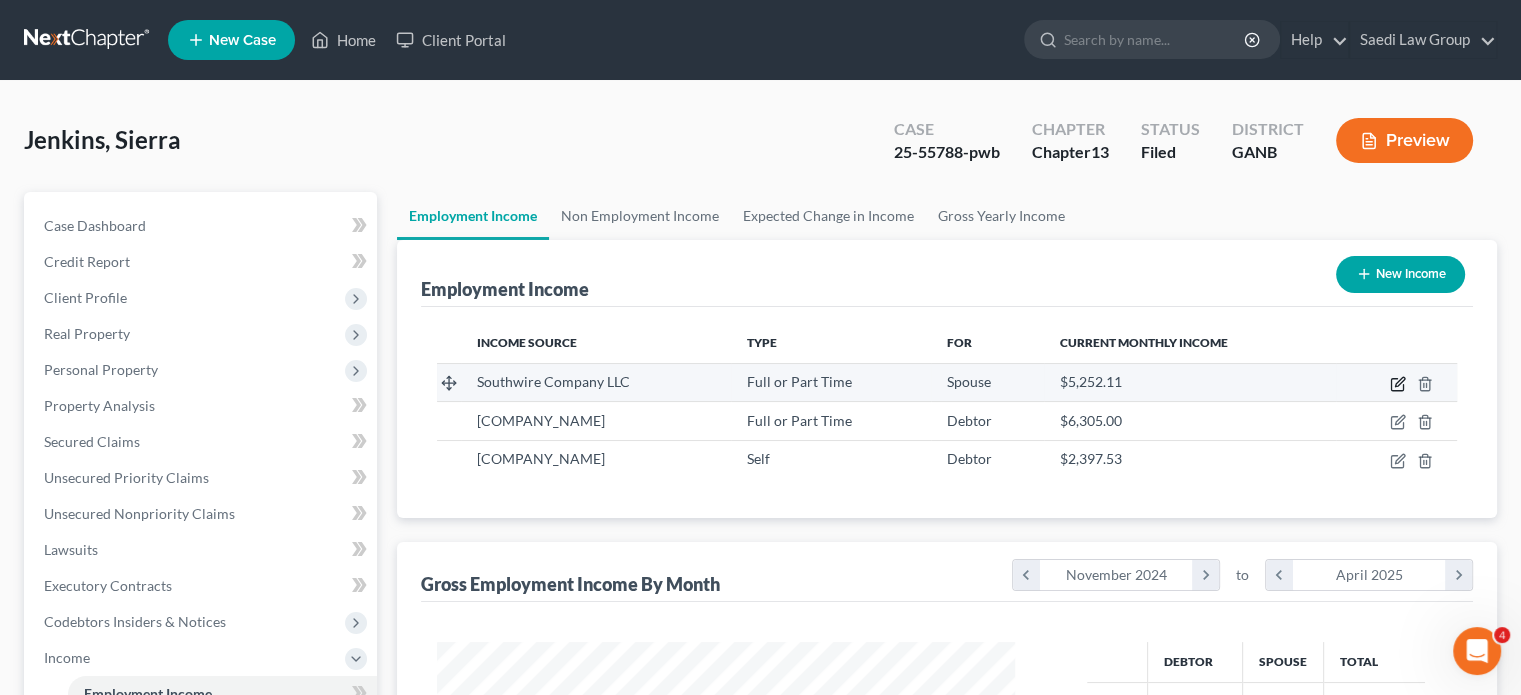 click 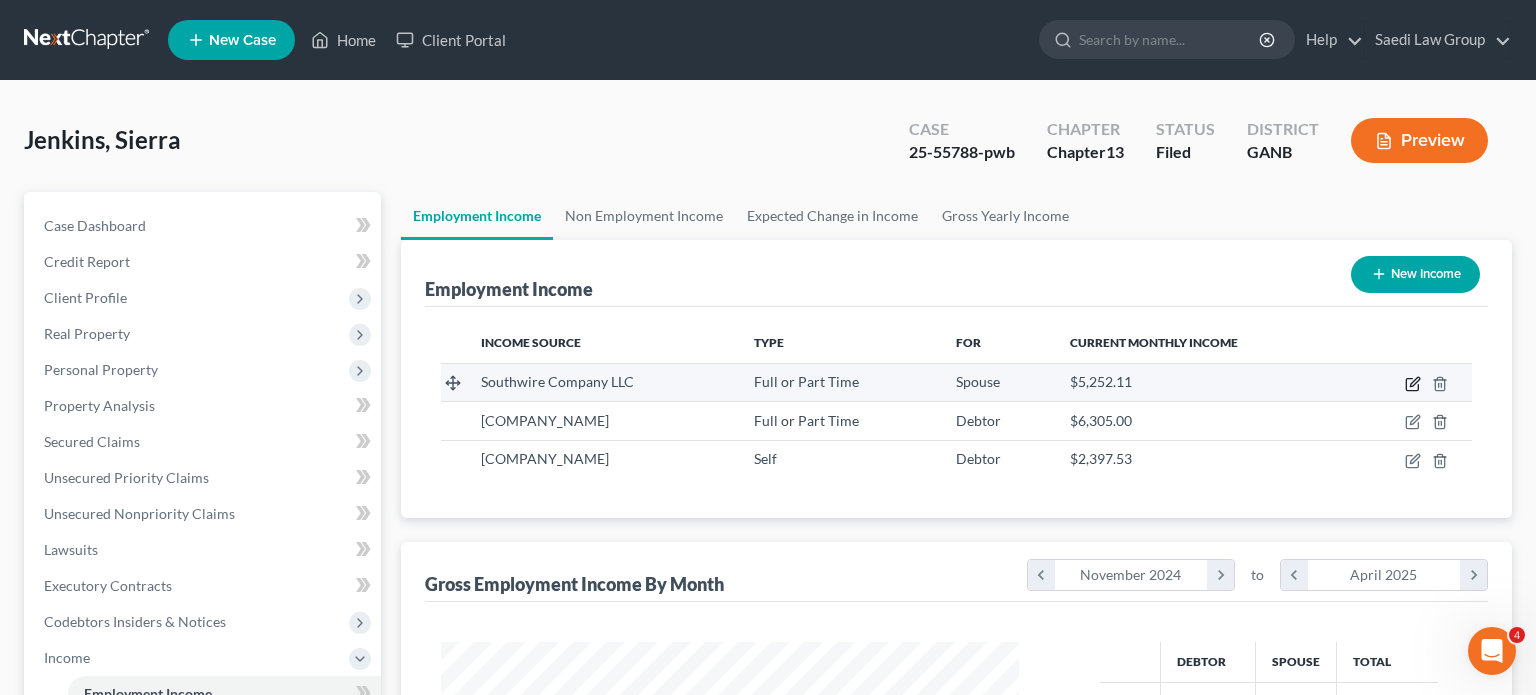 select on "0" 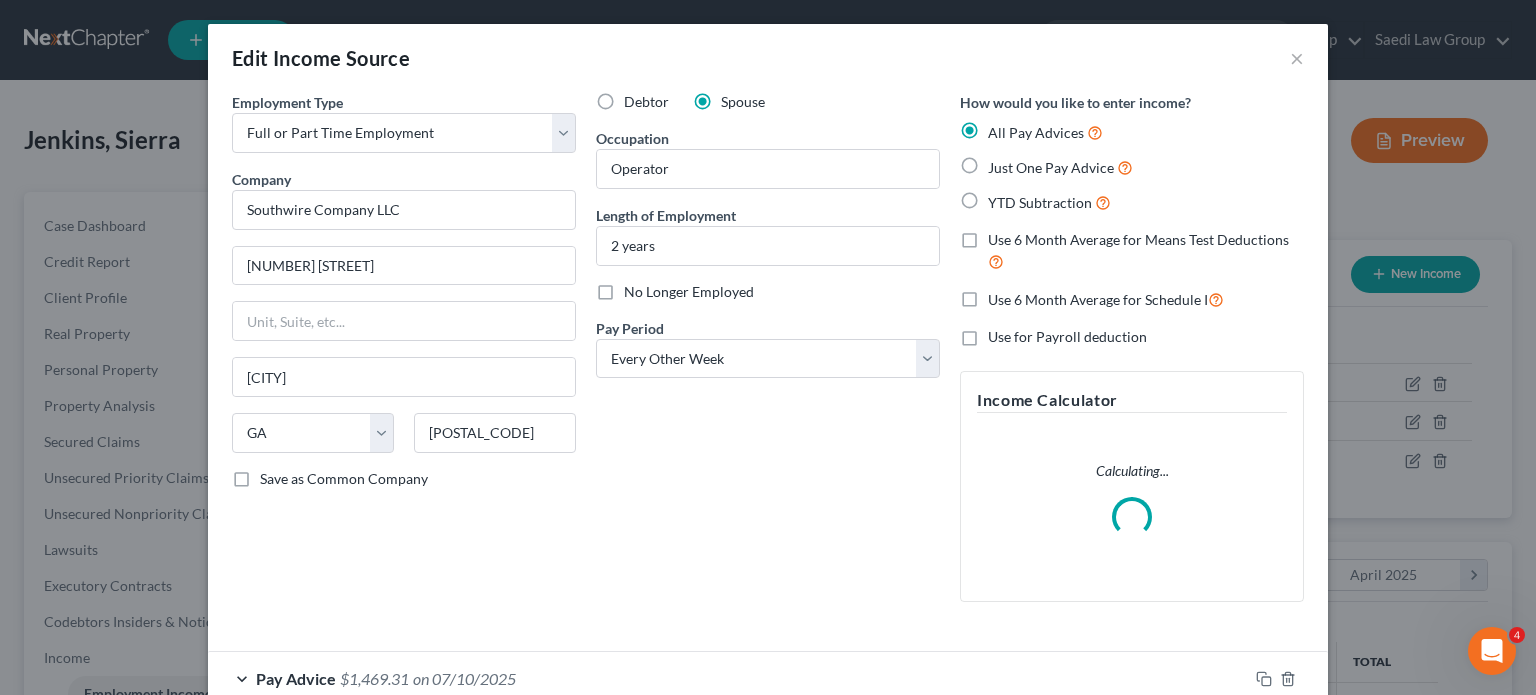 scroll, scrollTop: 999643, scrollLeft: 999375, axis: both 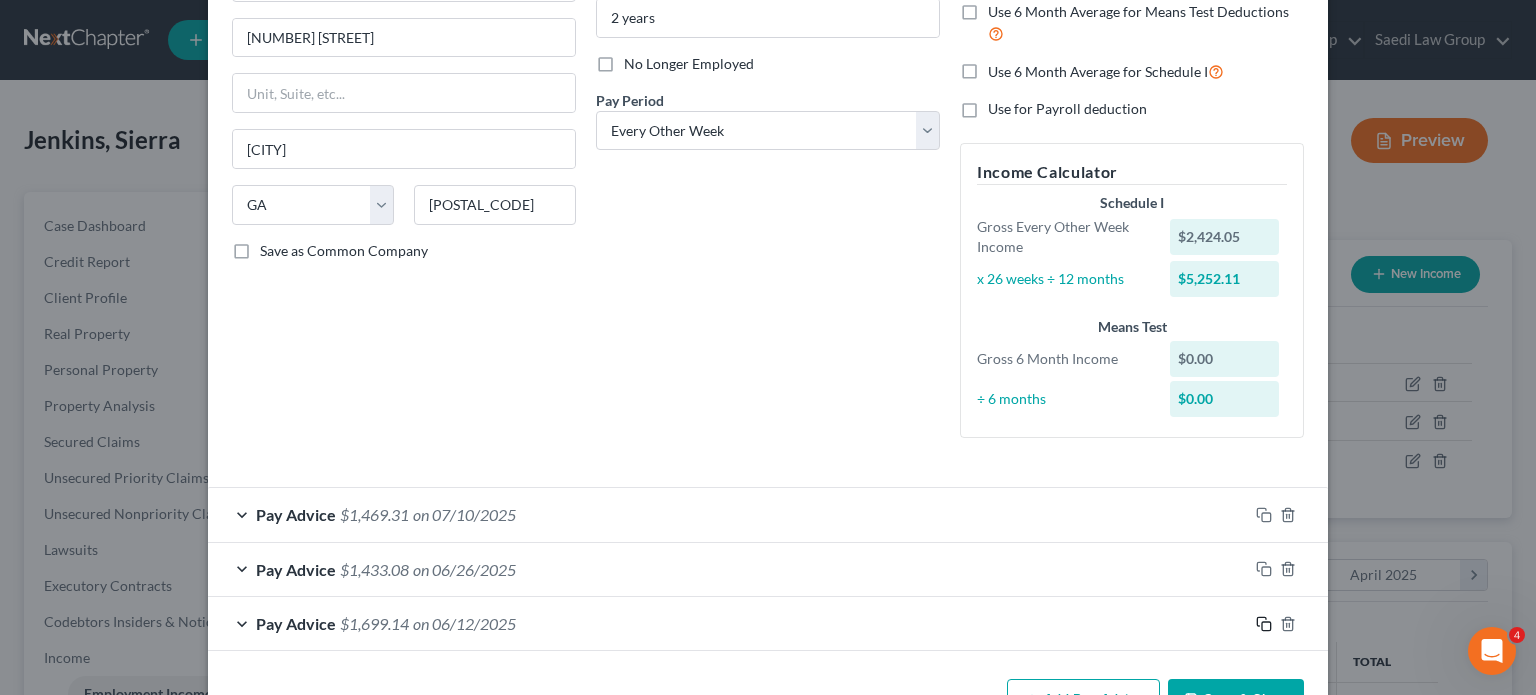 click 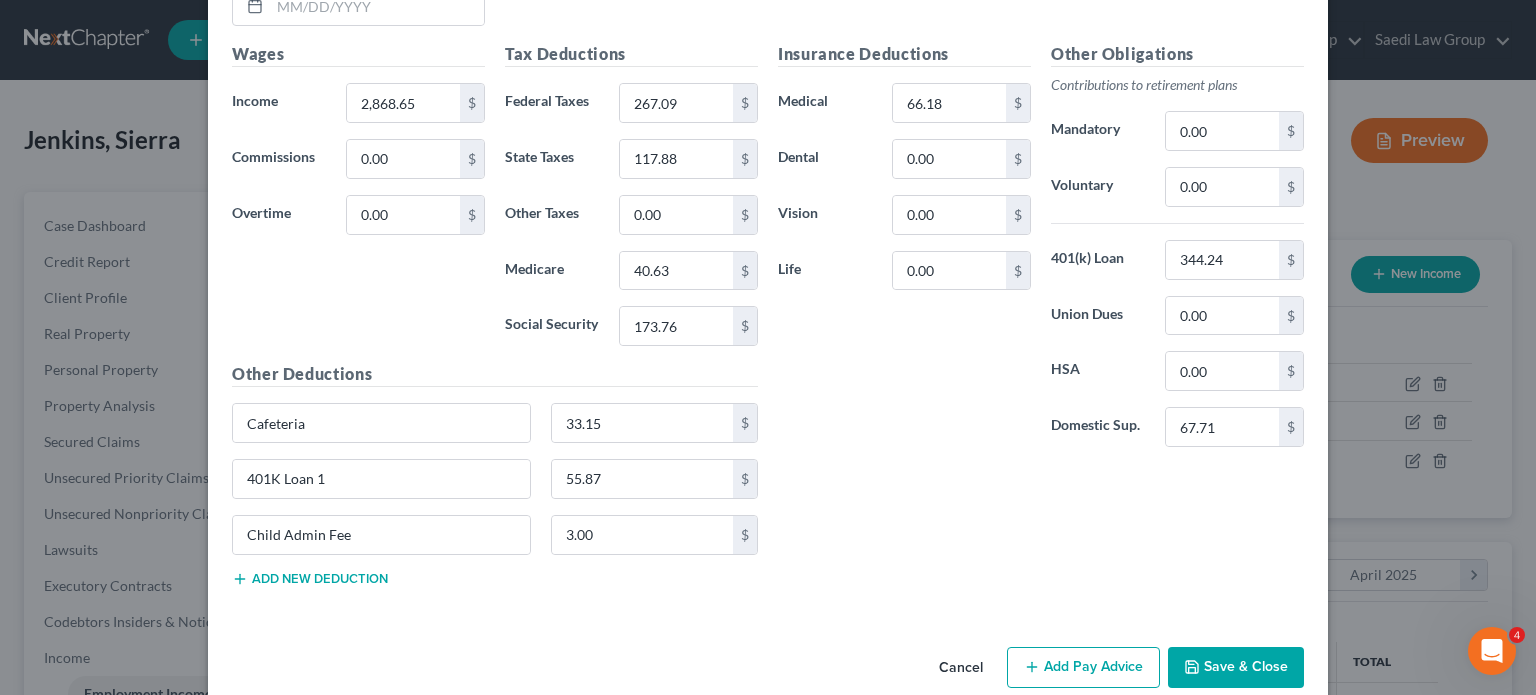 scroll, scrollTop: 1055, scrollLeft: 0, axis: vertical 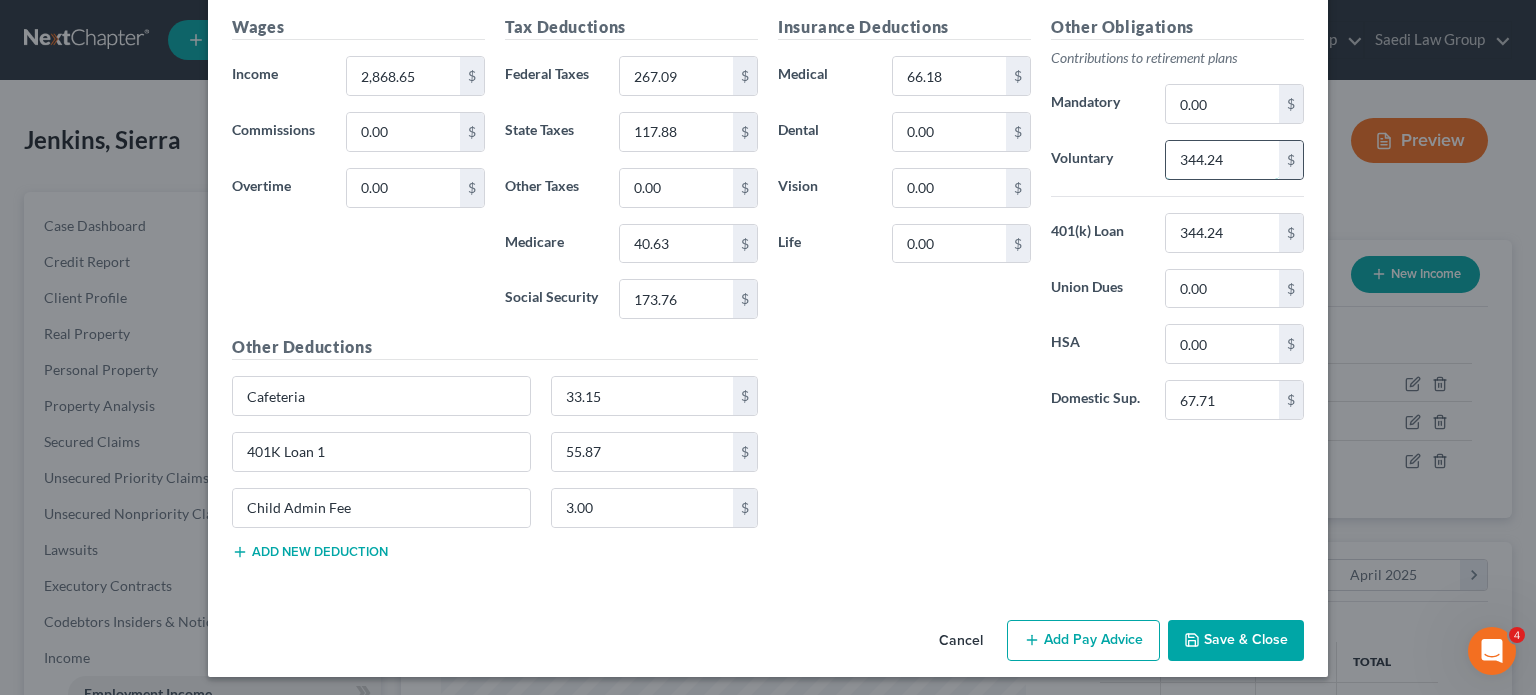 type on "344.24" 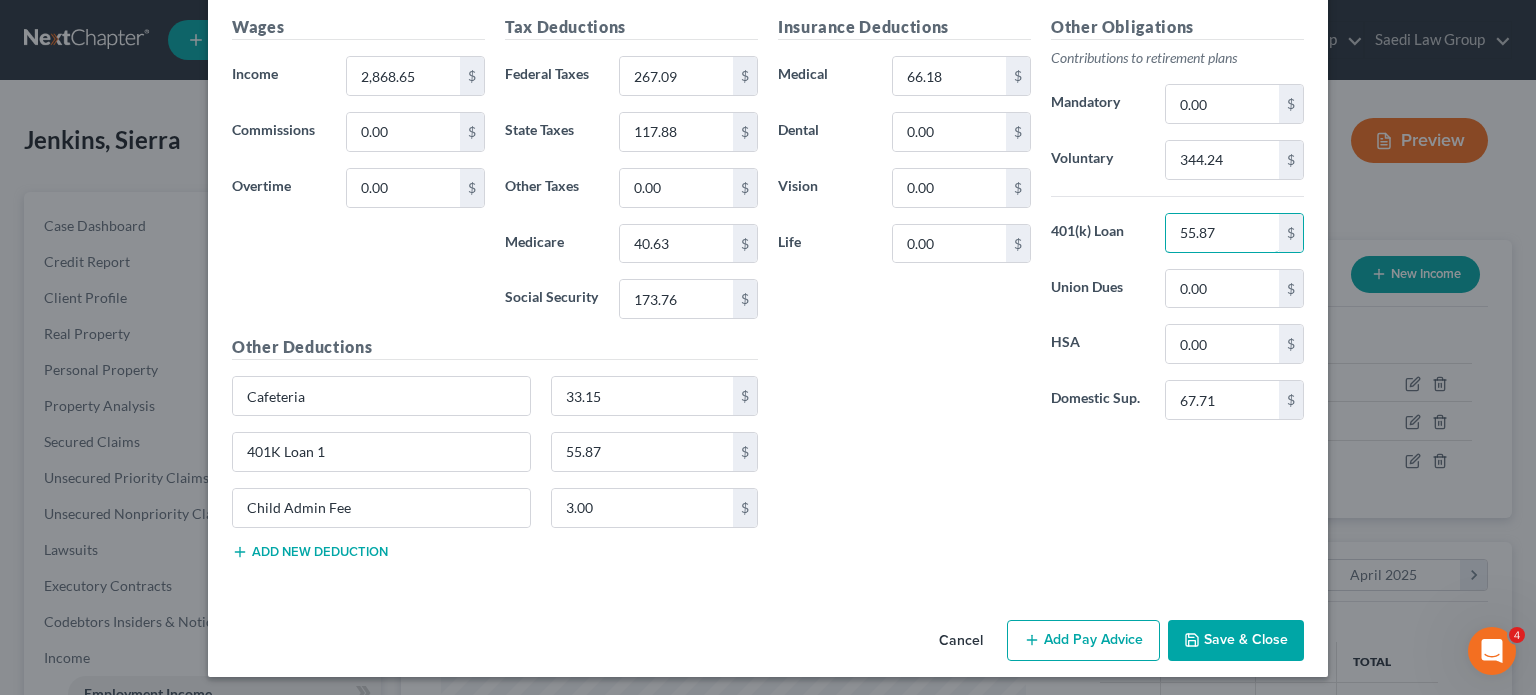 type on "55.87" 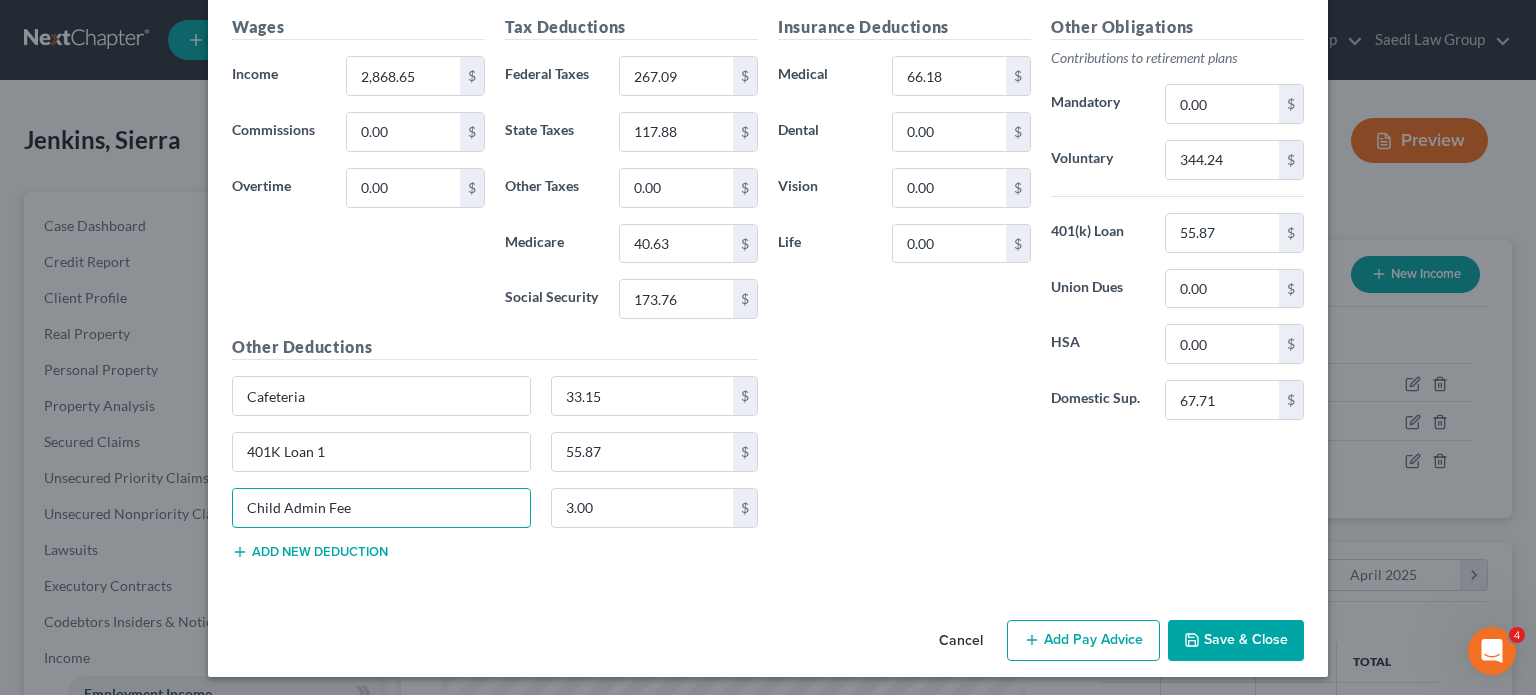 drag, startPoint x: 362, startPoint y: 509, endPoint x: 135, endPoint y: 454, distance: 233.56798 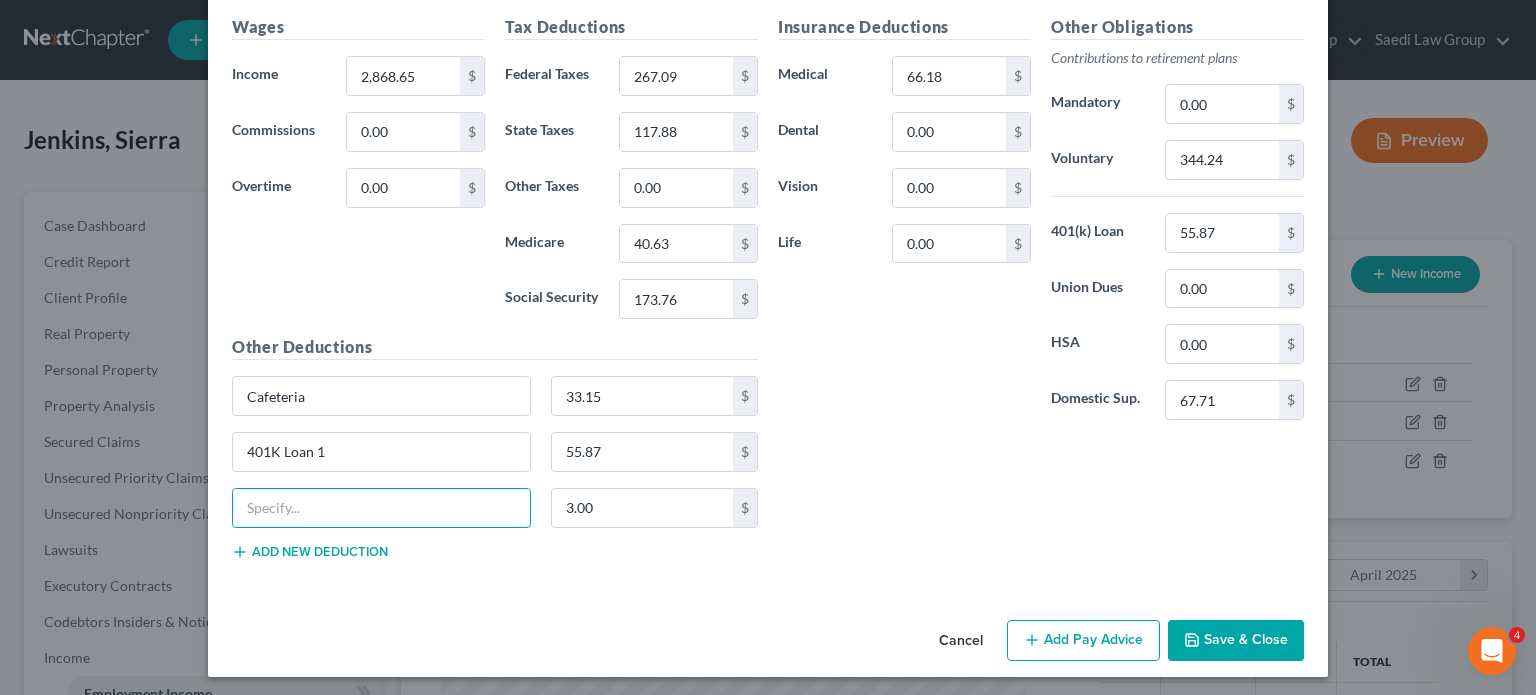 type 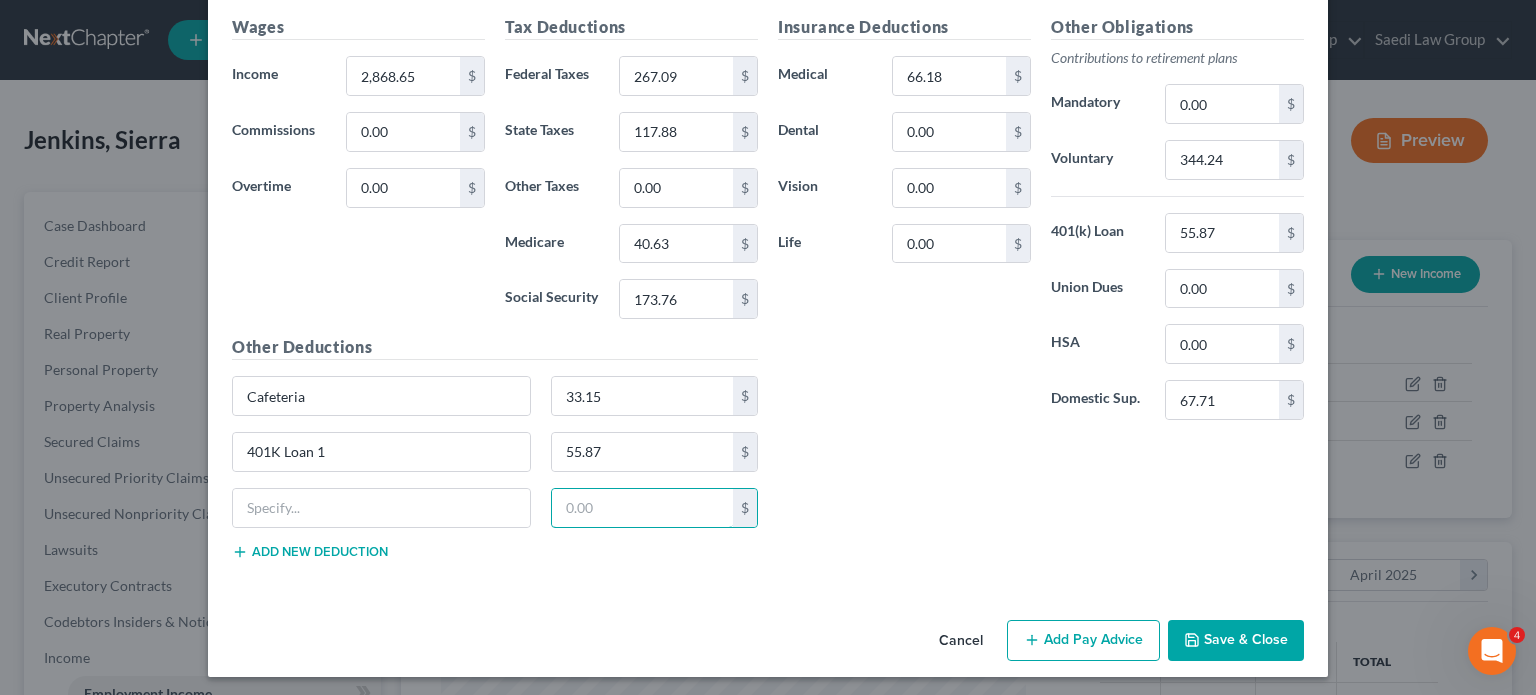 type 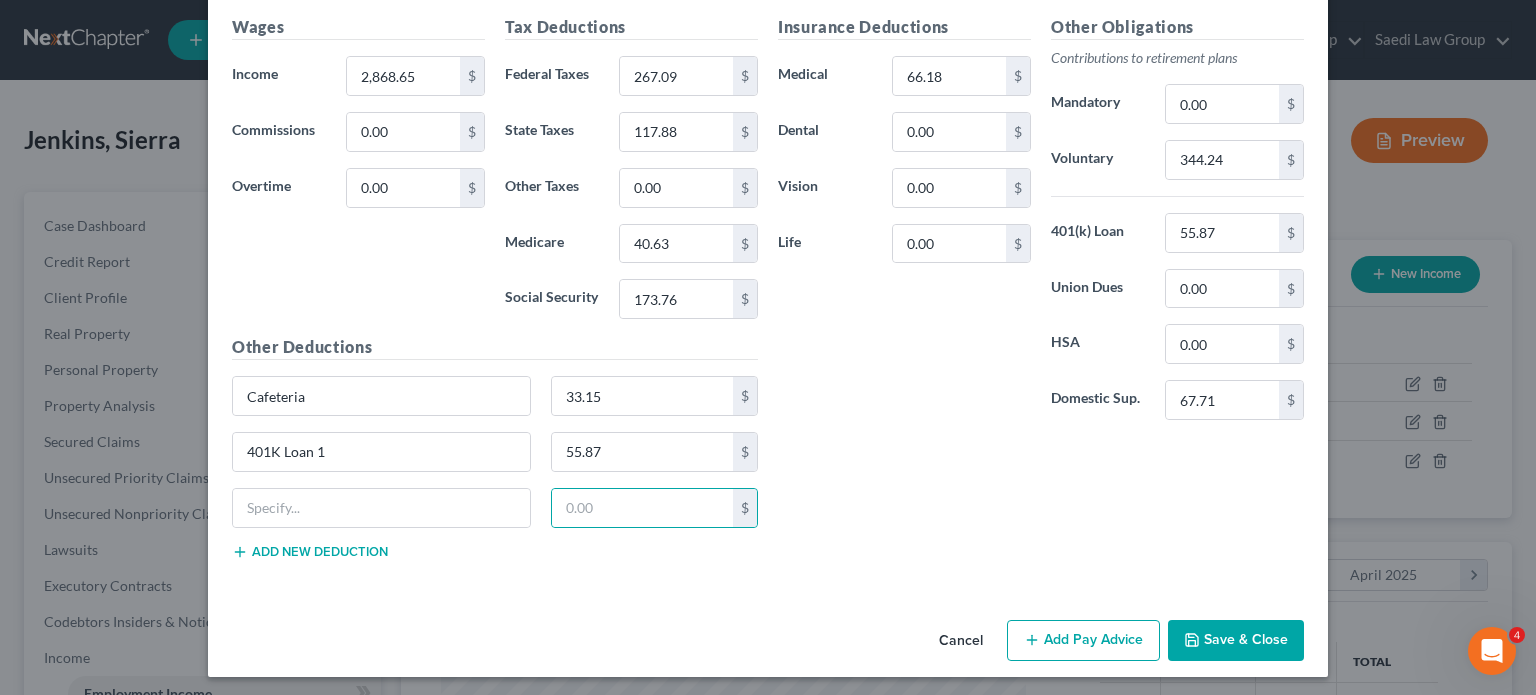 type 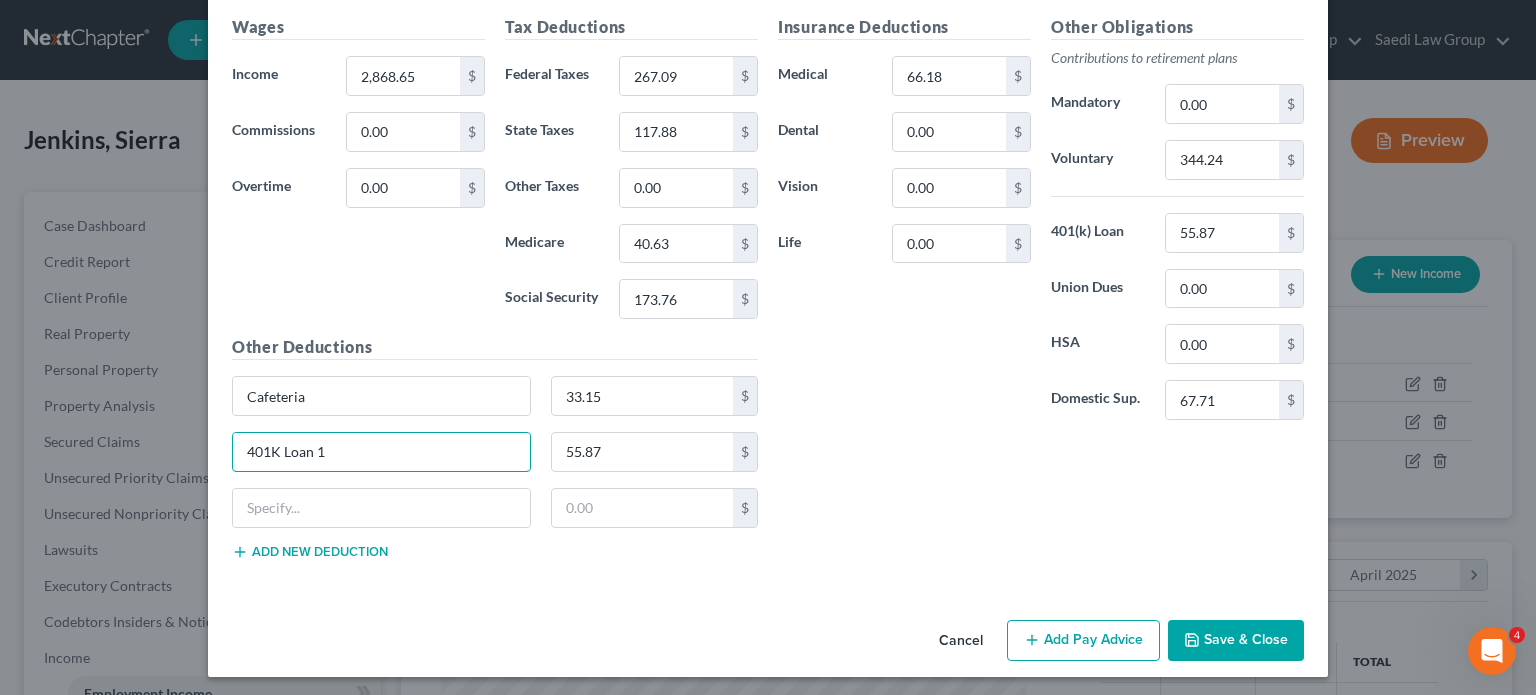 drag, startPoint x: 363, startPoint y: 443, endPoint x: 0, endPoint y: 338, distance: 377.88092 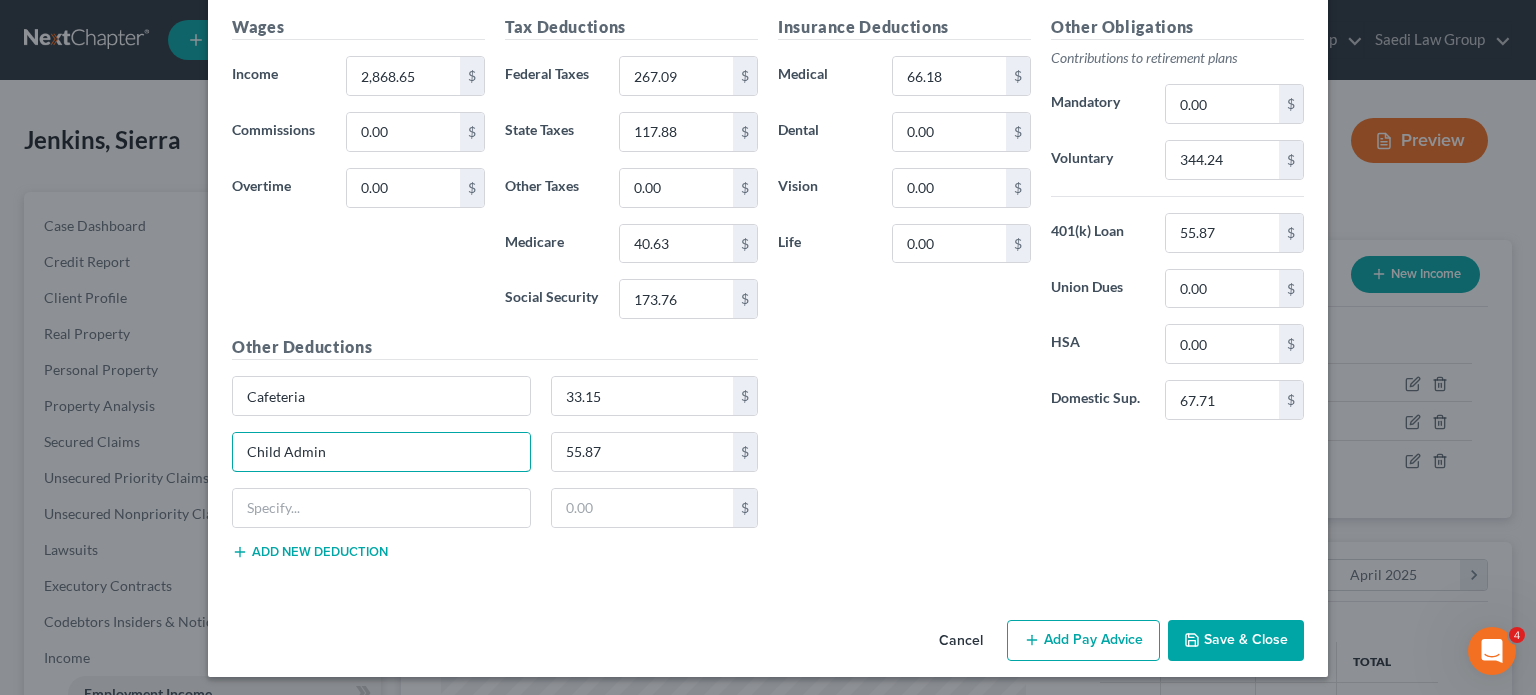 type on "Child Admin Fee" 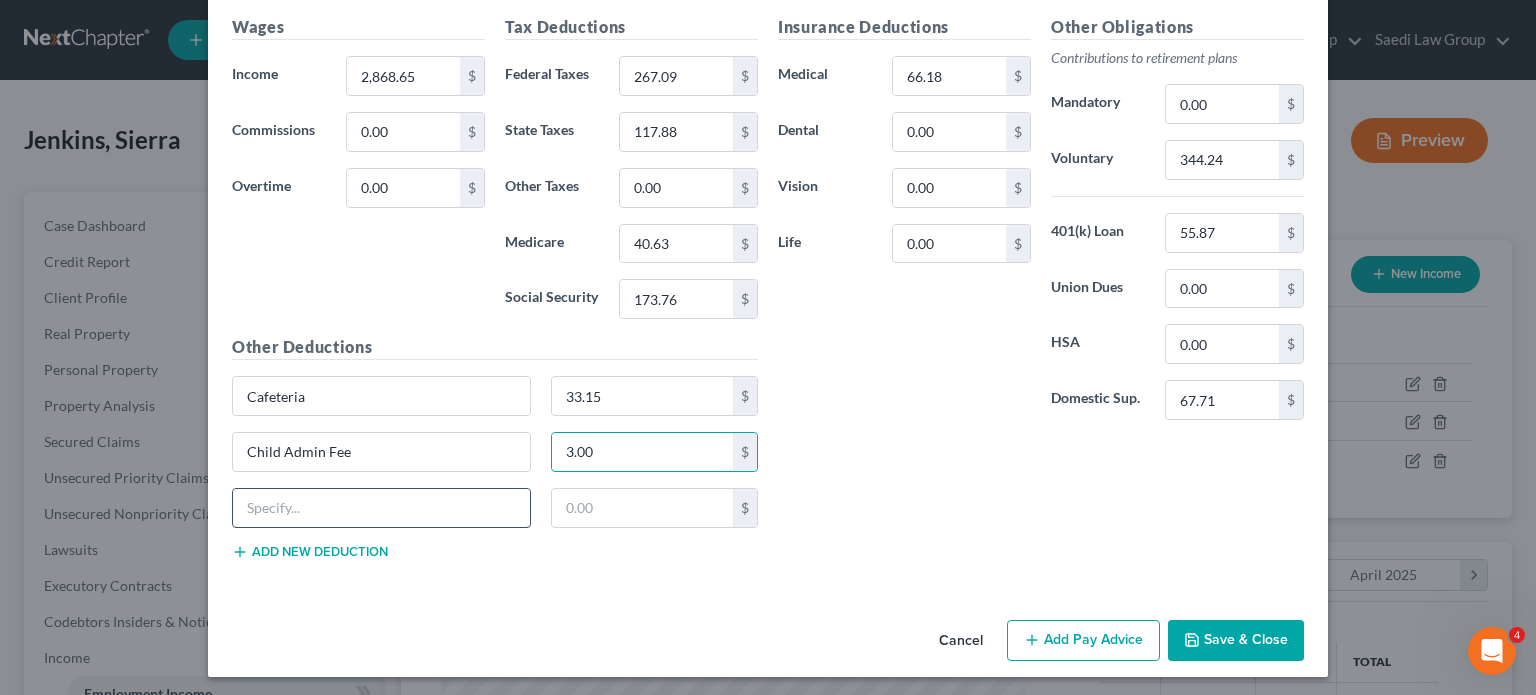 type on "3.00" 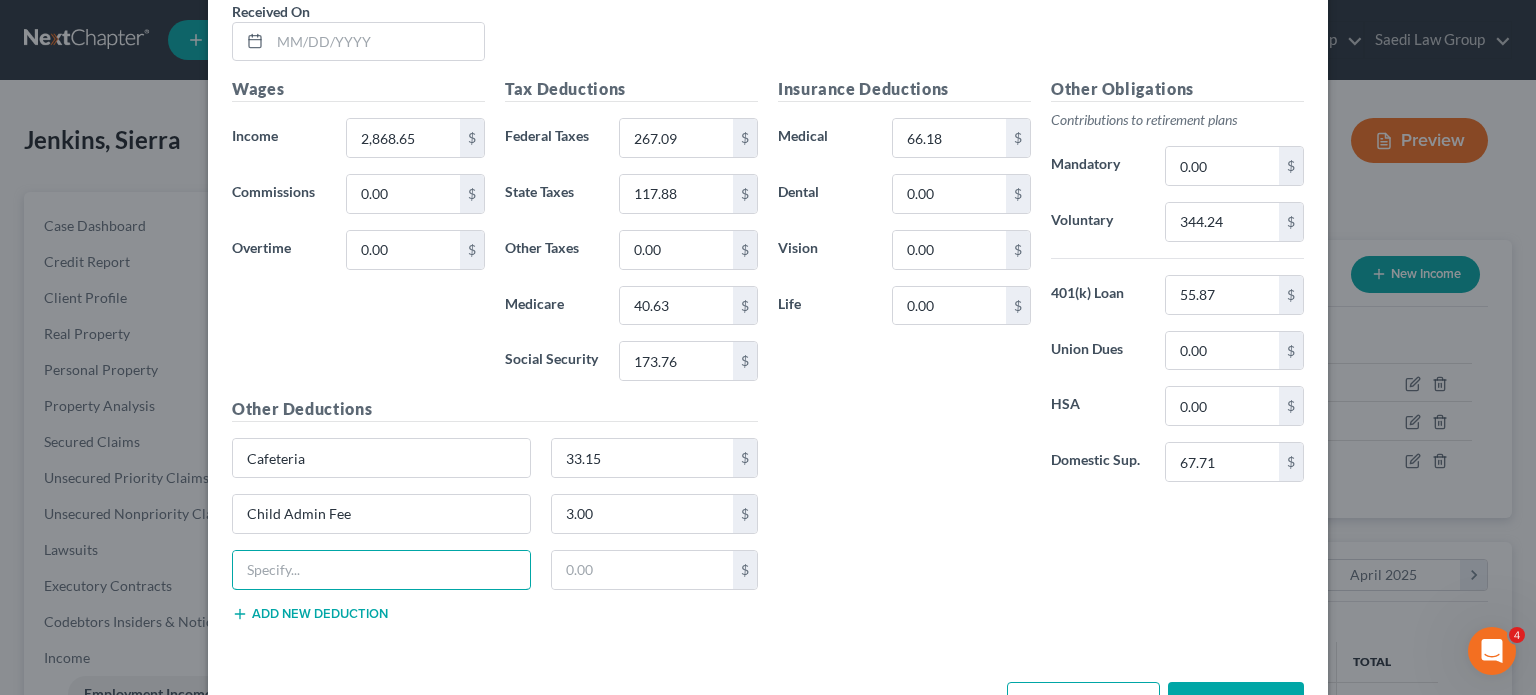 scroll, scrollTop: 1055, scrollLeft: 0, axis: vertical 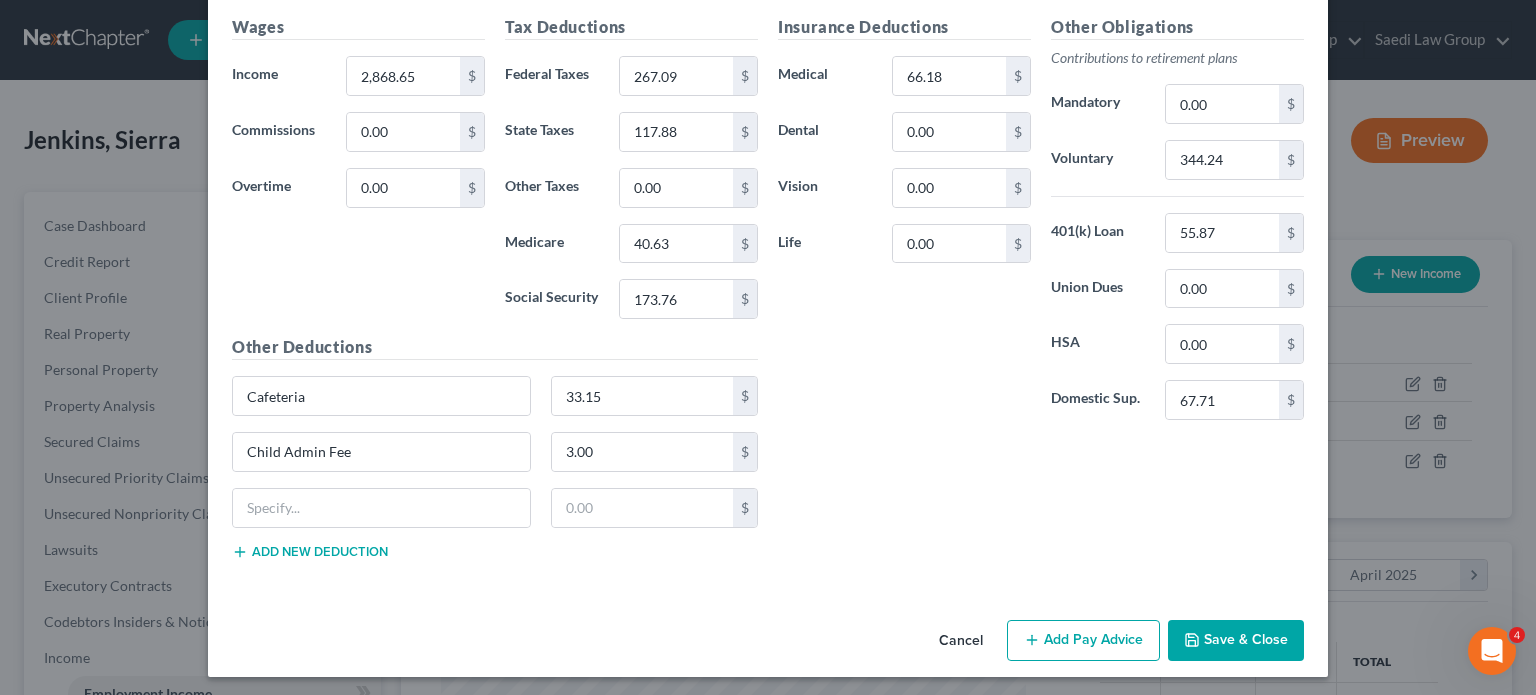 click on "Save & Close" at bounding box center (1236, 641) 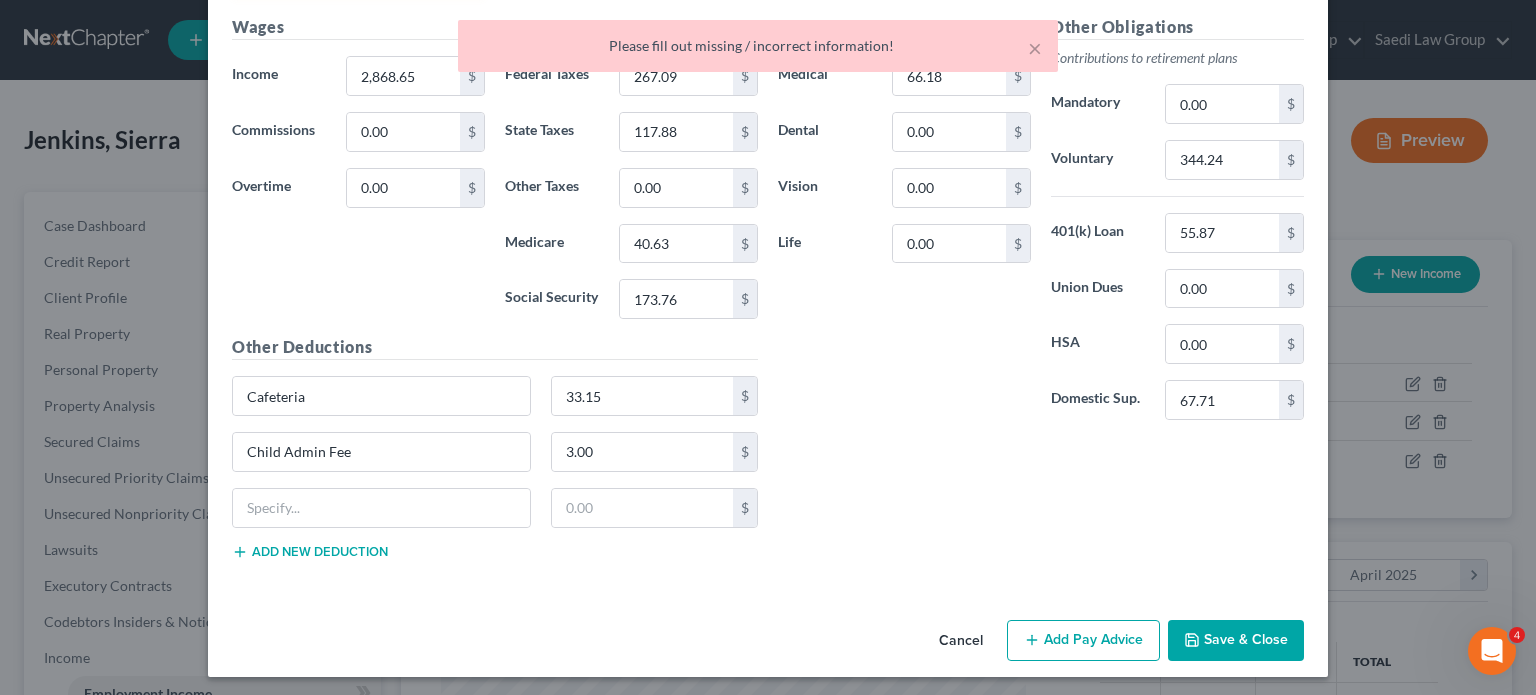 click on "Insurance Deductions Medical 66.18 $ Dental 0.00 $ Vision 0.00 $ Life 0.00 $ Other Obligations Contributions to retirement plans Mandatory 0.00 $ Voluntary 344.24 $ 401(k) Loan 55.87 $ Union Dues 0.00 $ HSA 0.00 $ Domestic Sup. 67.71 $" at bounding box center (1041, 295) 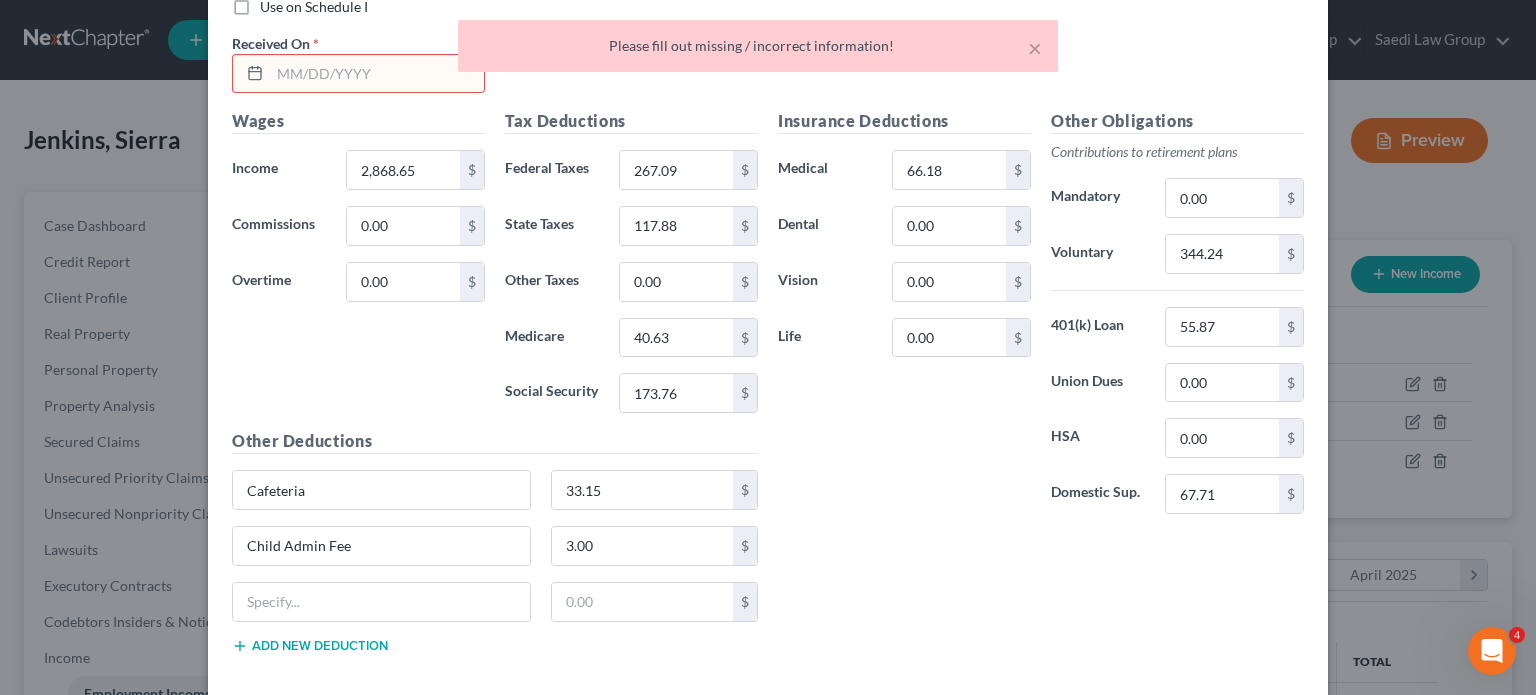 scroll, scrollTop: 955, scrollLeft: 0, axis: vertical 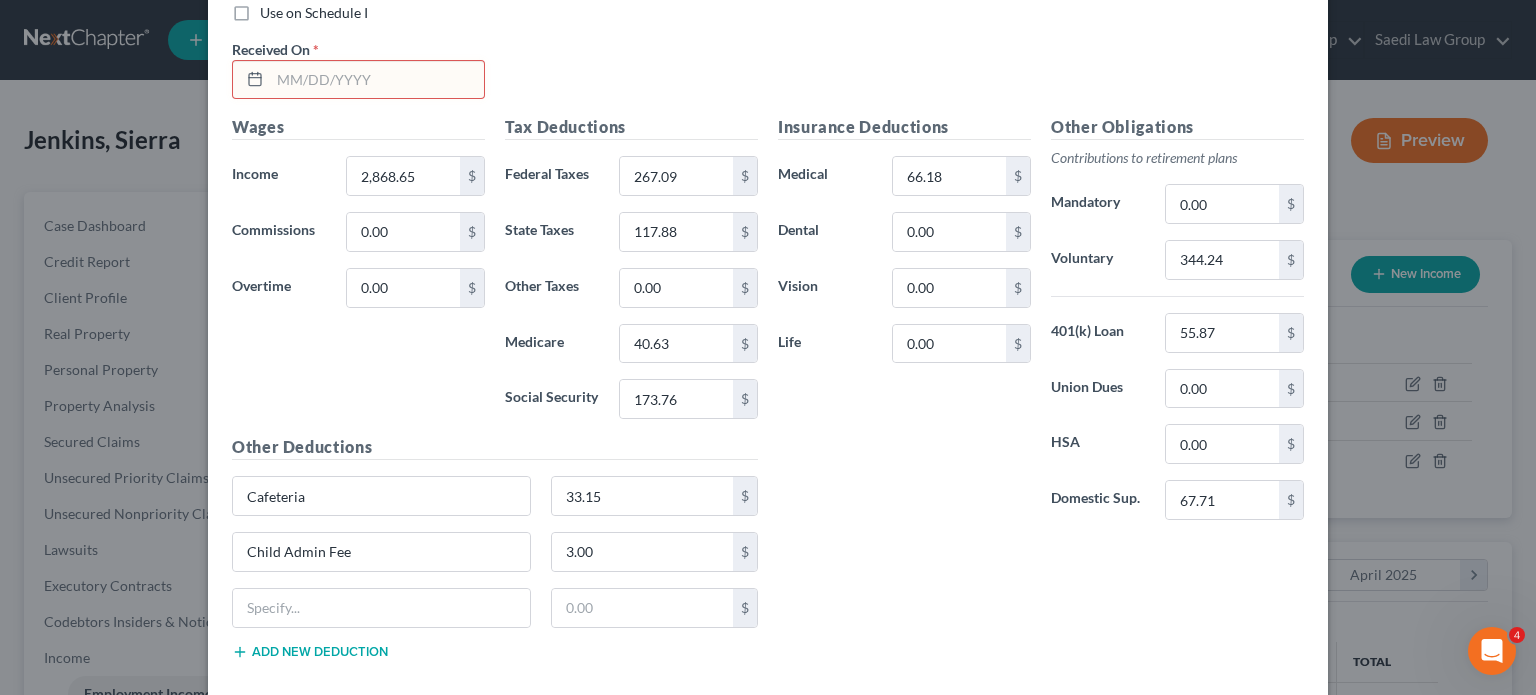 click at bounding box center [377, 80] 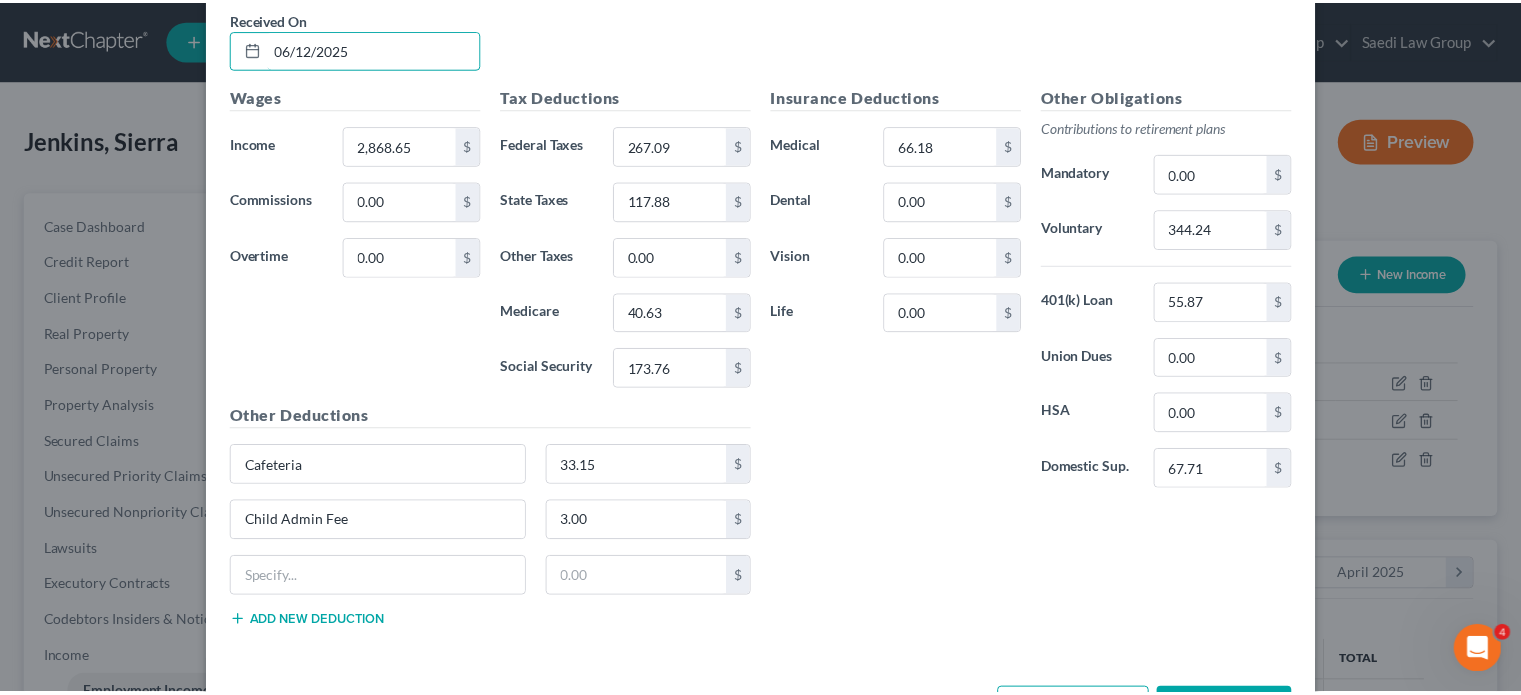 scroll, scrollTop: 1055, scrollLeft: 0, axis: vertical 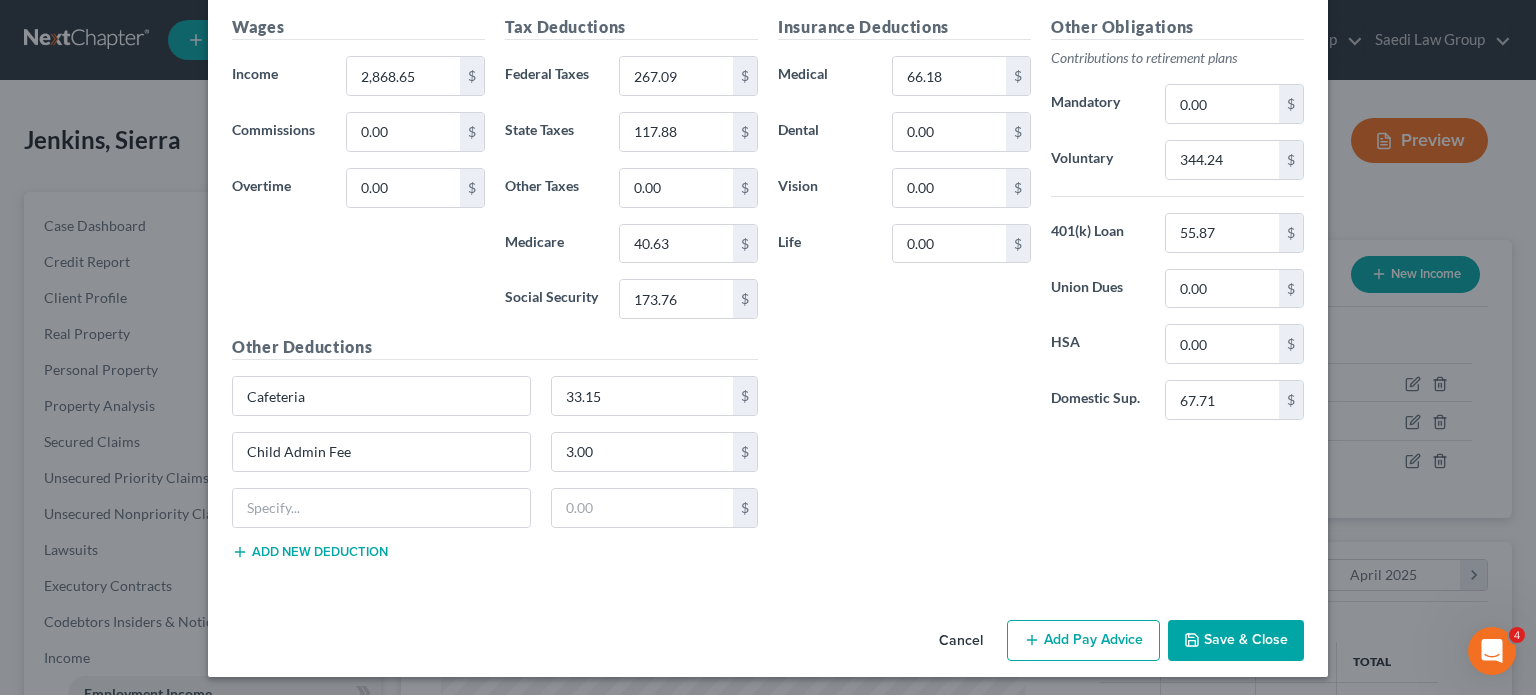 type on "06/12/2025" 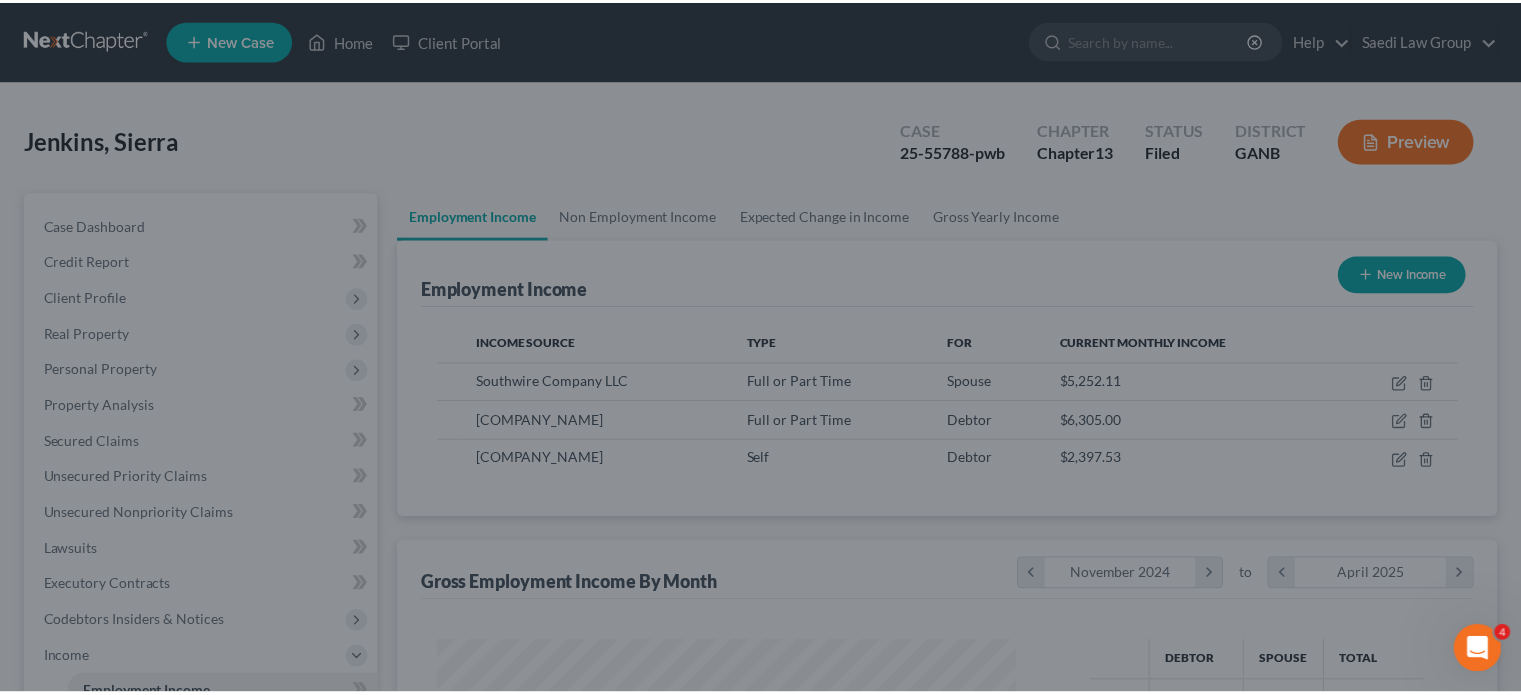 scroll, scrollTop: 356, scrollLeft: 617, axis: both 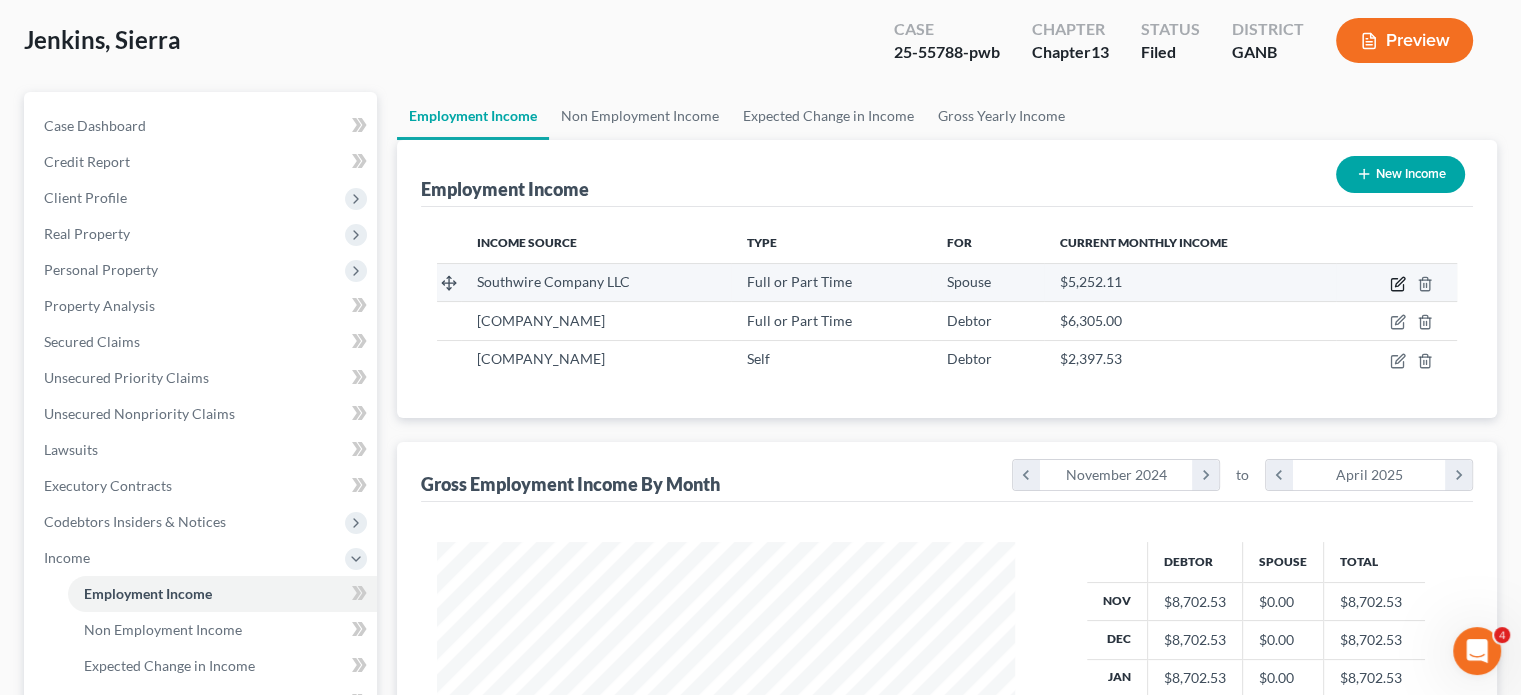 click 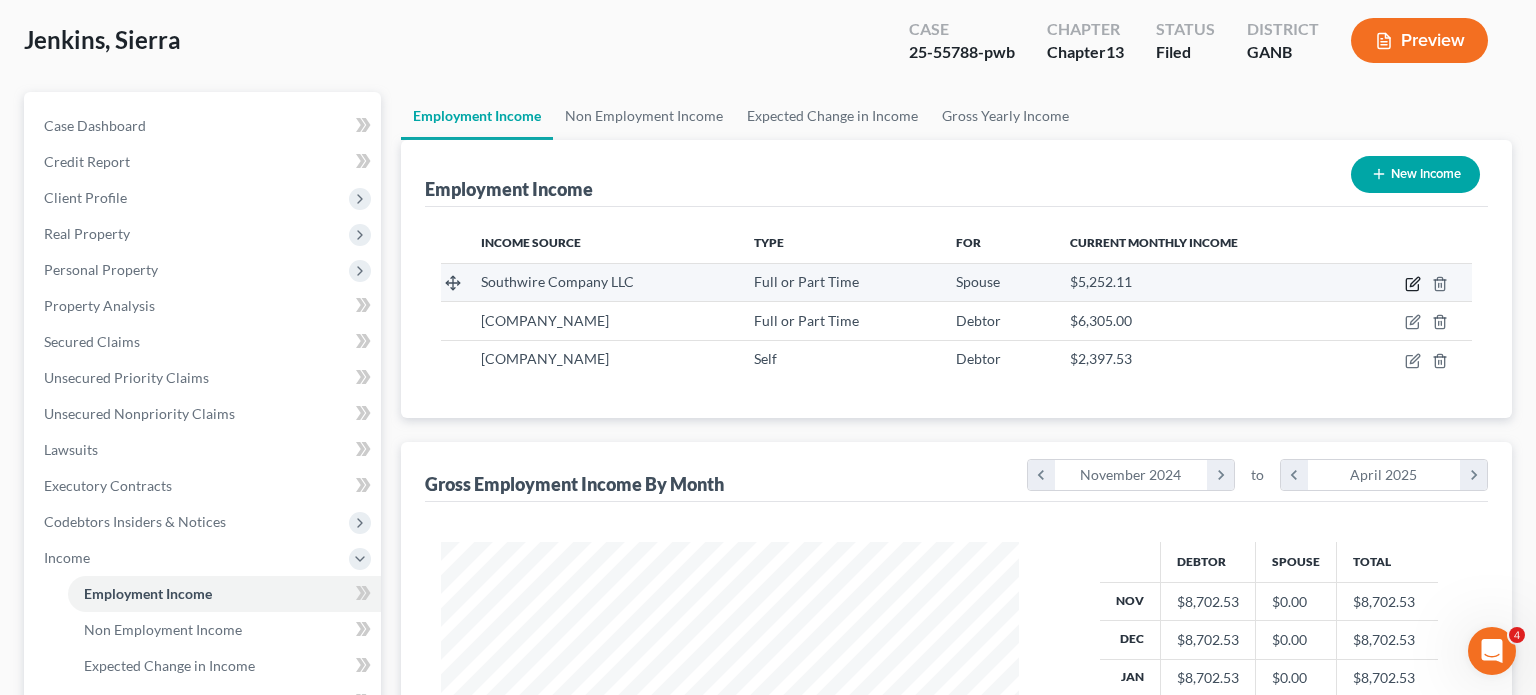 select on "0" 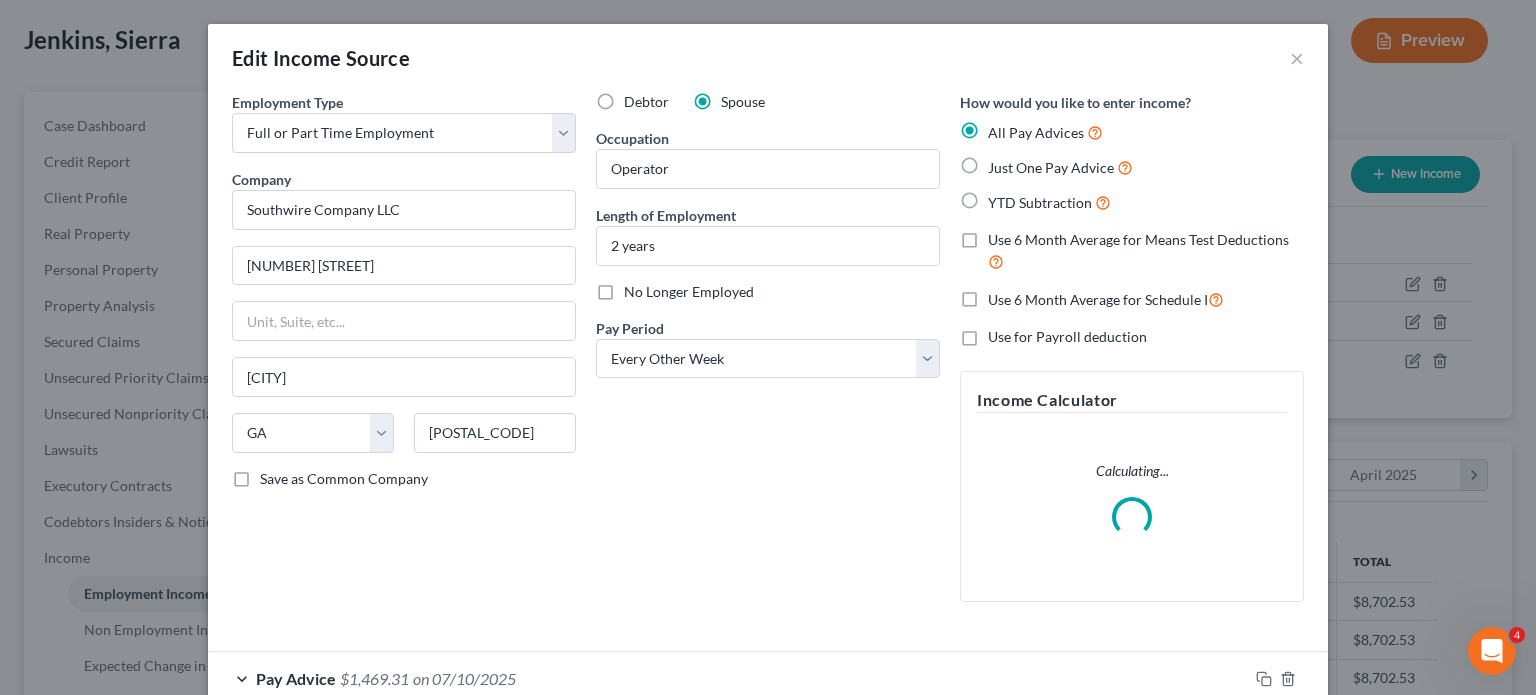 scroll, scrollTop: 999643, scrollLeft: 999375, axis: both 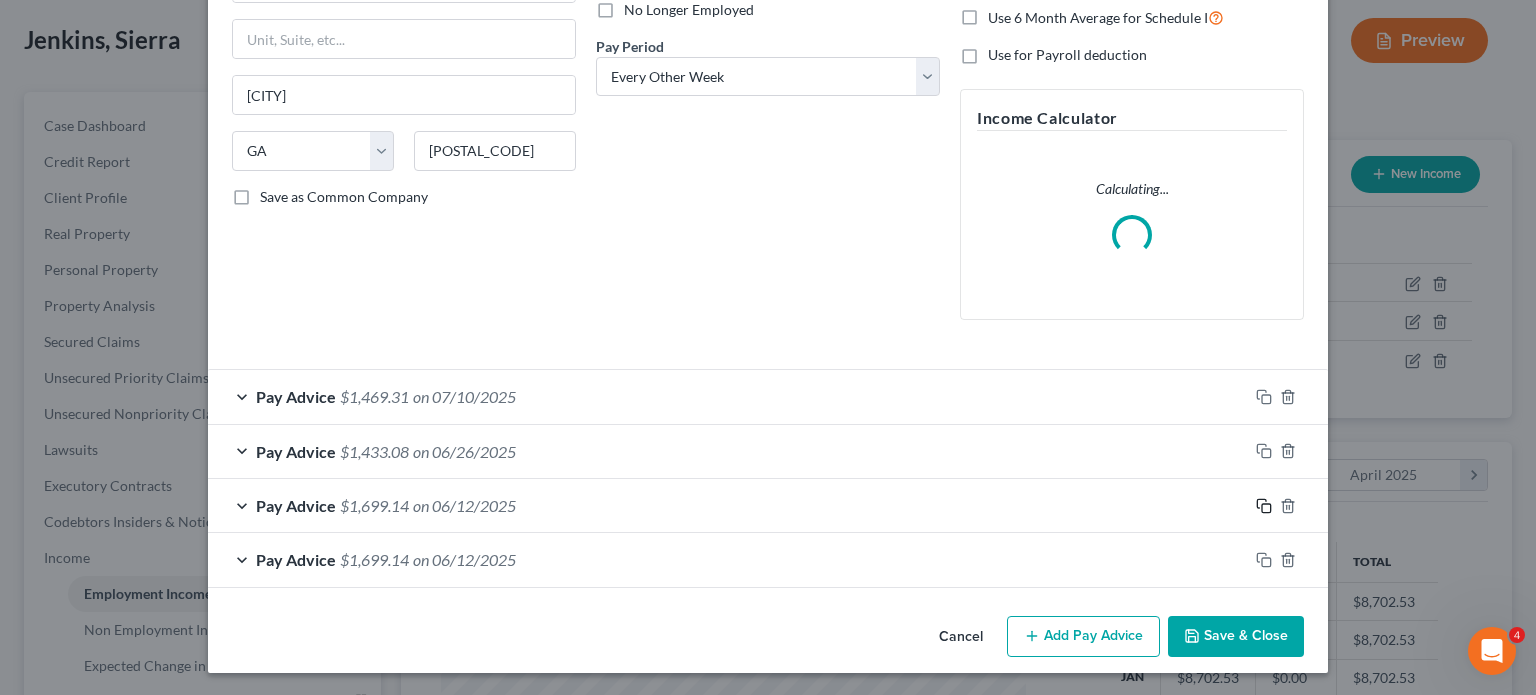 click 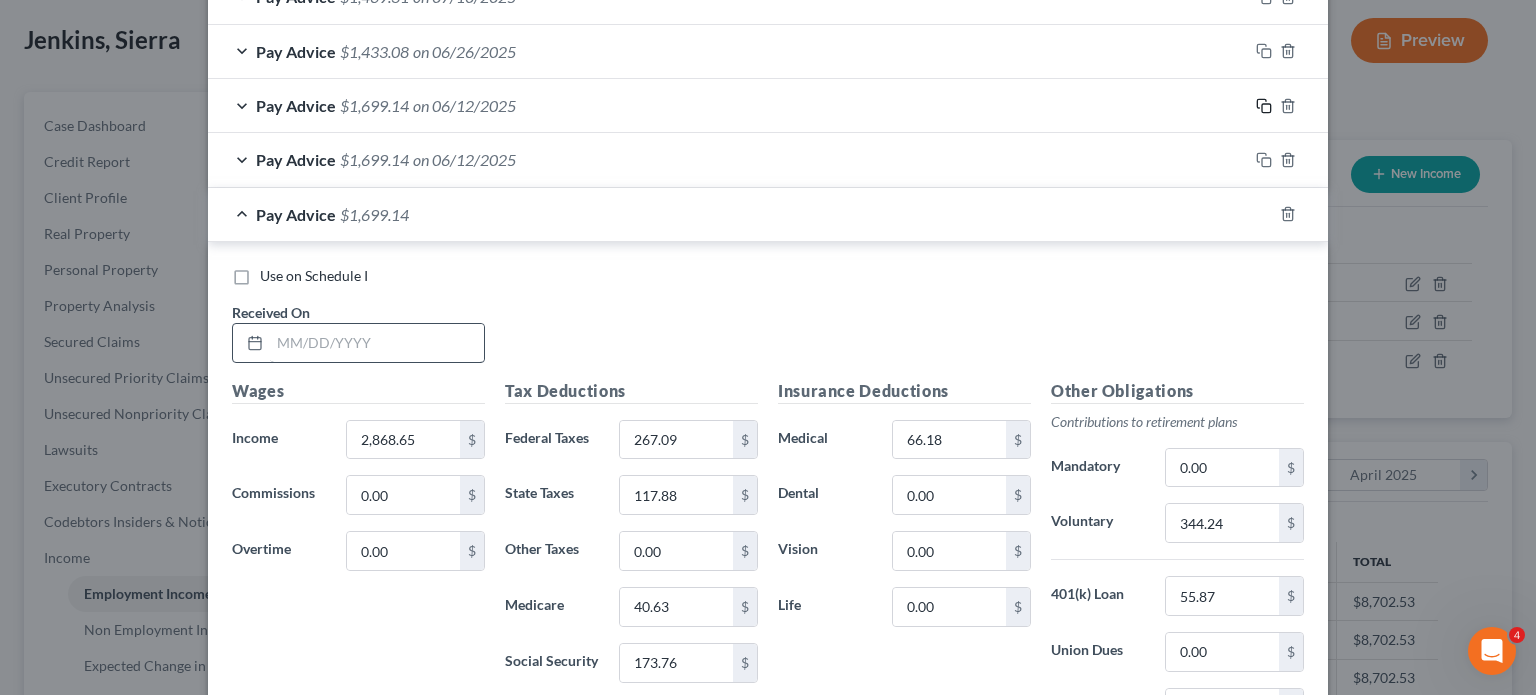 scroll, scrollTop: 746, scrollLeft: 0, axis: vertical 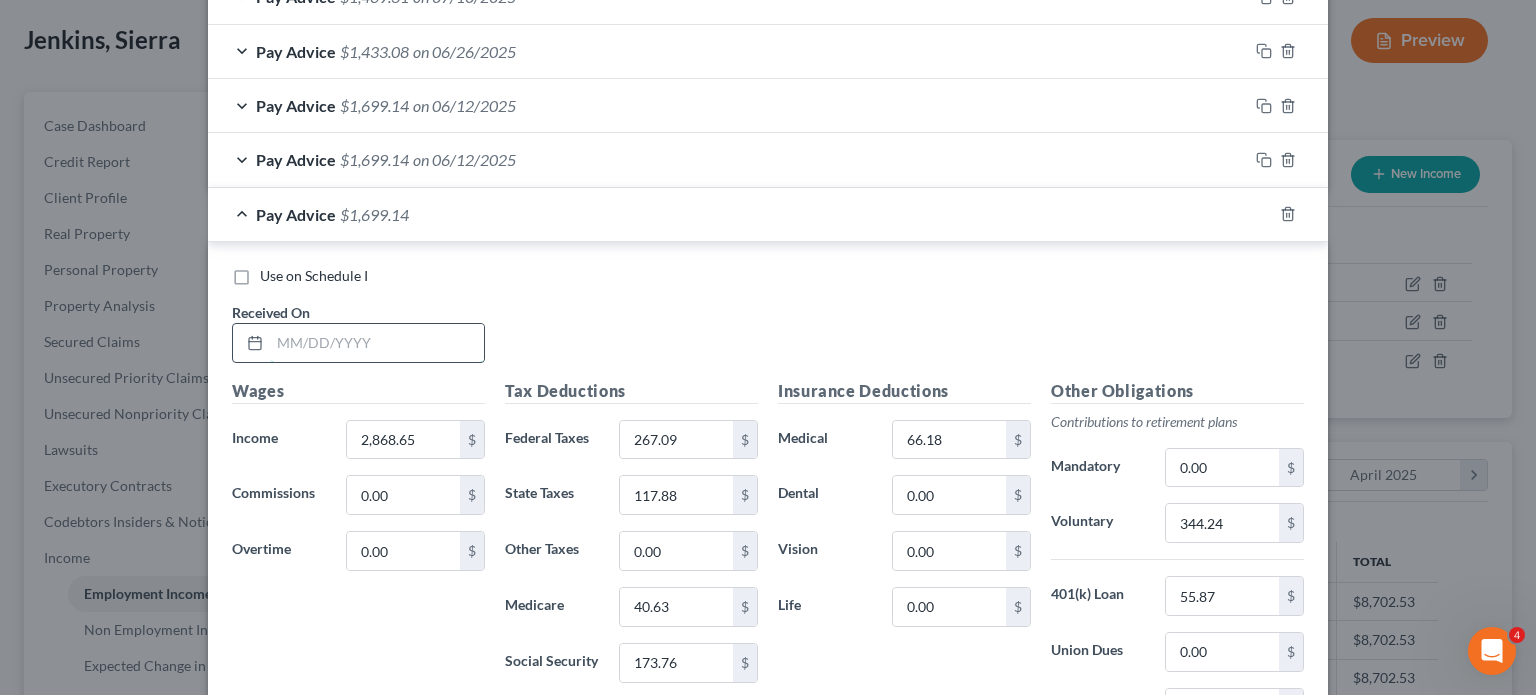 click at bounding box center [377, 343] 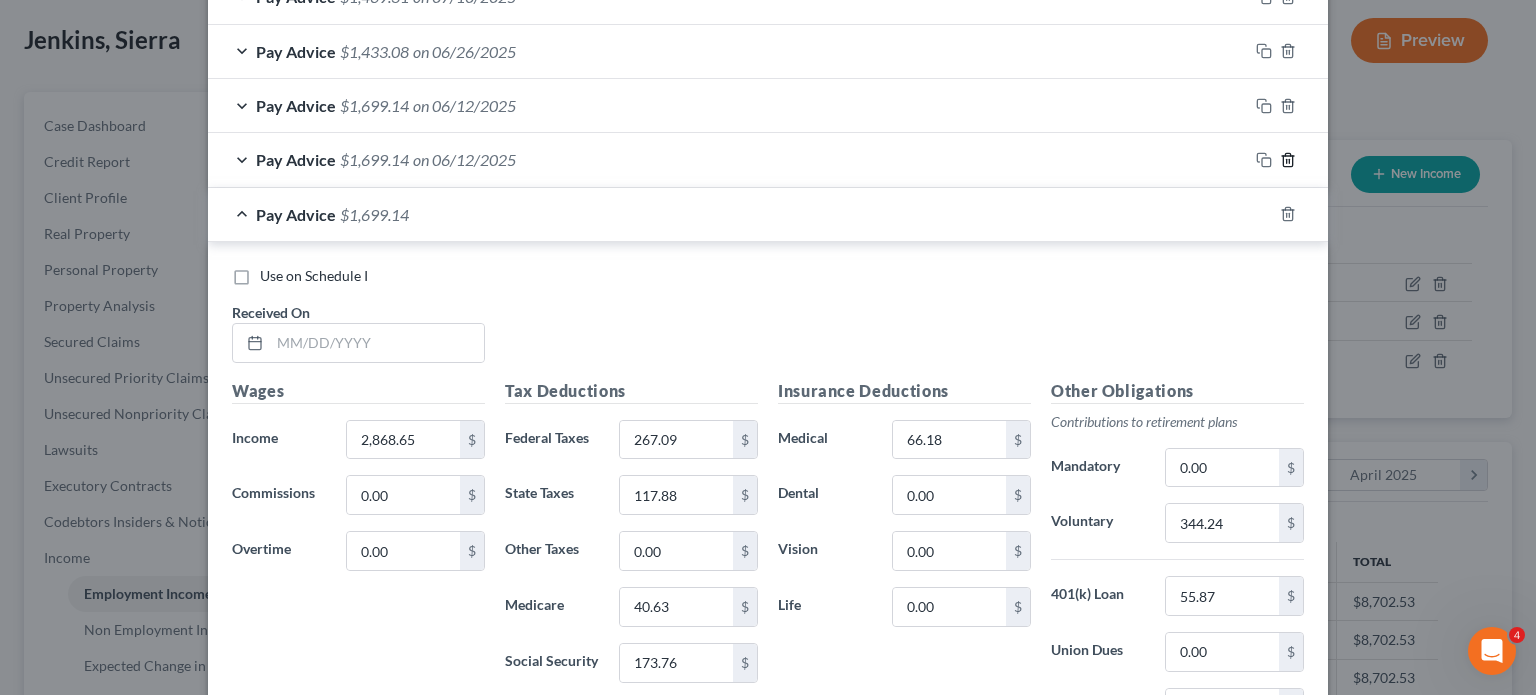 click 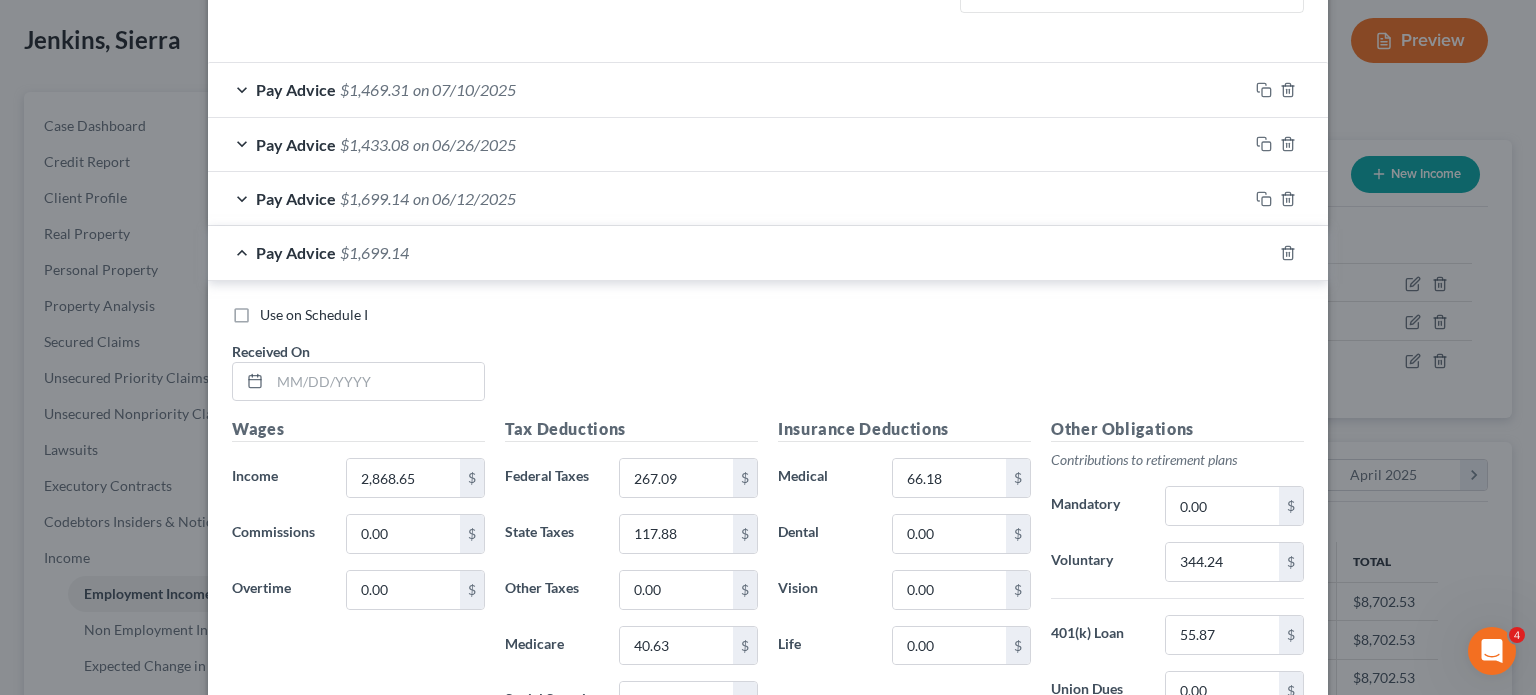 scroll, scrollTop: 646, scrollLeft: 0, axis: vertical 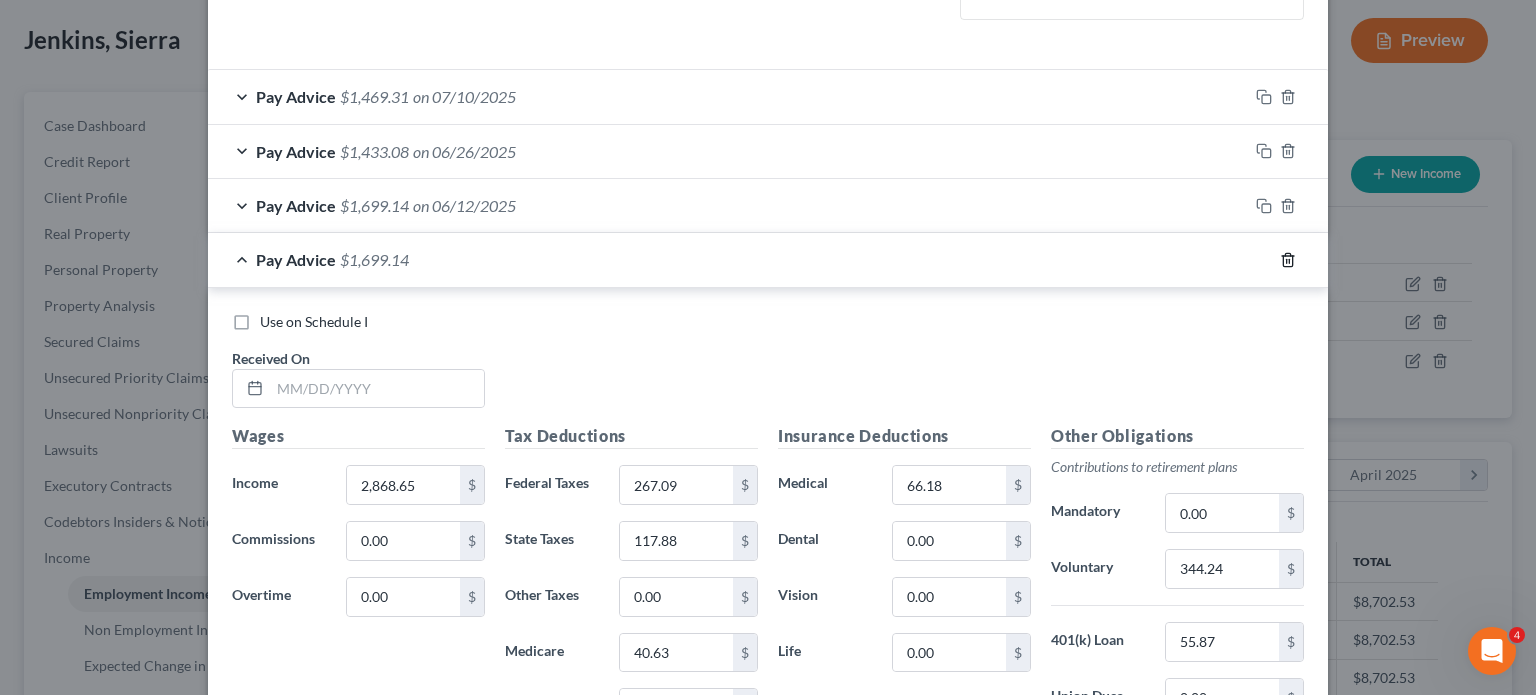 click 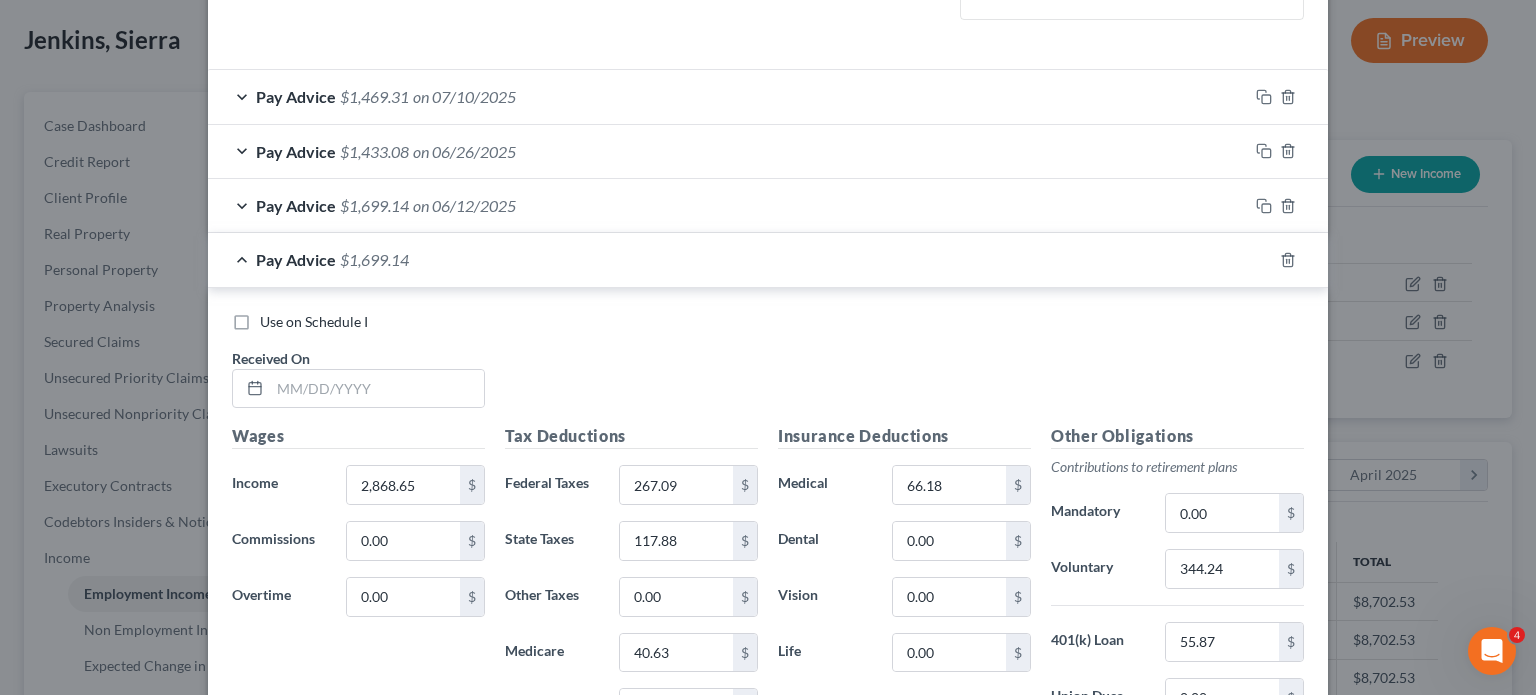 scroll, scrollTop: 292, scrollLeft: 0, axis: vertical 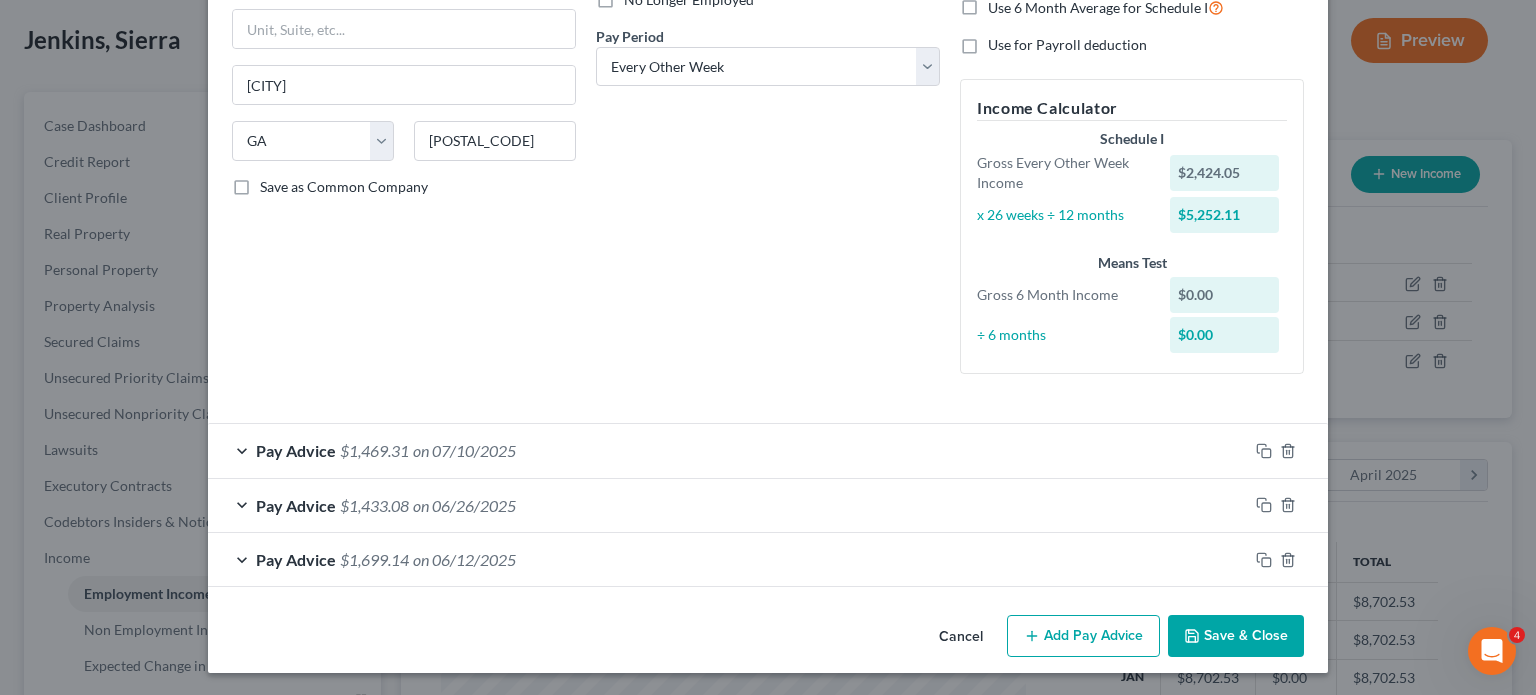 click on "$1,699.14" at bounding box center [374, 559] 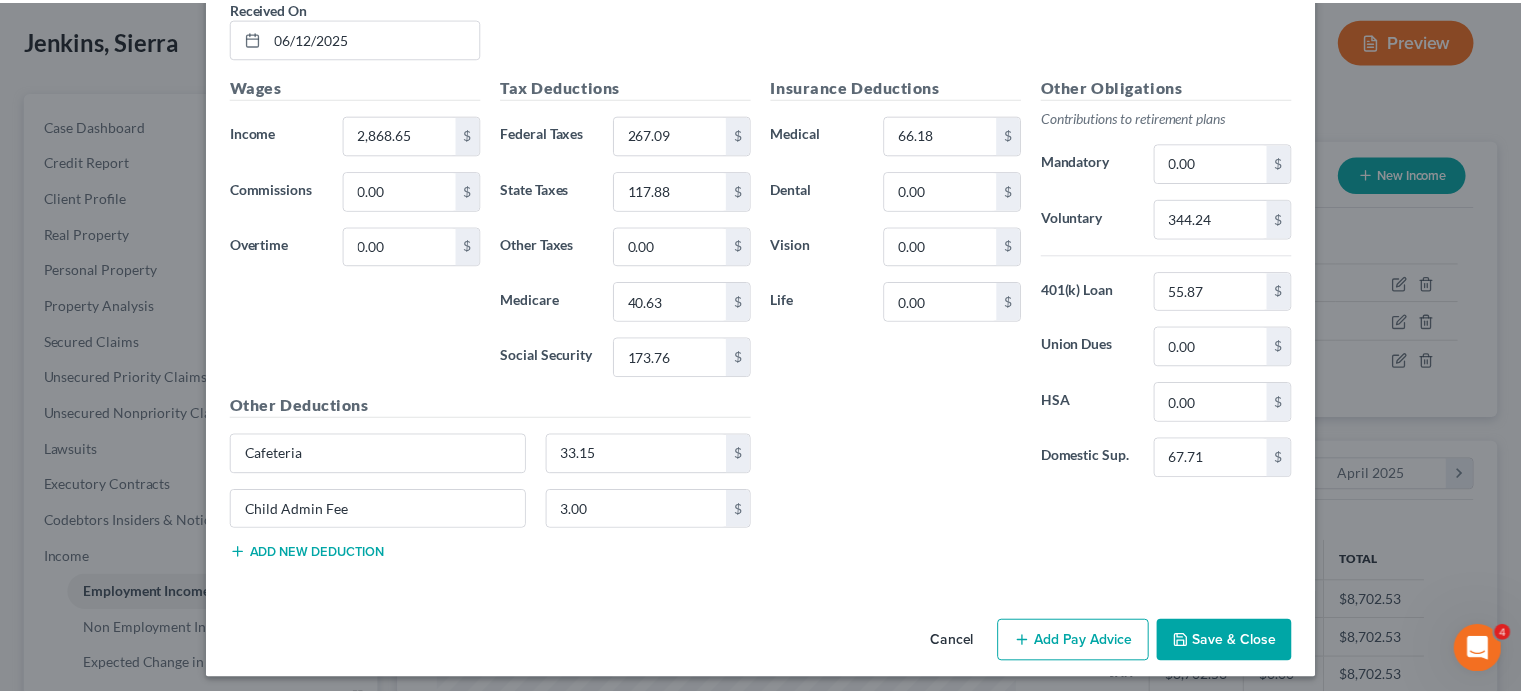 scroll, scrollTop: 946, scrollLeft: 0, axis: vertical 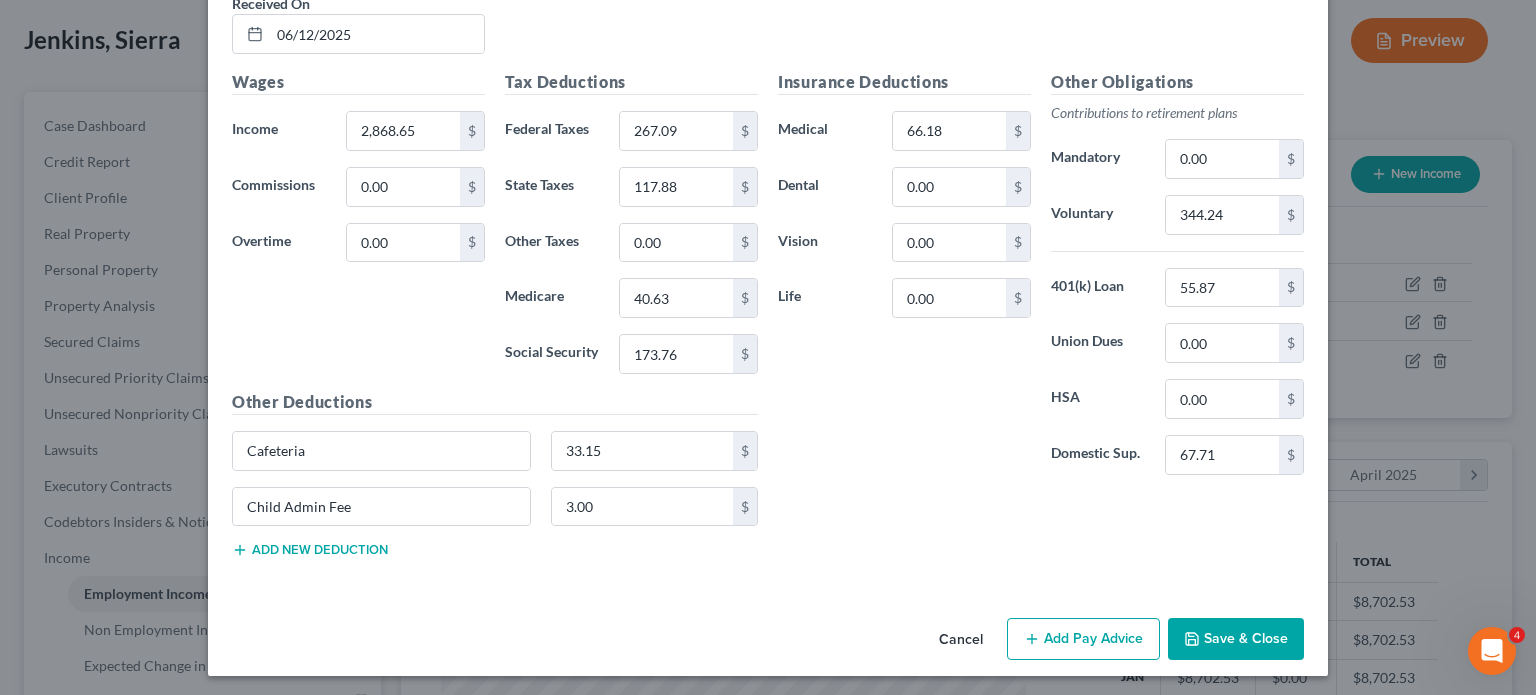 click on "Save & Close" at bounding box center [1236, 639] 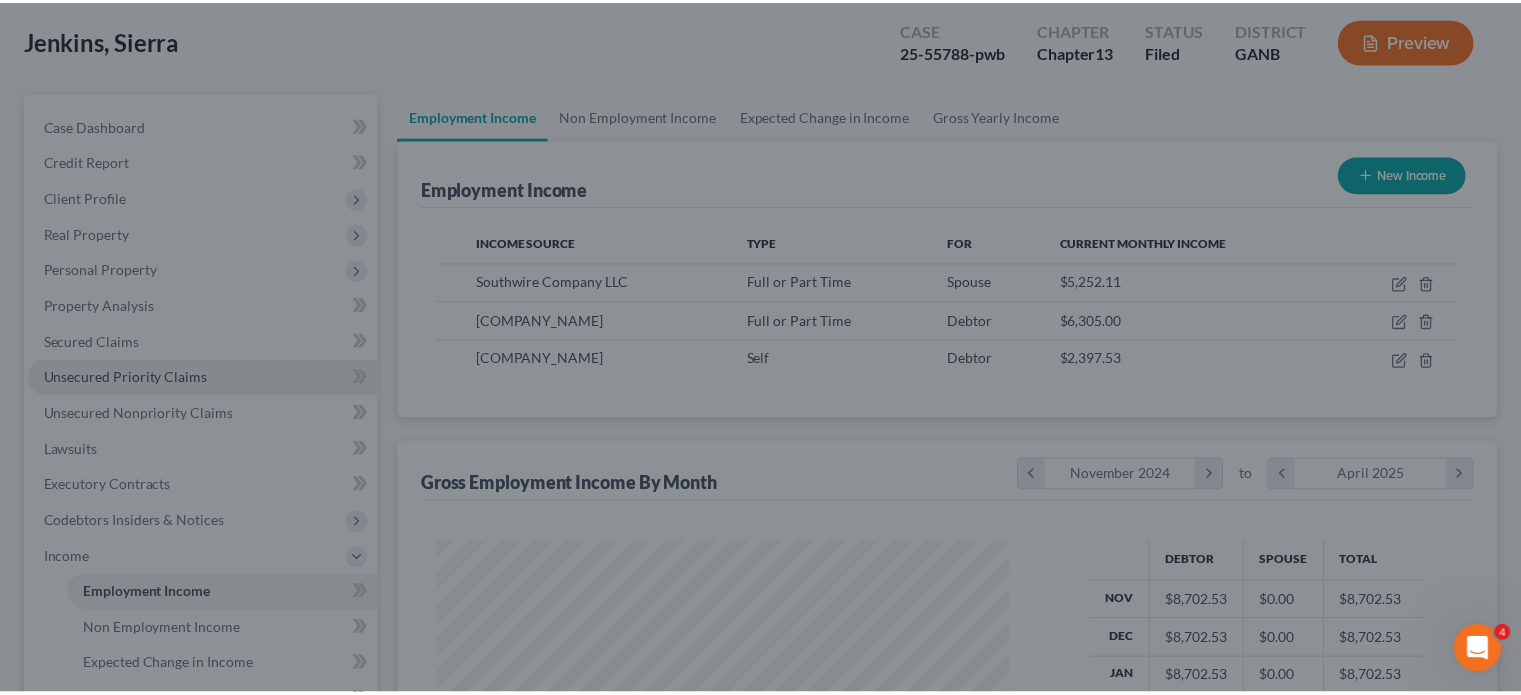 scroll, scrollTop: 356, scrollLeft: 617, axis: both 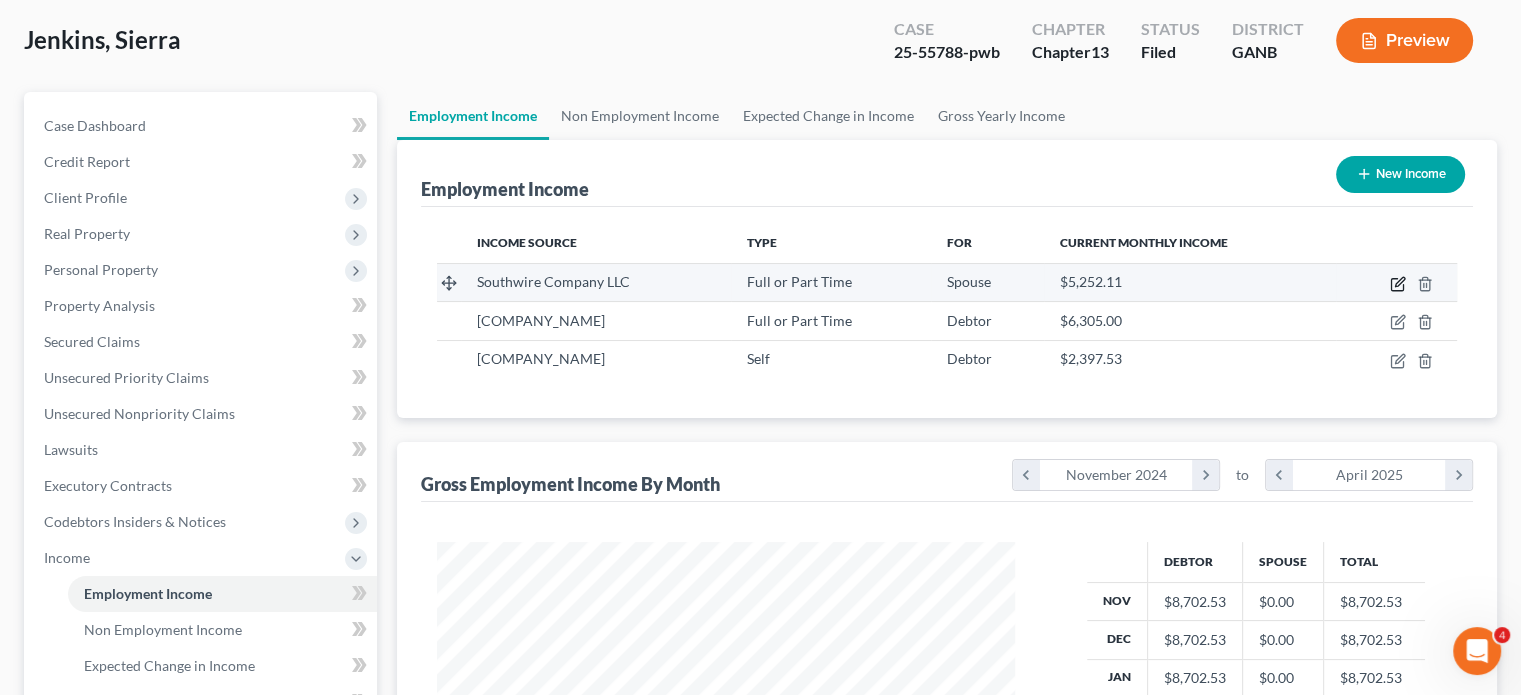 click 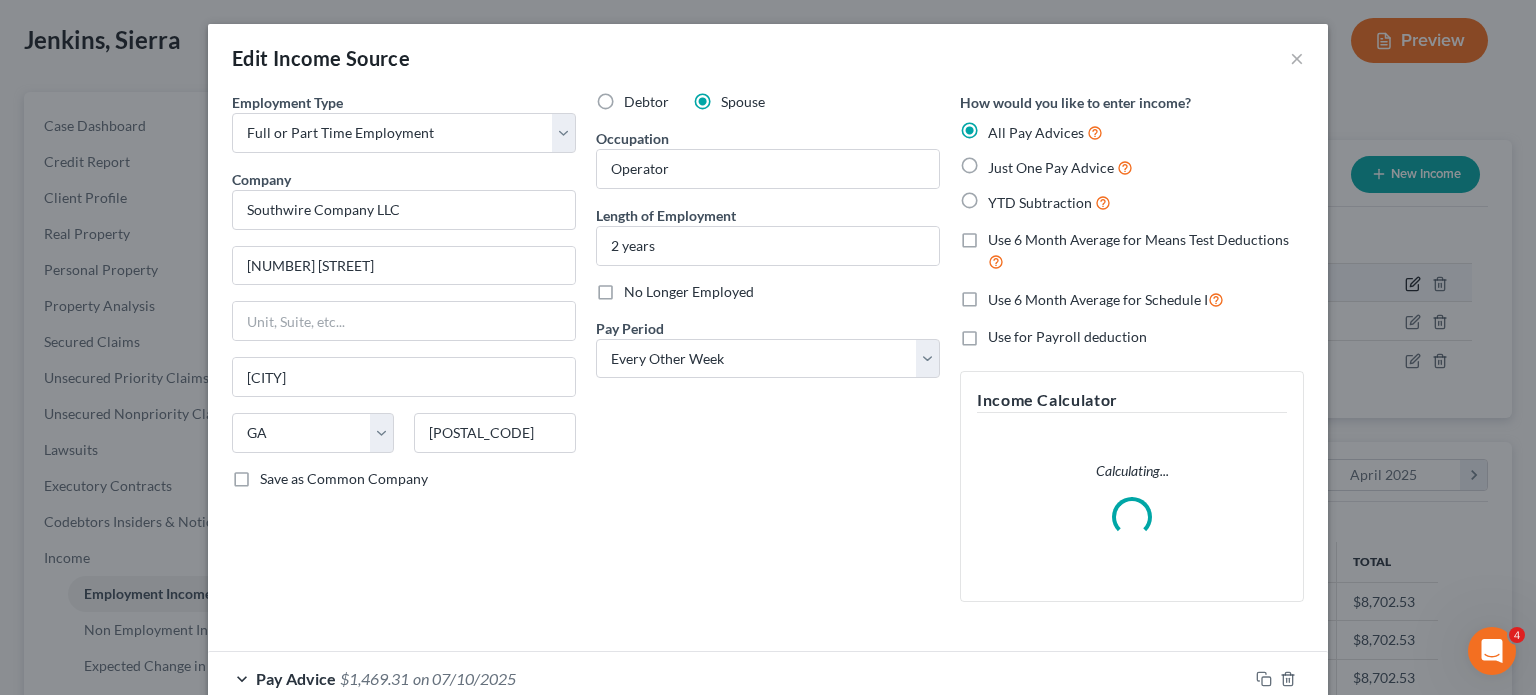 scroll, scrollTop: 999643, scrollLeft: 999375, axis: both 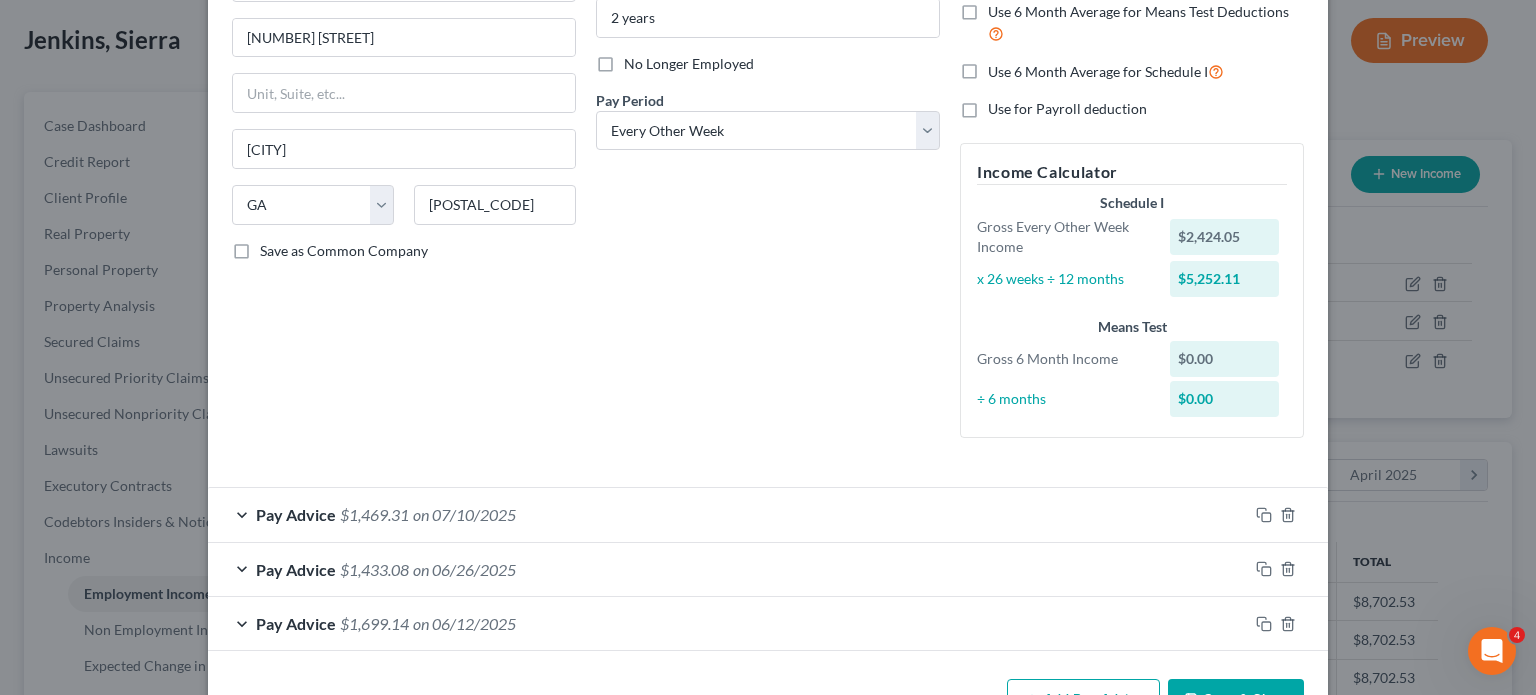 click on "$1,433.08" at bounding box center (374, 569) 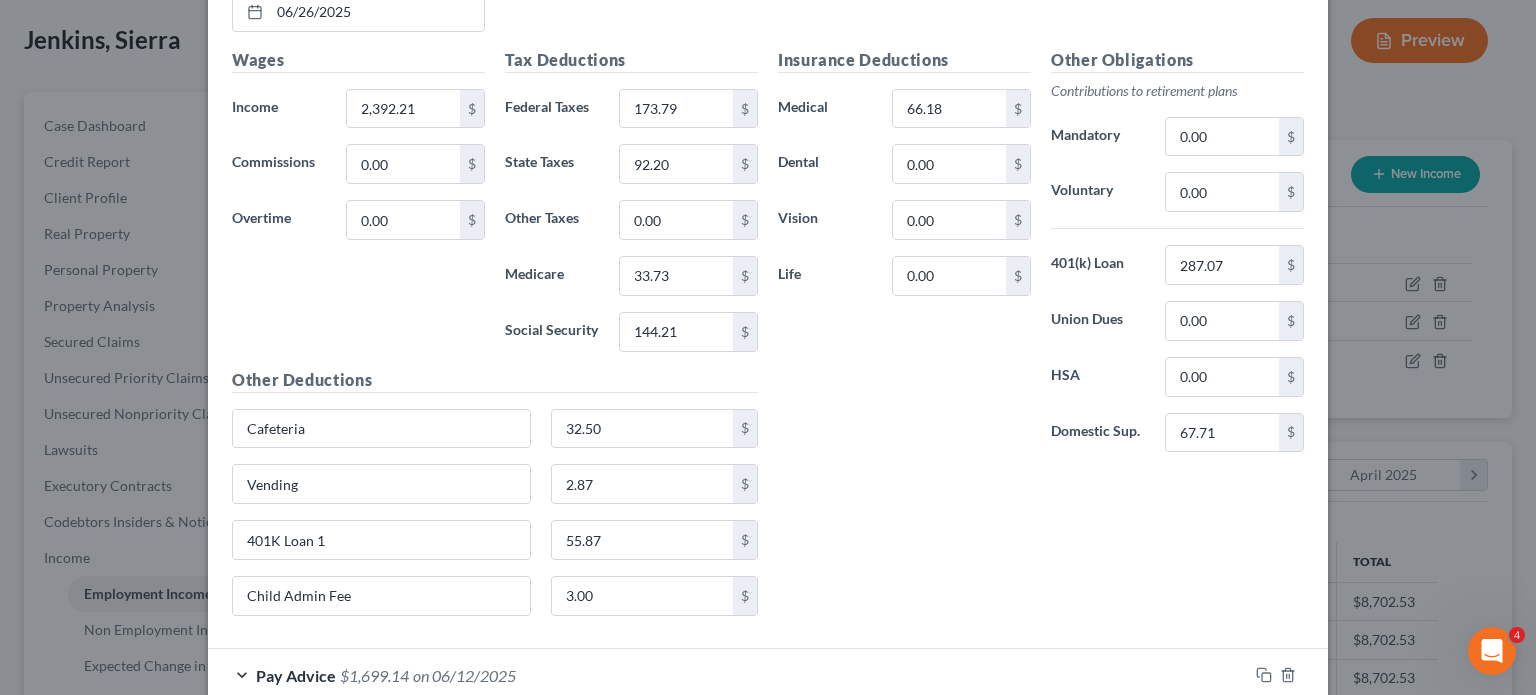 scroll, scrollTop: 928, scrollLeft: 0, axis: vertical 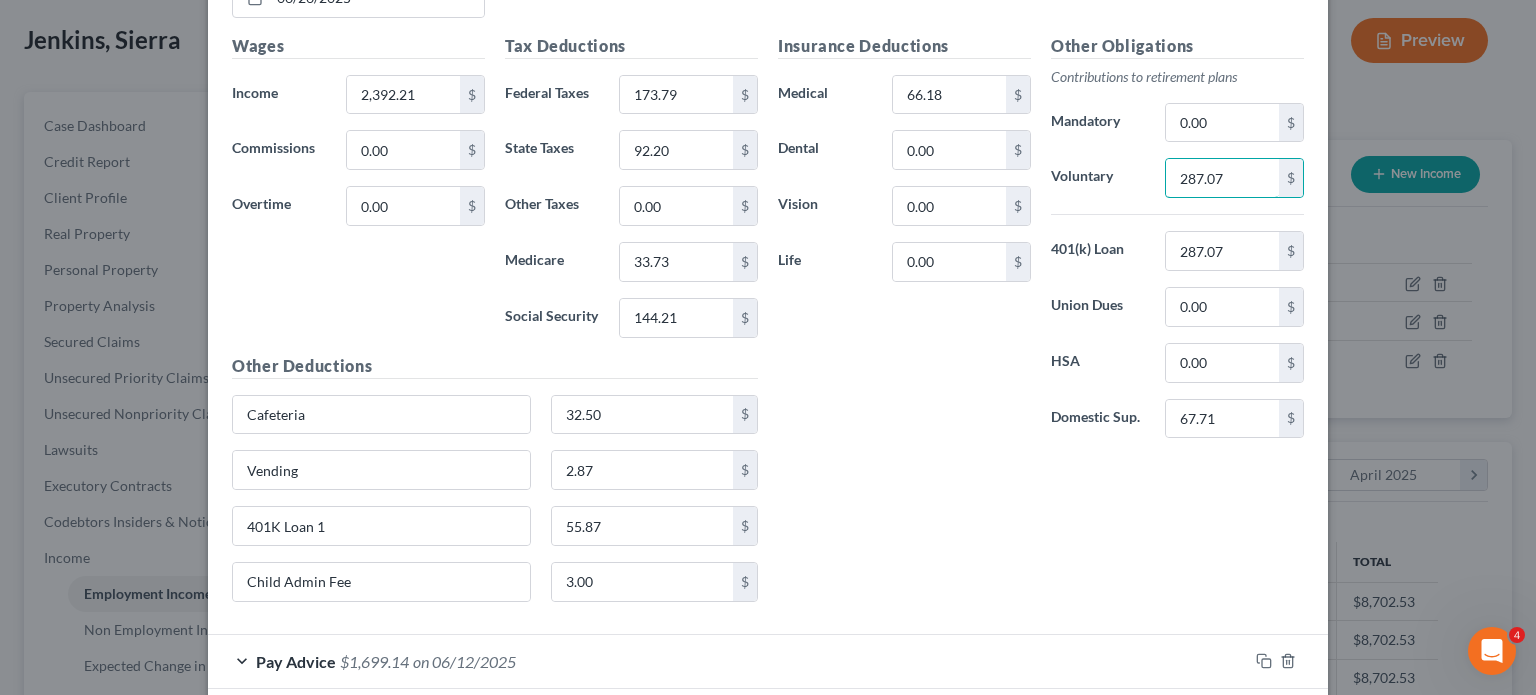 type on "287.07" 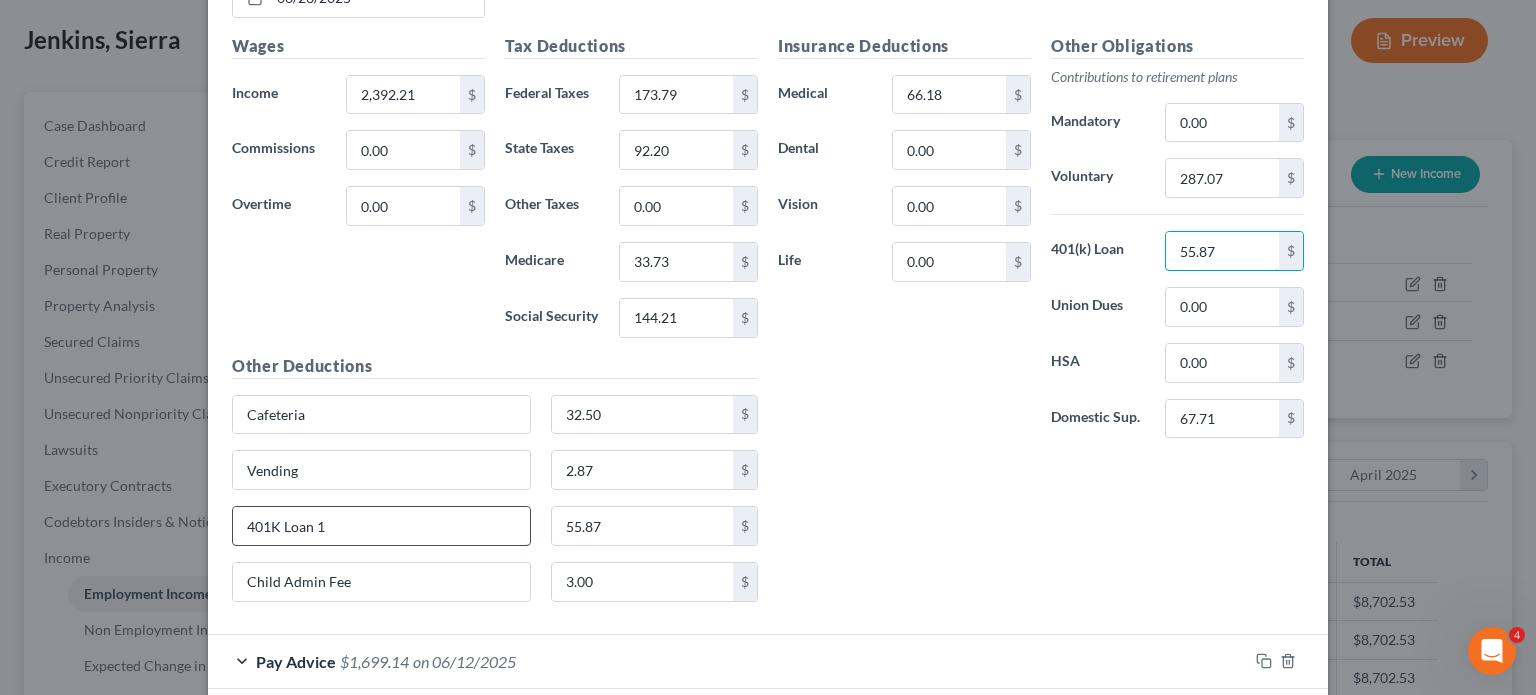 type on "55.87" 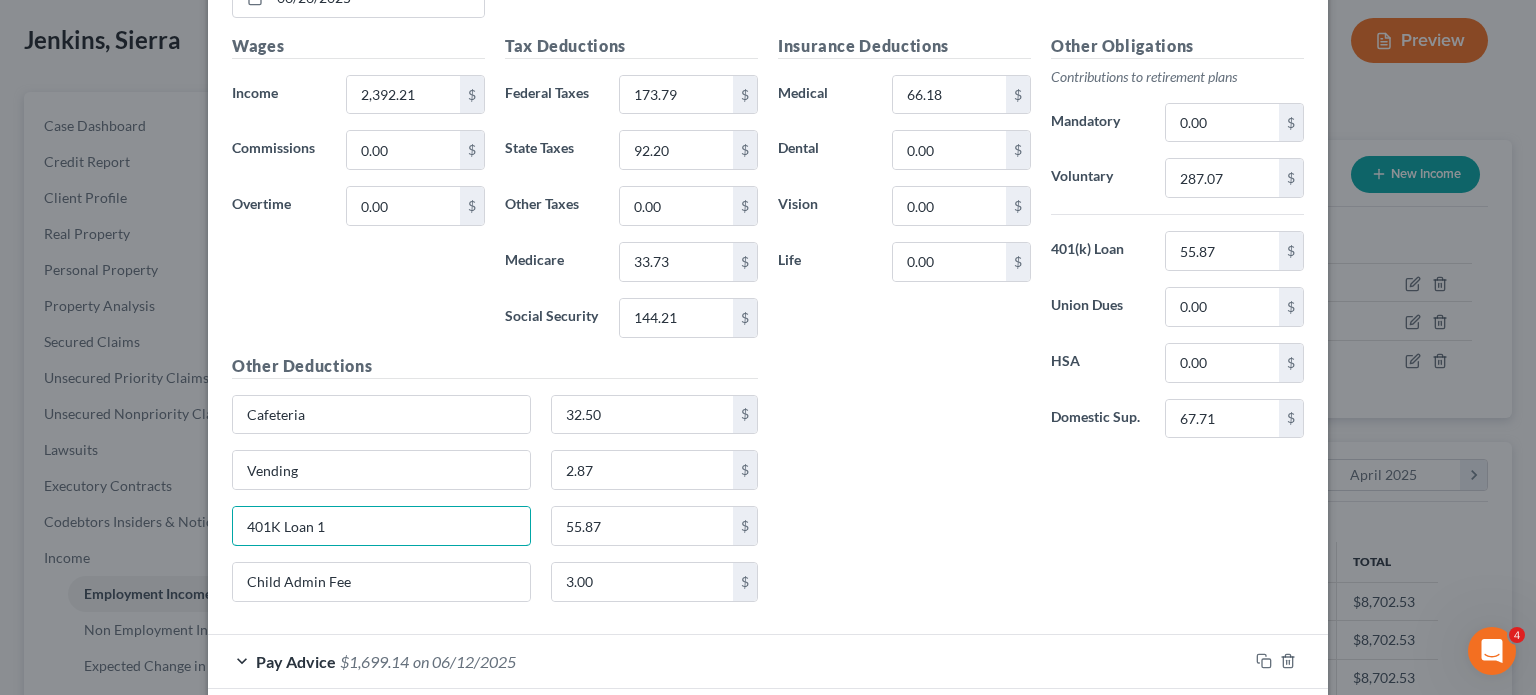 drag, startPoint x: 366, startPoint y: 530, endPoint x: 100, endPoint y: 495, distance: 268.29276 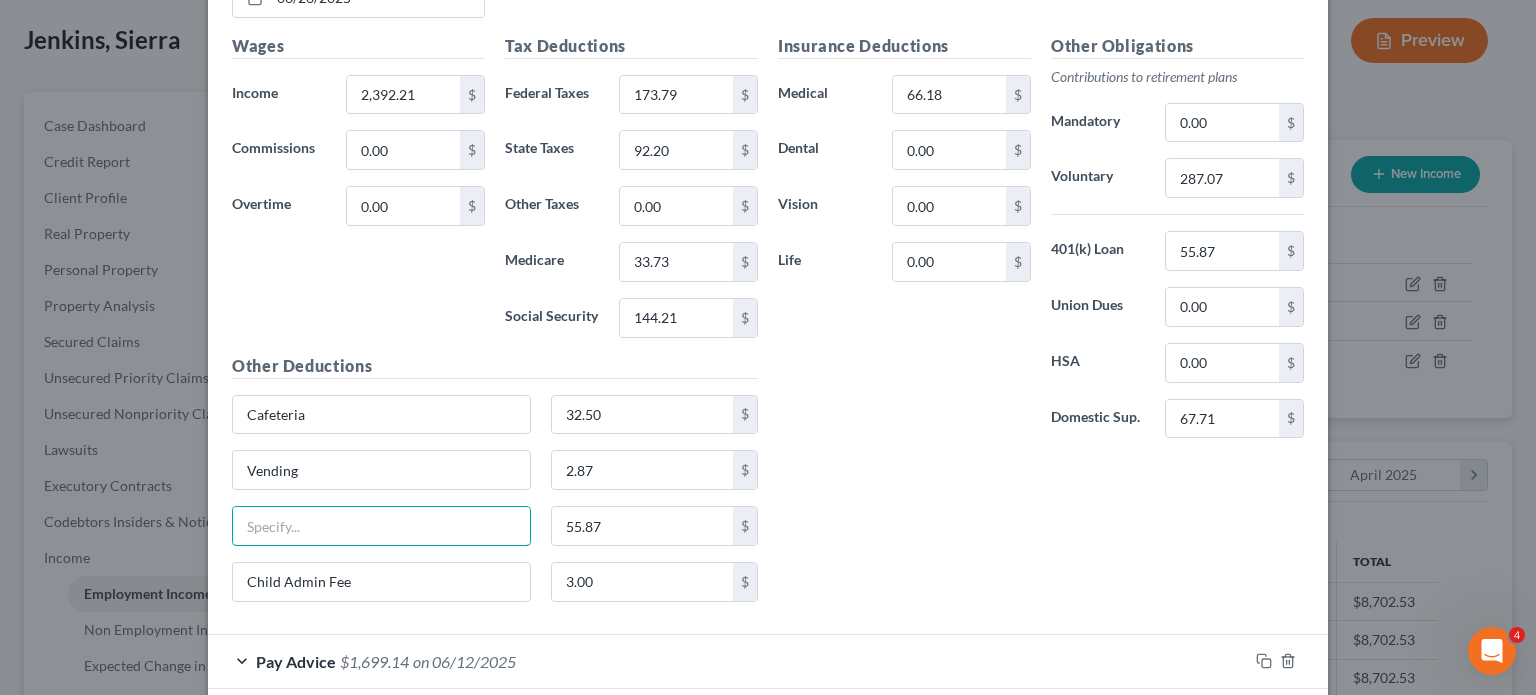 type 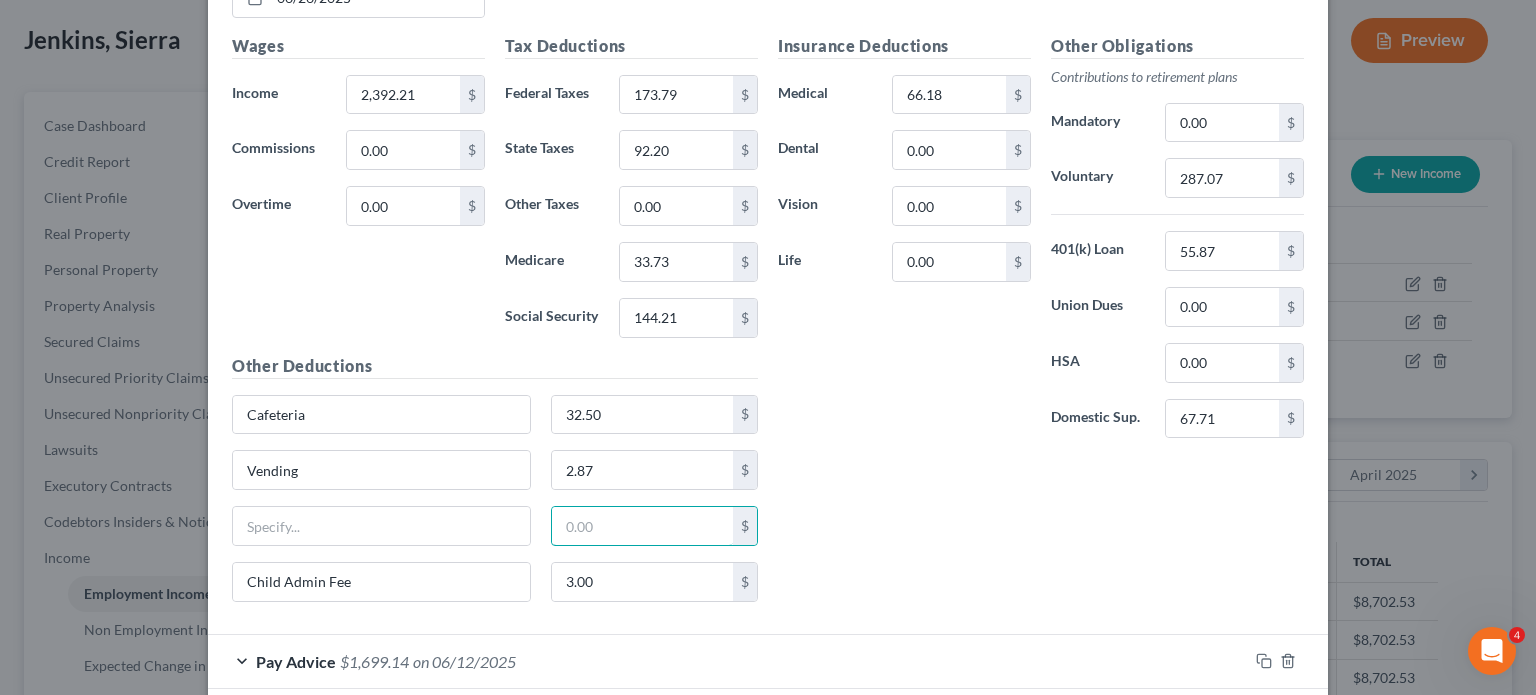 type 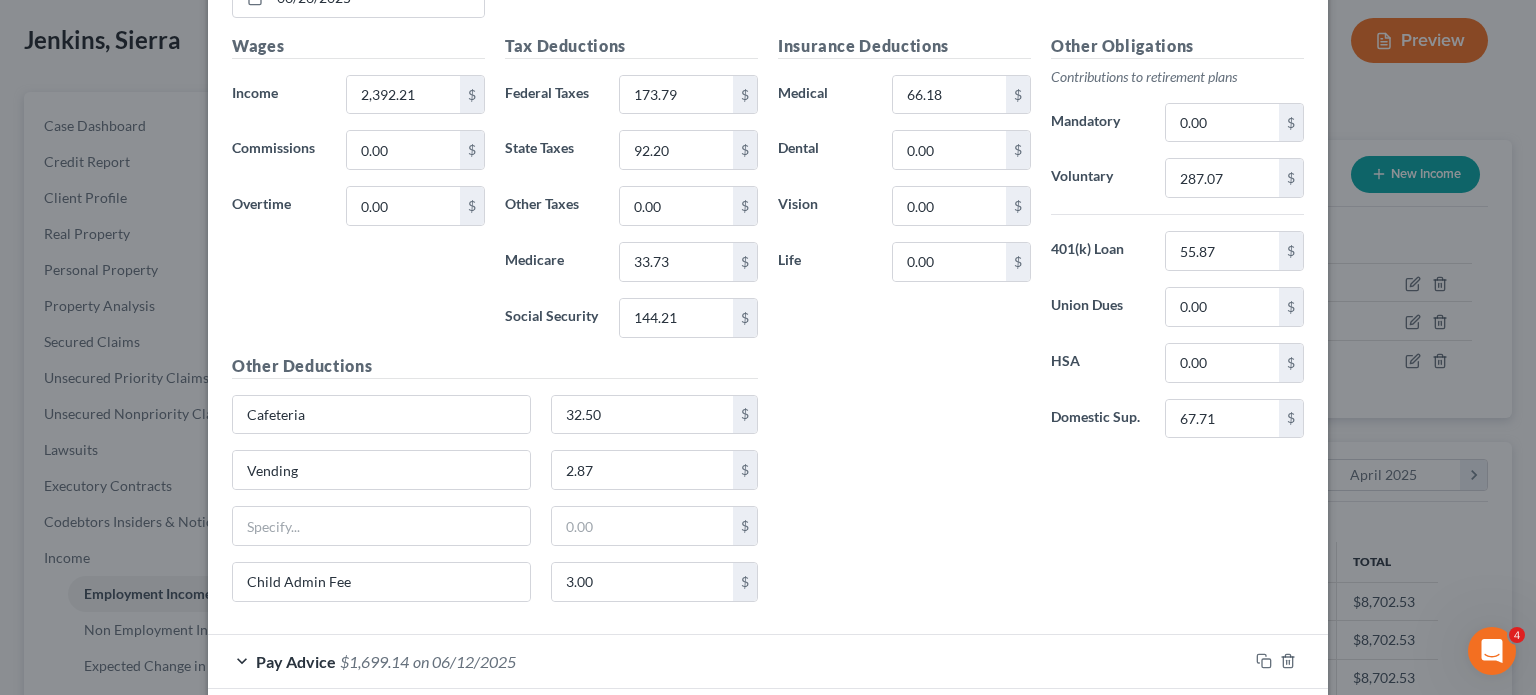 click on "Insurance Deductions Medical 66.18 $ Dental 0.00 $ Vision 0.00 $ Life 0.00 $ Other Obligations Contributions to retirement plans Mandatory 0.00 $ Voluntary 287.07 $ 401(k) Loan 55.87 $ Union Dues 0.00 $ HSA 0.00 $ Domestic Sup. 67.71 $" at bounding box center [1041, 326] 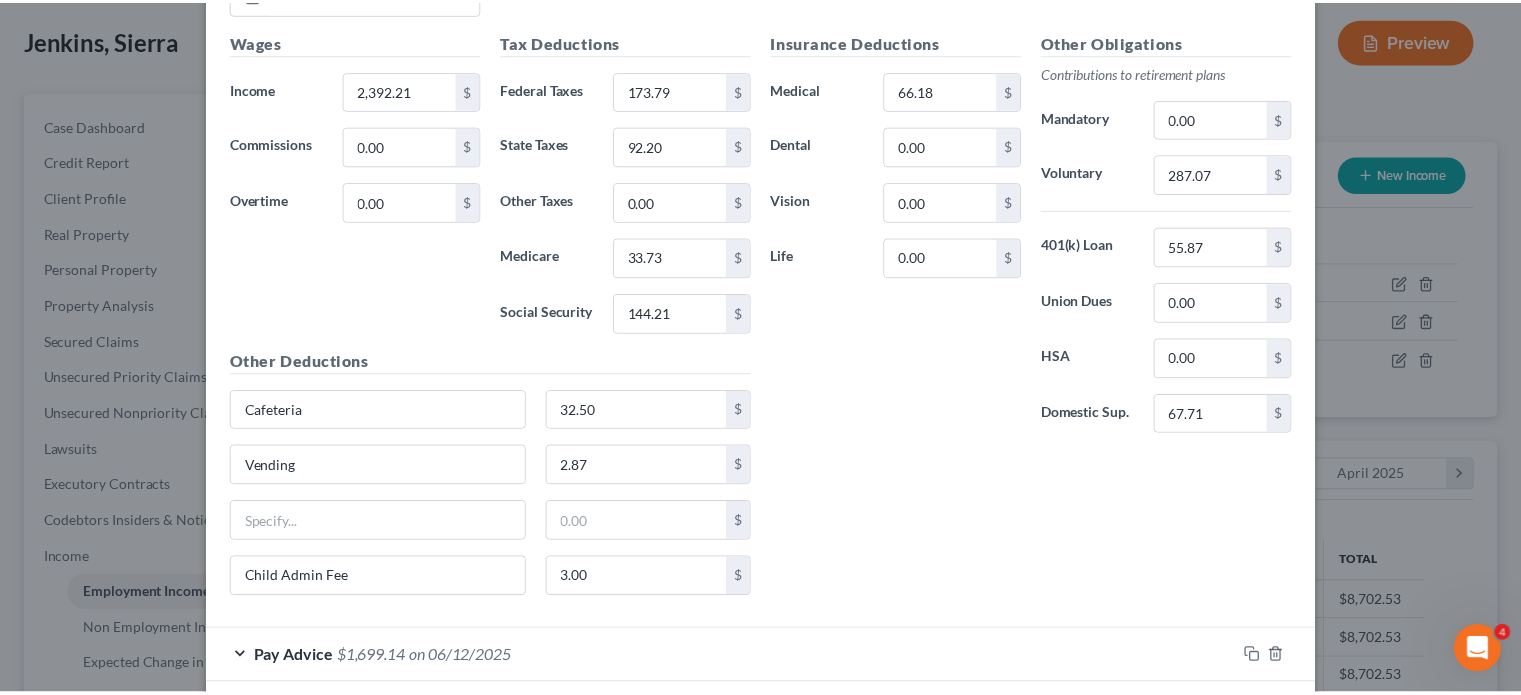 scroll, scrollTop: 1025, scrollLeft: 0, axis: vertical 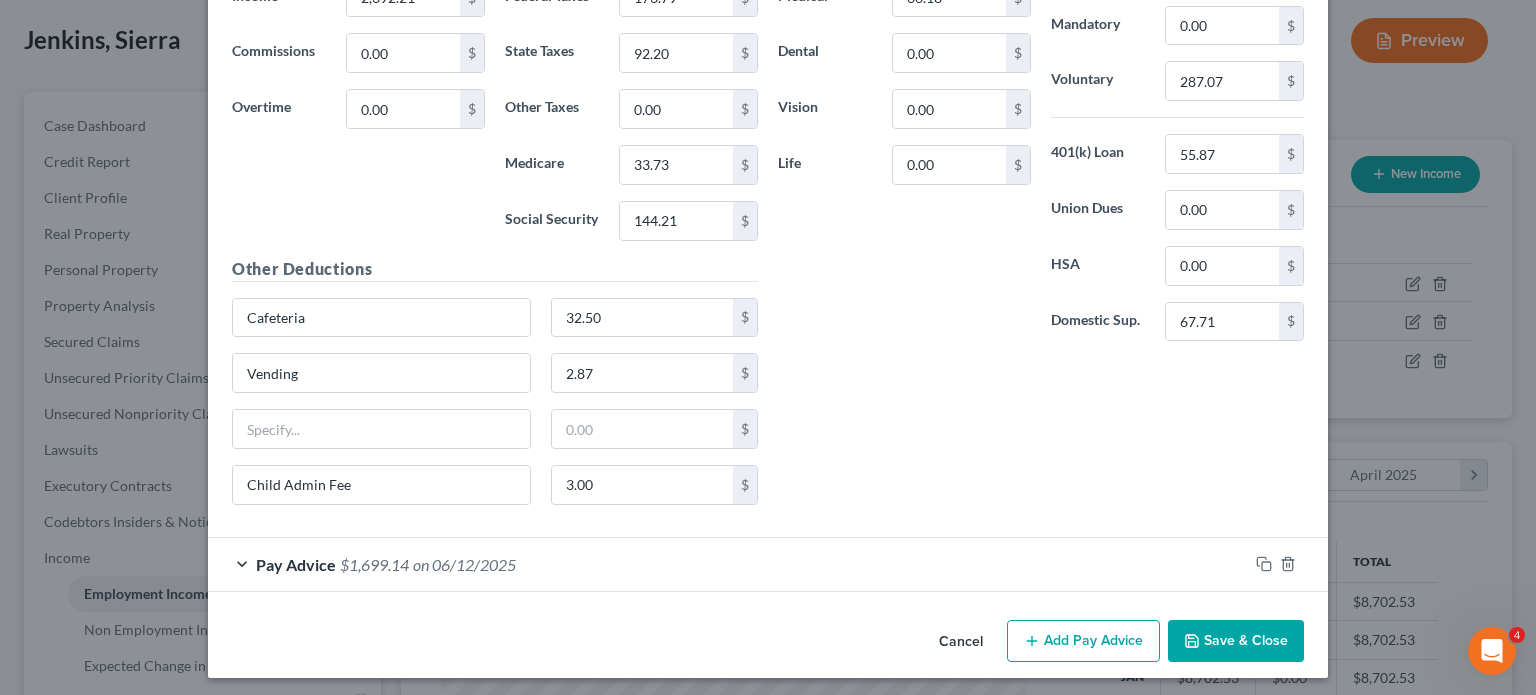 click on "Save & Close" at bounding box center [1236, 641] 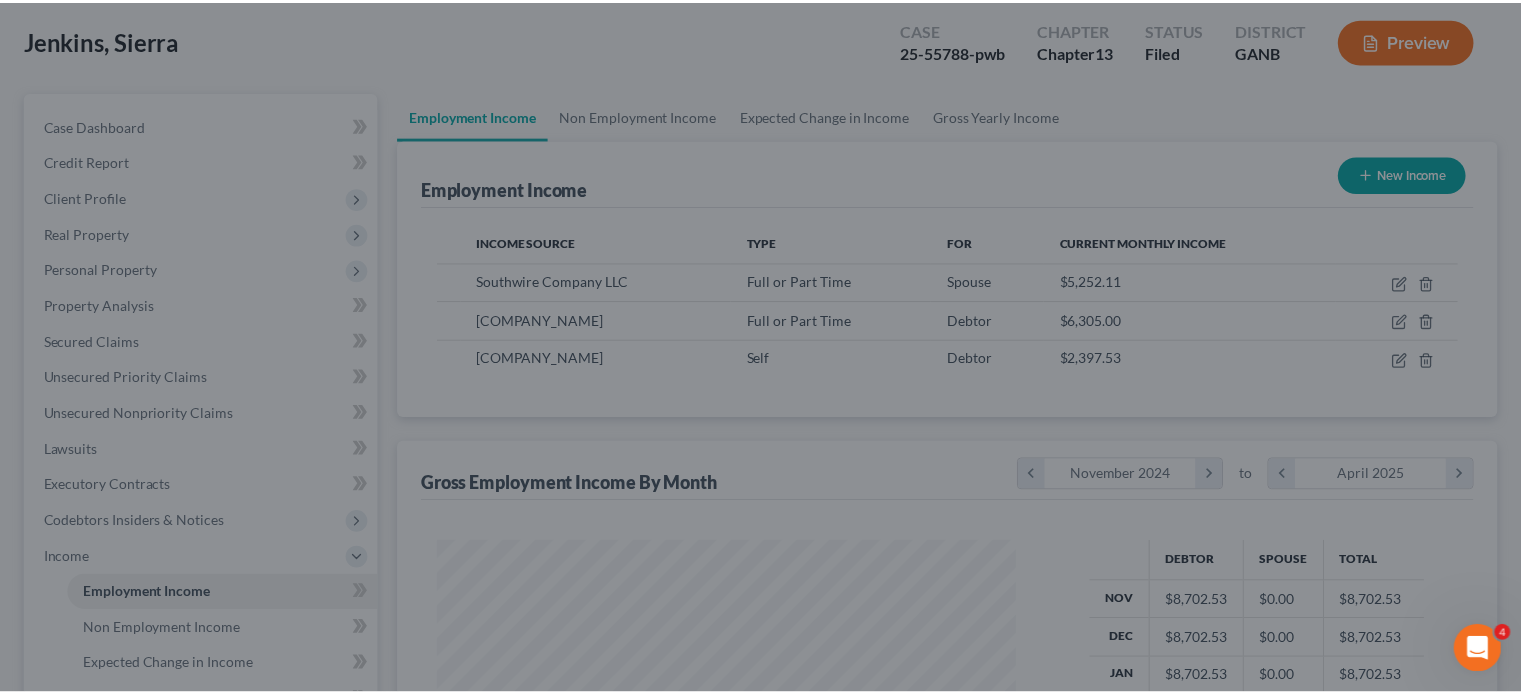 scroll, scrollTop: 356, scrollLeft: 617, axis: both 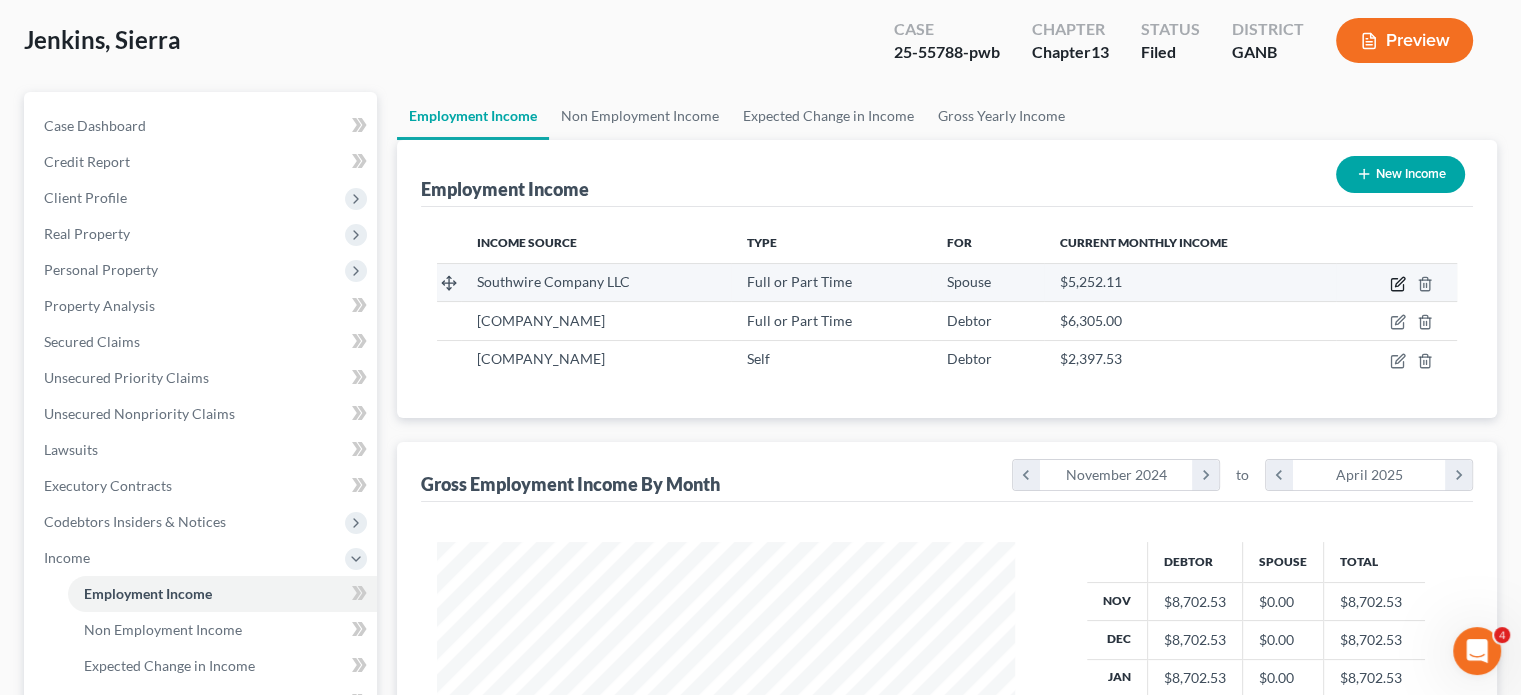 click 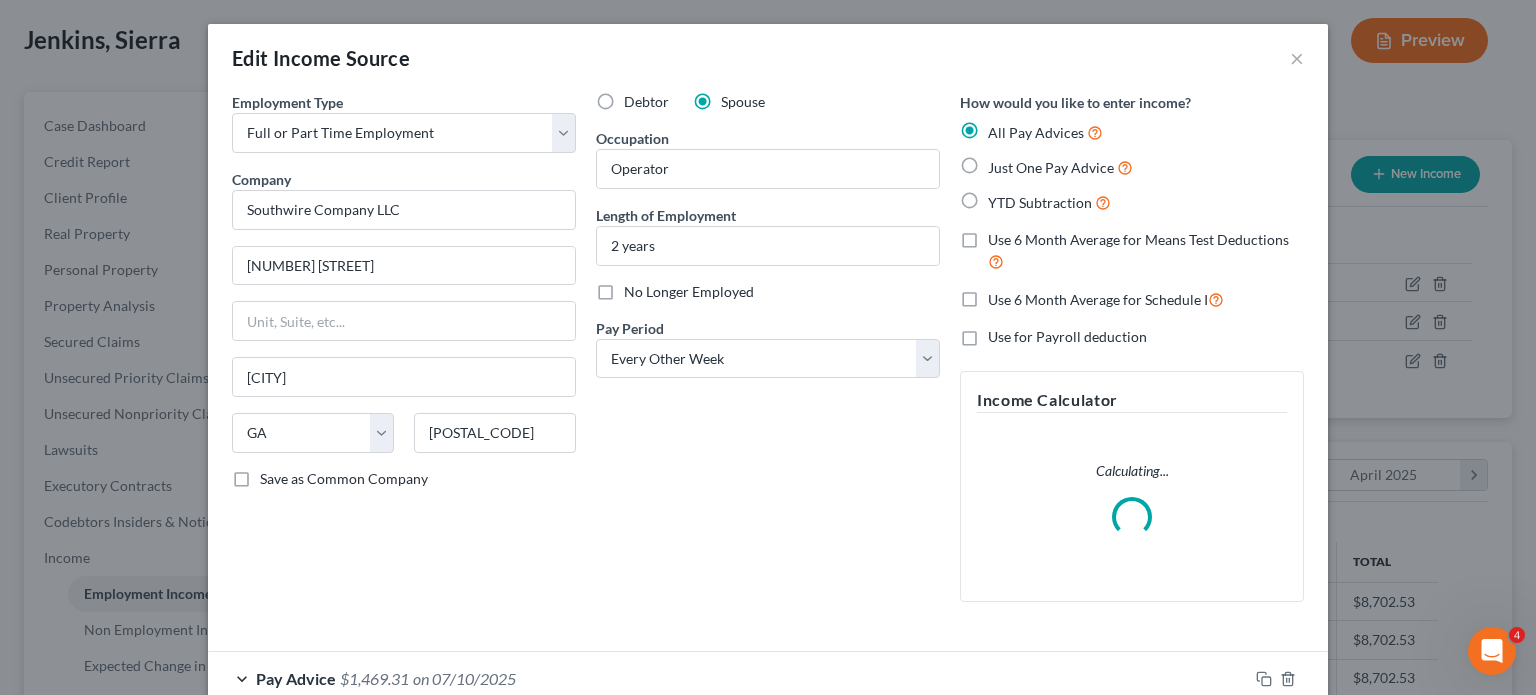 scroll, scrollTop: 999643, scrollLeft: 999375, axis: both 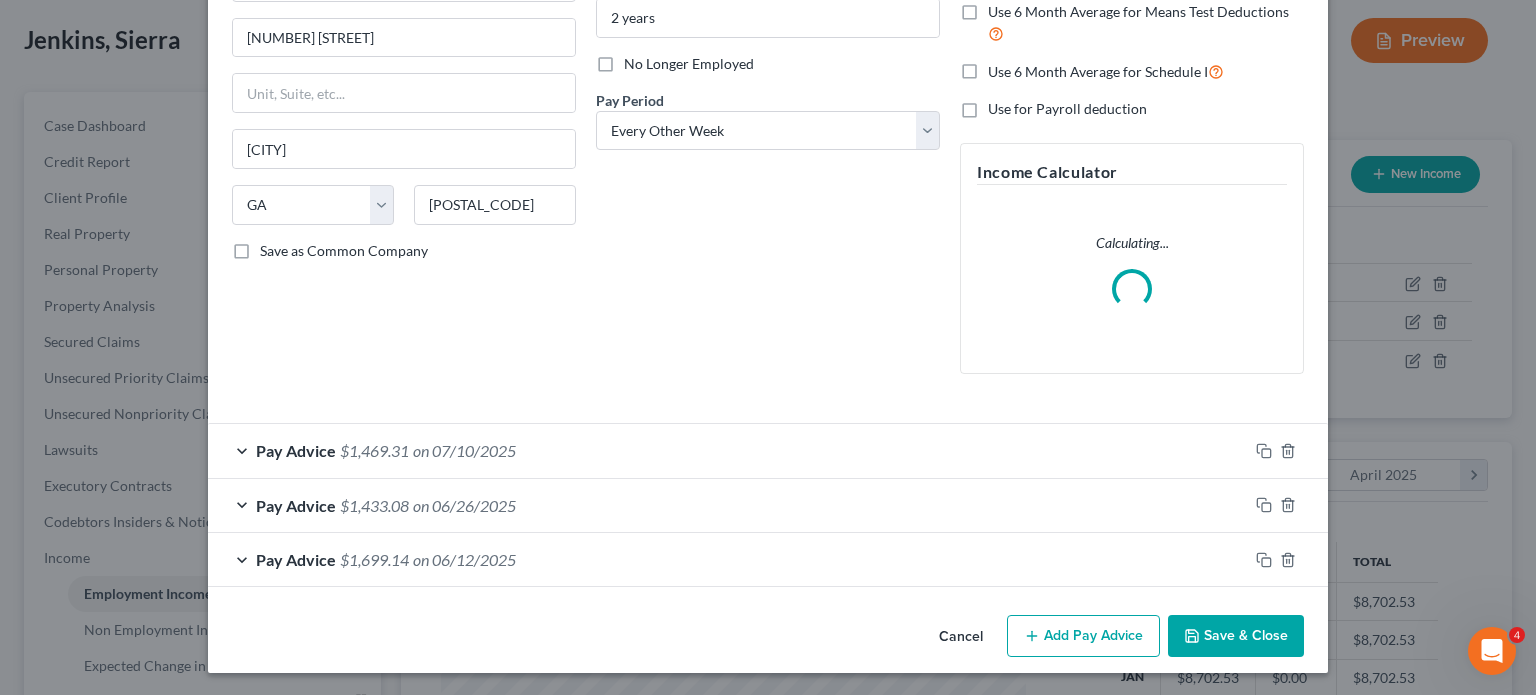 click on "$1,469.31" at bounding box center (374, 450) 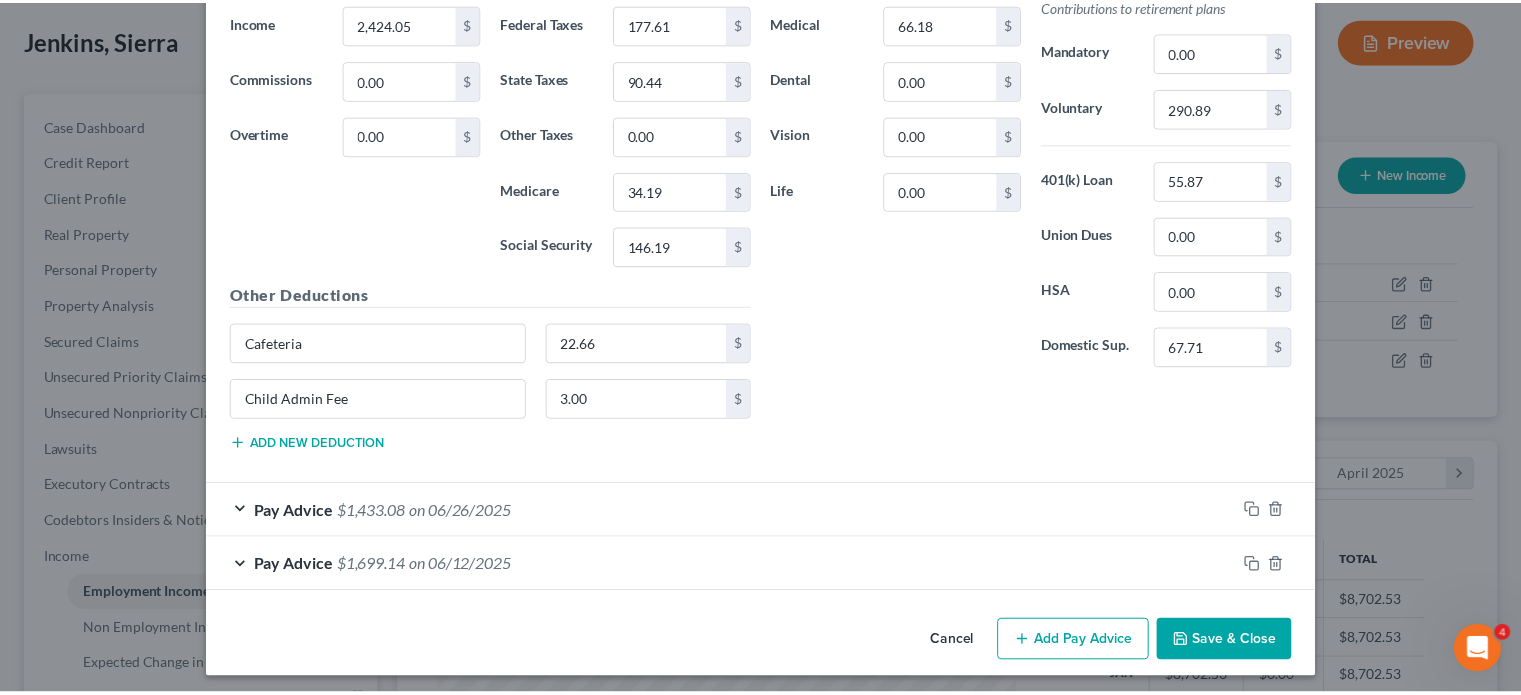scroll, scrollTop: 947, scrollLeft: 0, axis: vertical 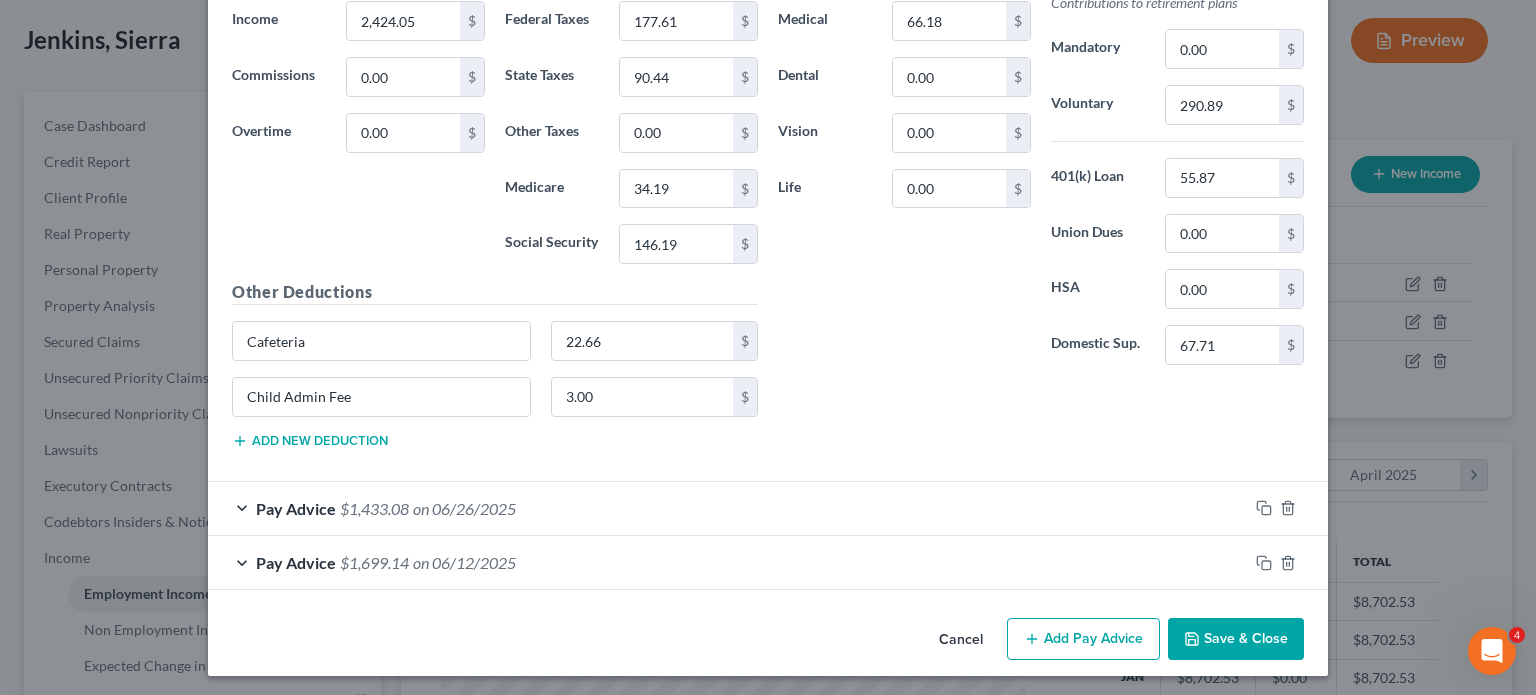 click on "Save & Close" at bounding box center (1236, 639) 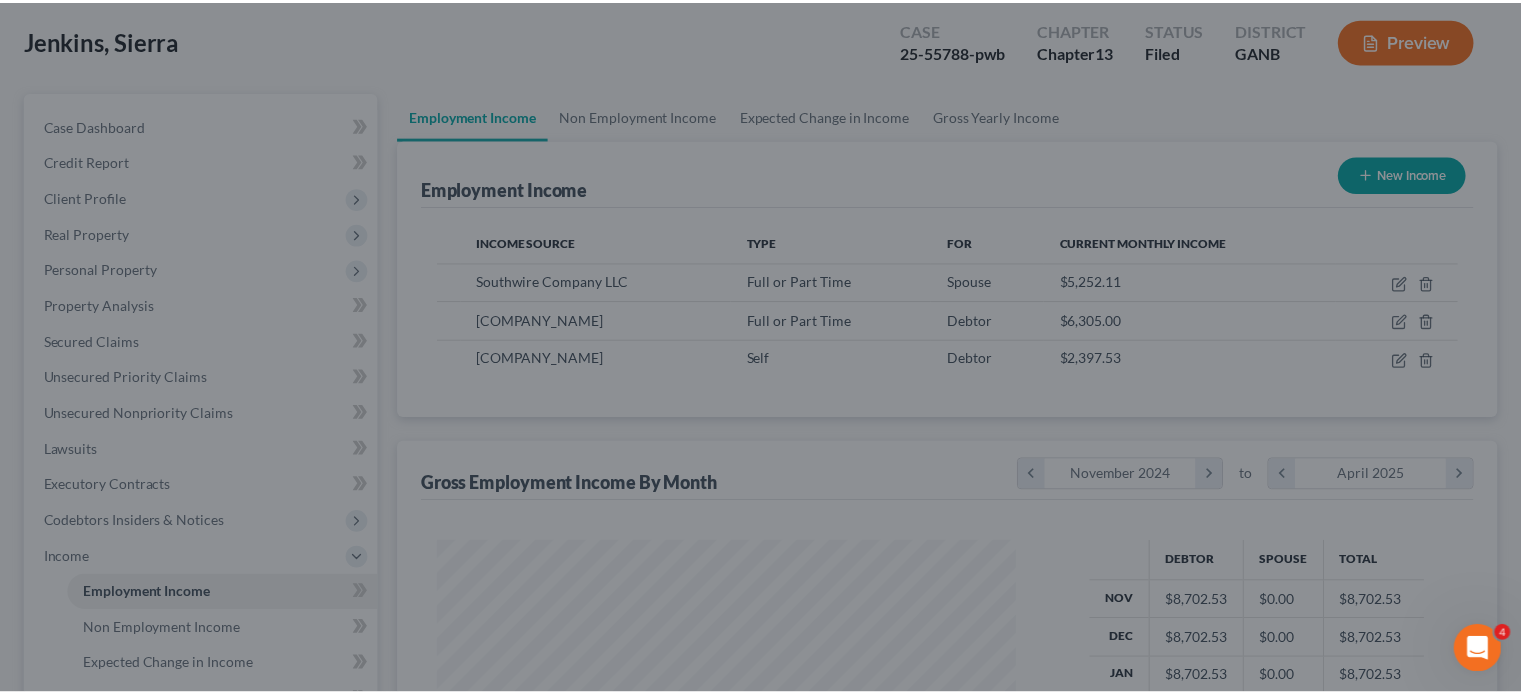 scroll, scrollTop: 356, scrollLeft: 617, axis: both 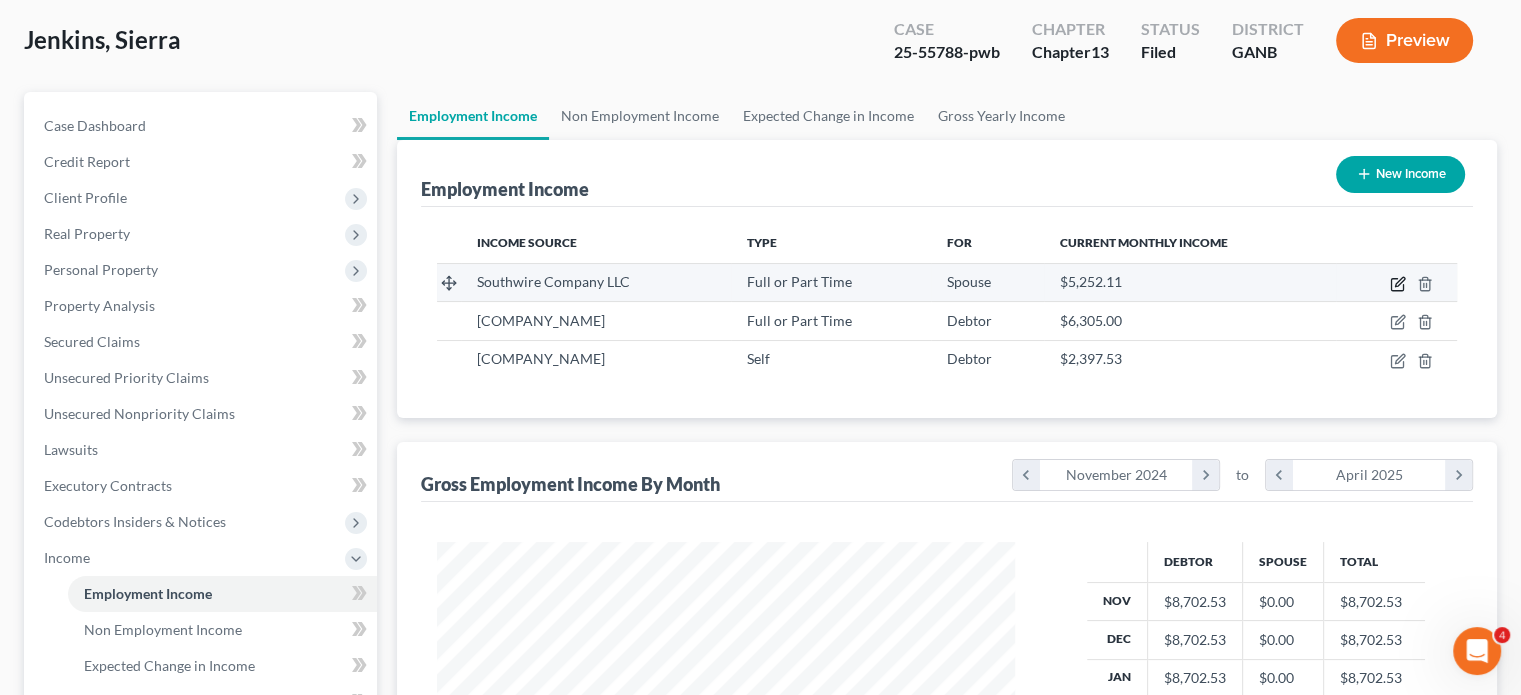 click 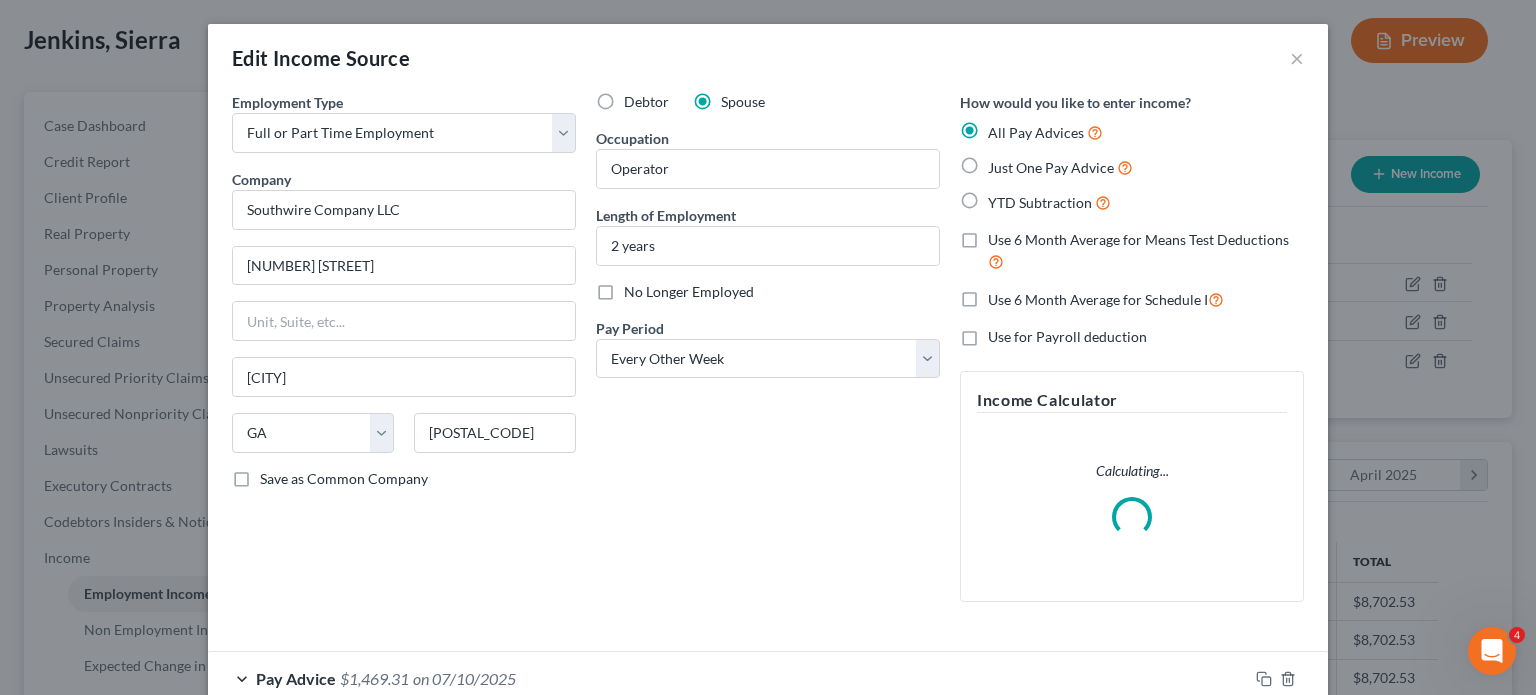 scroll, scrollTop: 999643, scrollLeft: 999375, axis: both 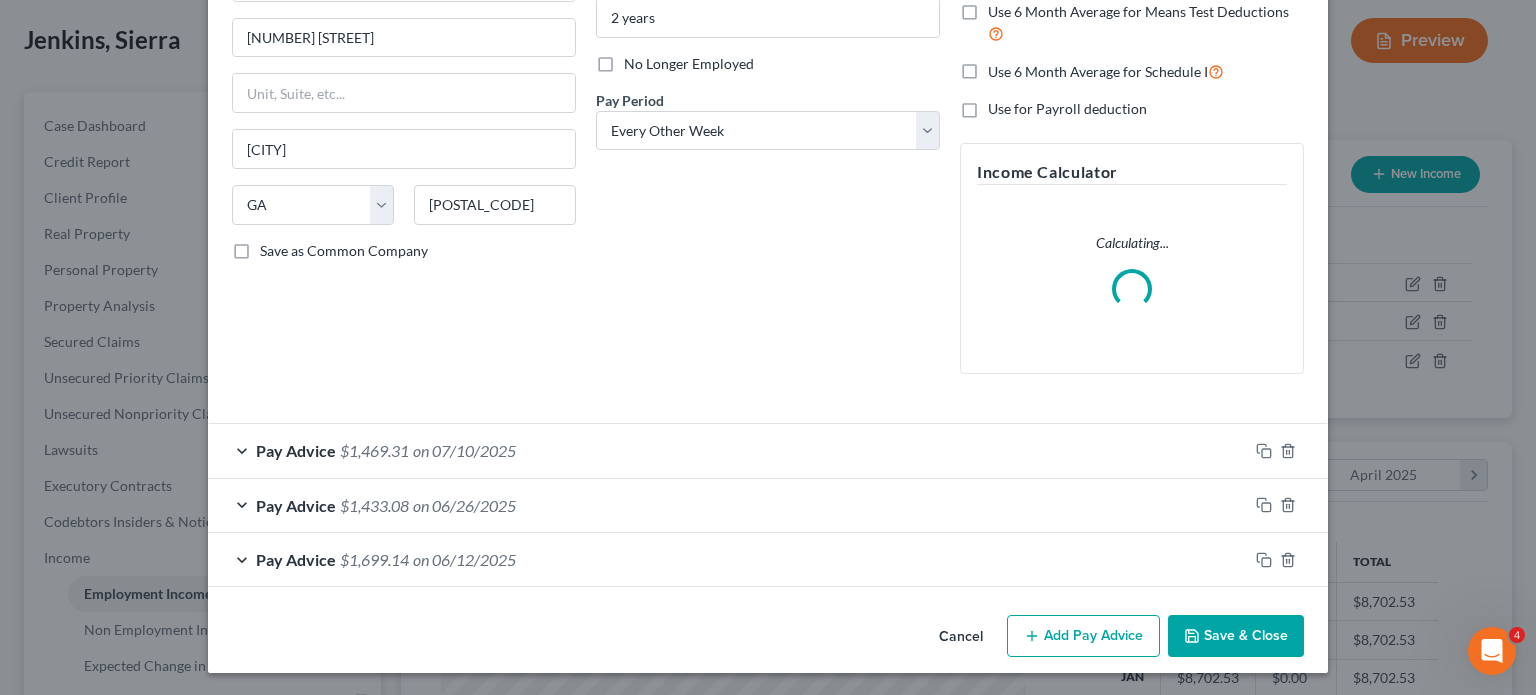 click on "Add Pay Advice" at bounding box center (1083, 636) 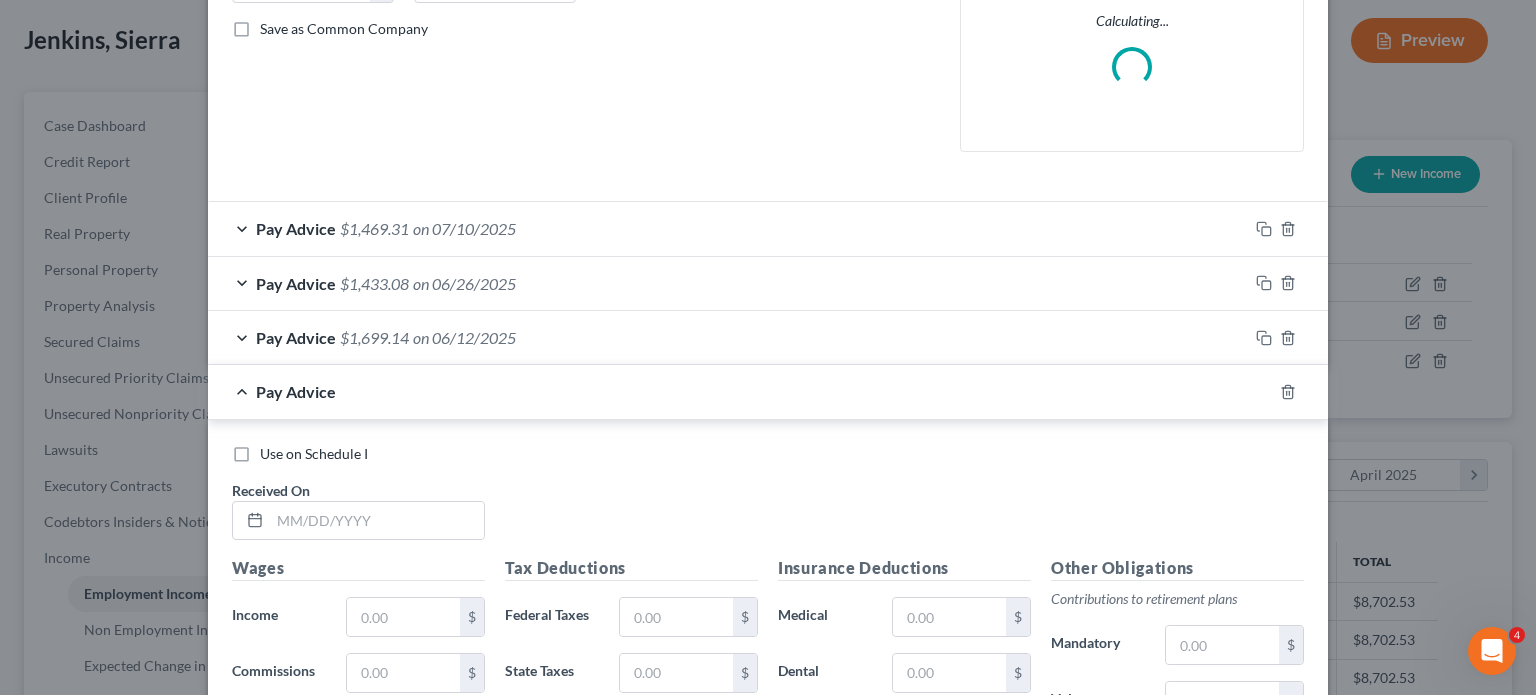 scroll, scrollTop: 628, scrollLeft: 0, axis: vertical 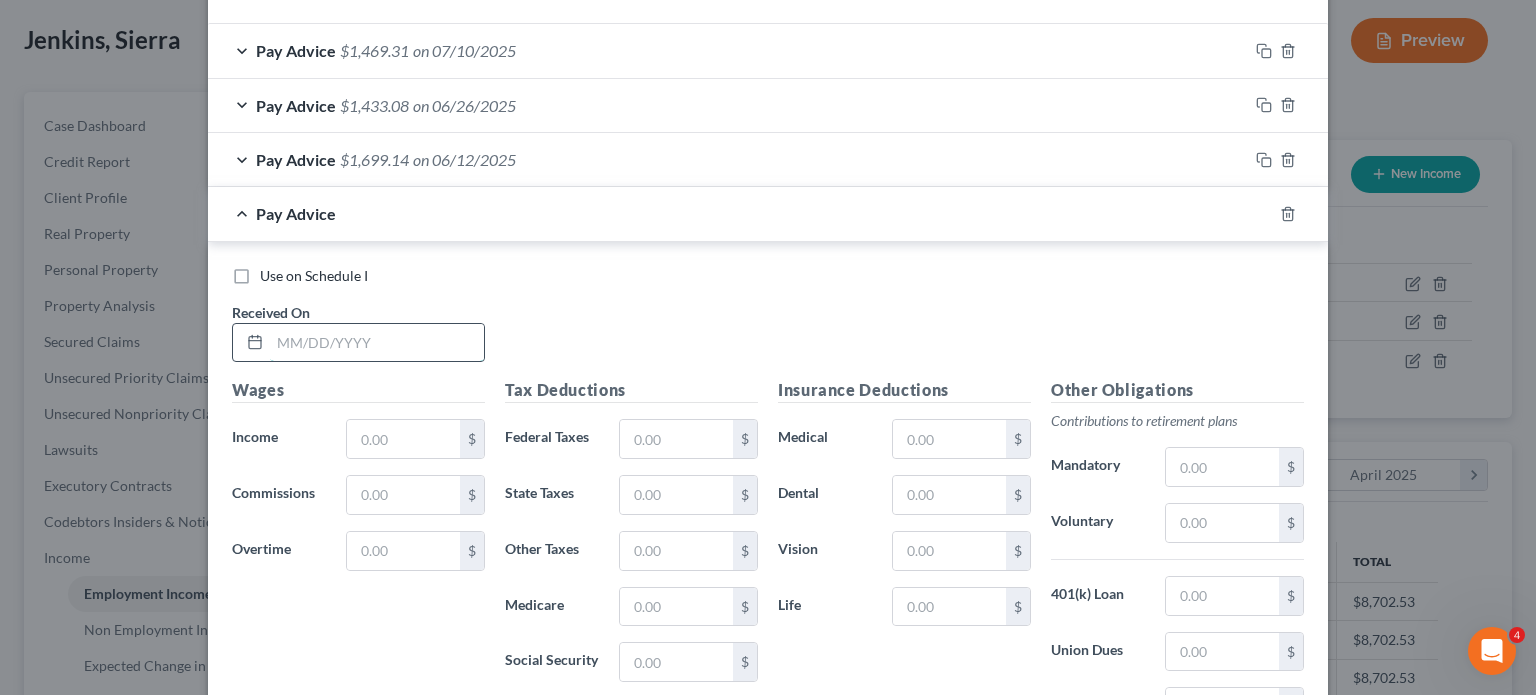 click at bounding box center (377, 343) 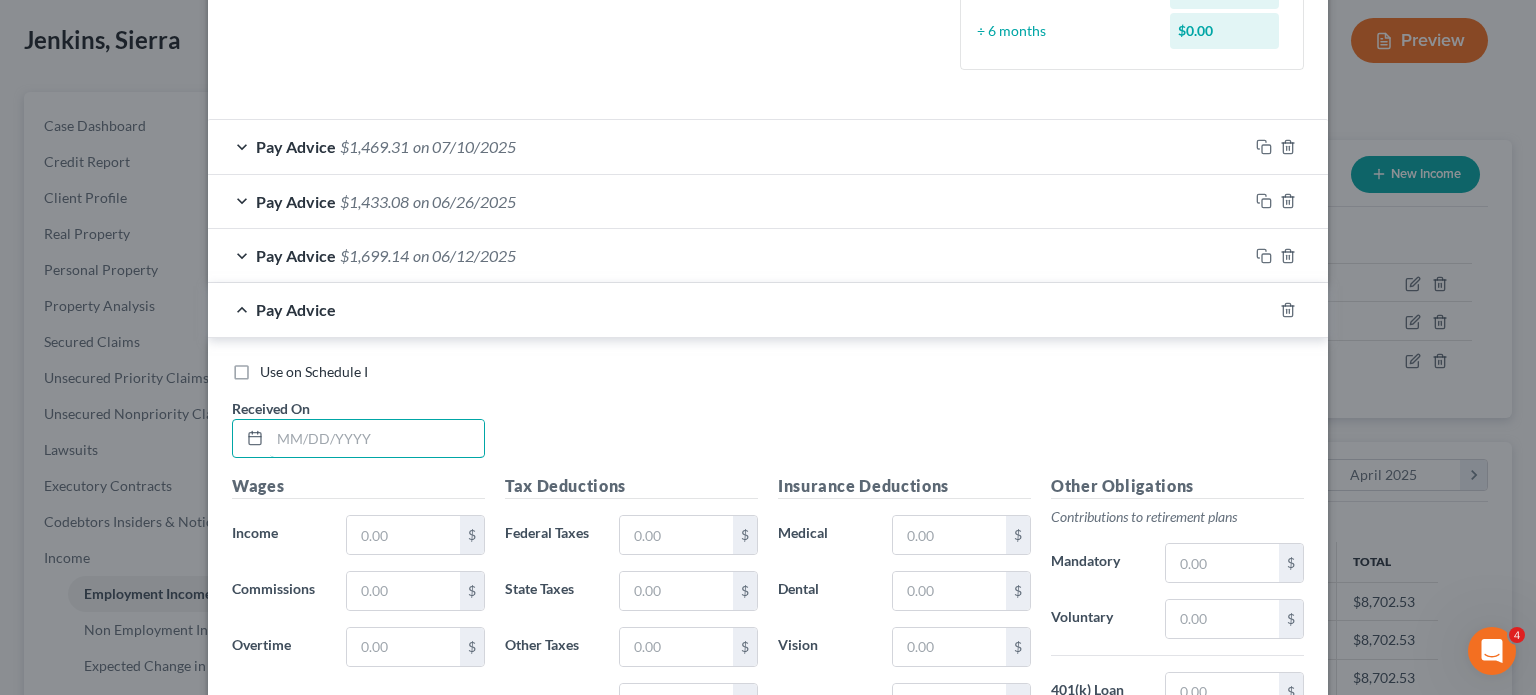 scroll, scrollTop: 592, scrollLeft: 0, axis: vertical 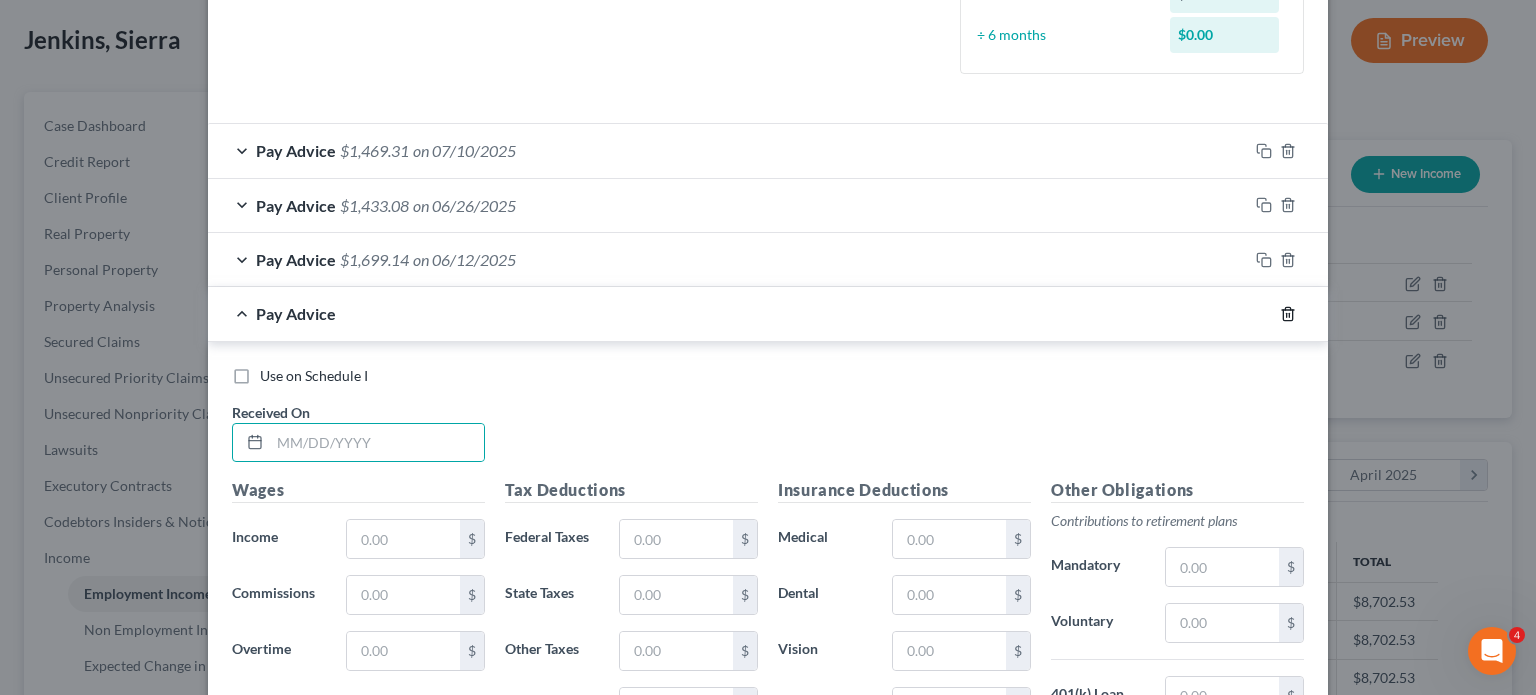 drag, startPoint x: 1284, startPoint y: 314, endPoint x: 1216, endPoint y: 306, distance: 68.46897 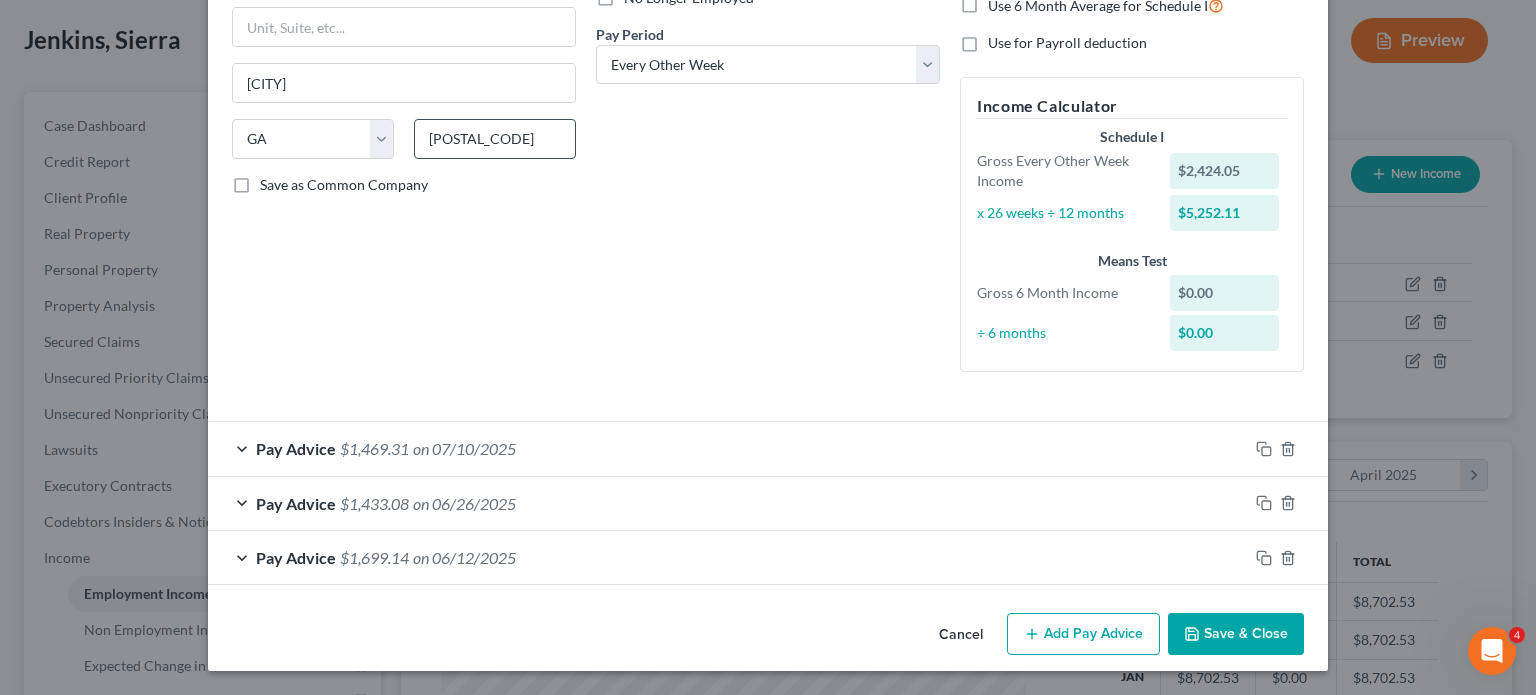scroll, scrollTop: 292, scrollLeft: 0, axis: vertical 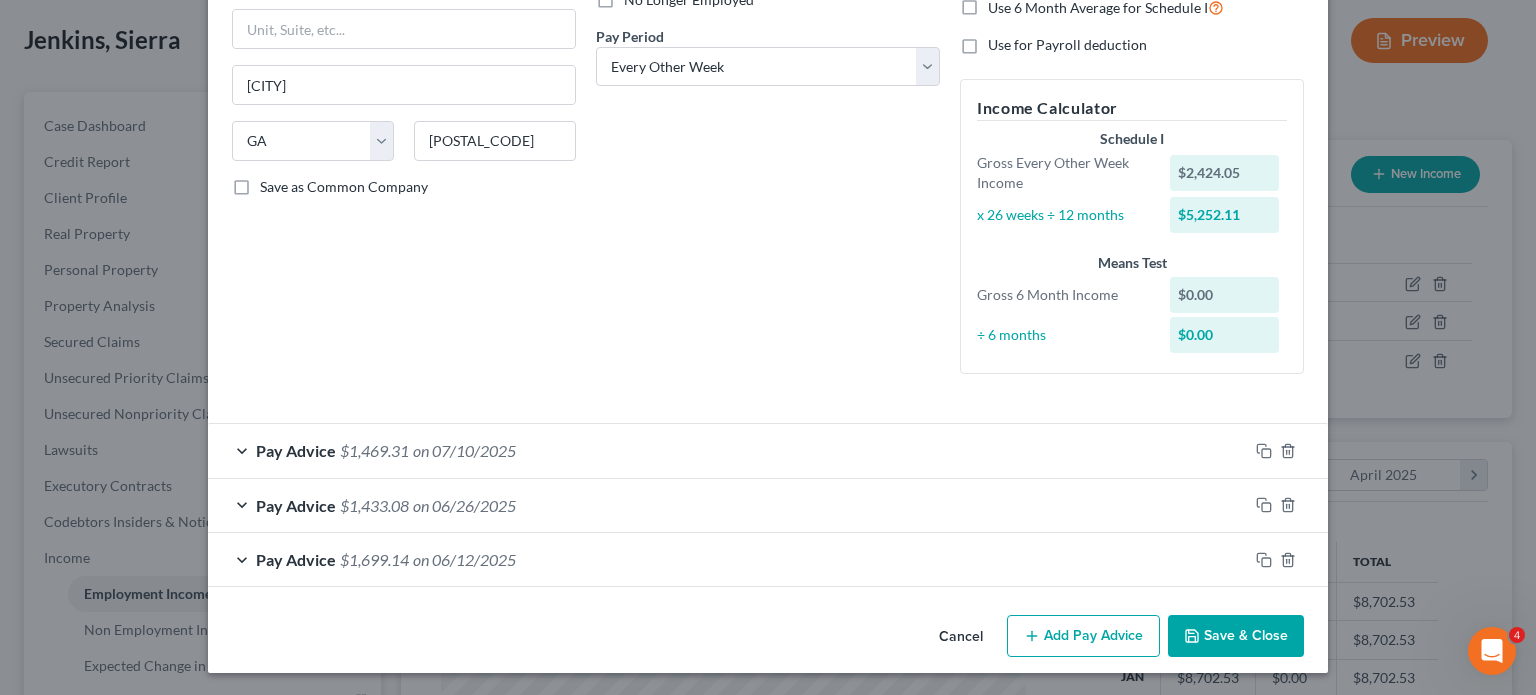 click on "on 07/10/2025" at bounding box center (464, 450) 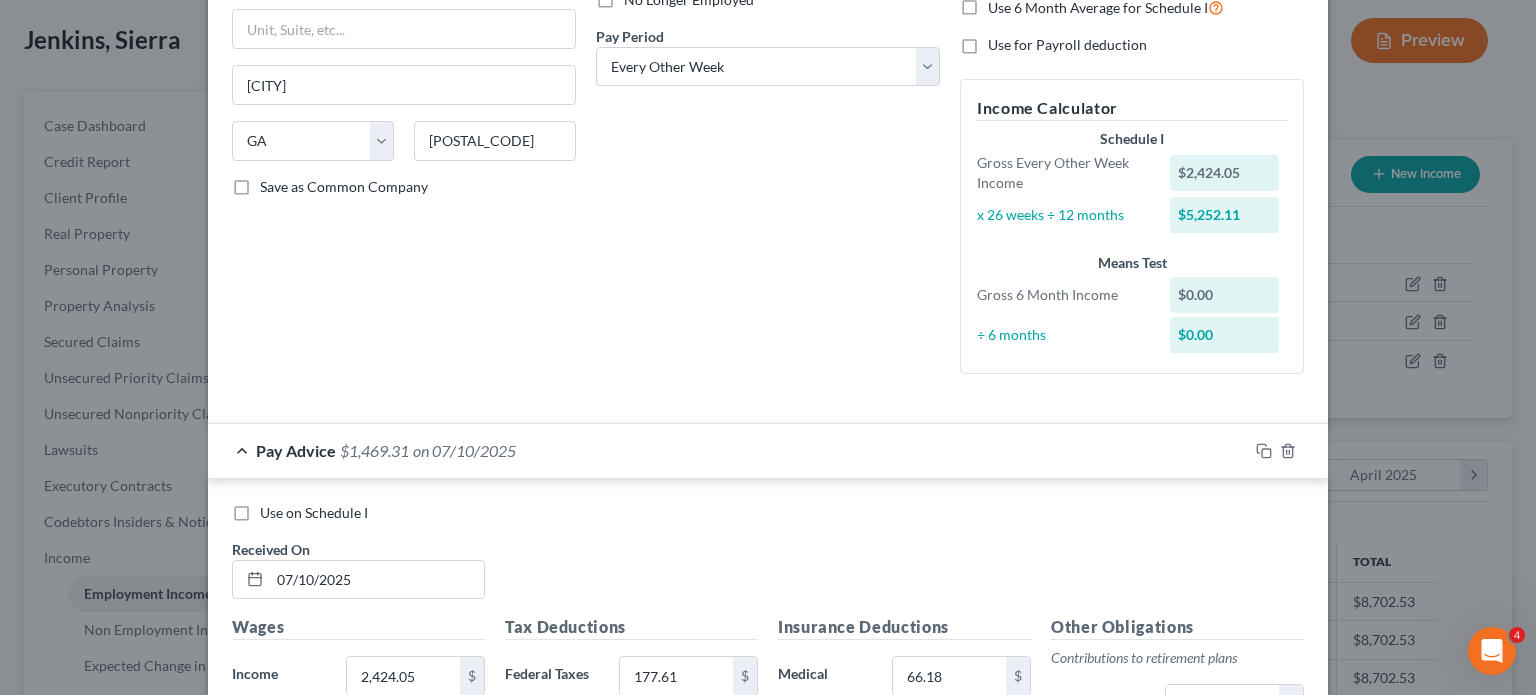 scroll, scrollTop: 592, scrollLeft: 0, axis: vertical 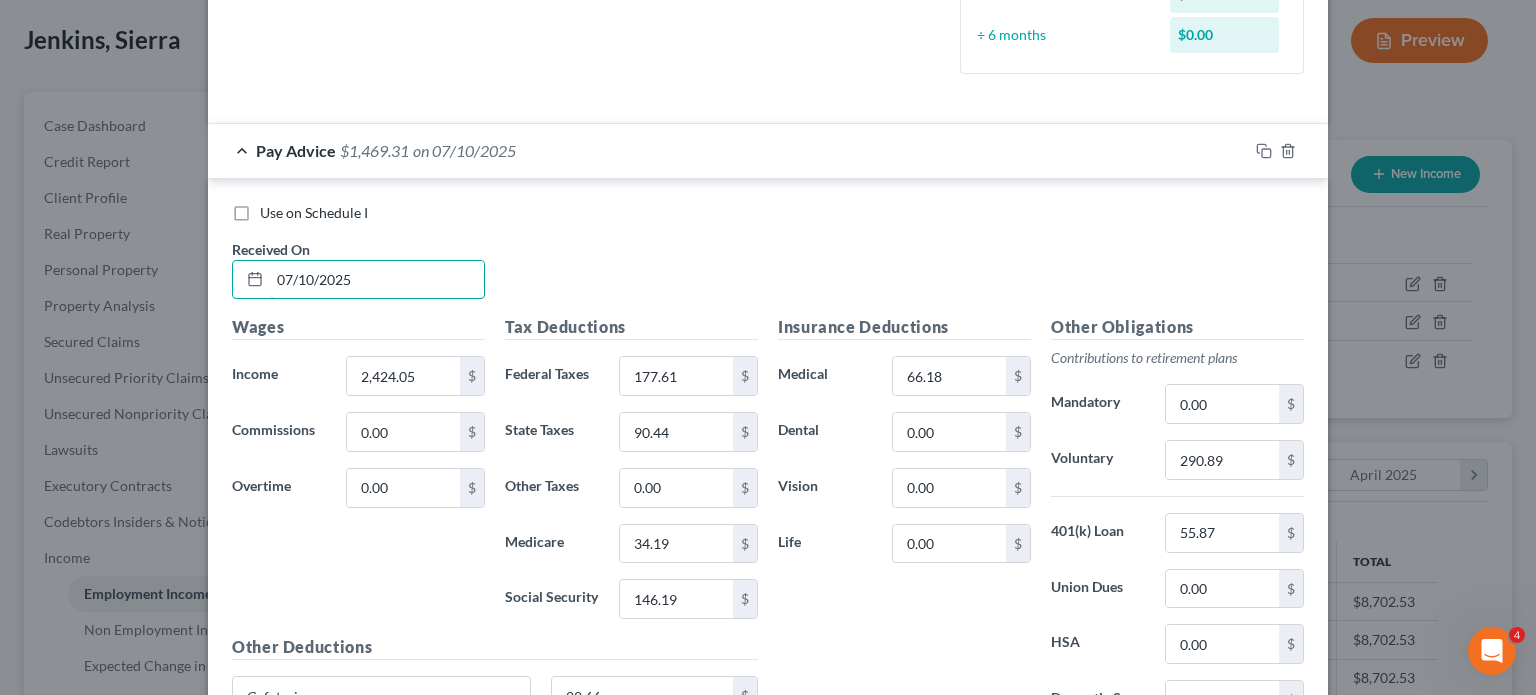 drag, startPoint x: 360, startPoint y: 274, endPoint x: 177, endPoint y: 238, distance: 186.50737 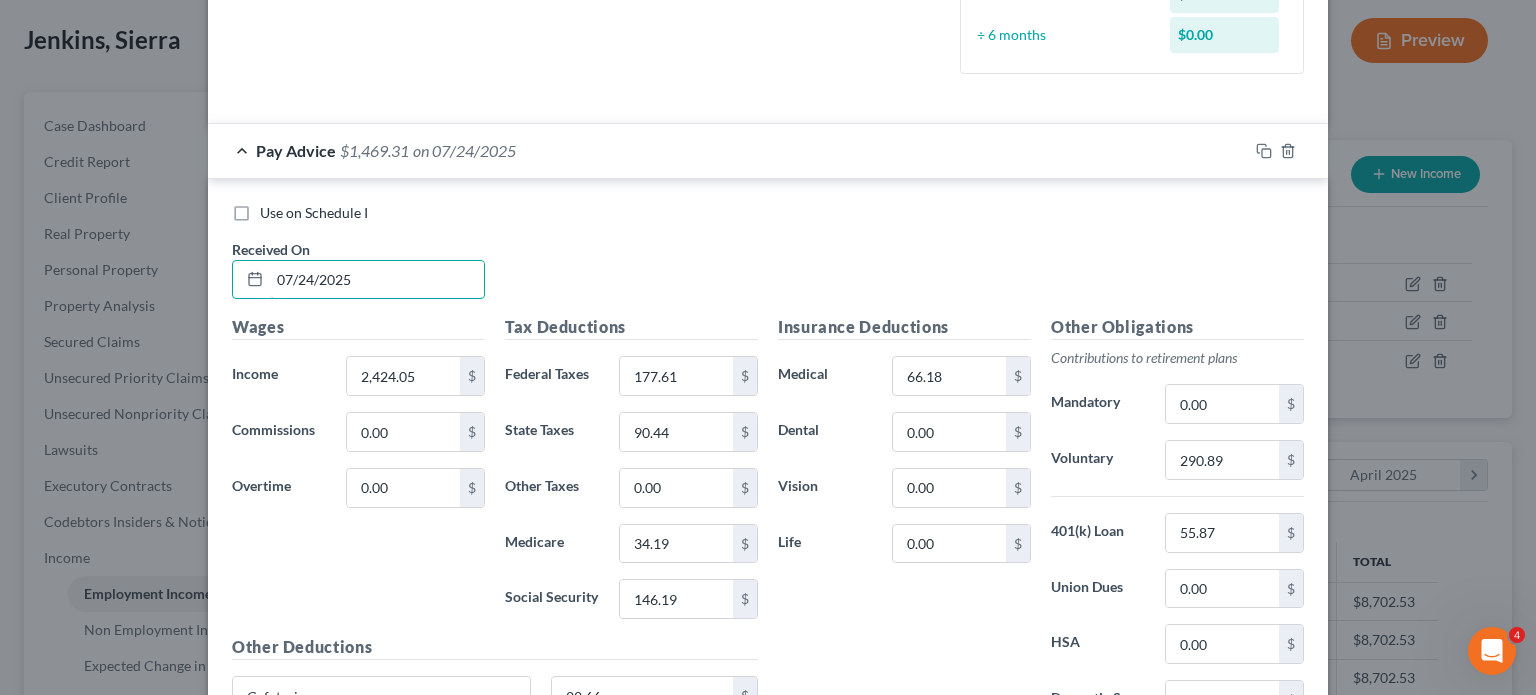 drag, startPoint x: 346, startPoint y: 281, endPoint x: 269, endPoint y: 255, distance: 81.27115 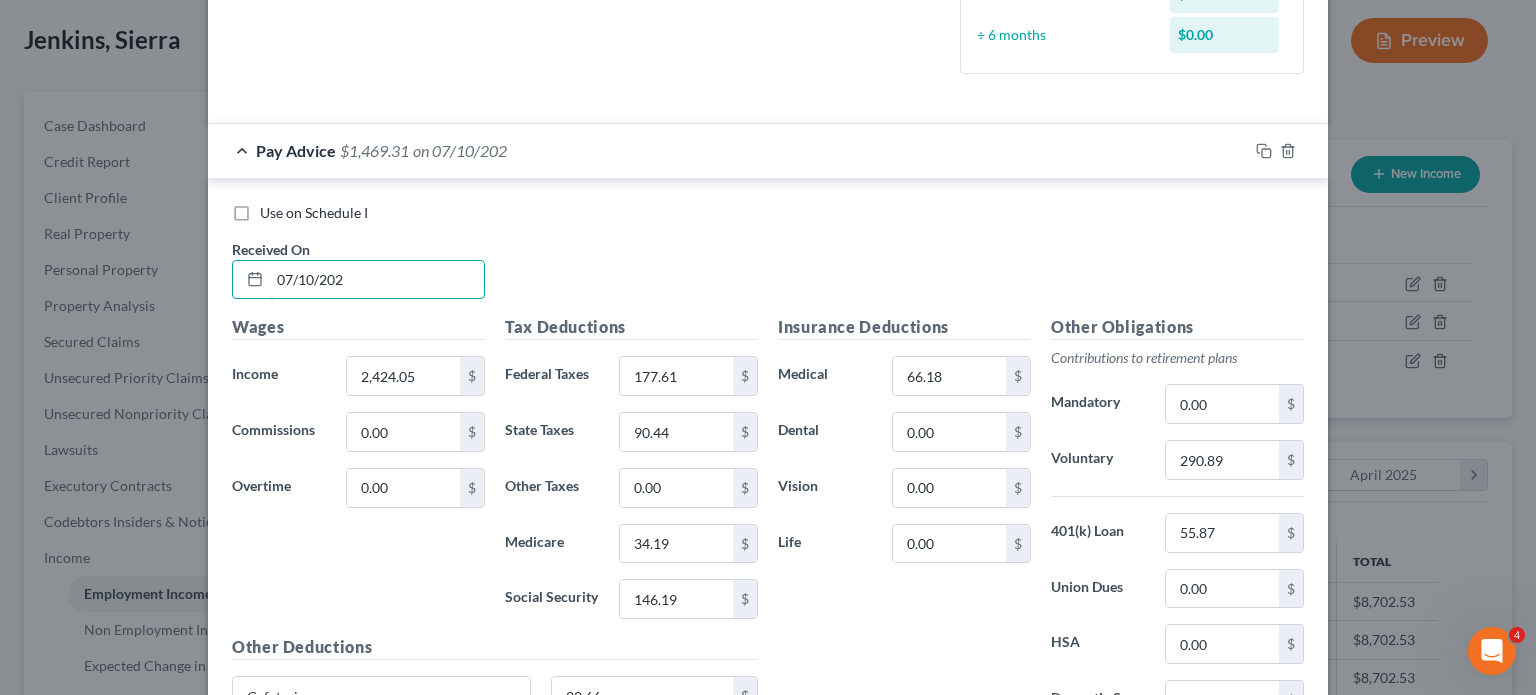 type on "07/10/2025" 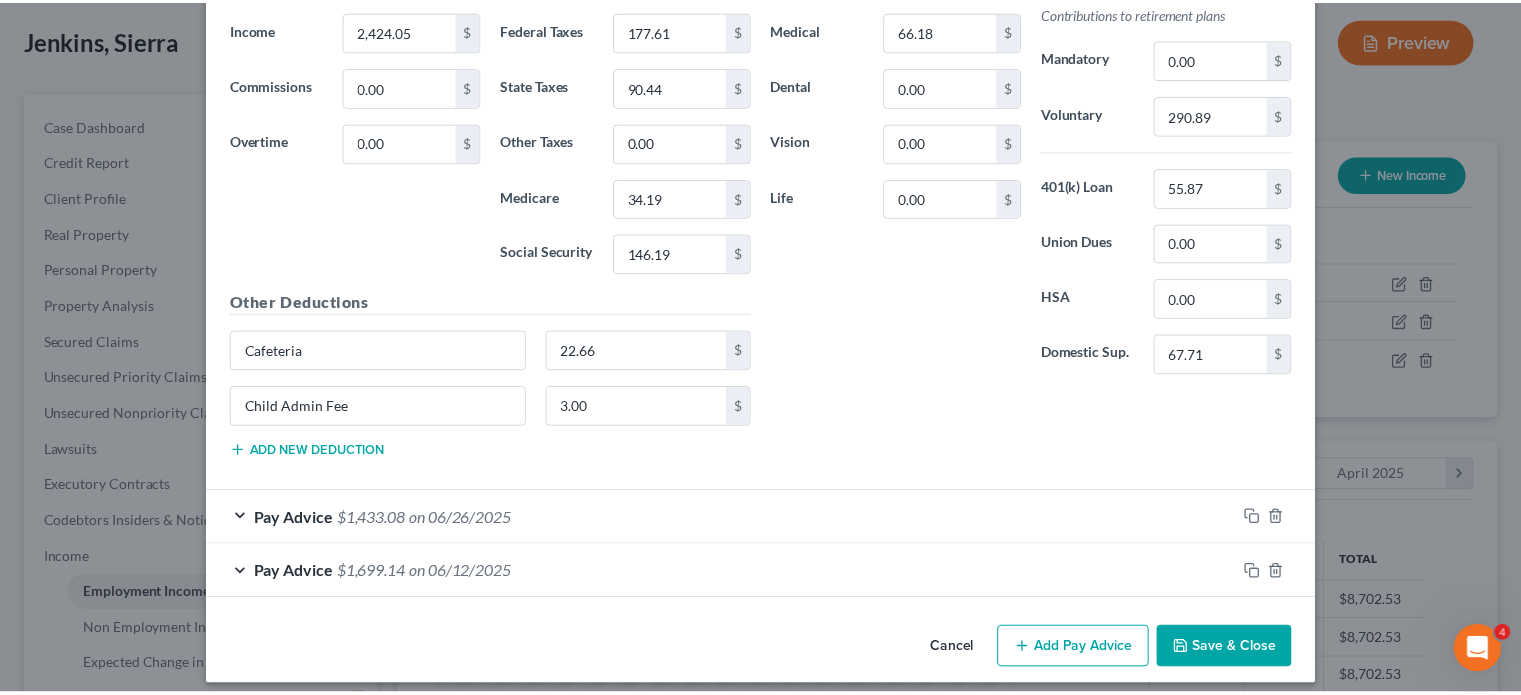 scroll, scrollTop: 947, scrollLeft: 0, axis: vertical 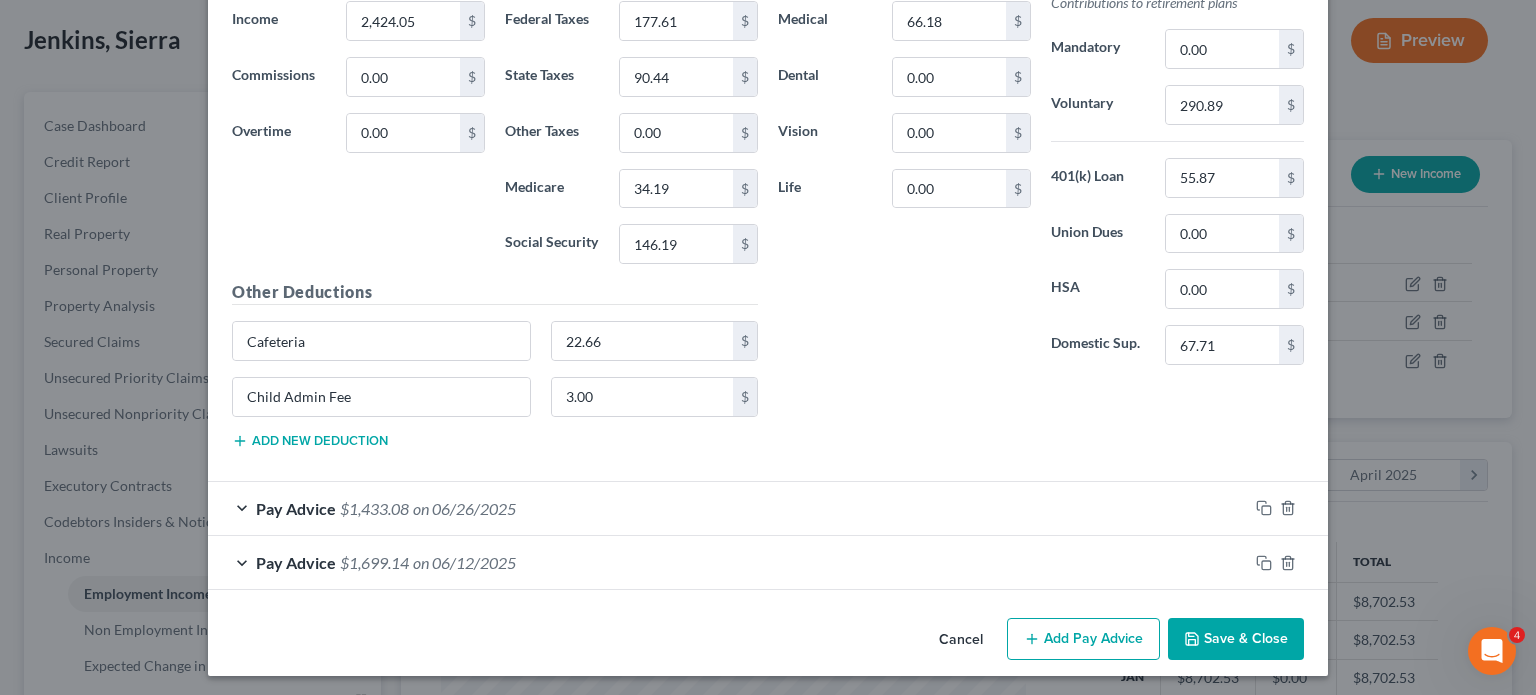 click on "Save & Close" at bounding box center (1236, 639) 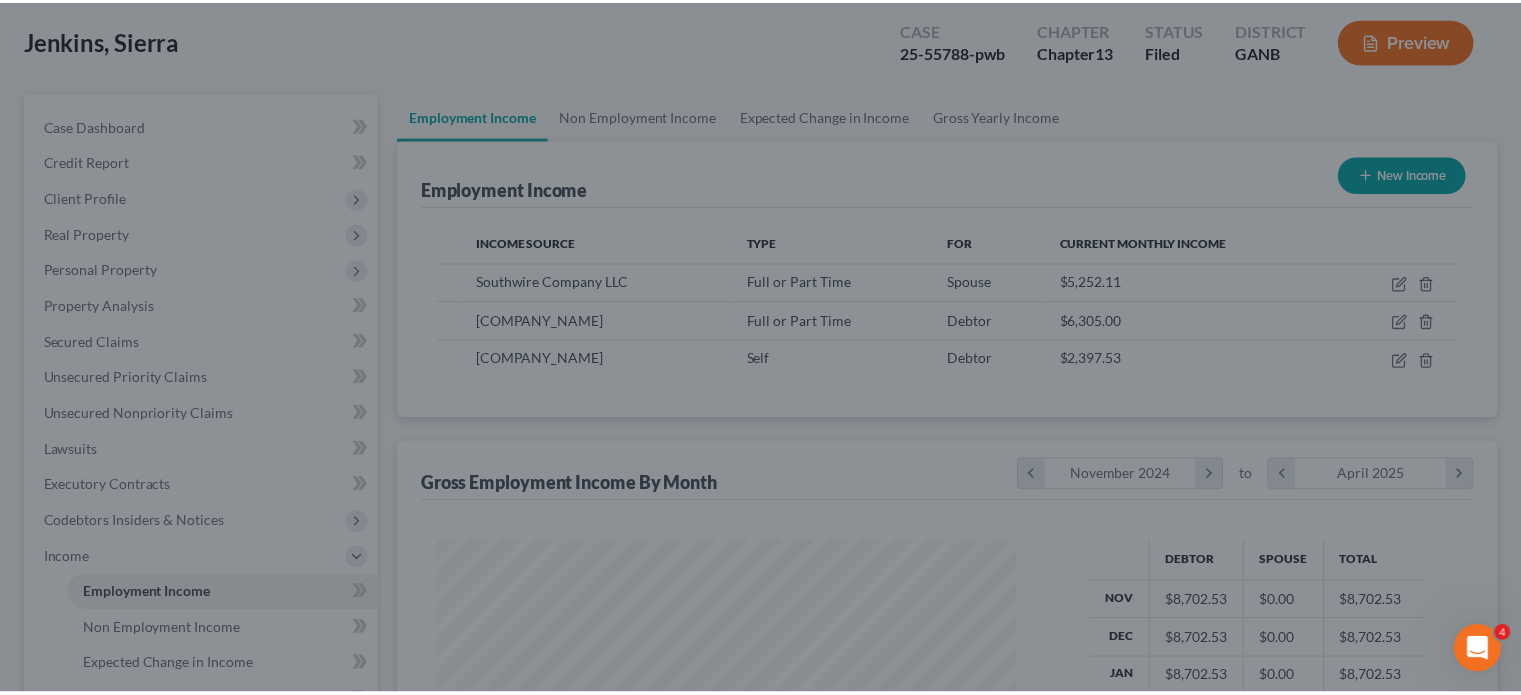scroll, scrollTop: 356, scrollLeft: 617, axis: both 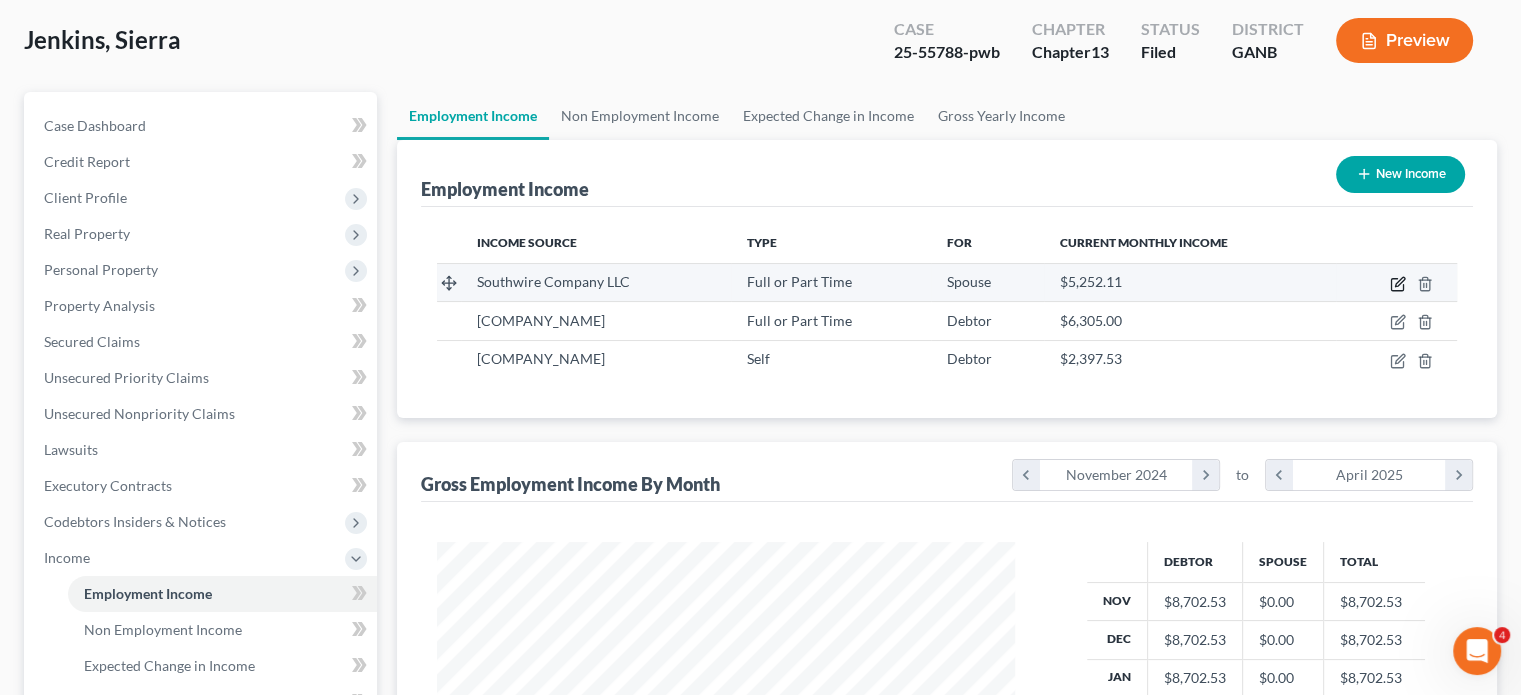 click 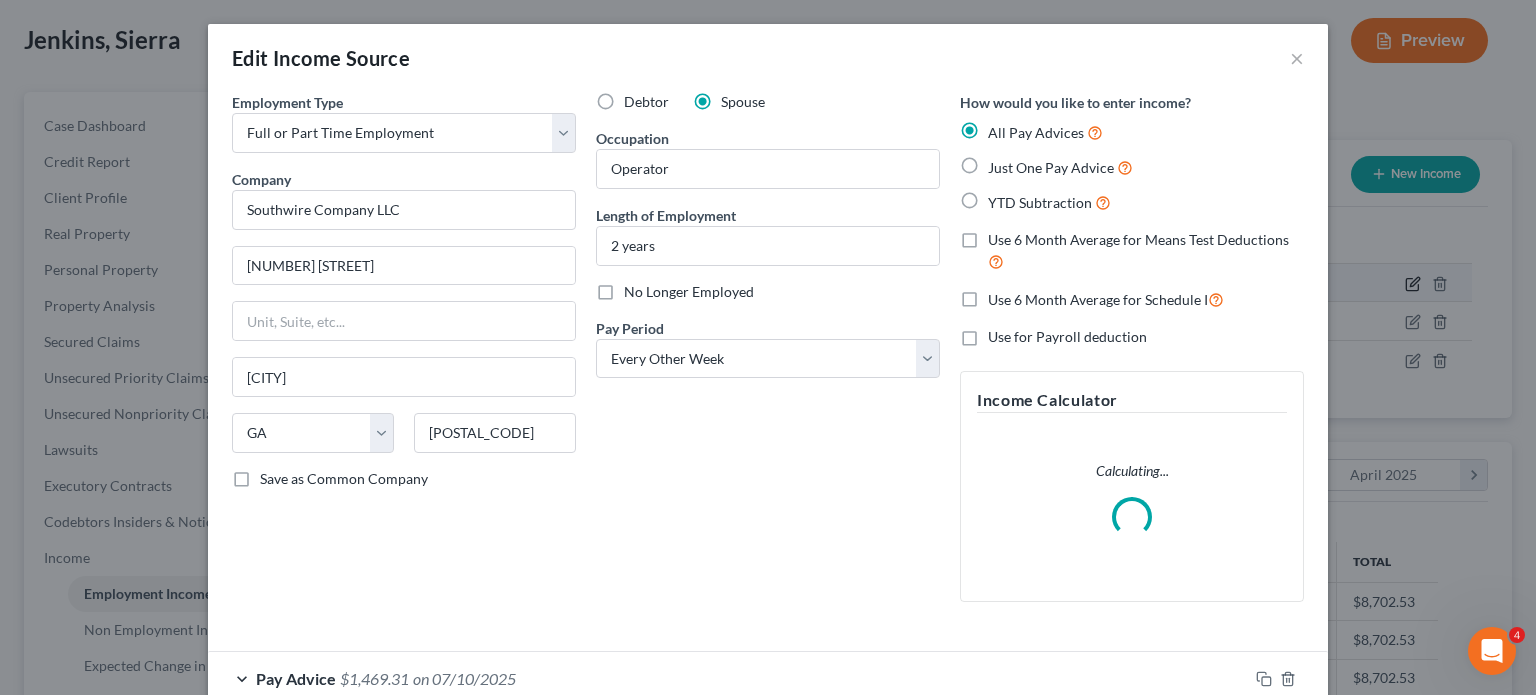 scroll, scrollTop: 999643, scrollLeft: 999375, axis: both 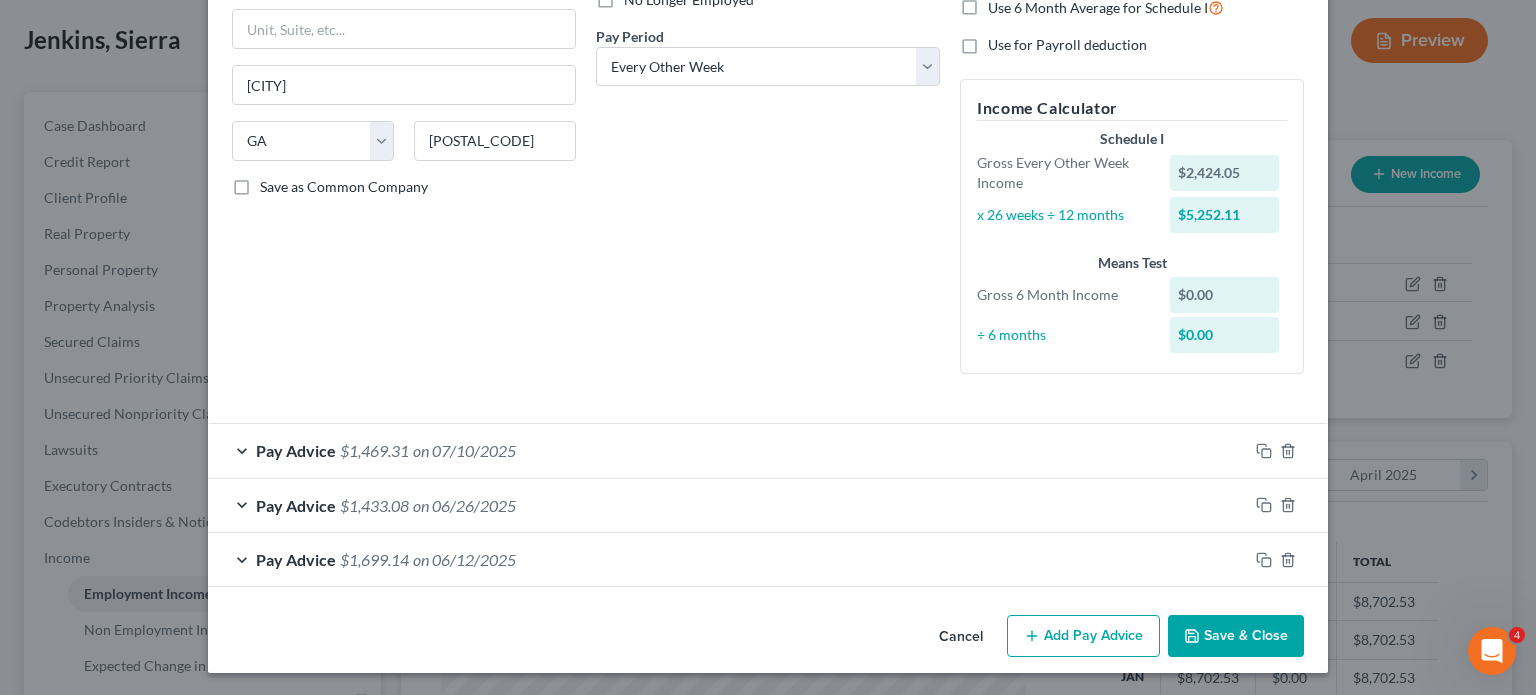 click on "Add Pay Advice" at bounding box center (1083, 636) 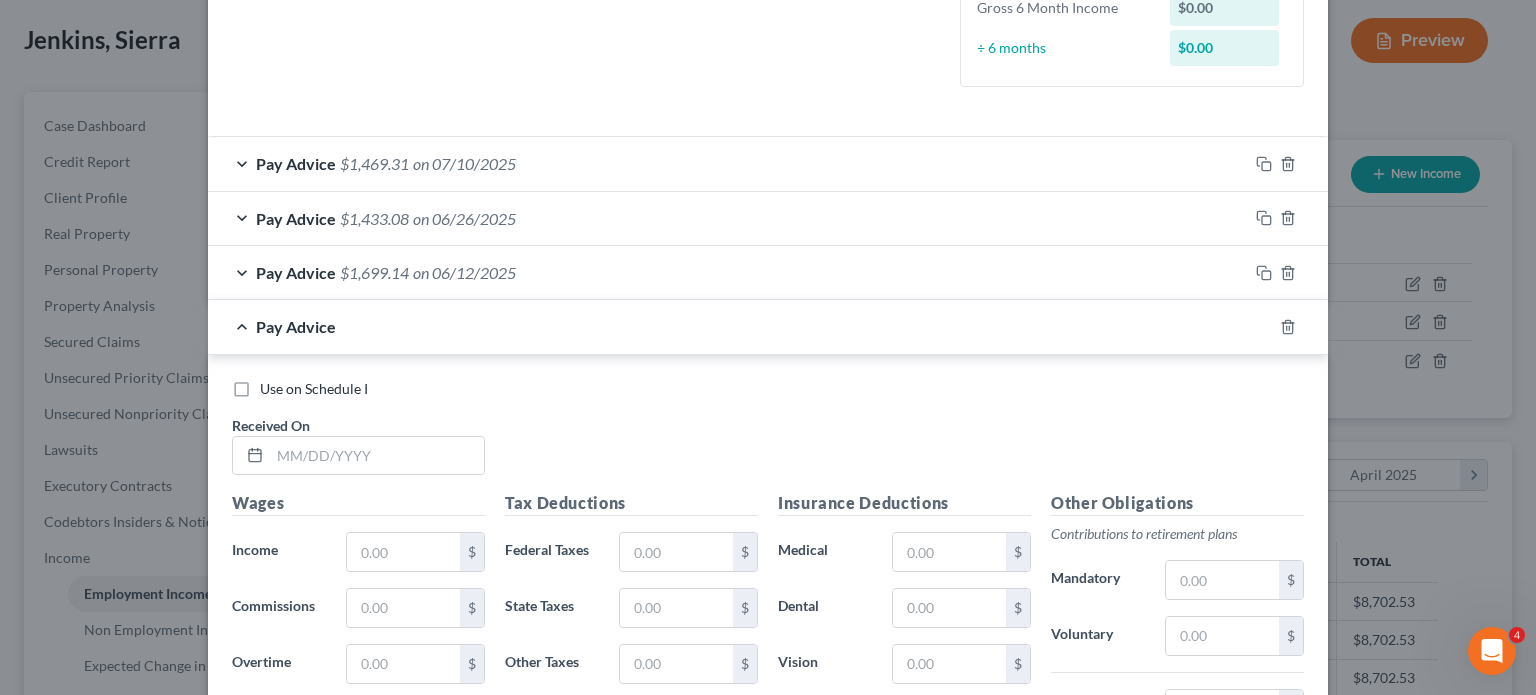 scroll, scrollTop: 592, scrollLeft: 0, axis: vertical 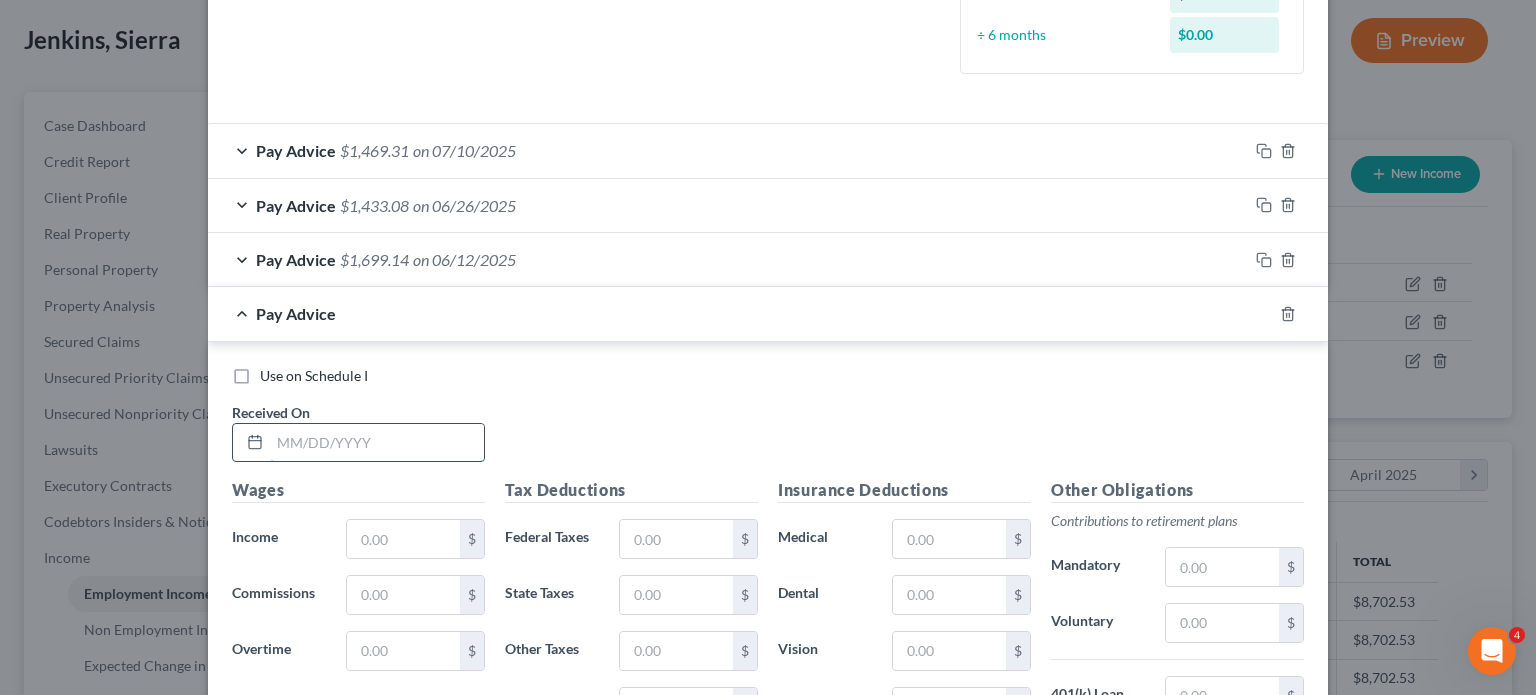 click at bounding box center (377, 443) 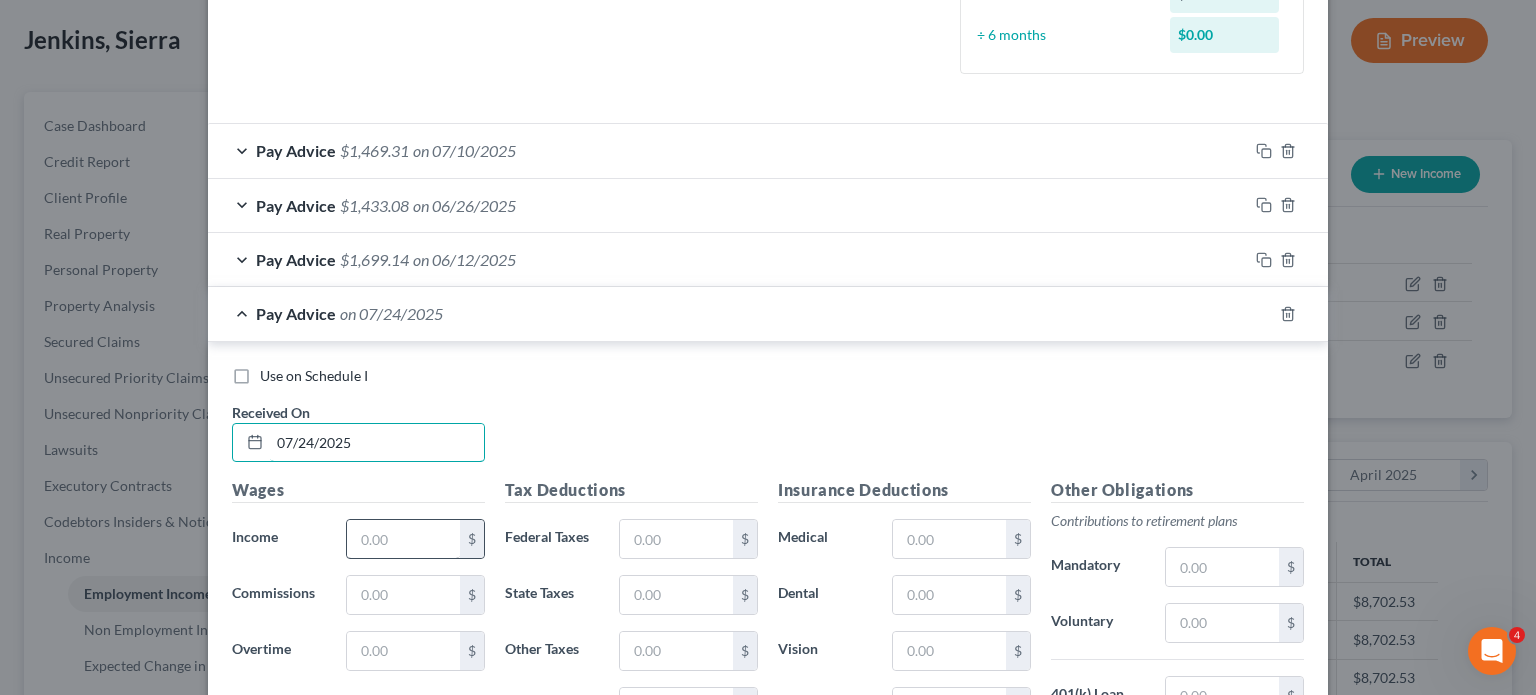 type on "07/24/2025" 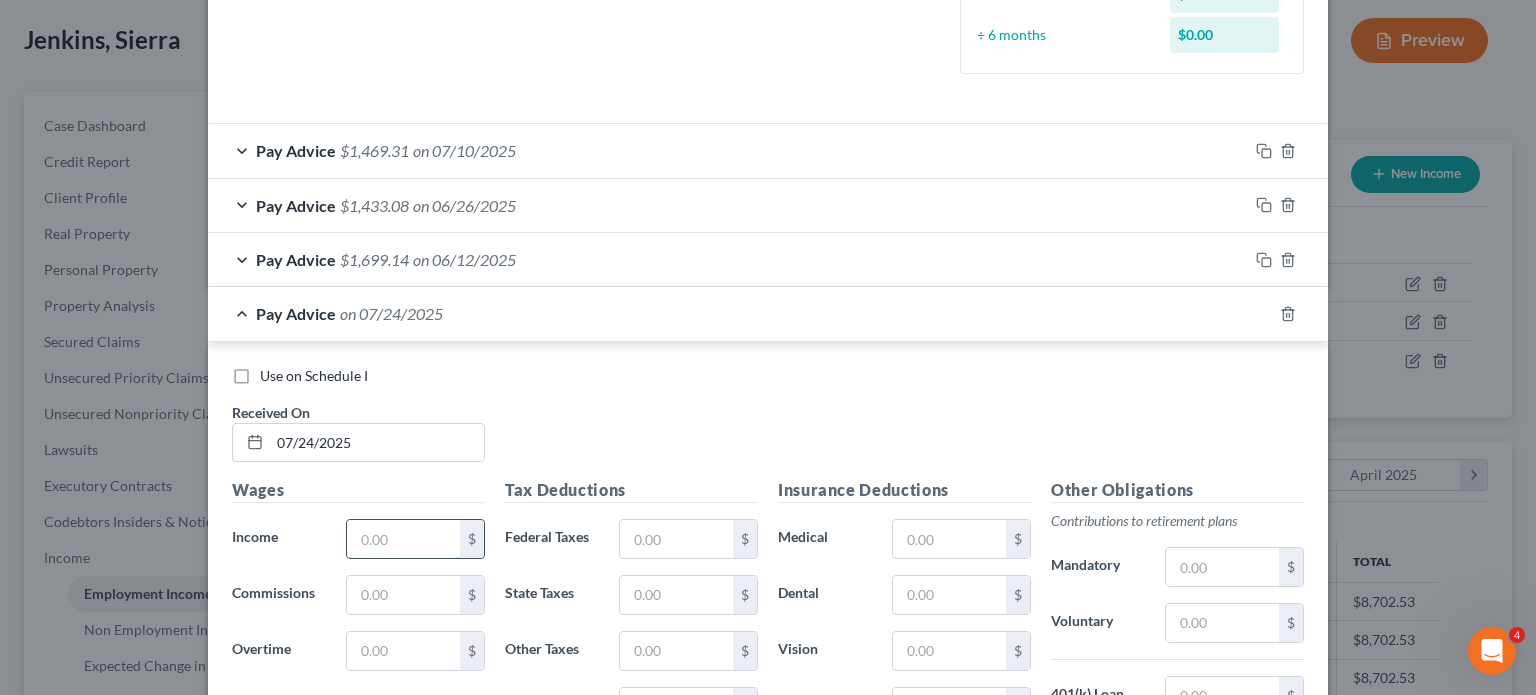 click at bounding box center [403, 539] 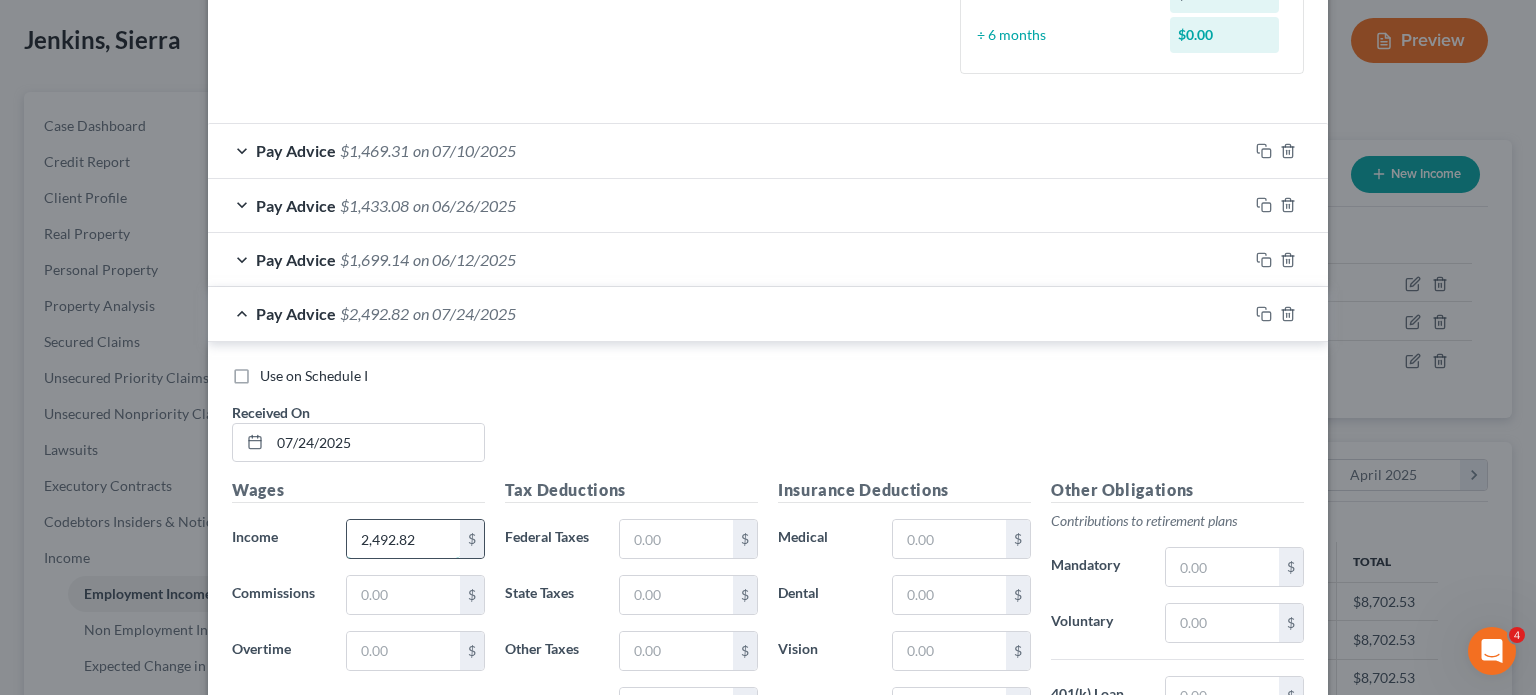 type on "2,492.82" 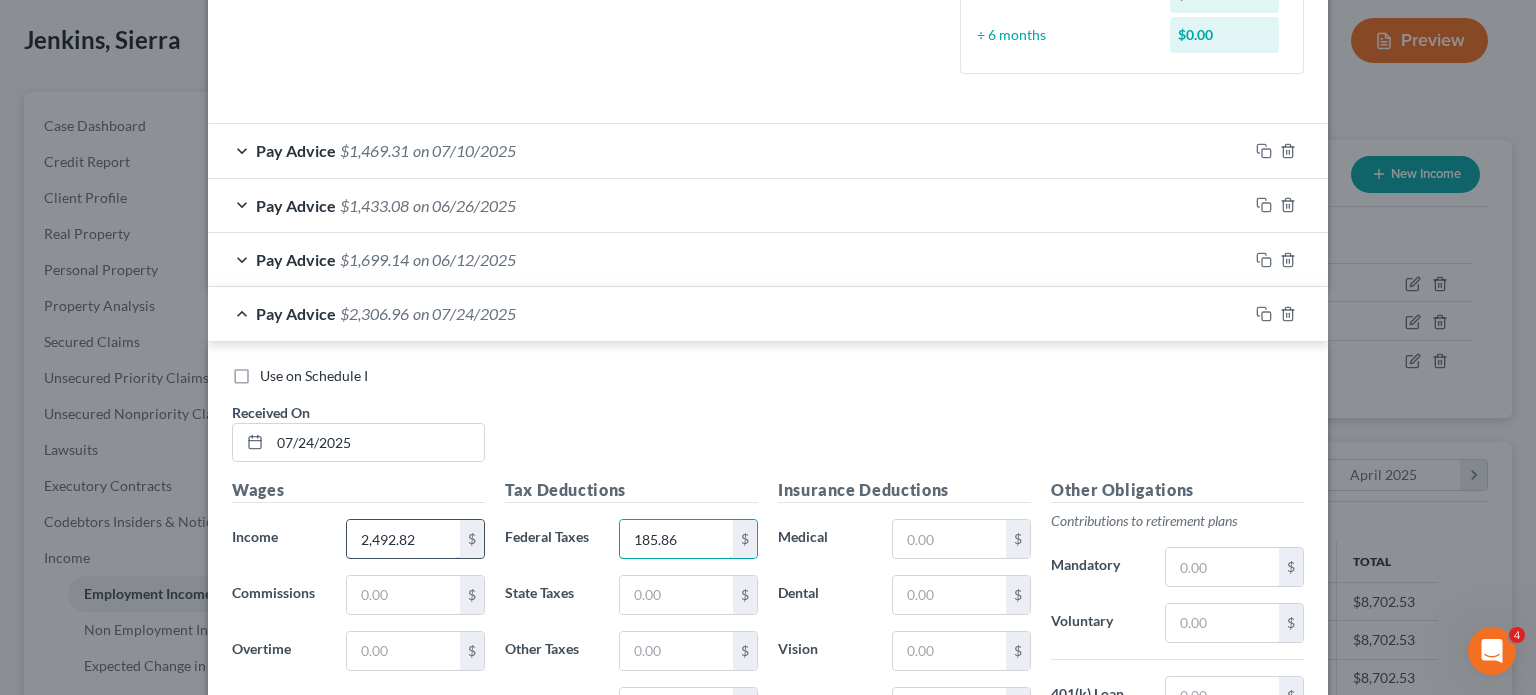 type on "185.86" 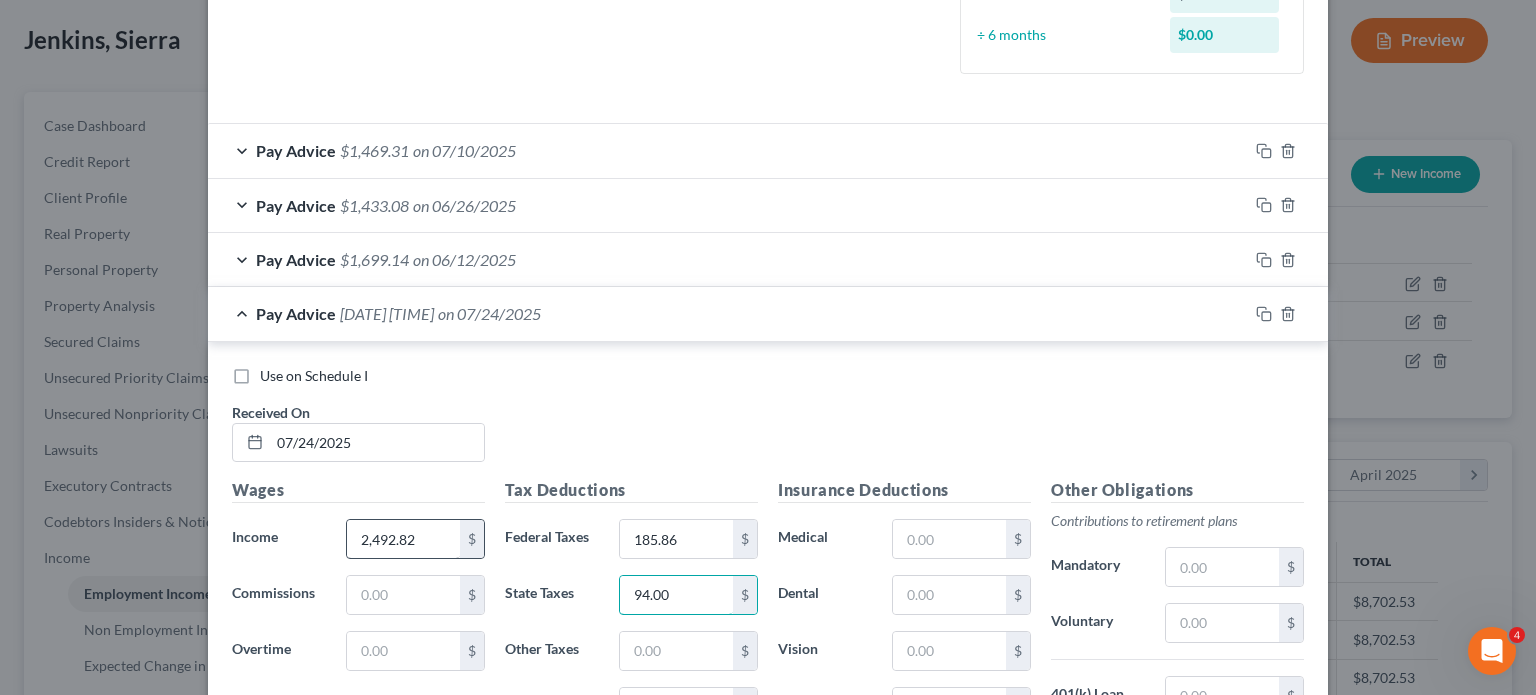 type on "94.00" 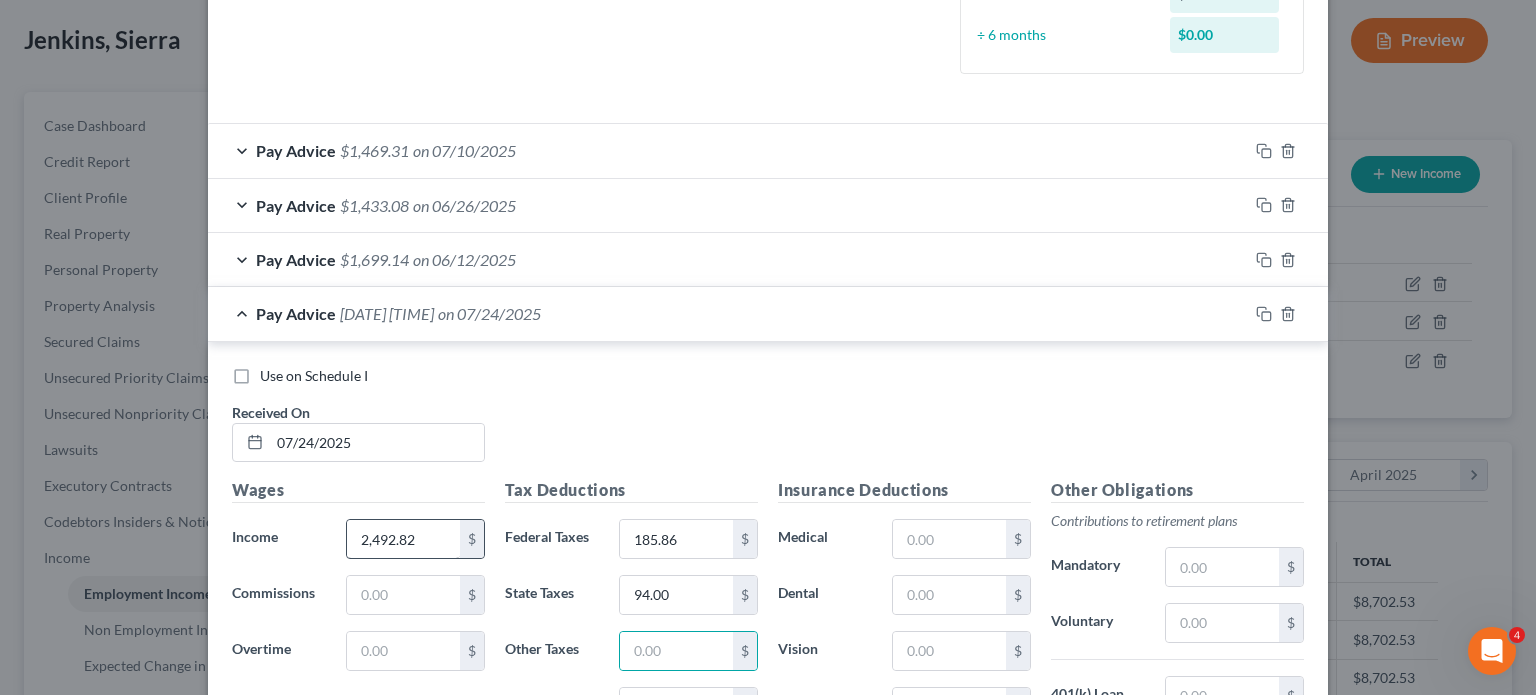 scroll, scrollTop: 618, scrollLeft: 0, axis: vertical 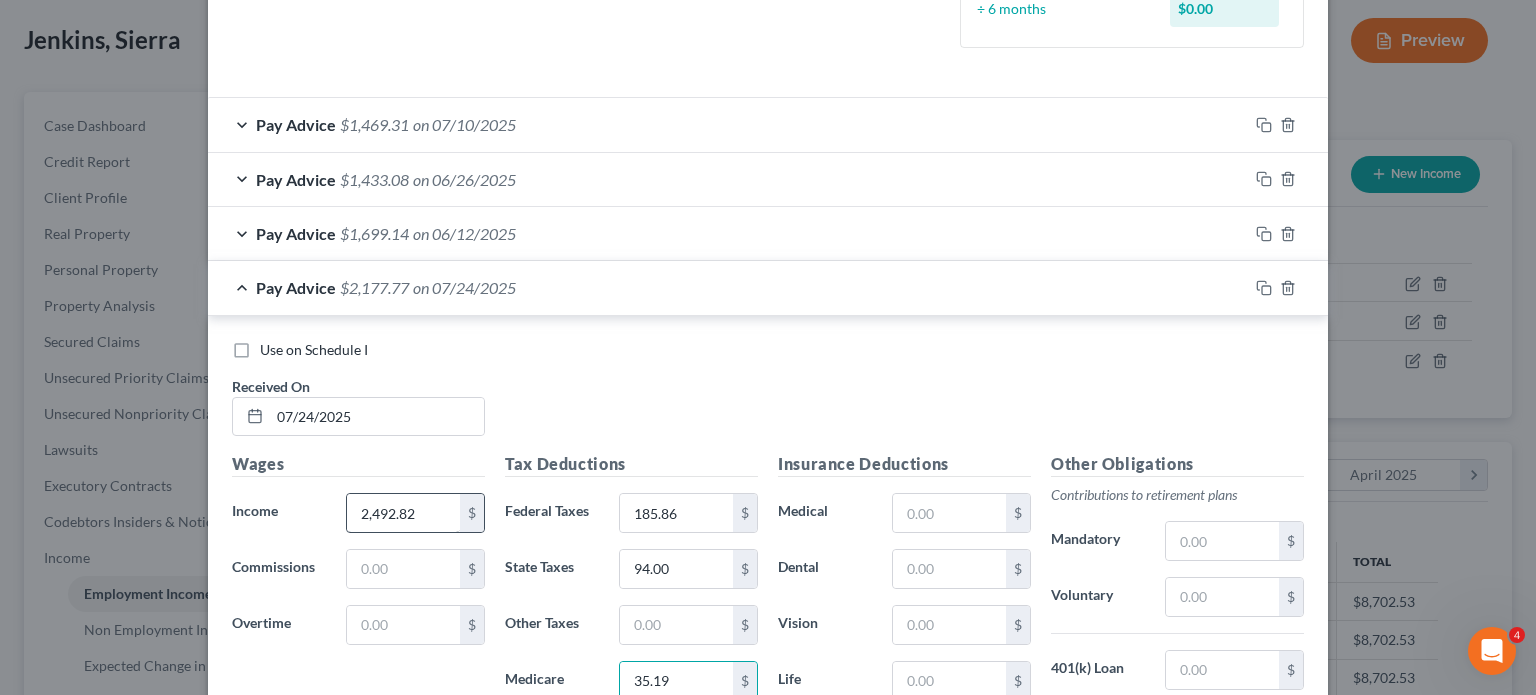 type on "35.19" 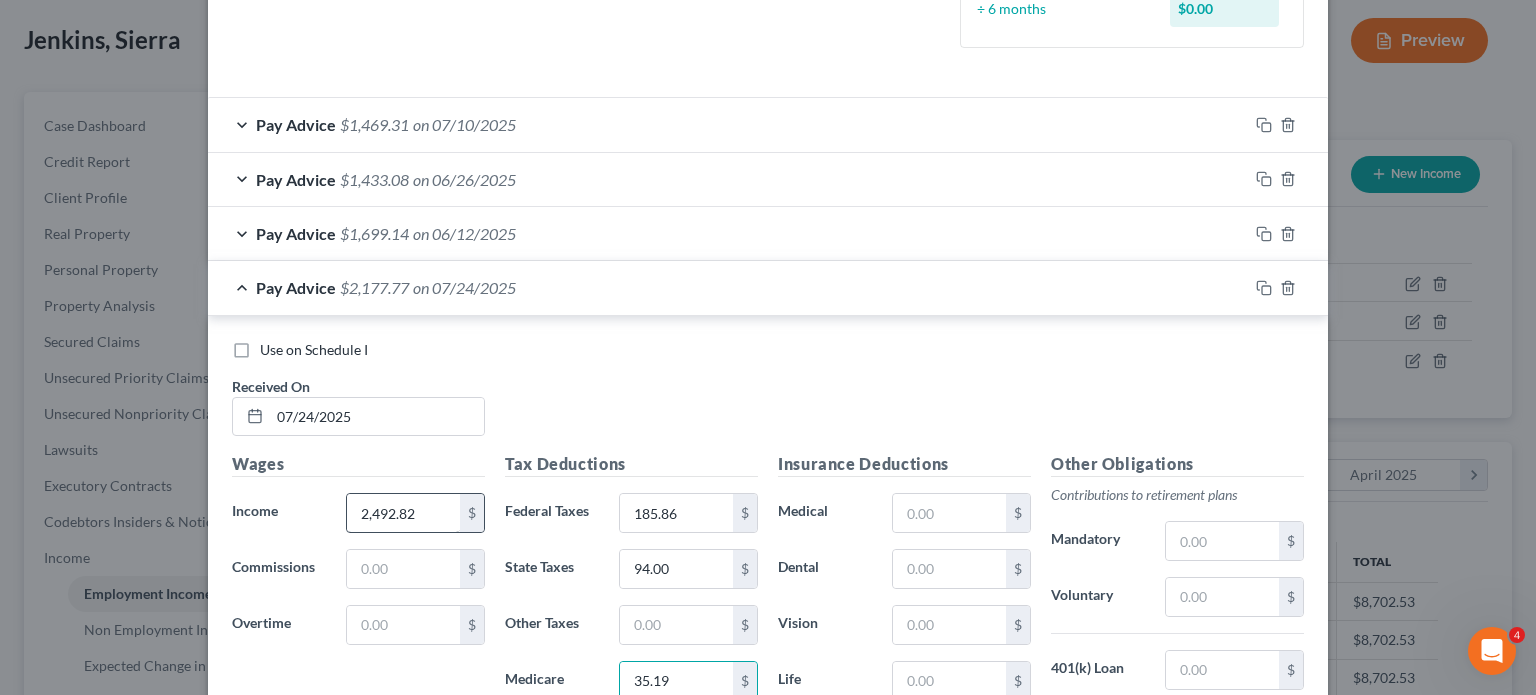 scroll, scrollTop: 944, scrollLeft: 0, axis: vertical 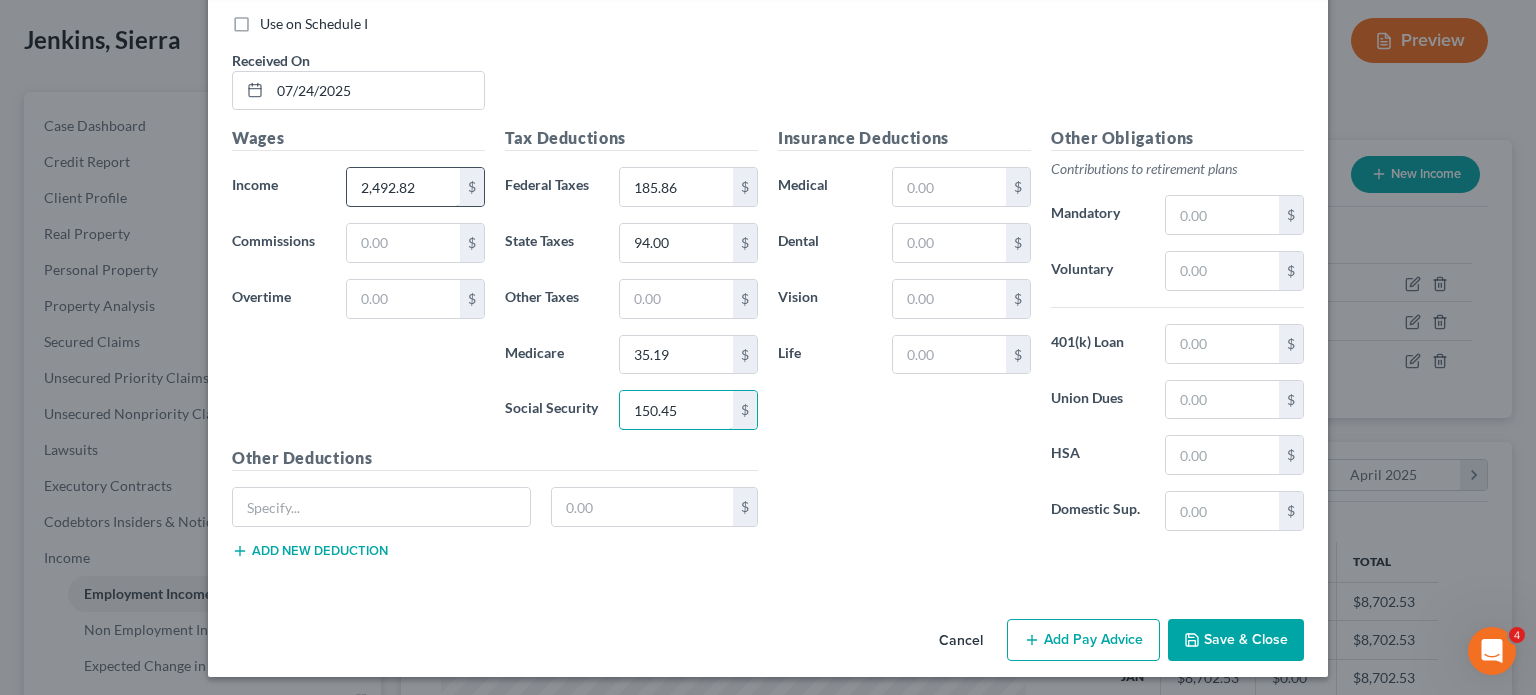 type on "150.45" 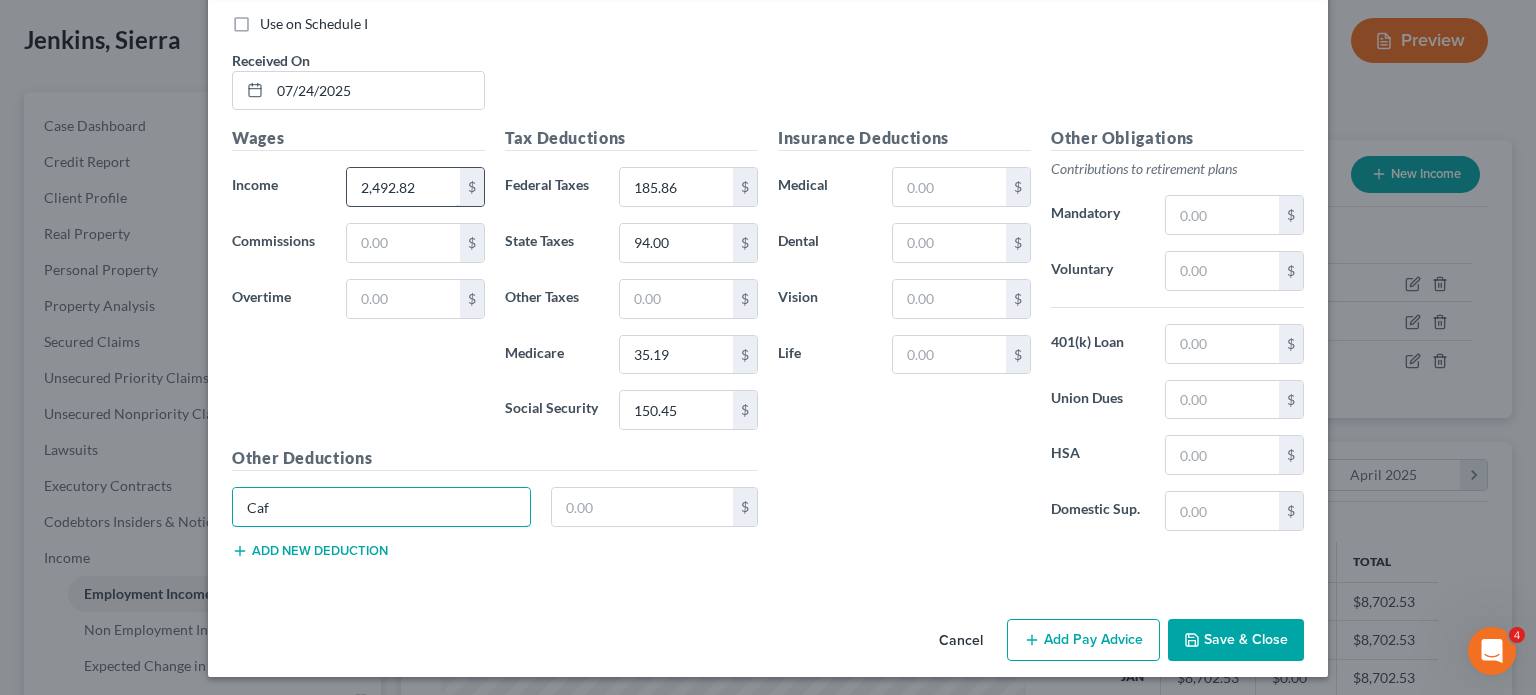type on "Cafeteria" 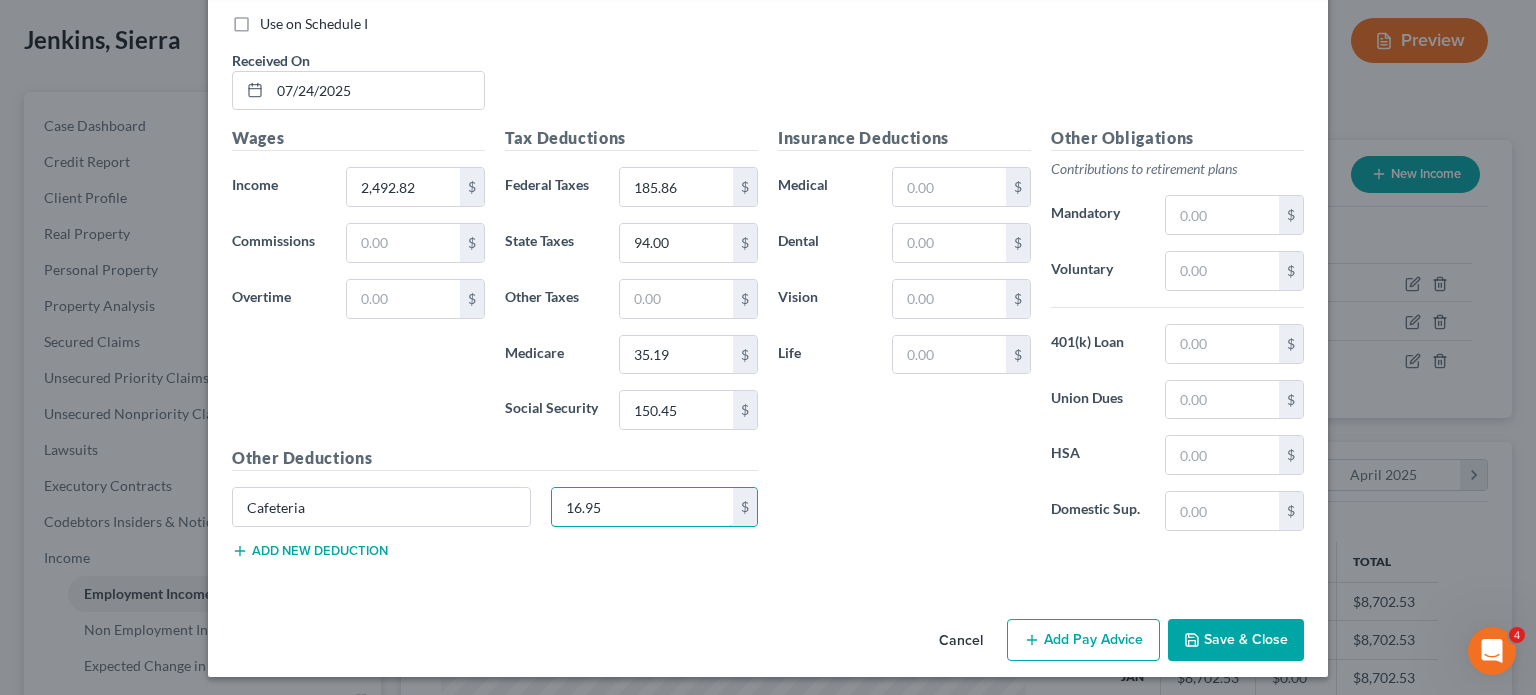 type on "16.95" 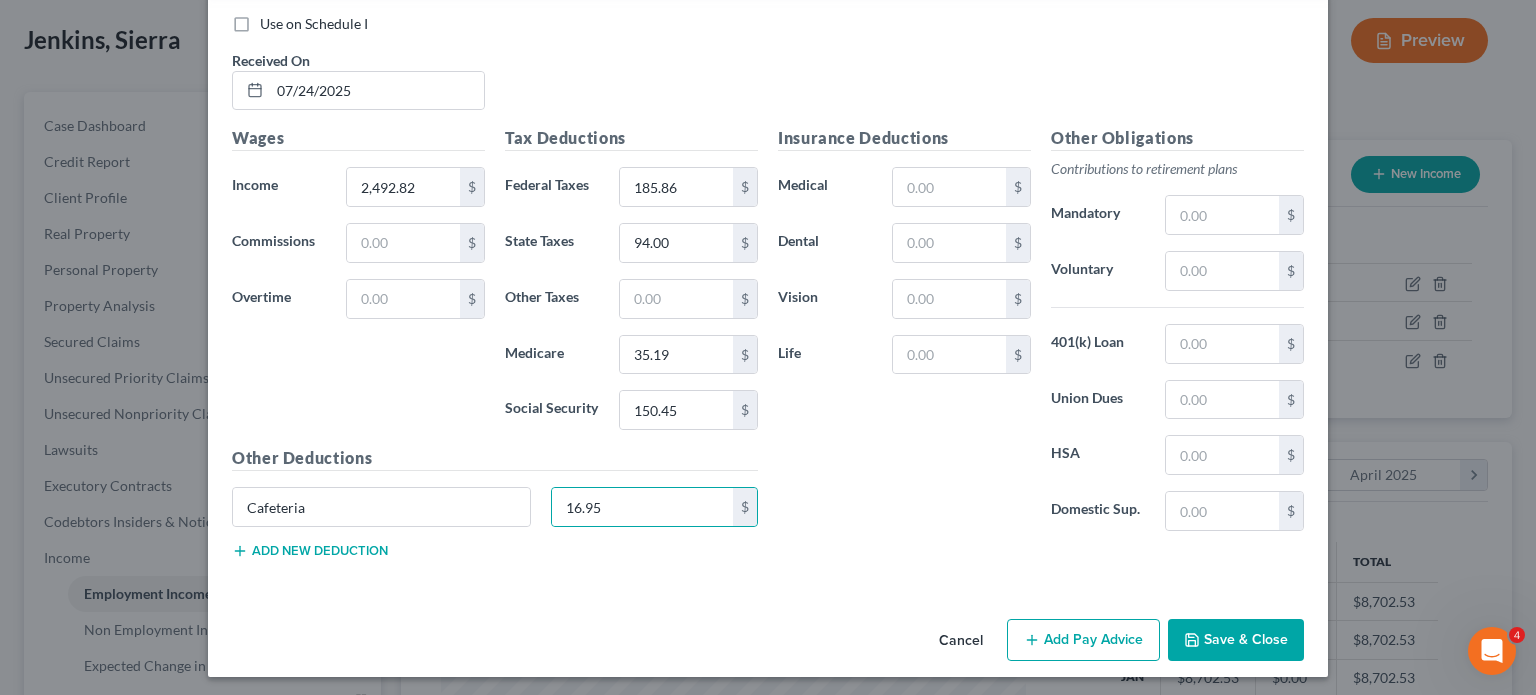 click on "Add new deduction" at bounding box center [310, 551] 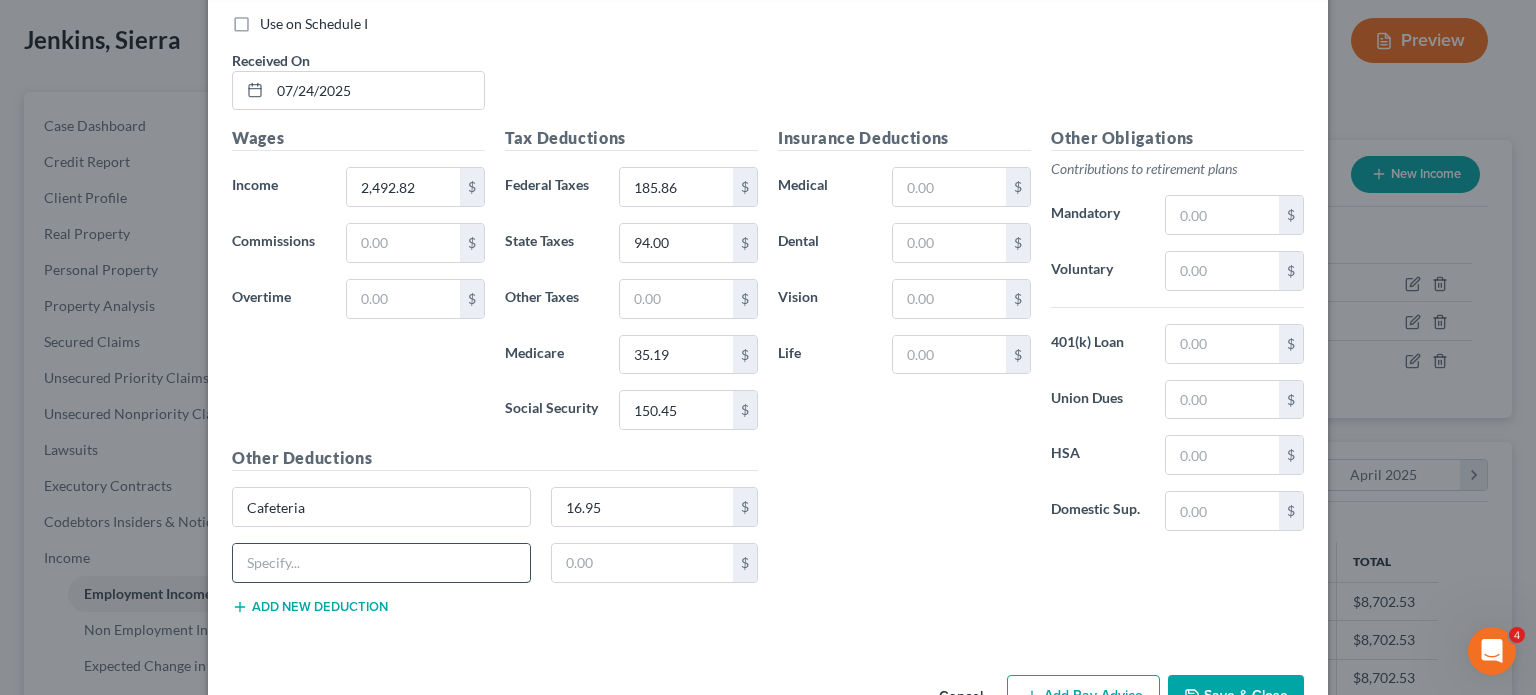 click at bounding box center (381, 563) 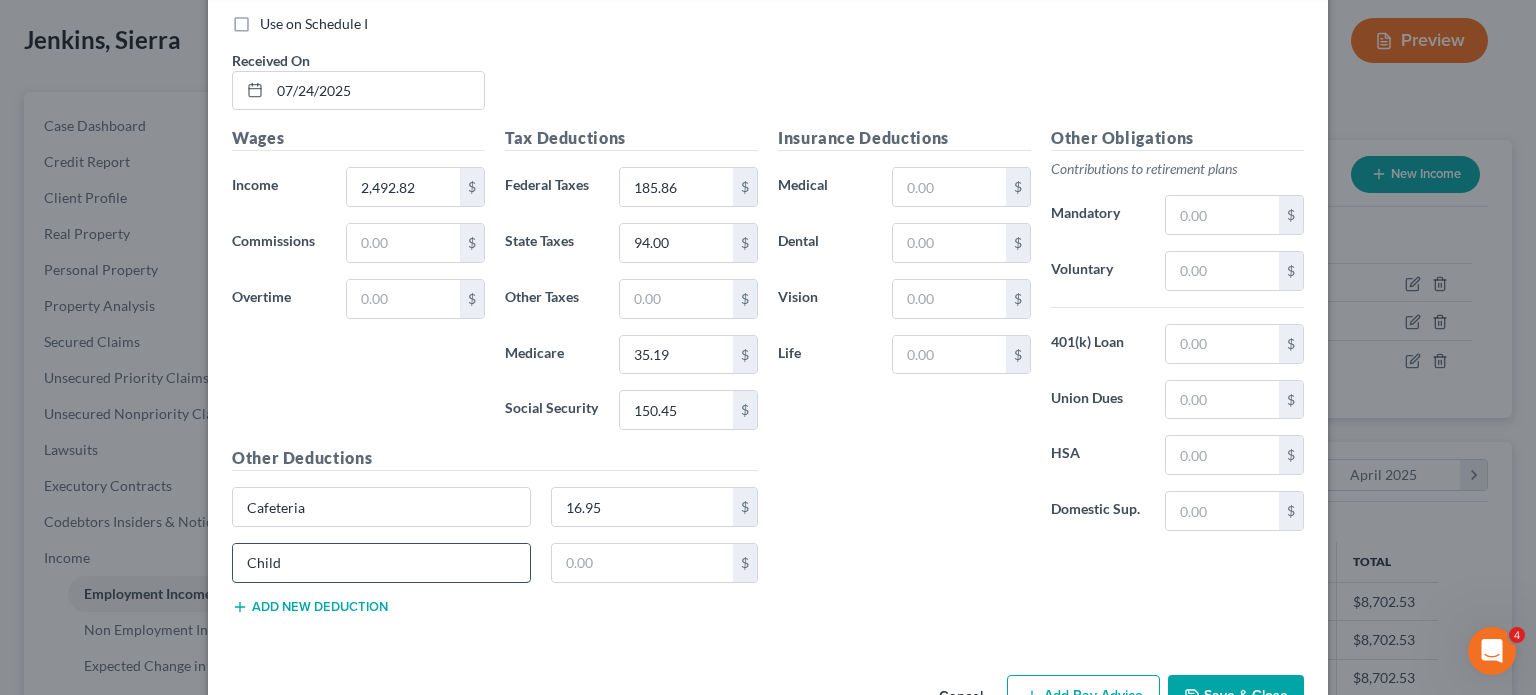 type on "Child Admin Fee" 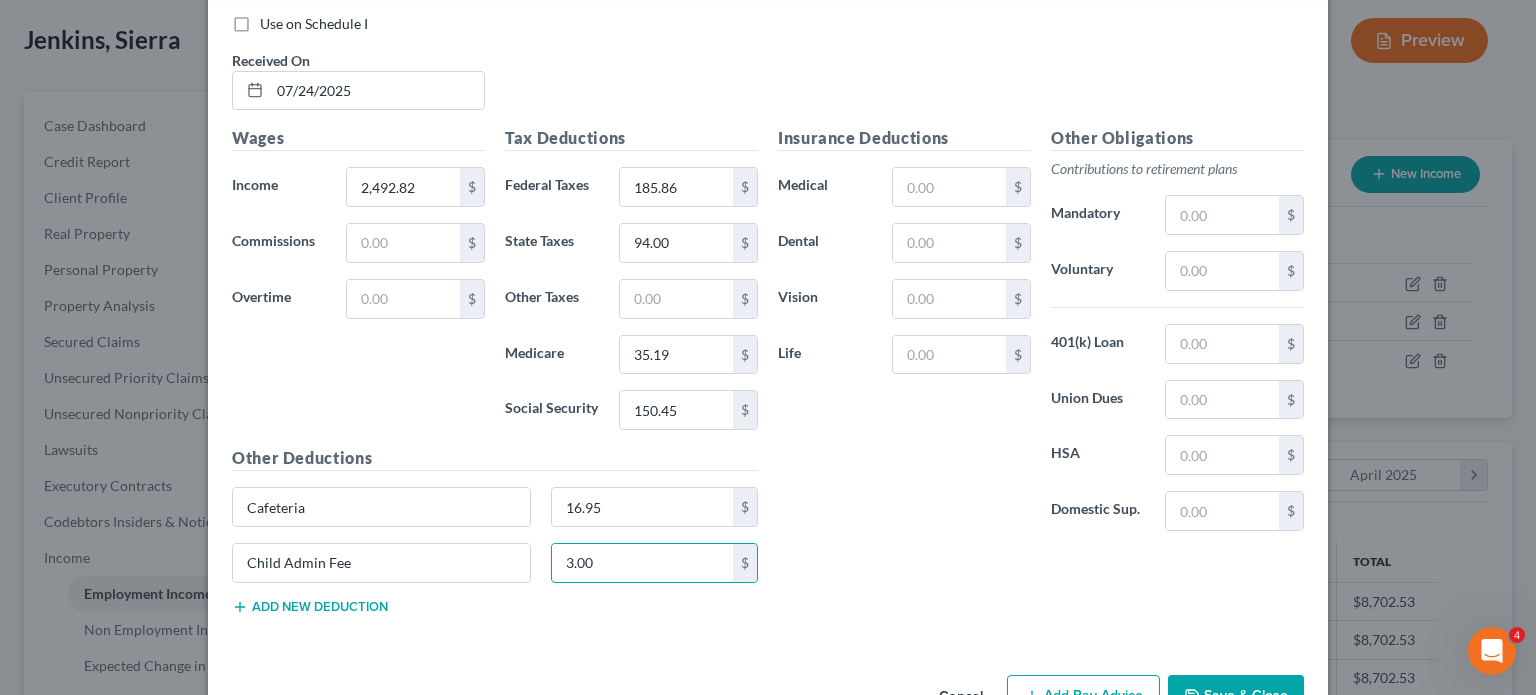 type on "3.00" 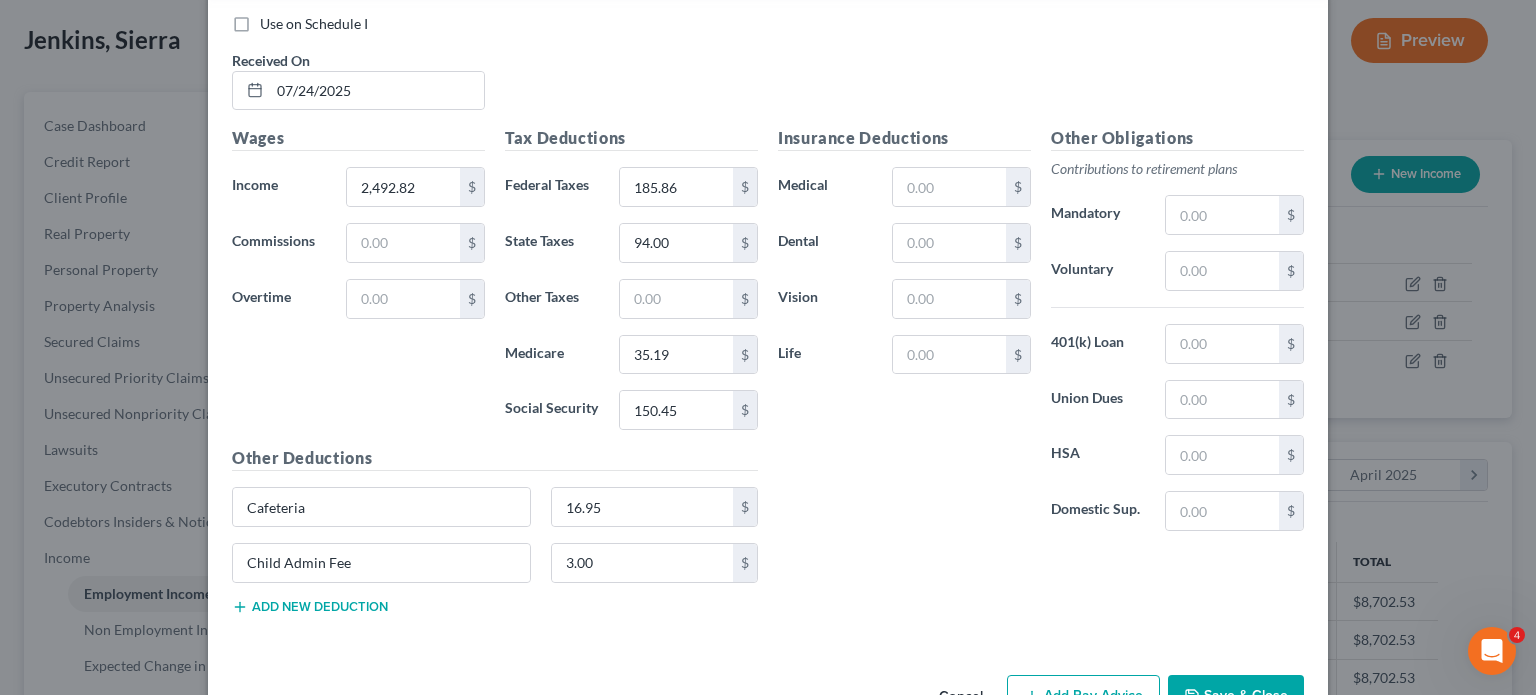 type 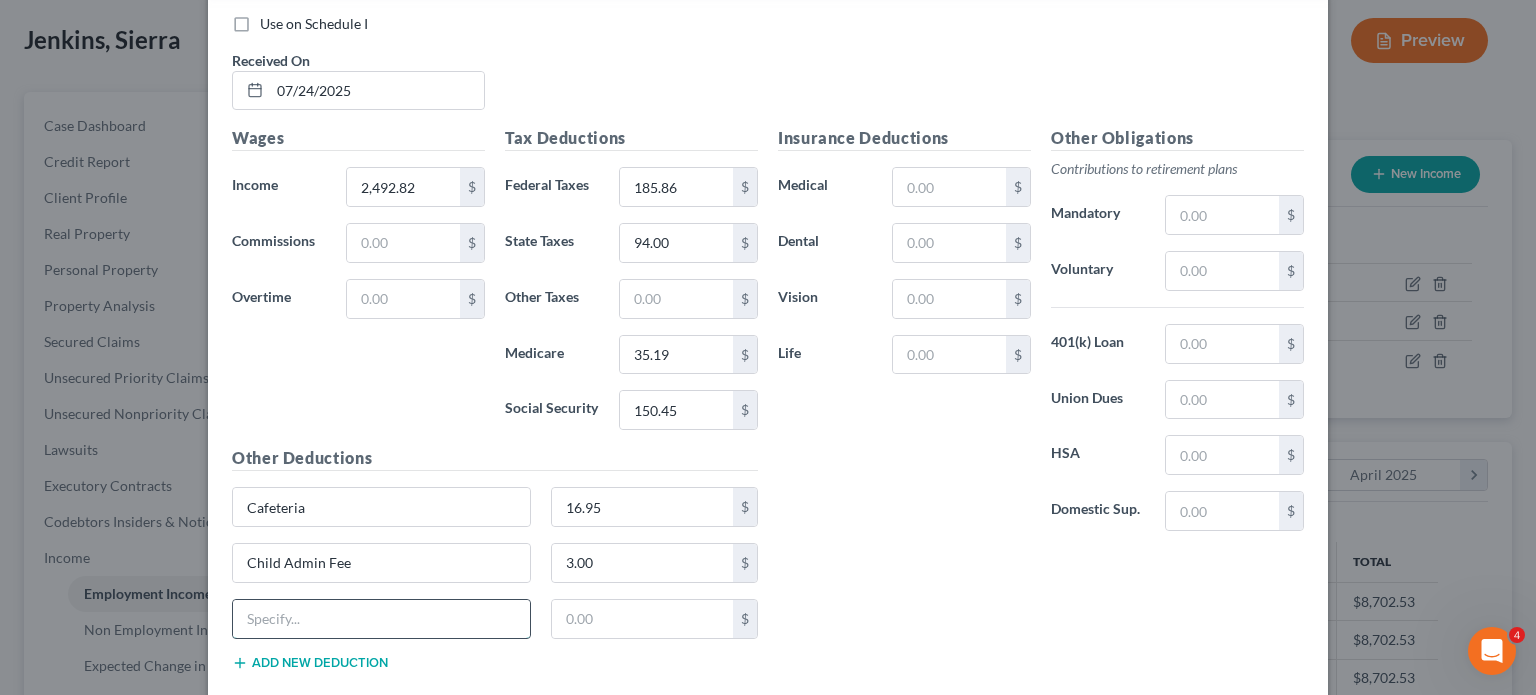 click at bounding box center [381, 619] 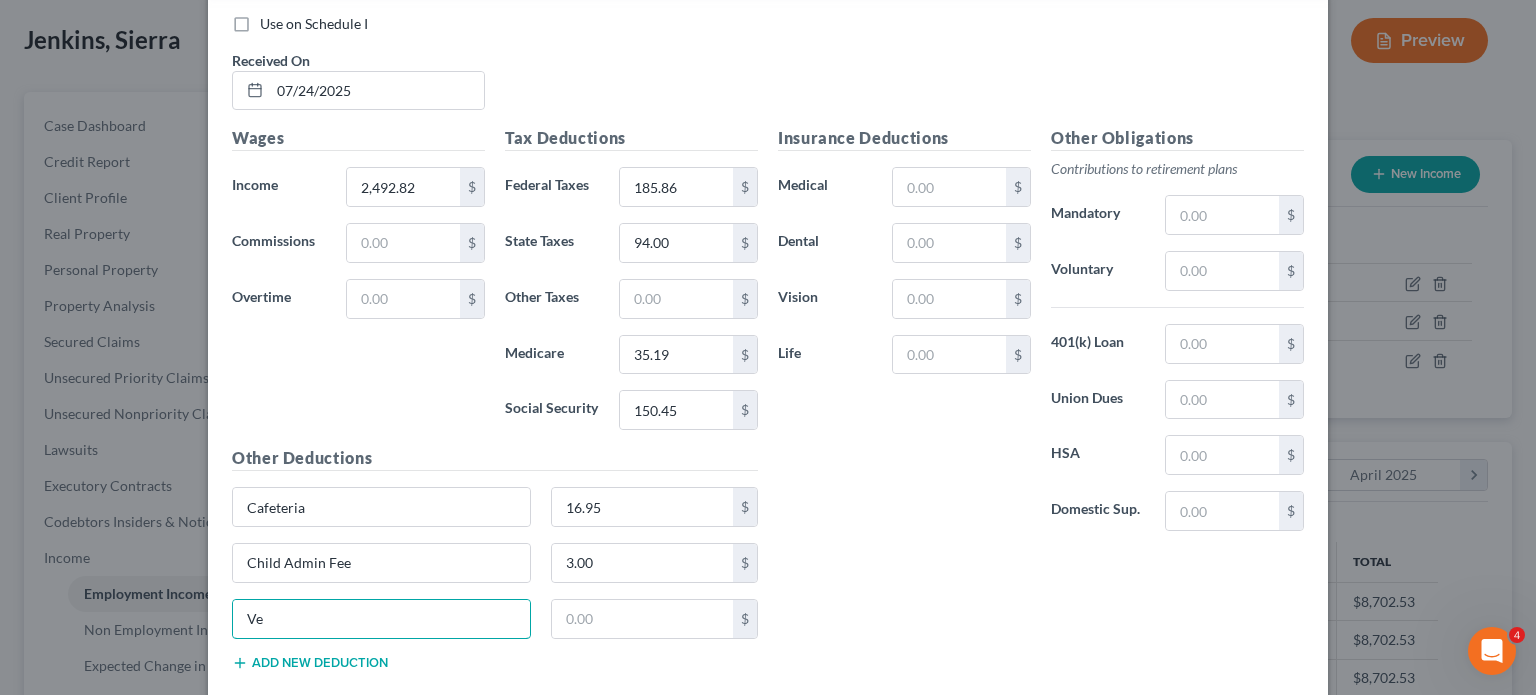 type on "Vending" 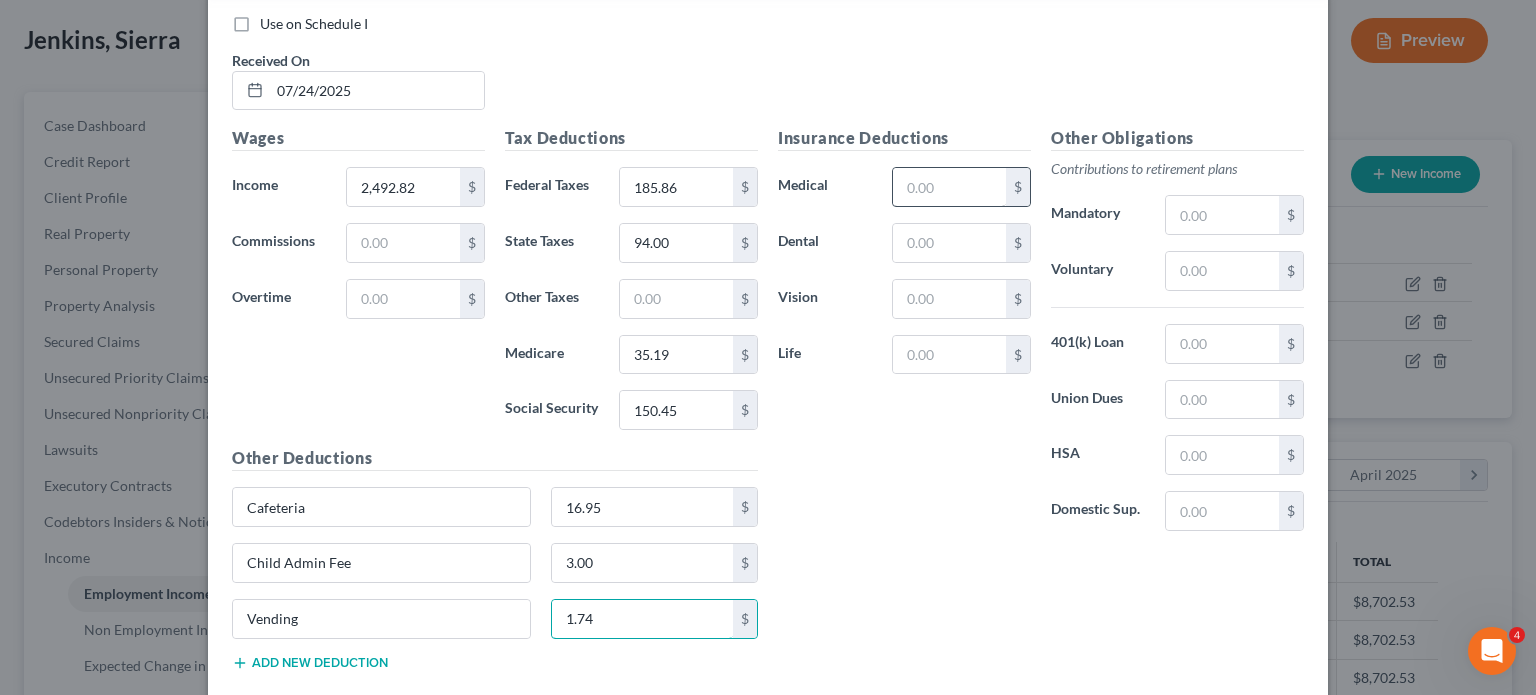 type on "1.74" 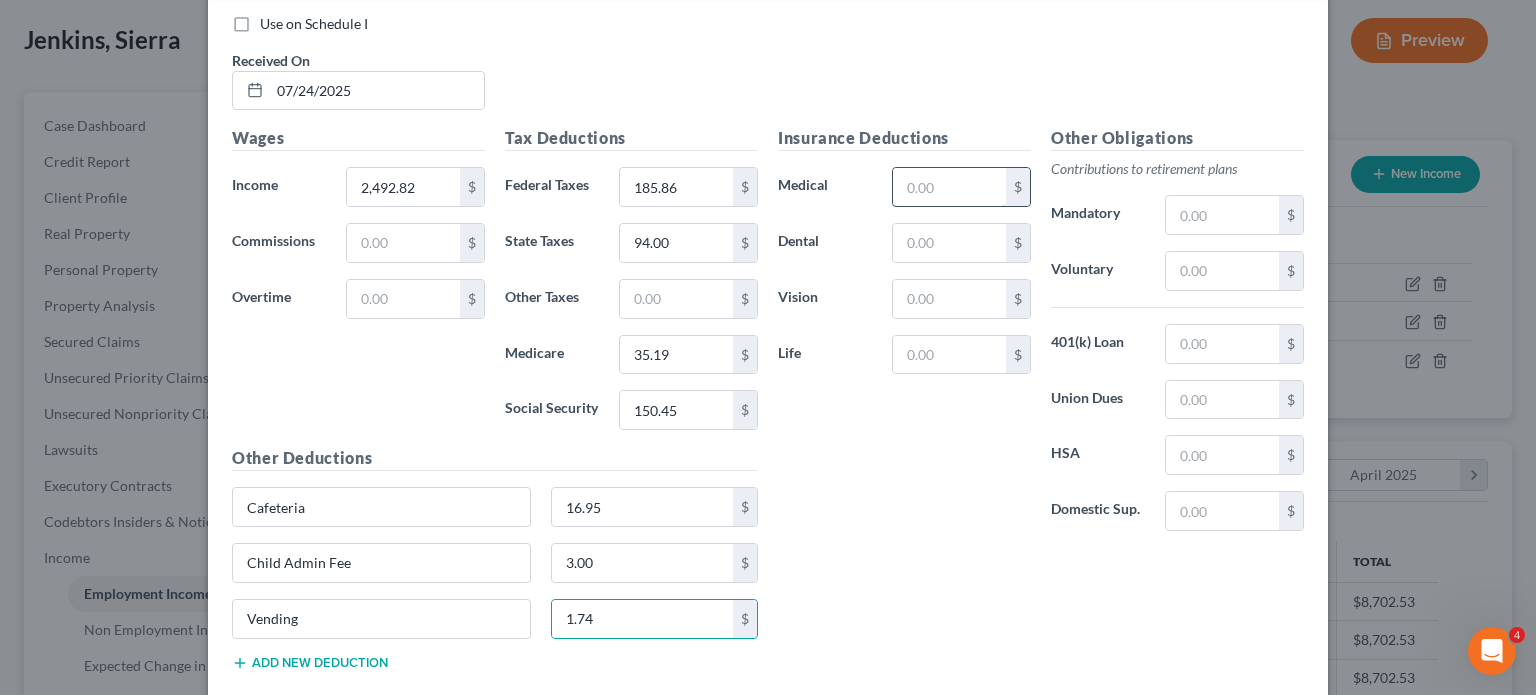 click at bounding box center [949, 187] 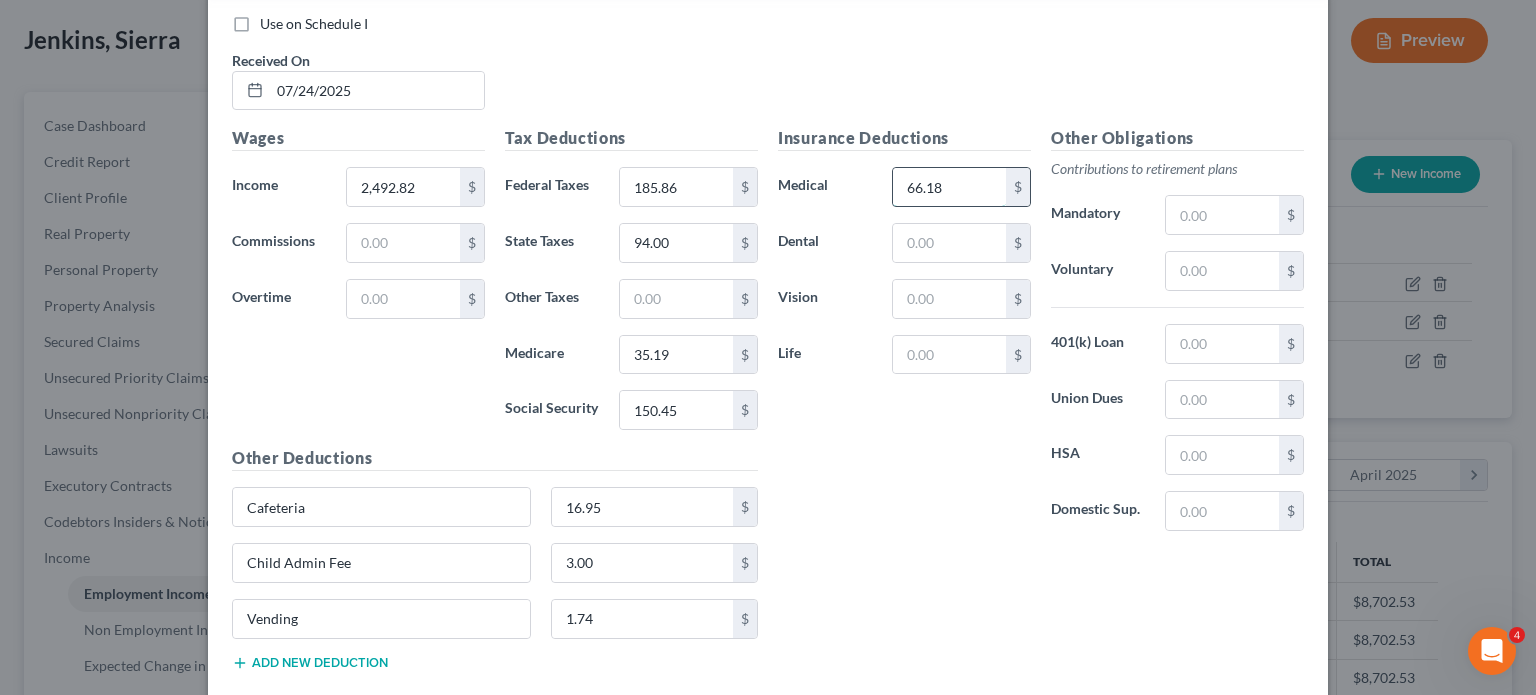 type on "66.18" 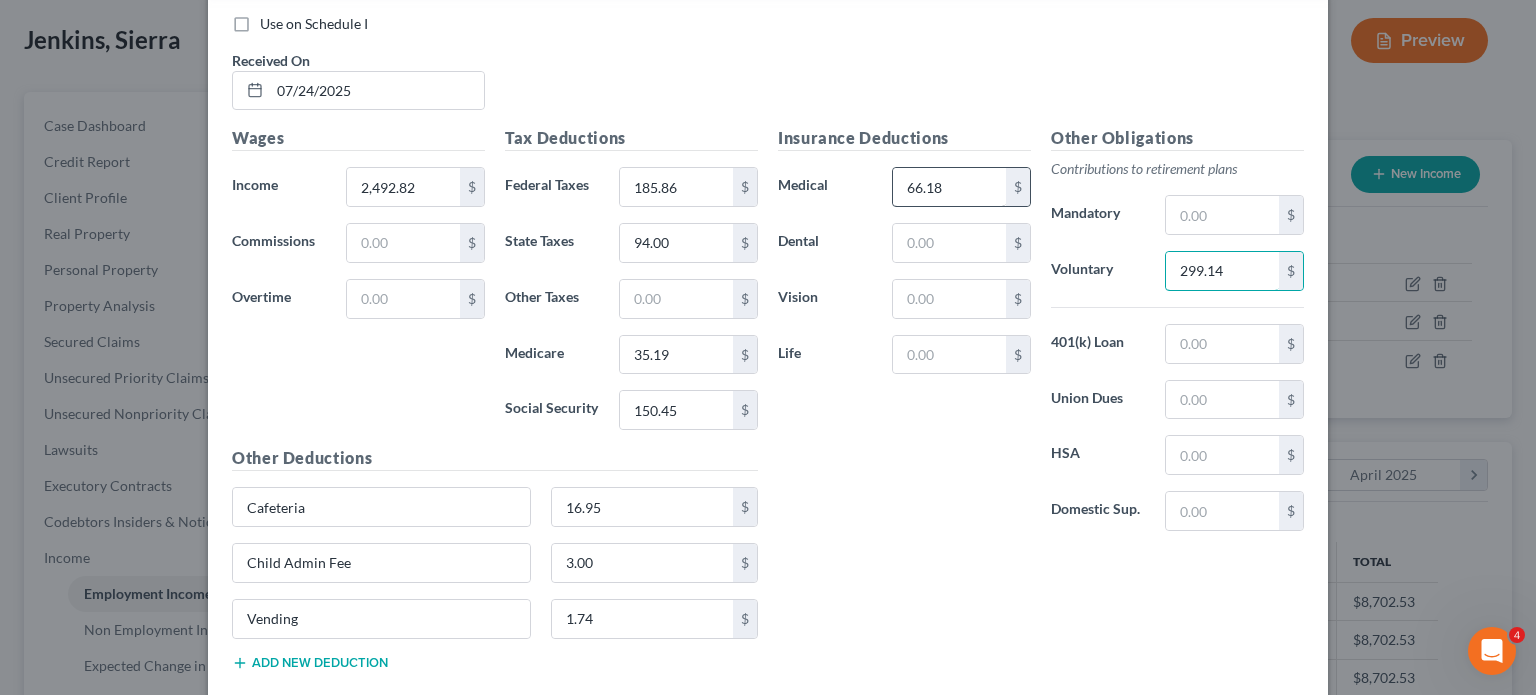 type on "299.14" 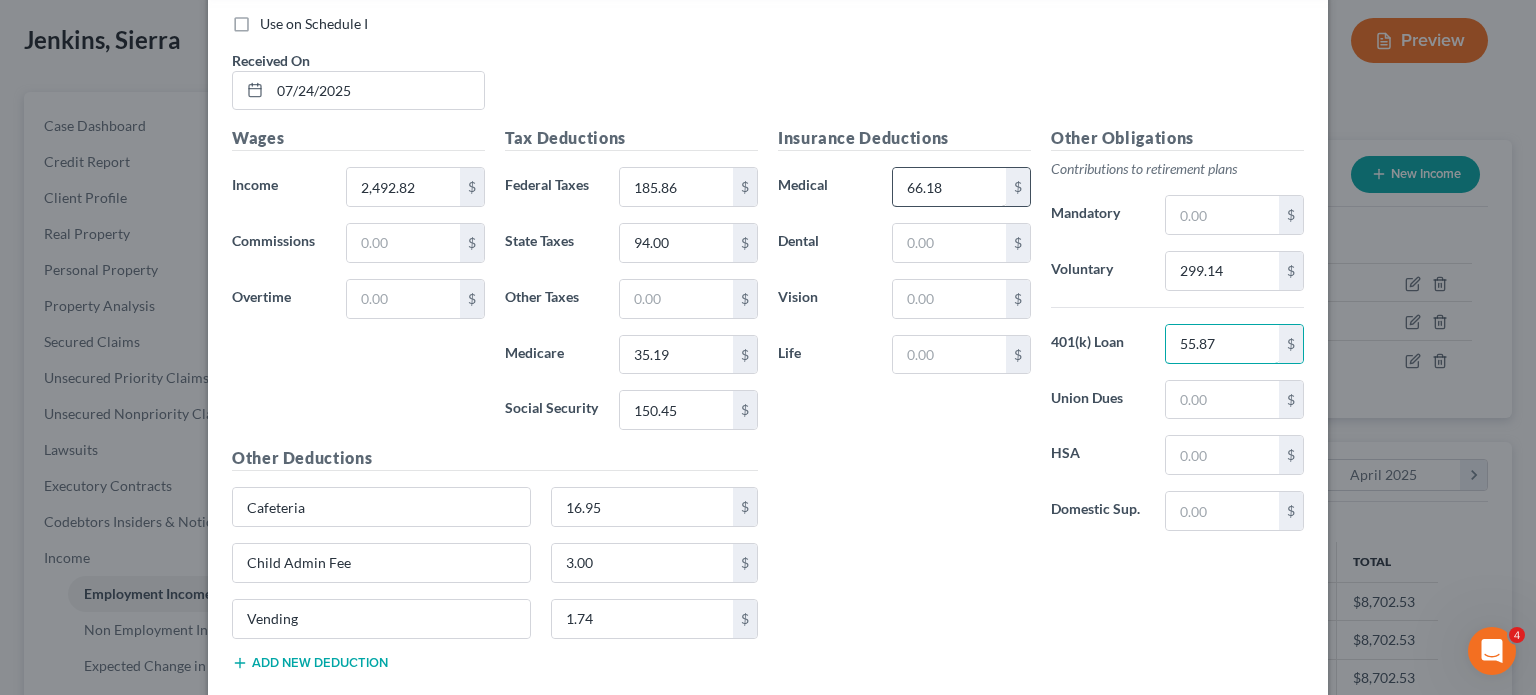 type on "55.87" 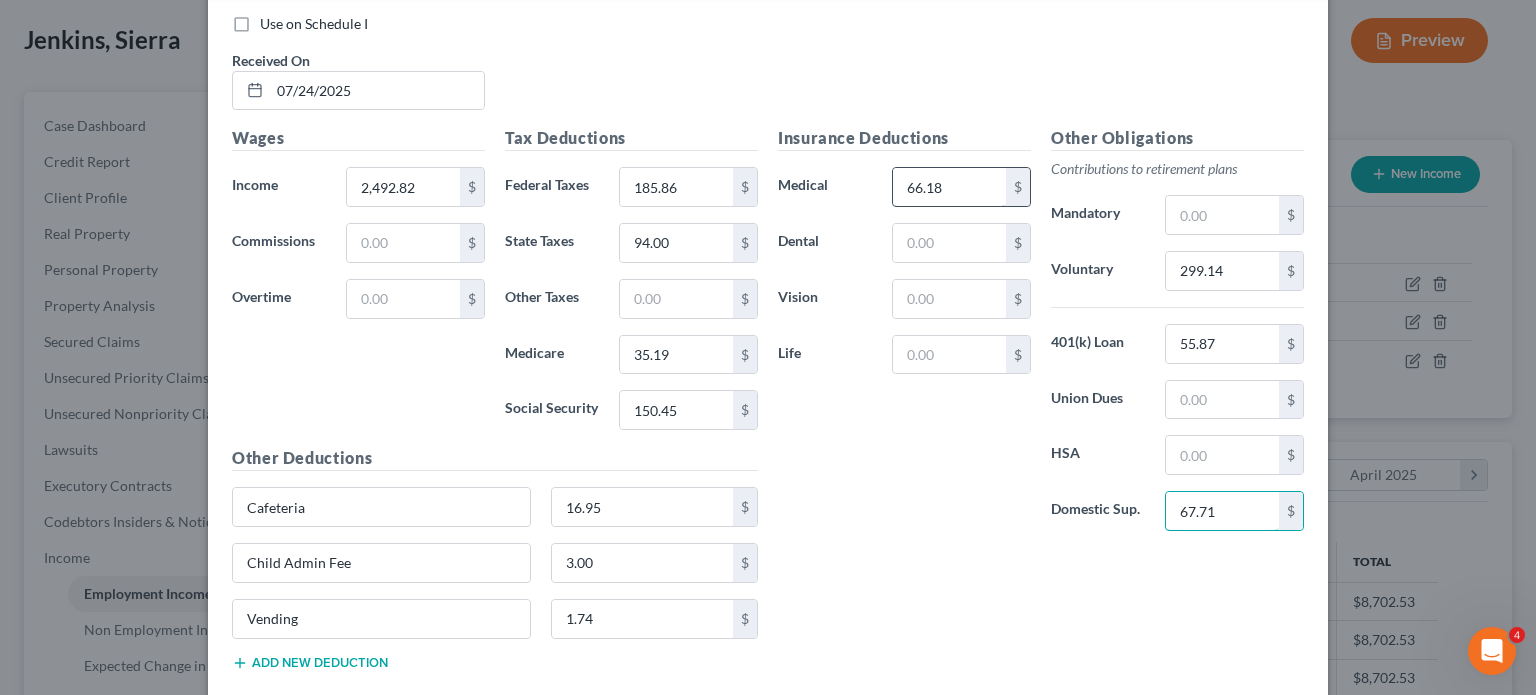 type on "67.71" 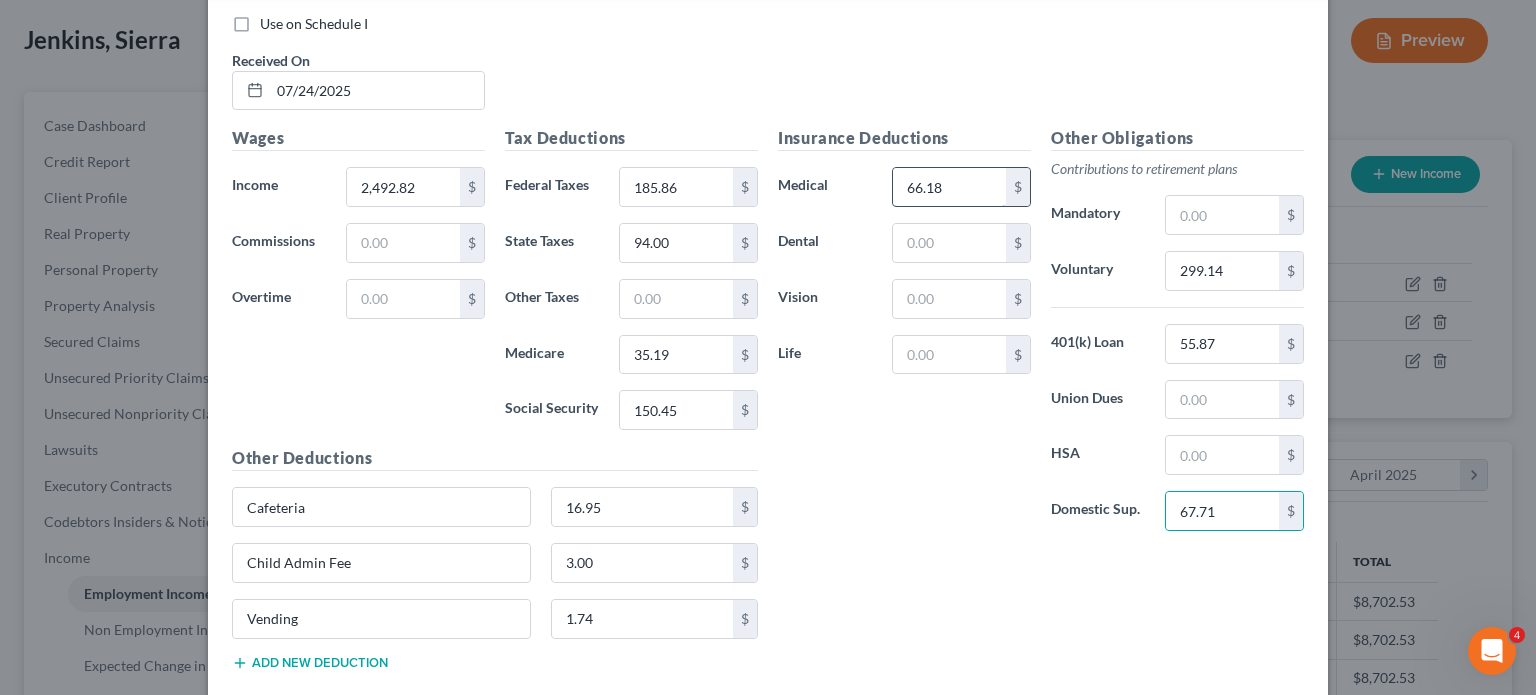 scroll, scrollTop: 1055, scrollLeft: 0, axis: vertical 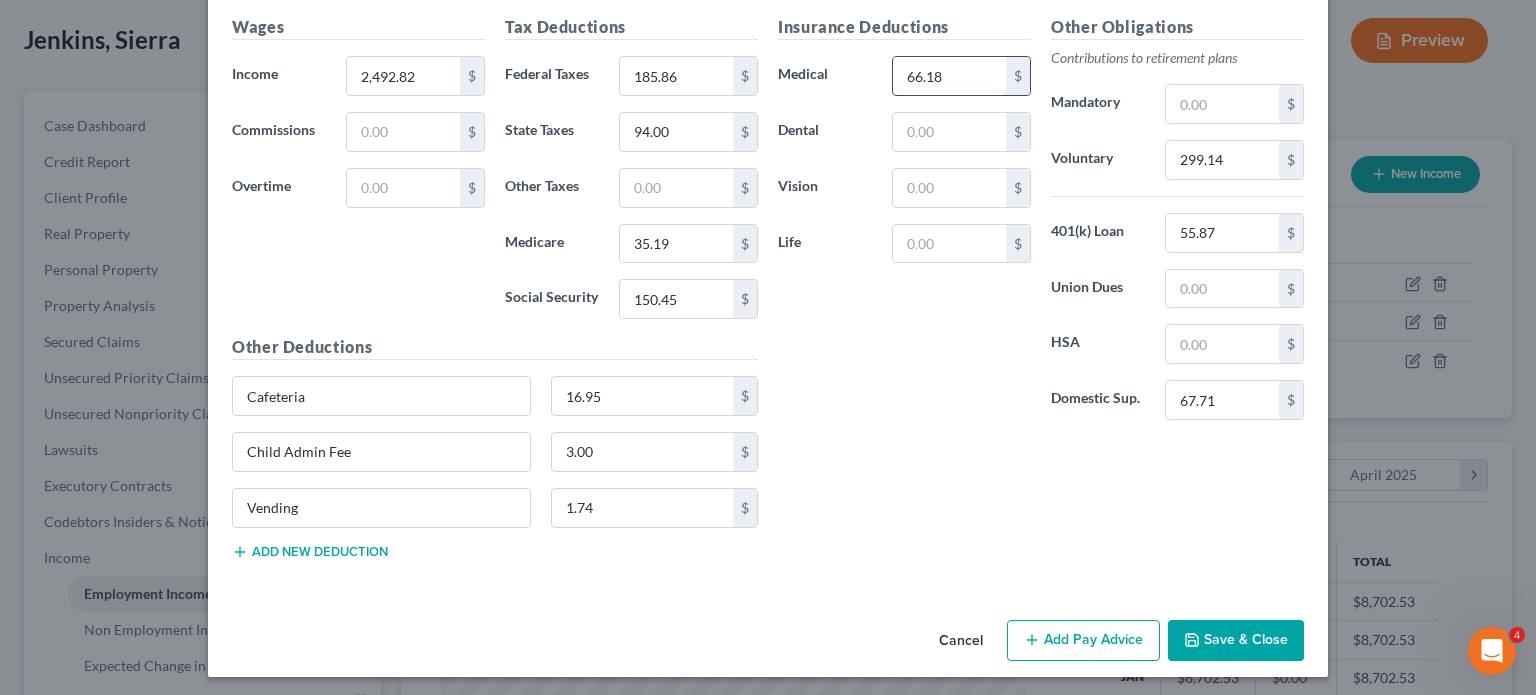 type 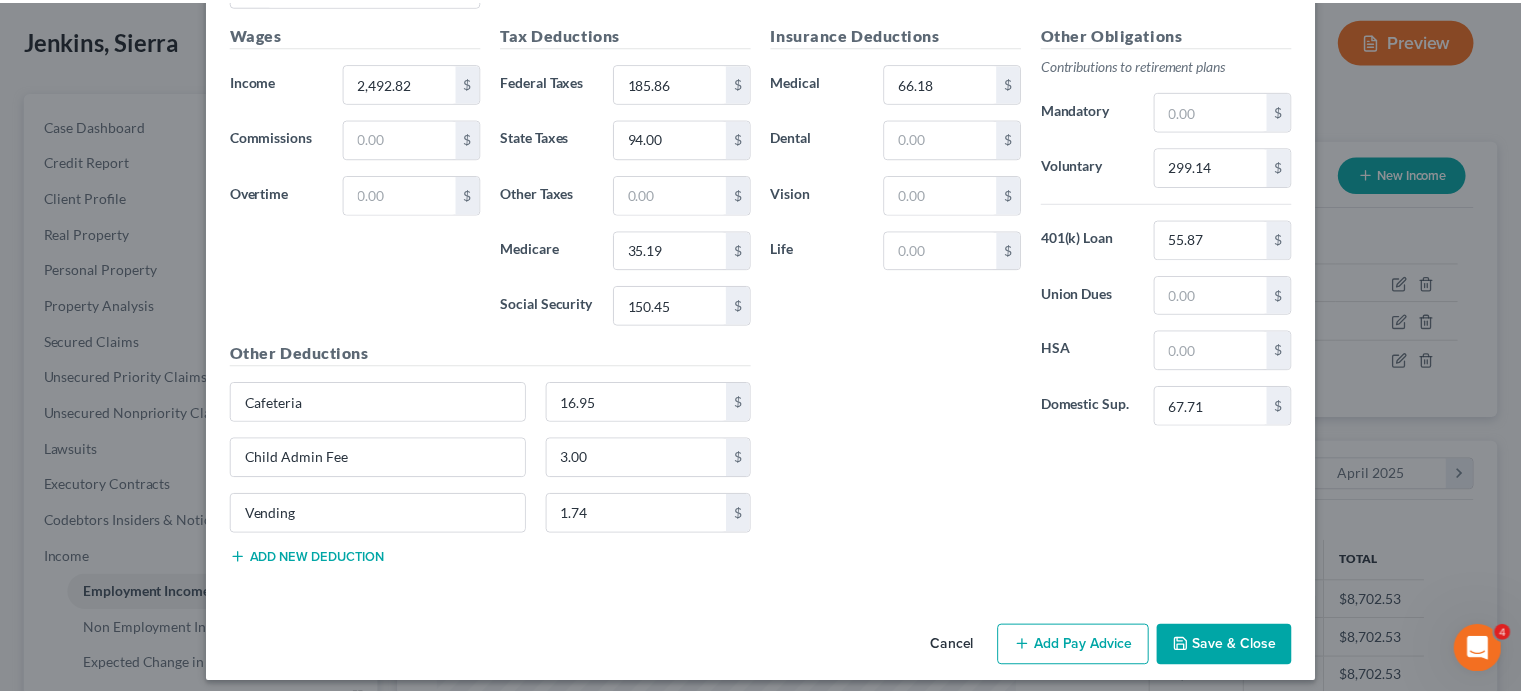 scroll, scrollTop: 1055, scrollLeft: 0, axis: vertical 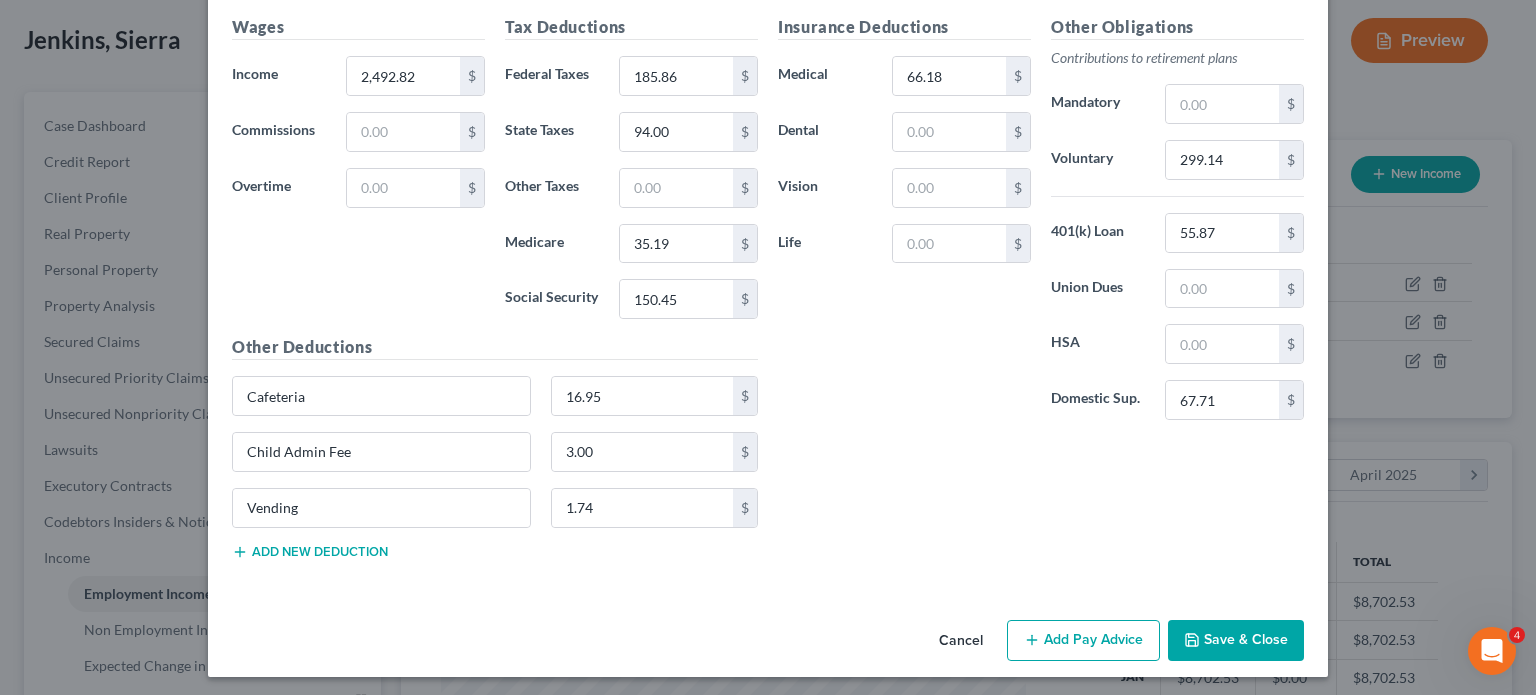 click on "Save & Close" at bounding box center (1236, 641) 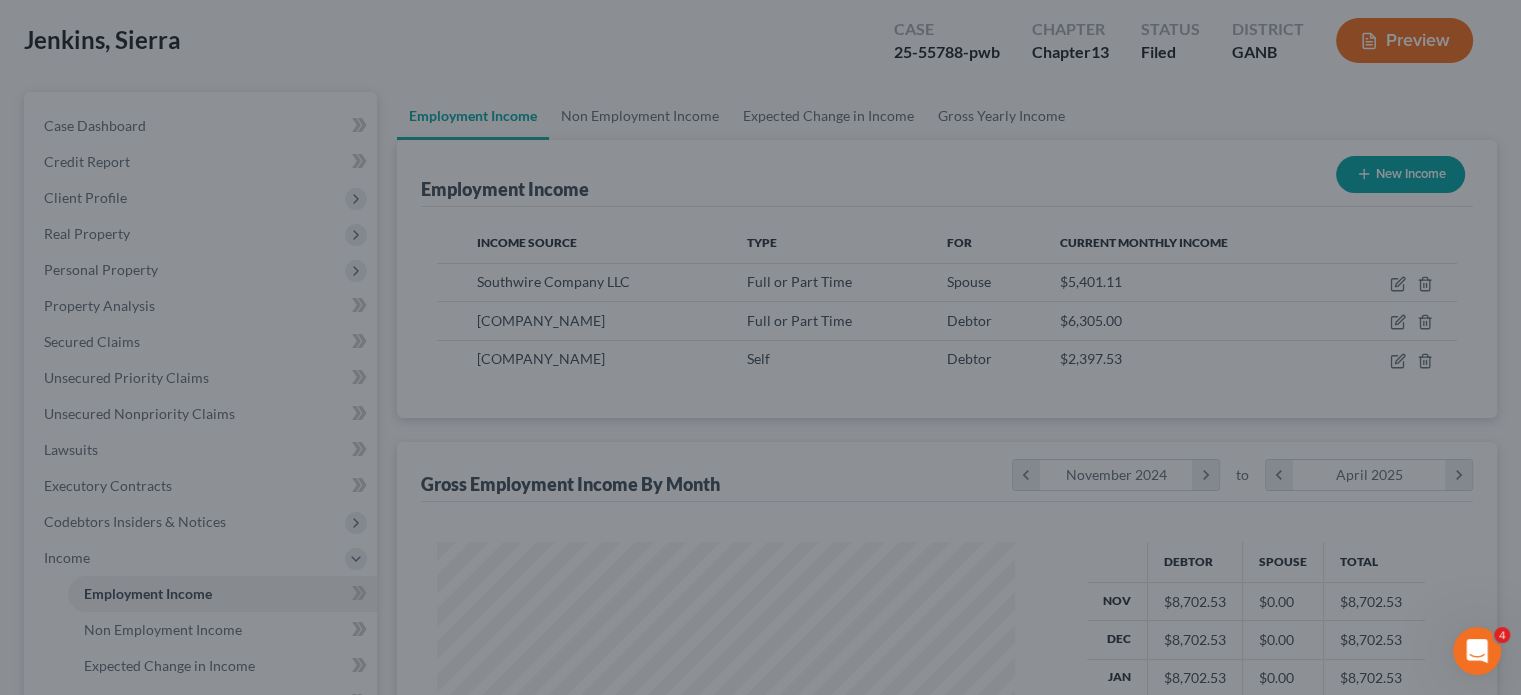 scroll, scrollTop: 356, scrollLeft: 617, axis: both 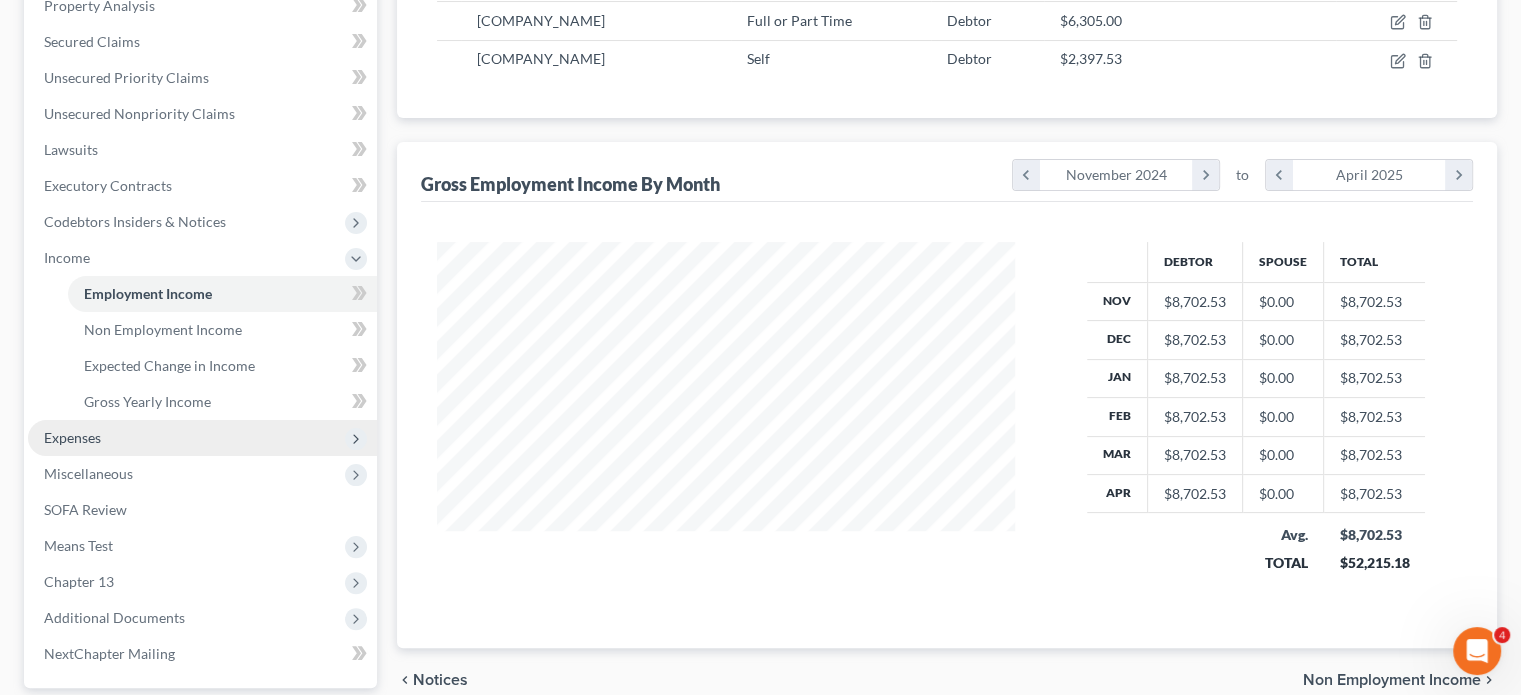 click on "Expenses" at bounding box center (72, 437) 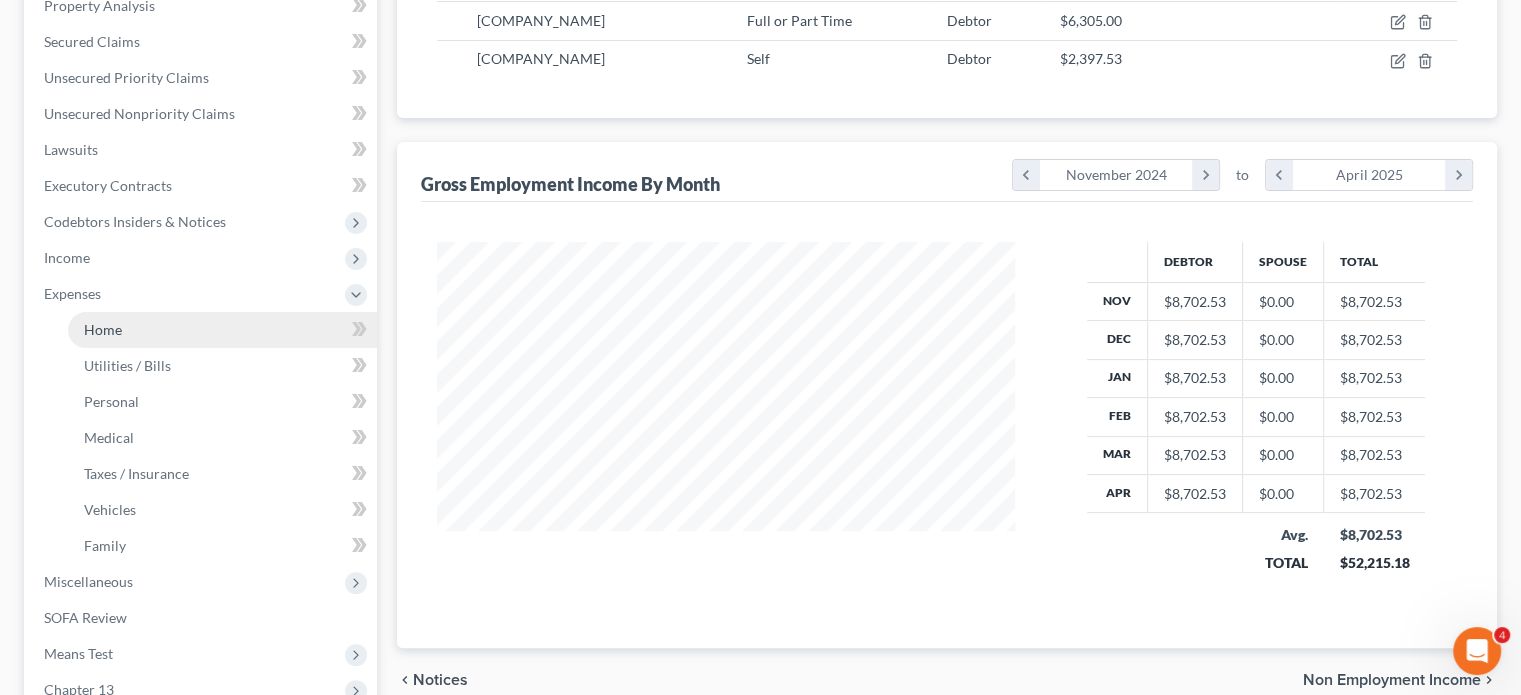click on "Home" at bounding box center [222, 330] 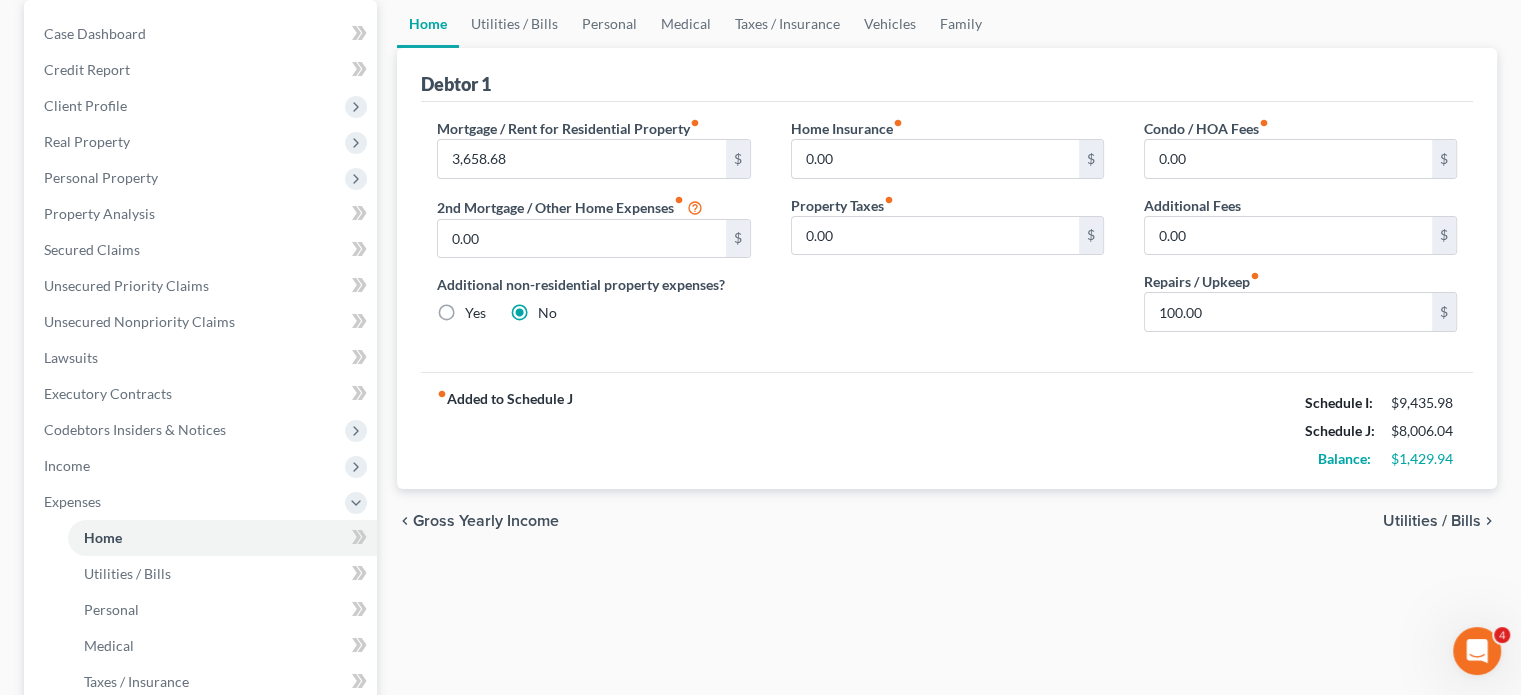 scroll, scrollTop: 200, scrollLeft: 0, axis: vertical 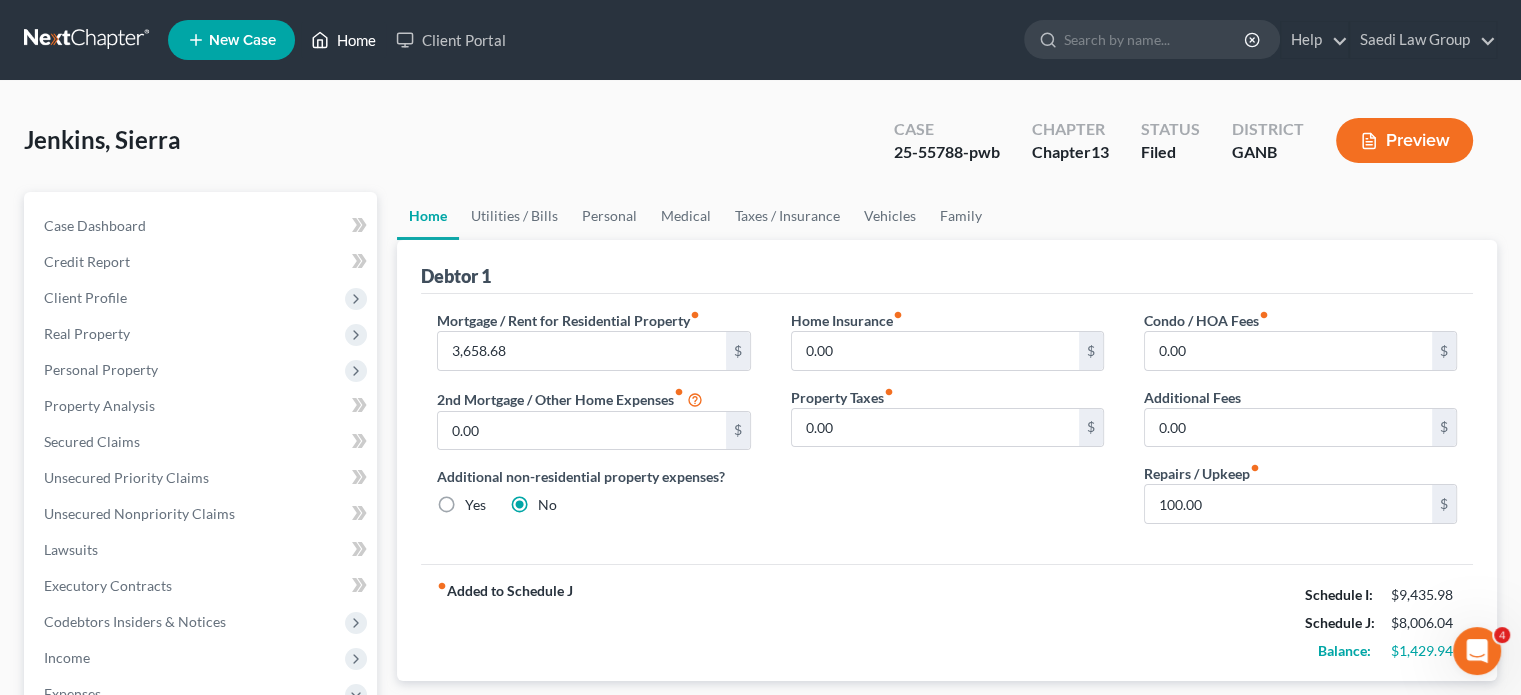 click on "Home" at bounding box center [343, 40] 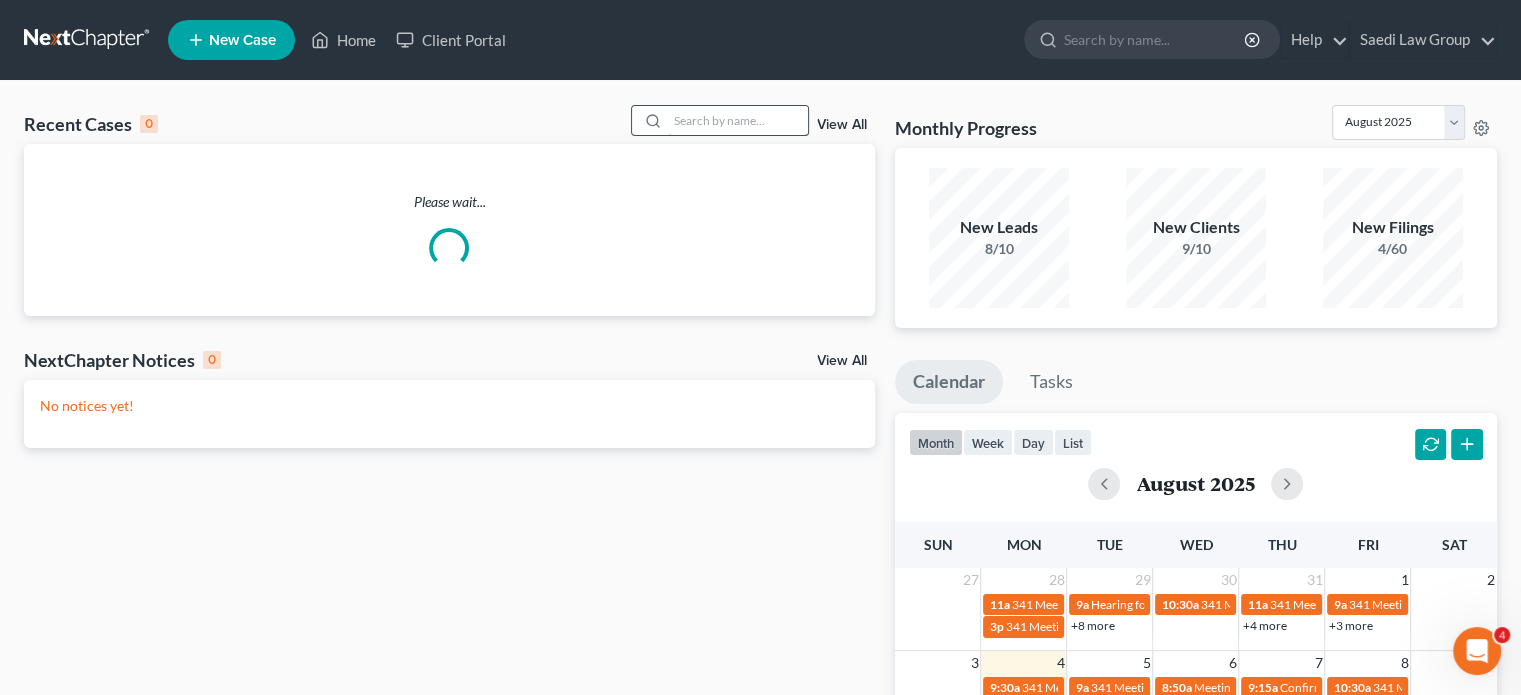 click at bounding box center (738, 120) 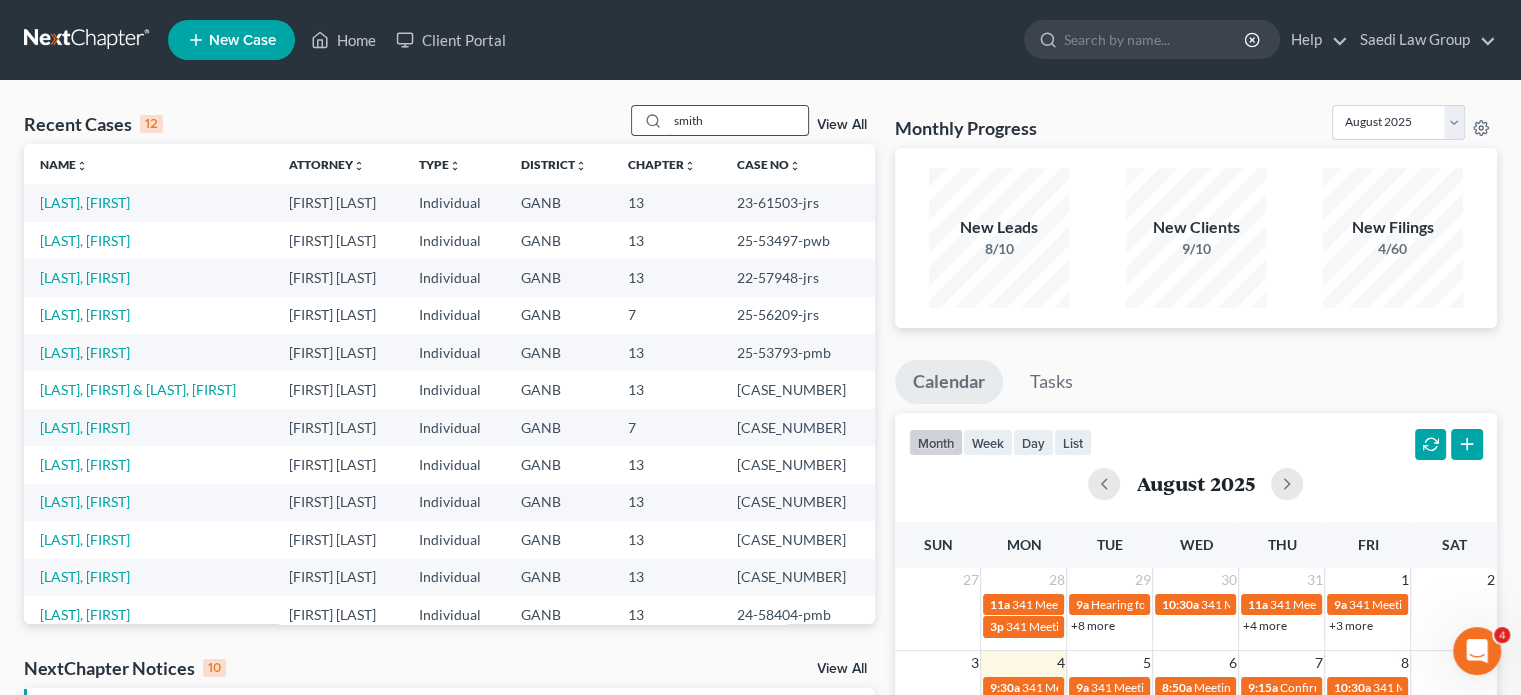 click on "smith" at bounding box center [738, 120] 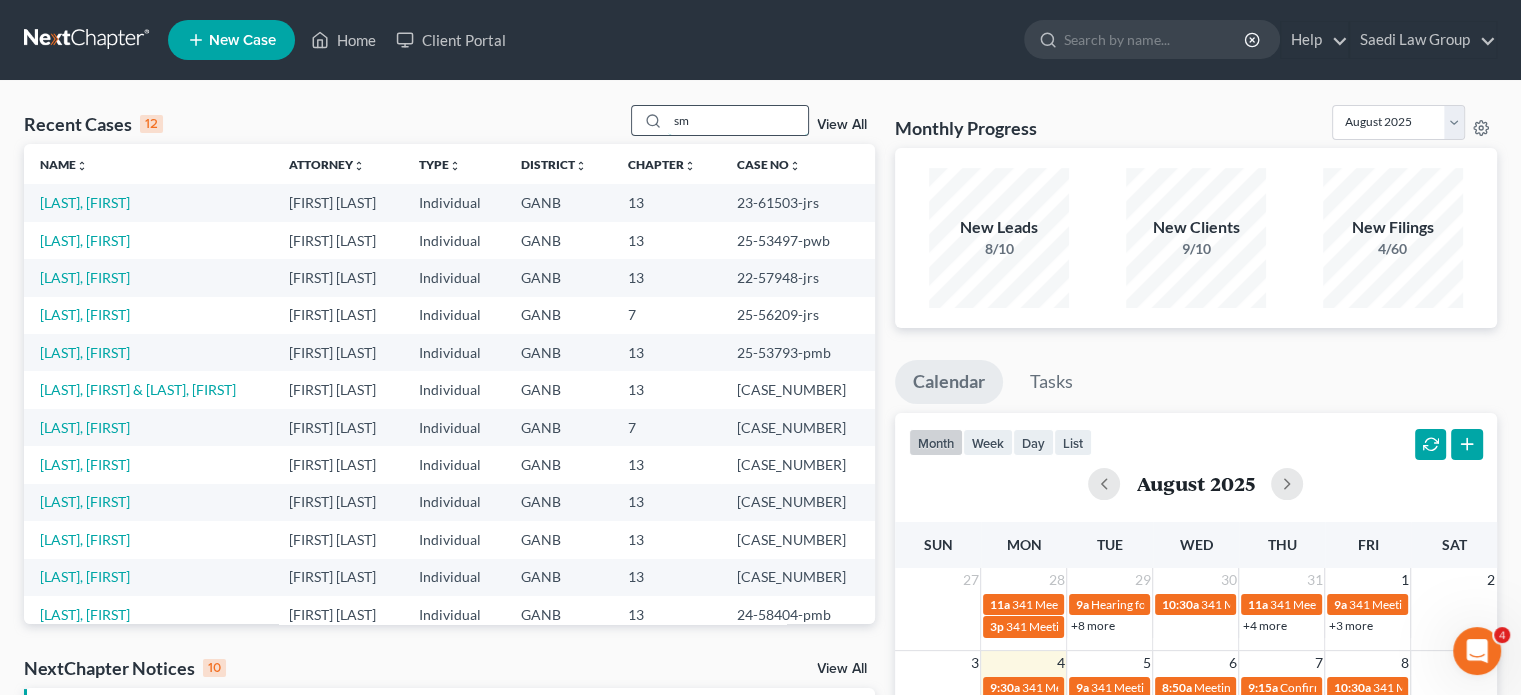 type on "s" 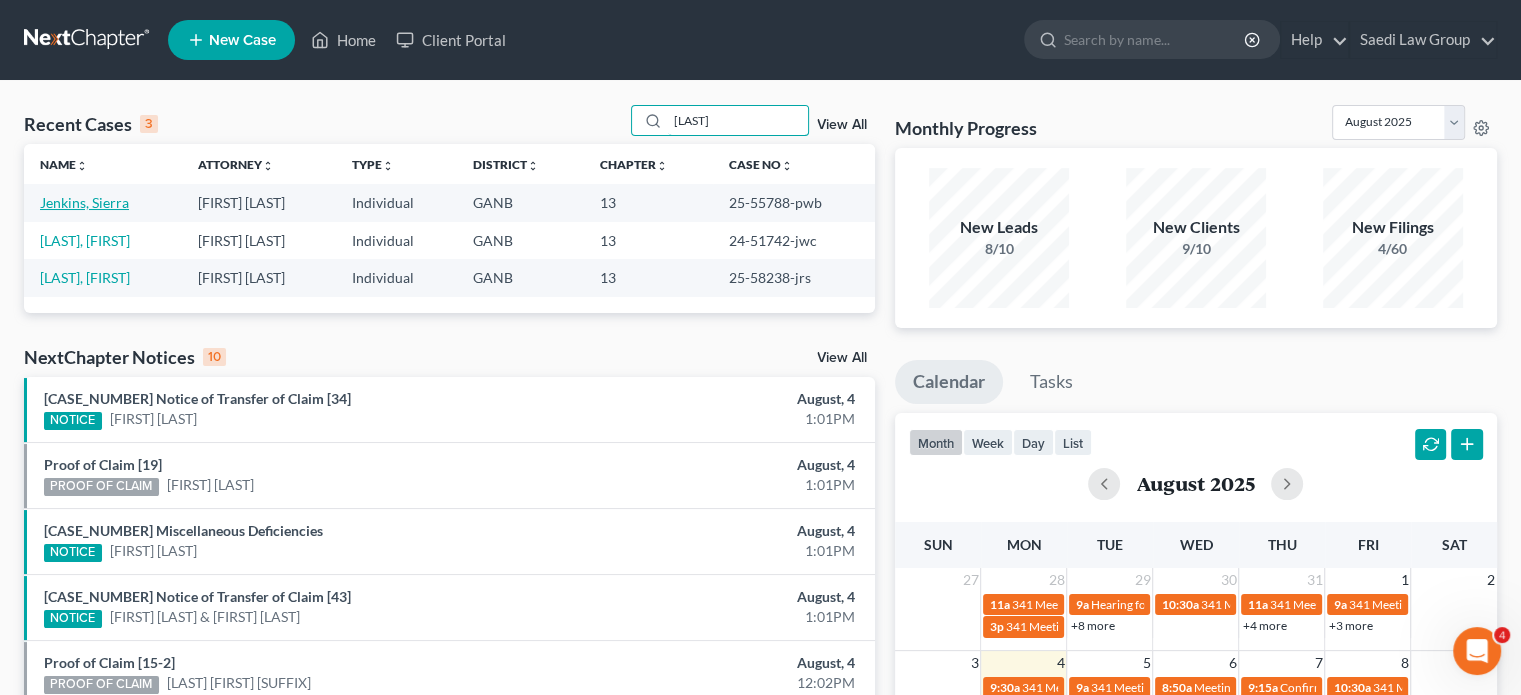 type on "[LAST]" 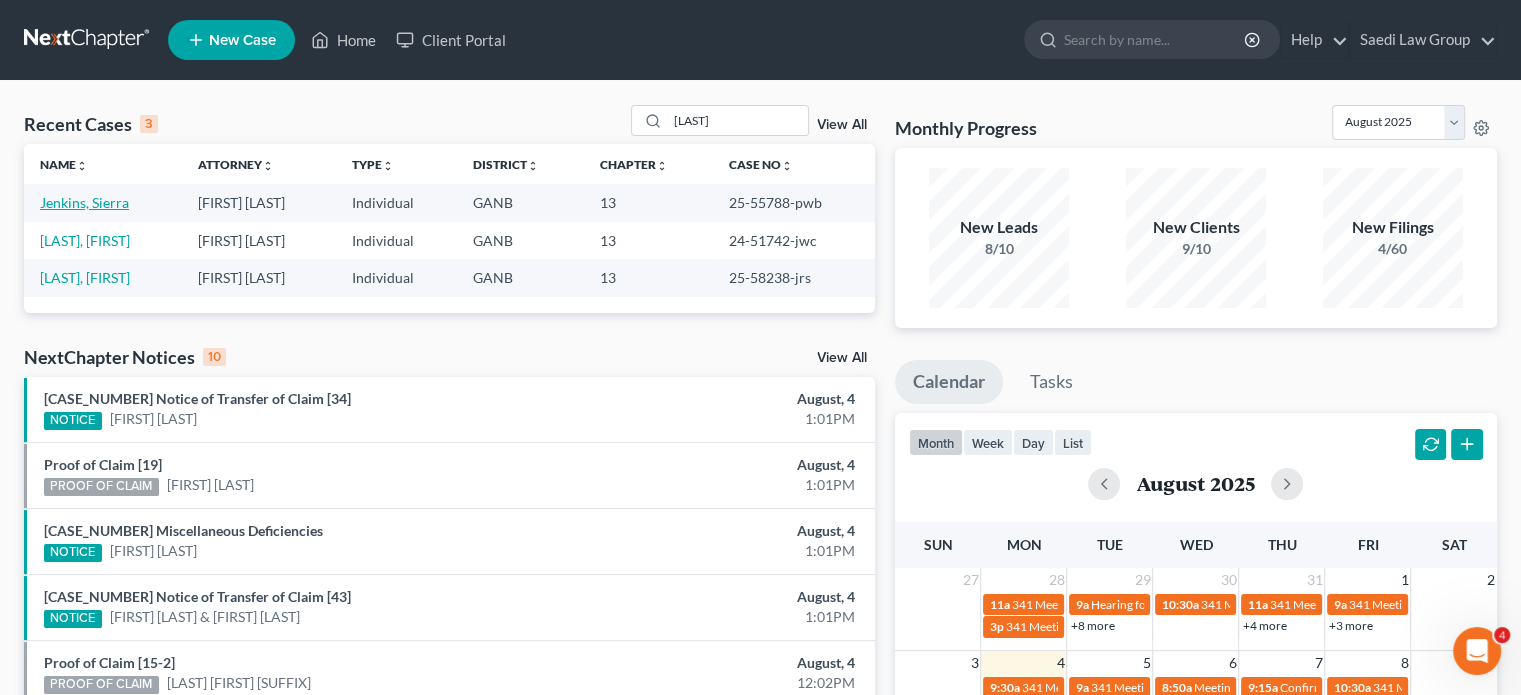 click on "Jenkins, Sierra" at bounding box center [84, 202] 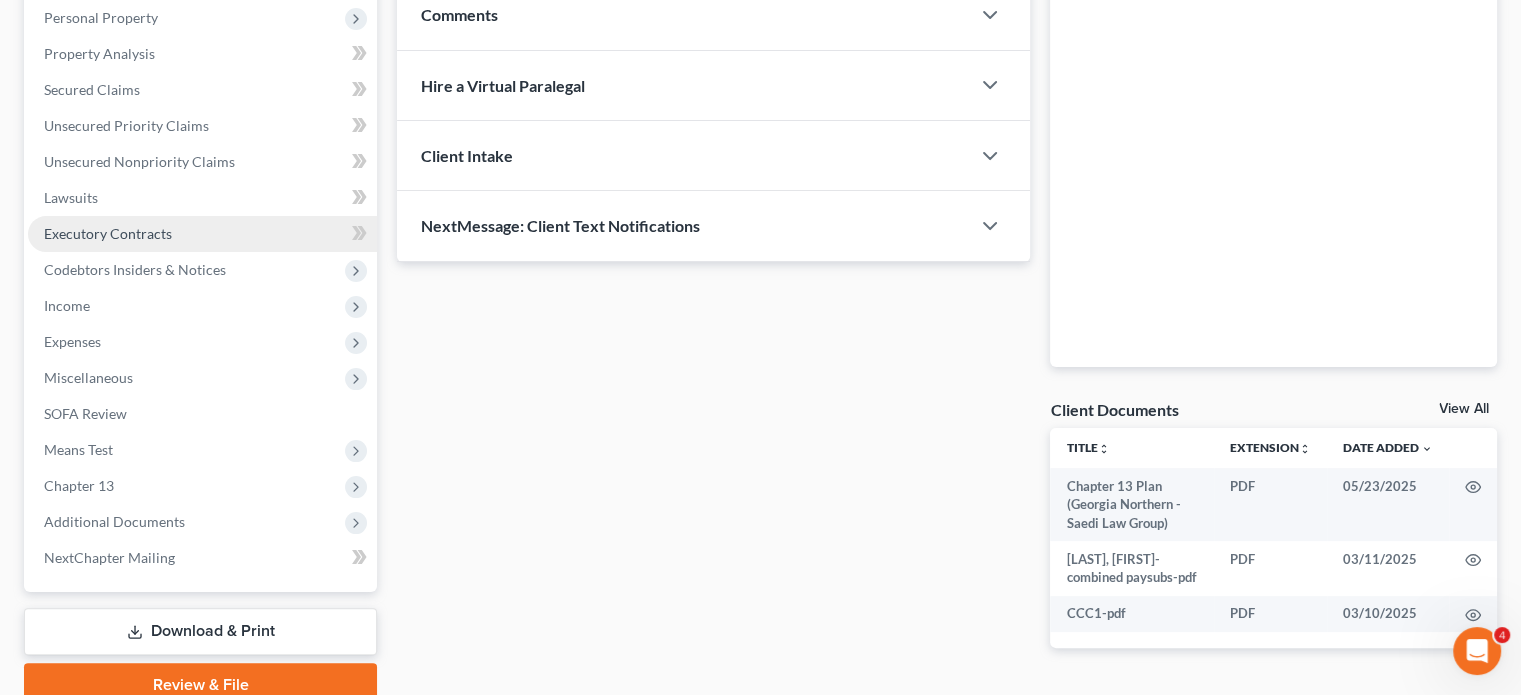 scroll, scrollTop: 338, scrollLeft: 0, axis: vertical 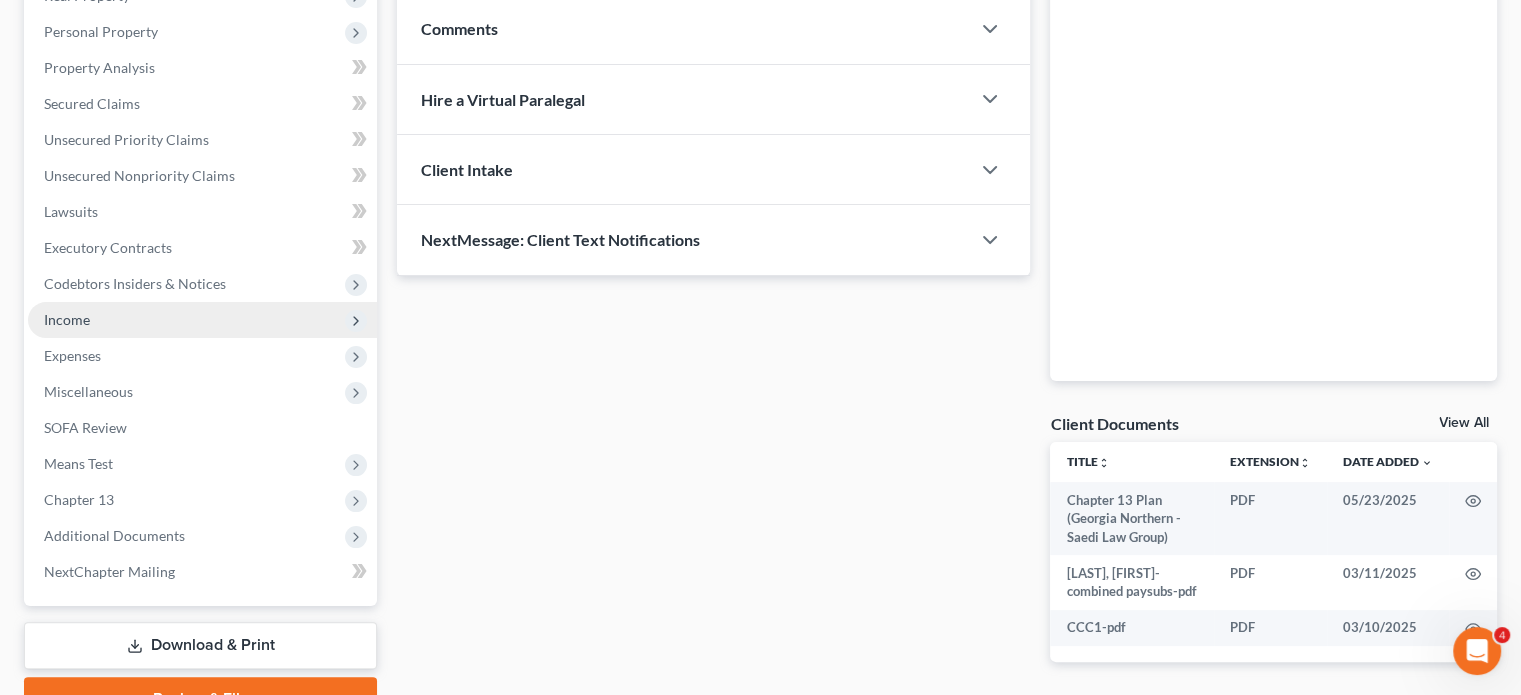 click on "Income" at bounding box center (67, 319) 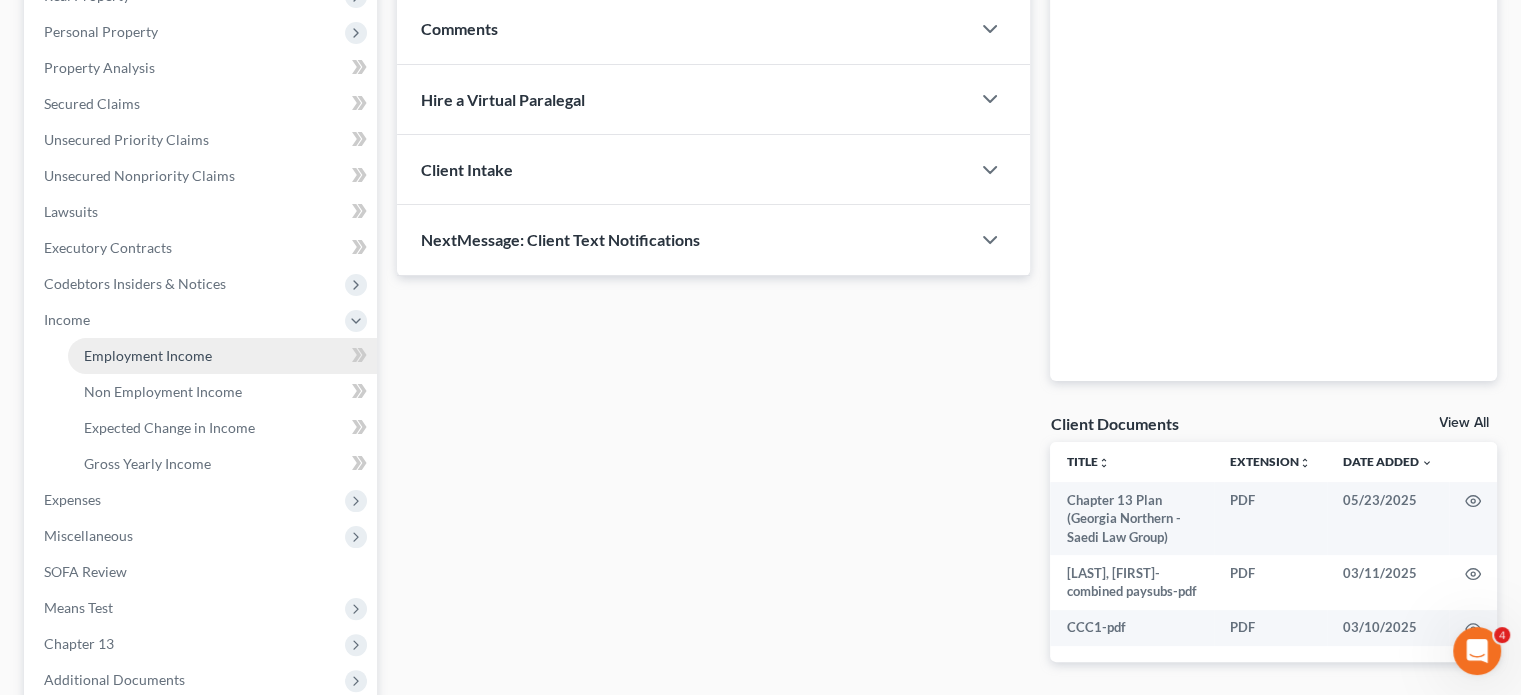 click on "Employment Income" at bounding box center (148, 355) 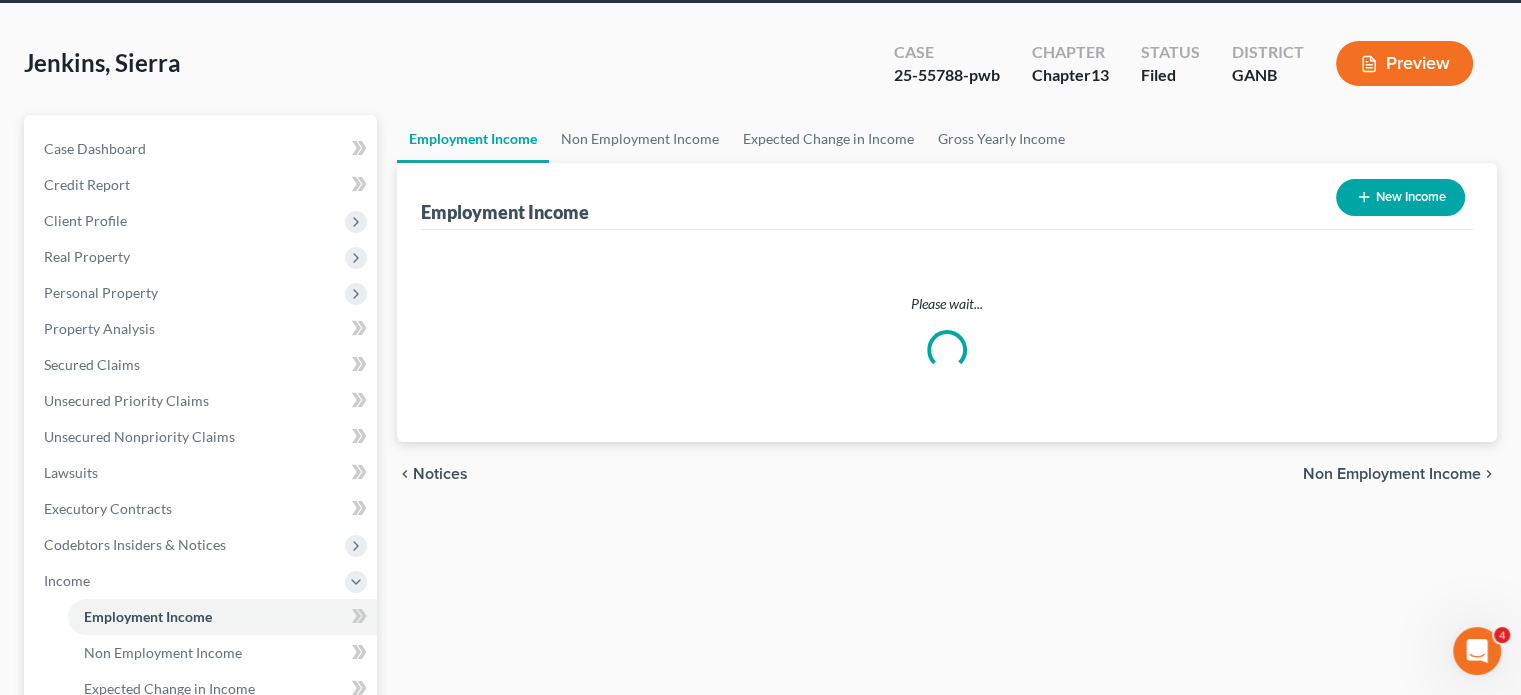 scroll, scrollTop: 0, scrollLeft: 0, axis: both 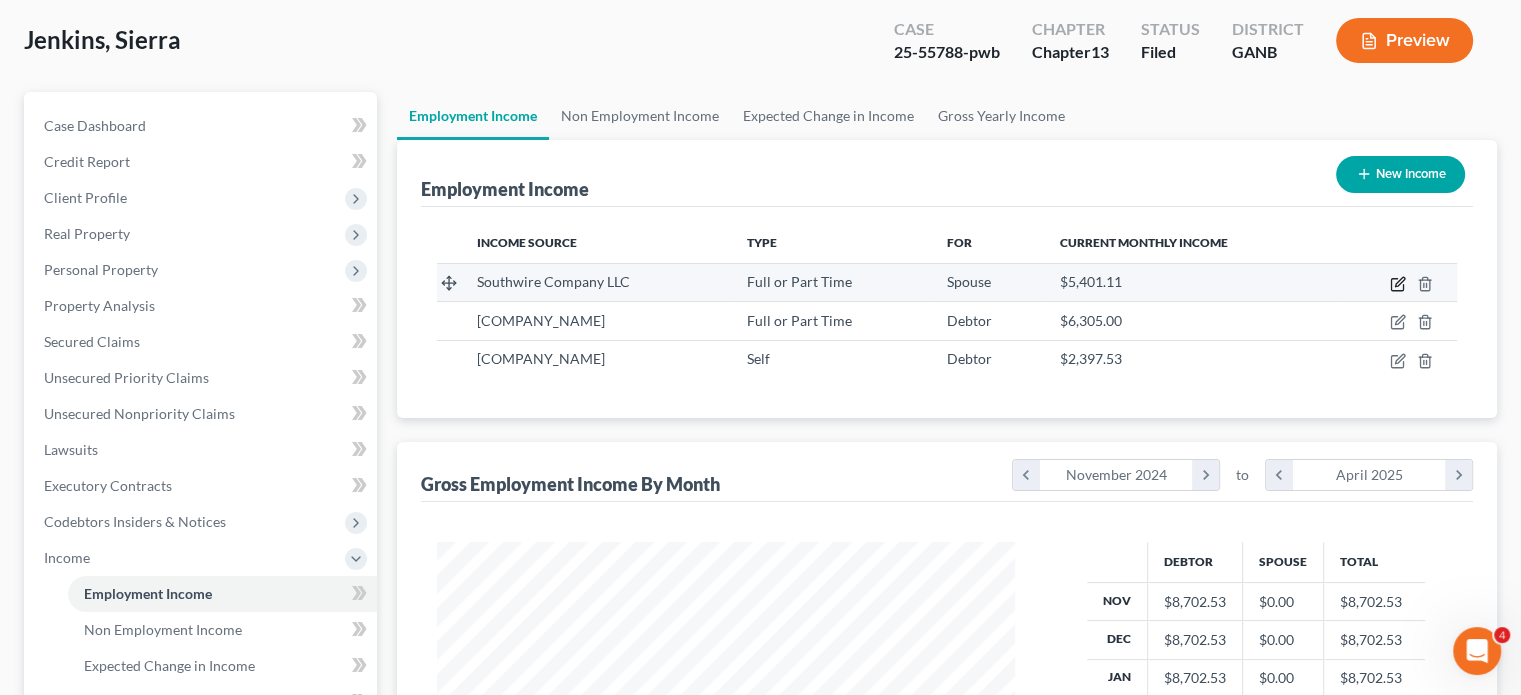 click 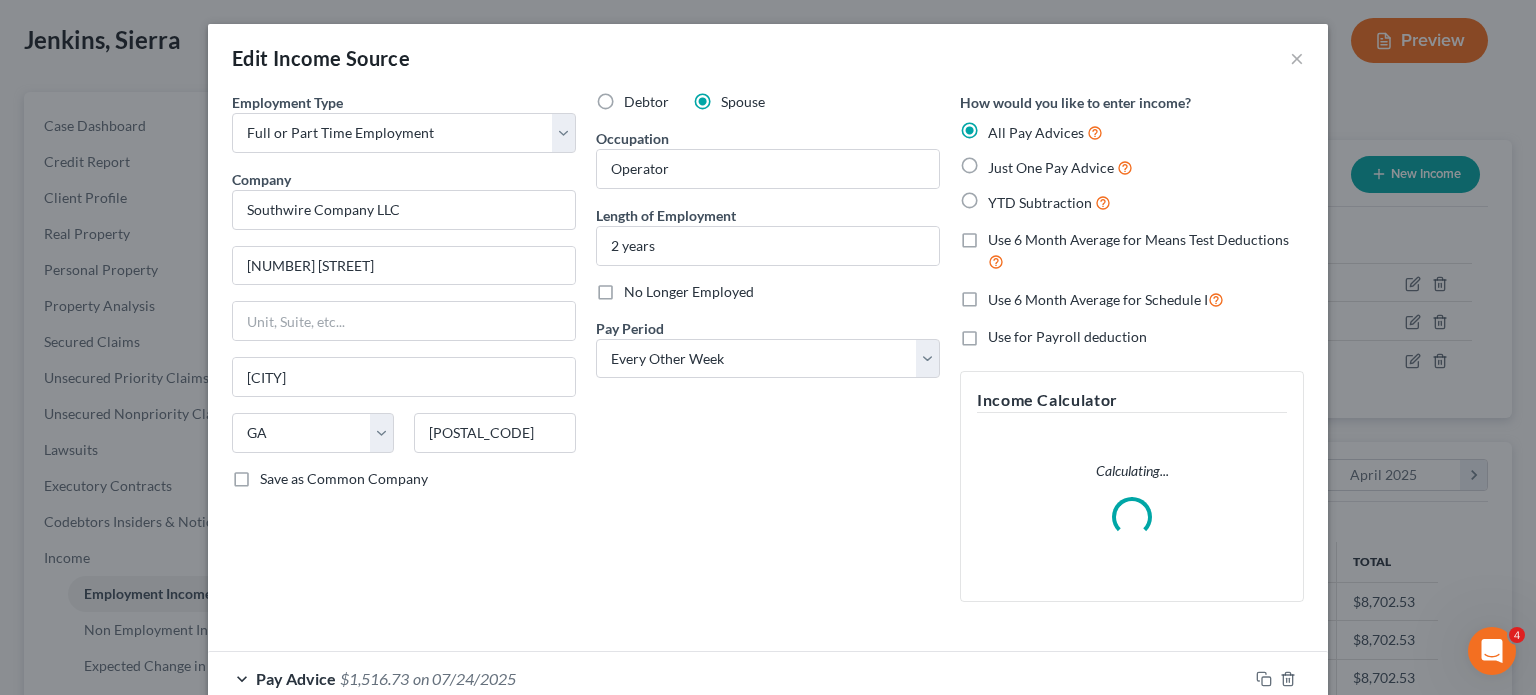 scroll, scrollTop: 999643, scrollLeft: 999375, axis: both 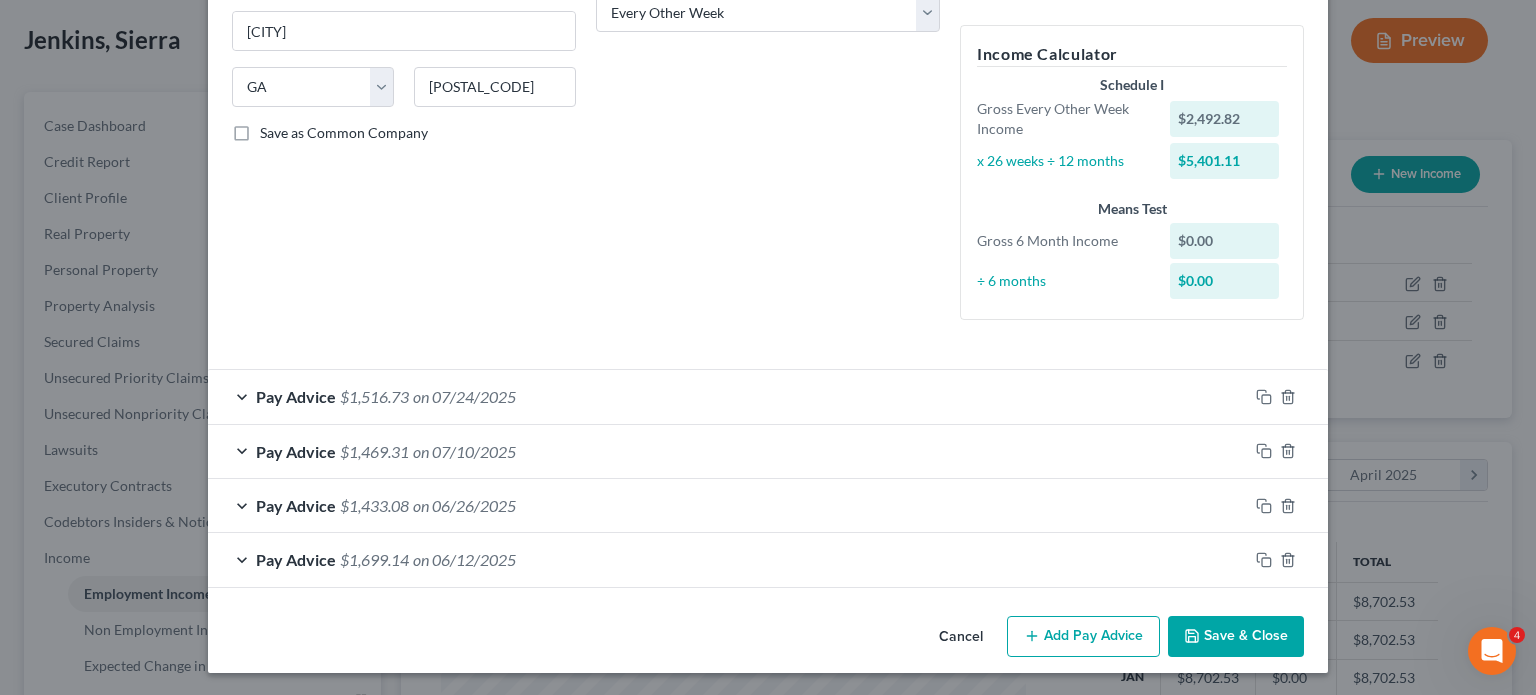 click on "Save & Close" at bounding box center (1236, 637) 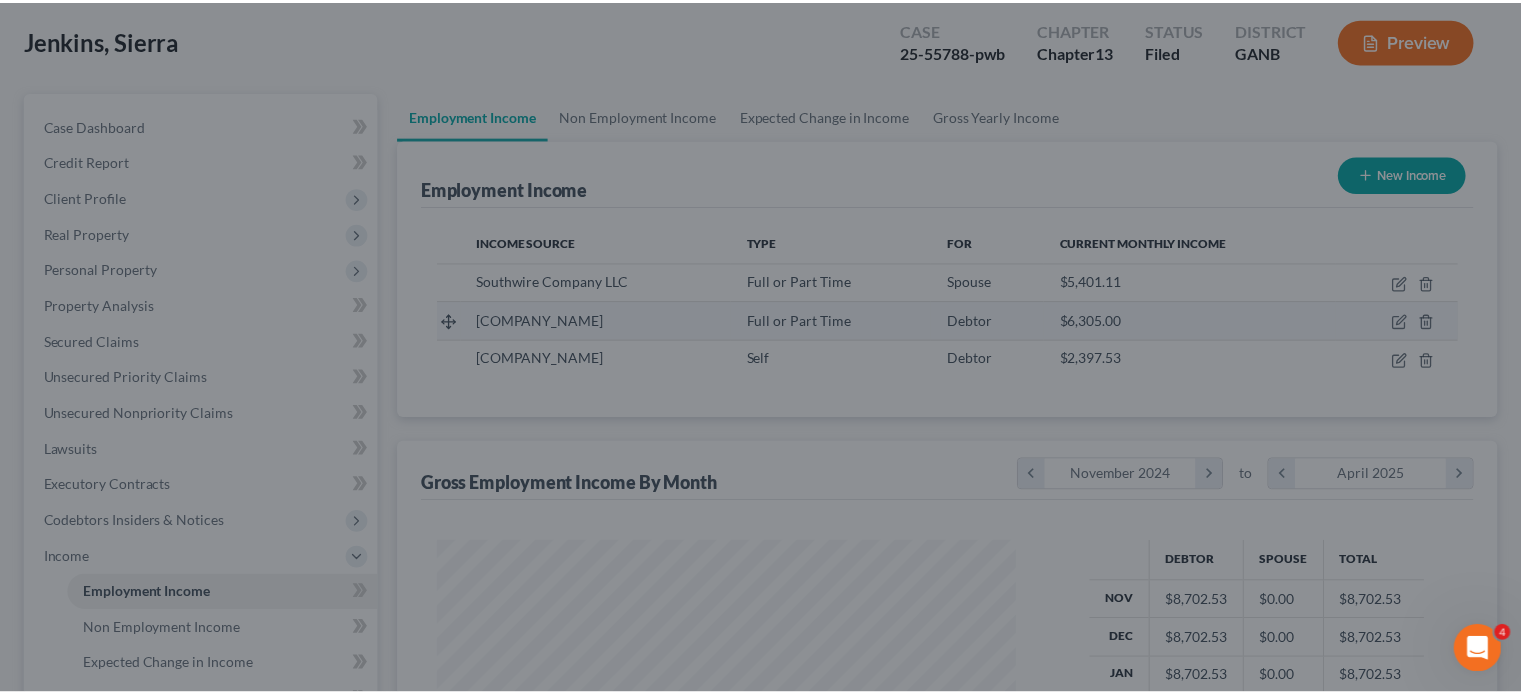 scroll, scrollTop: 356, scrollLeft: 617, axis: both 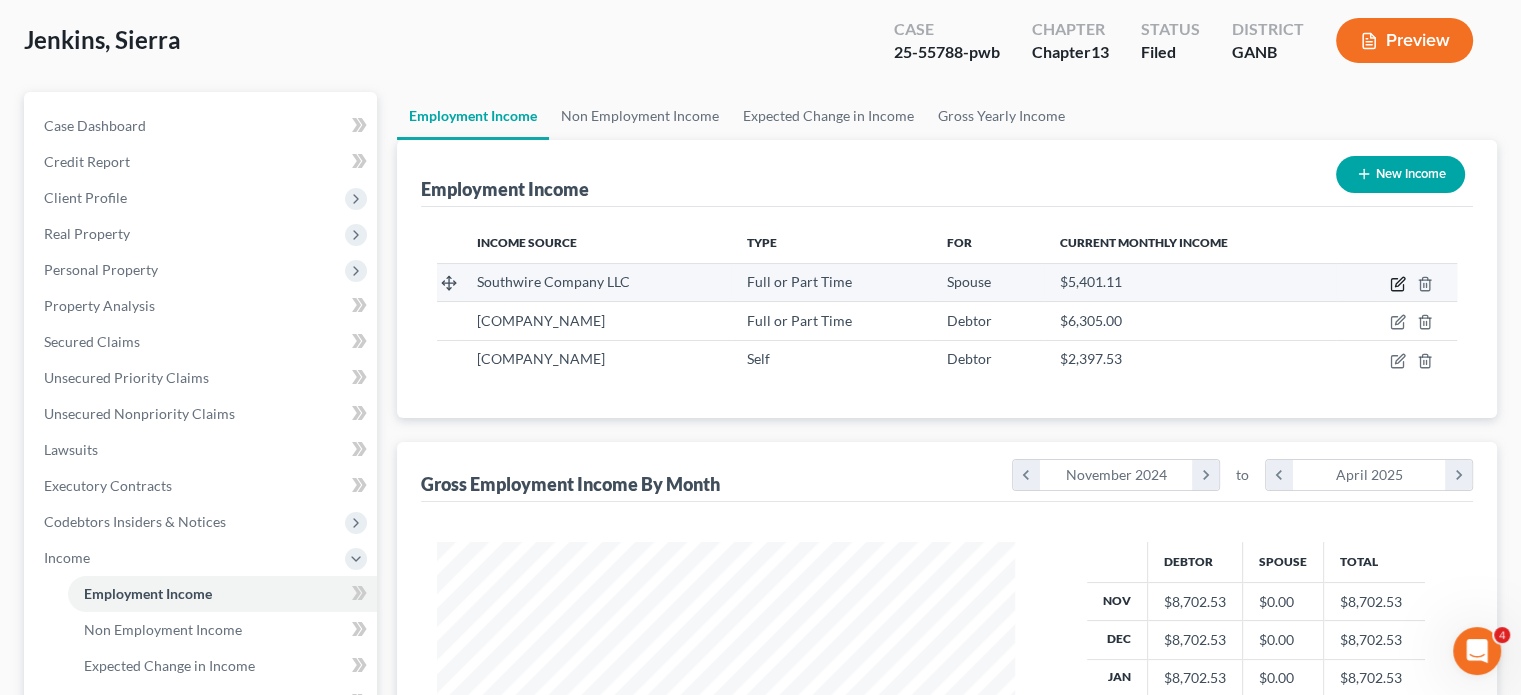 click 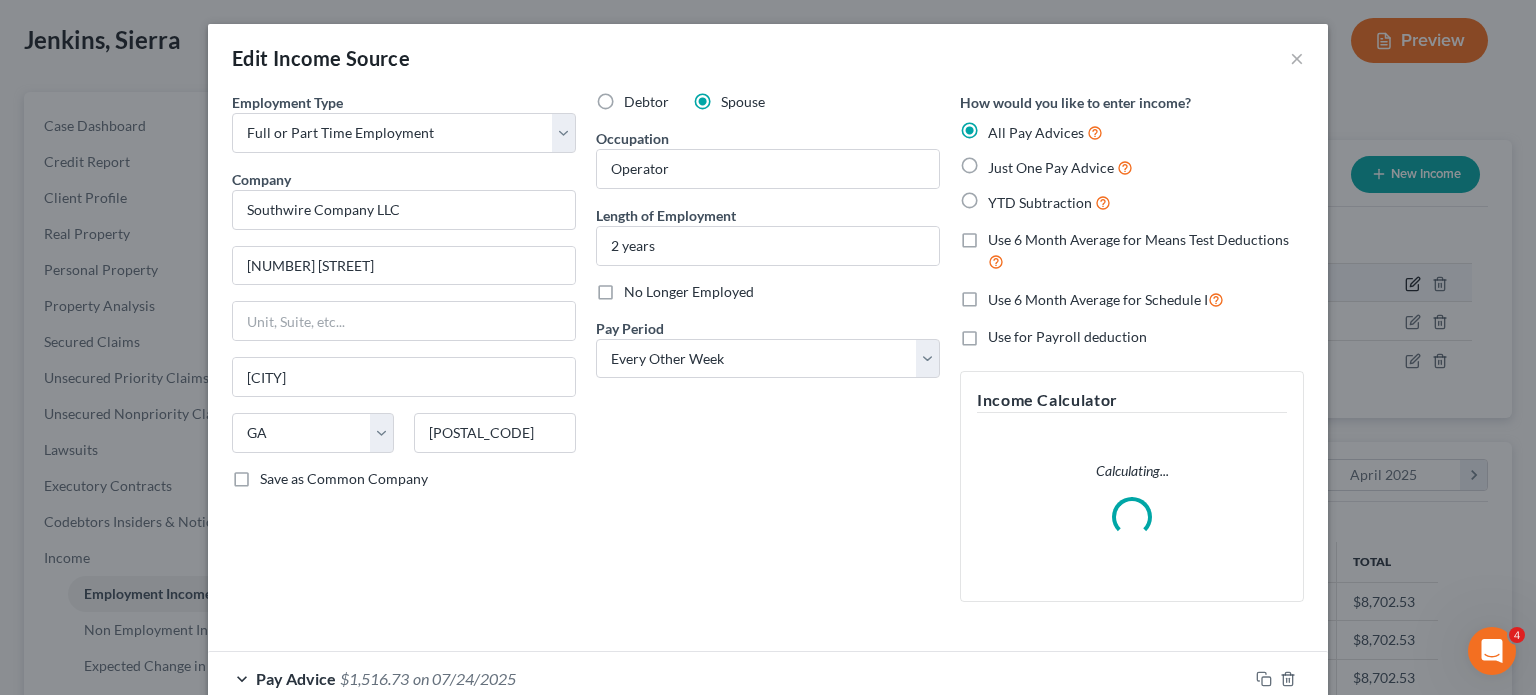 scroll, scrollTop: 999643, scrollLeft: 999375, axis: both 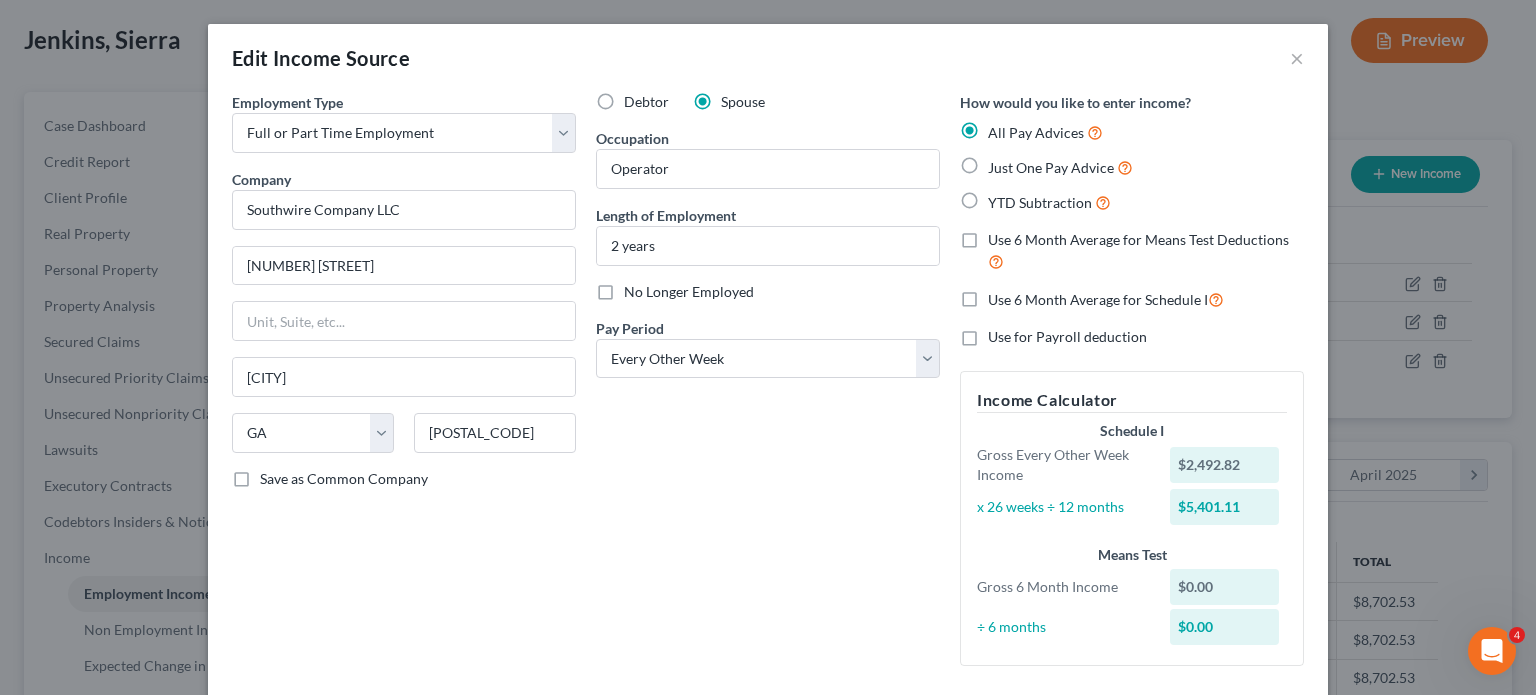 click on "Use 6 Month Average for Means Test Deductions" at bounding box center [1146, 251] 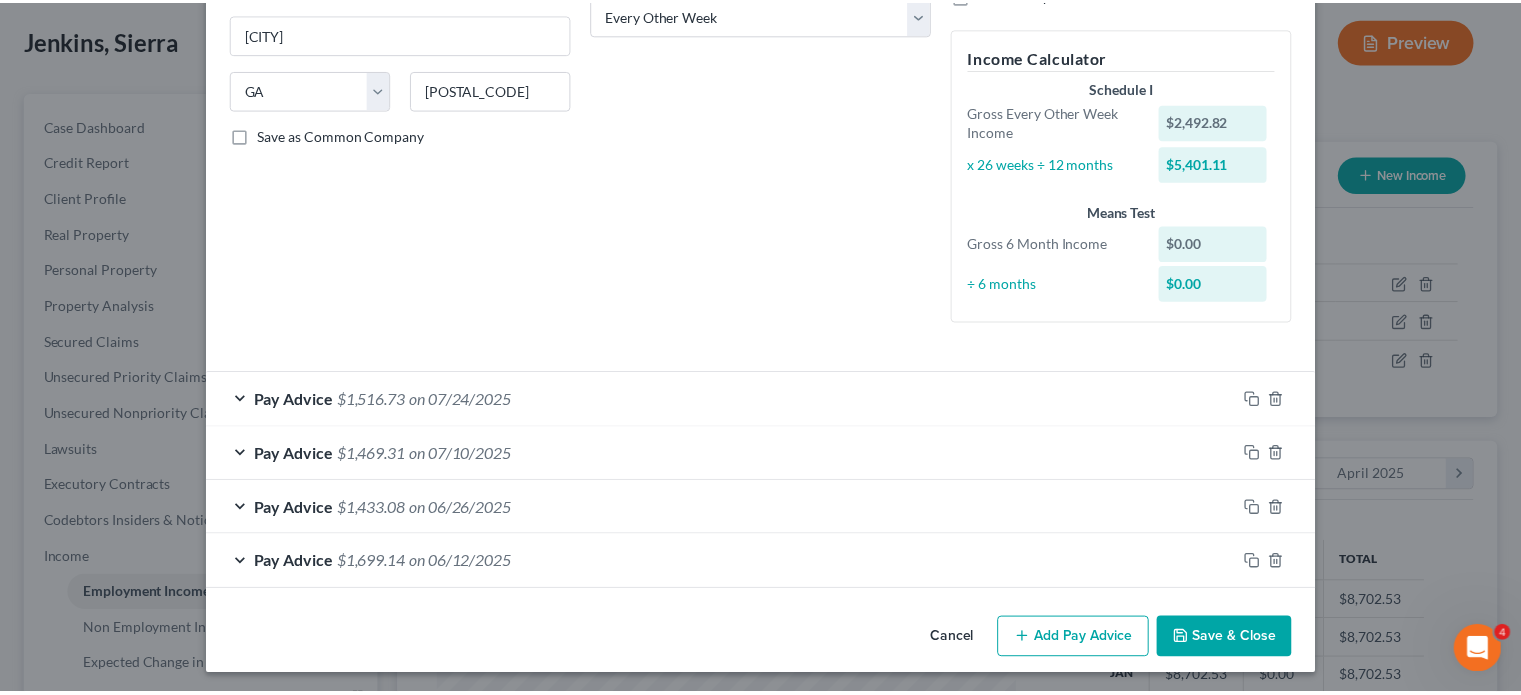 scroll, scrollTop: 346, scrollLeft: 0, axis: vertical 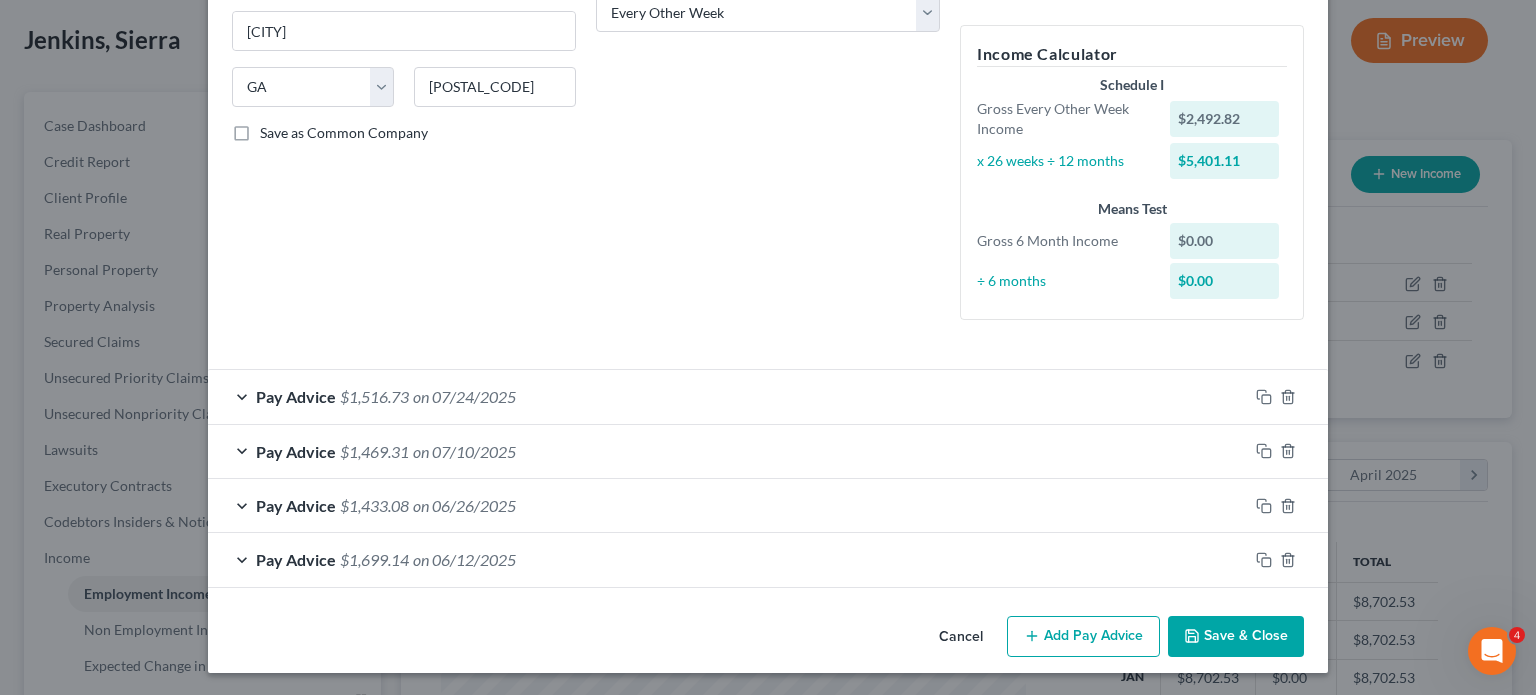 click on "Save & Close" at bounding box center (1236, 637) 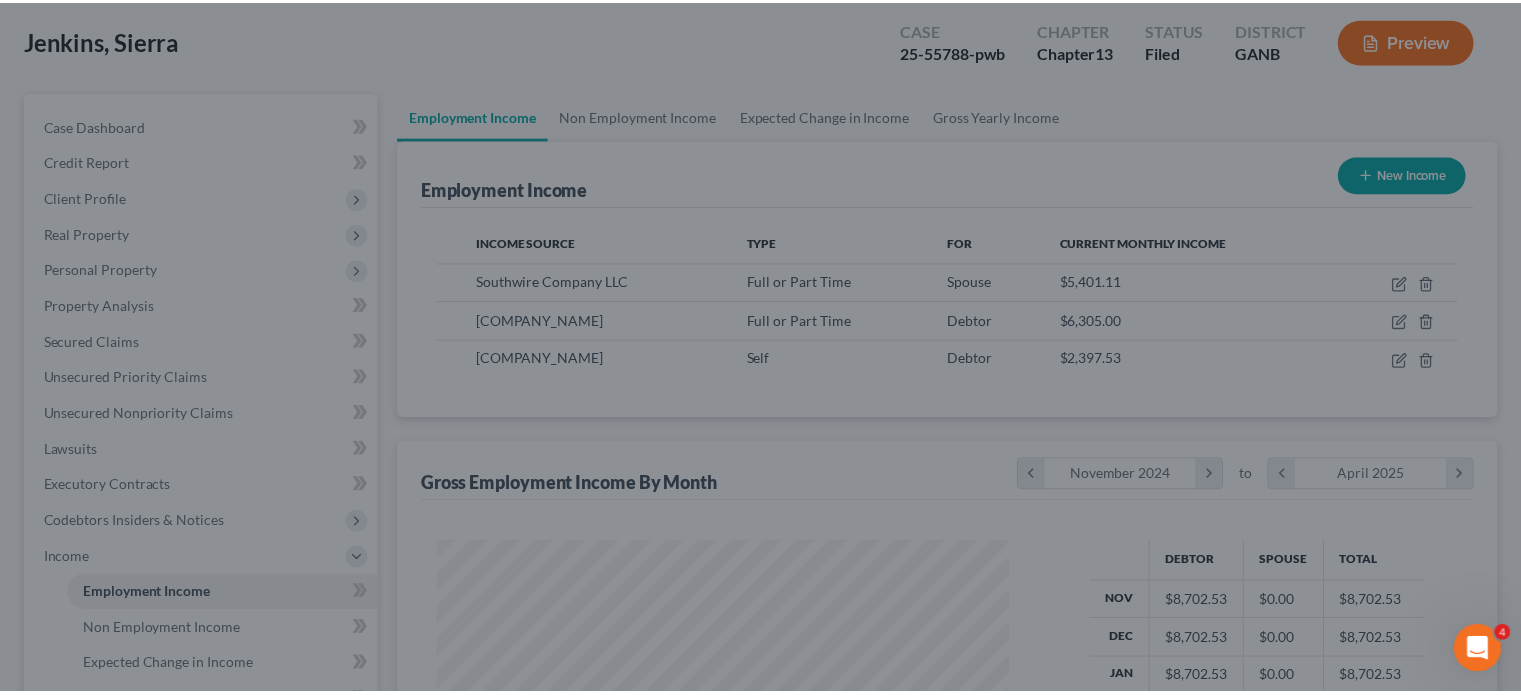 scroll, scrollTop: 356, scrollLeft: 617, axis: both 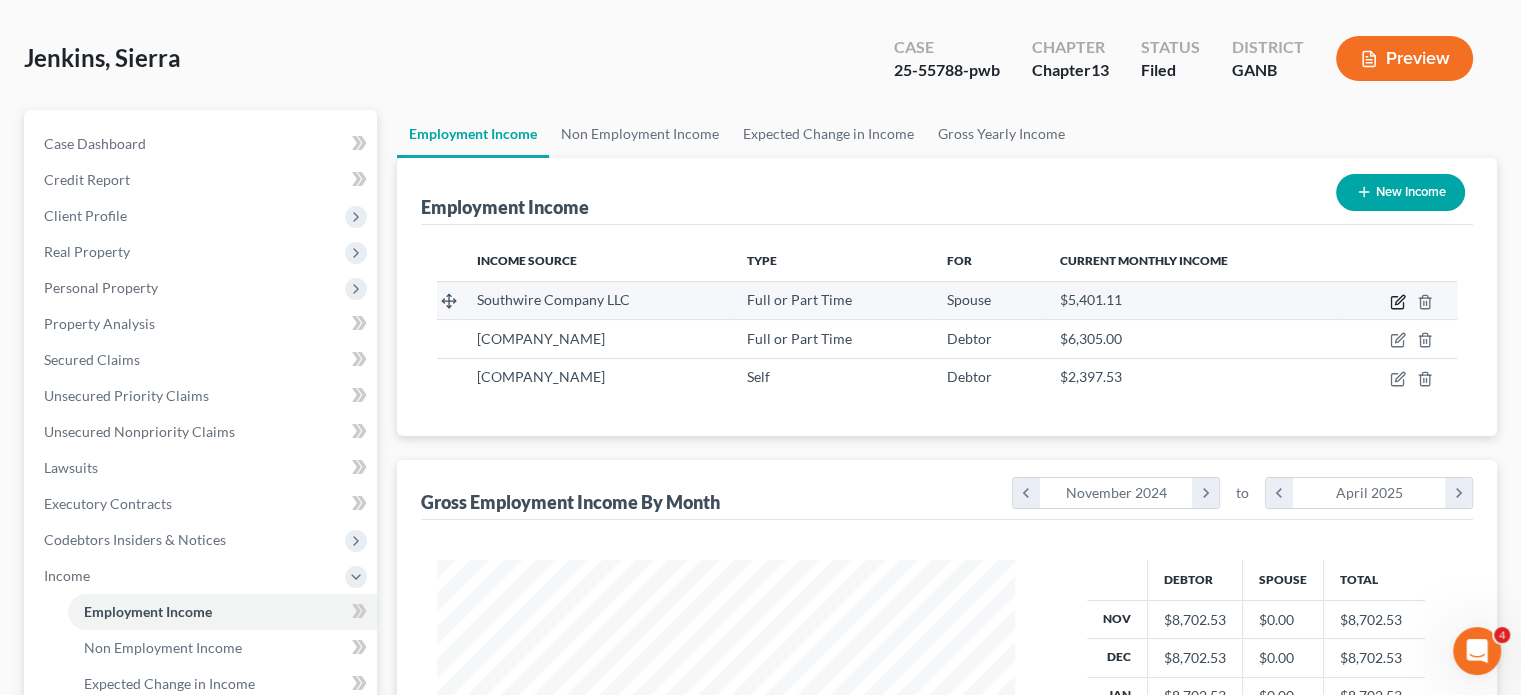 click 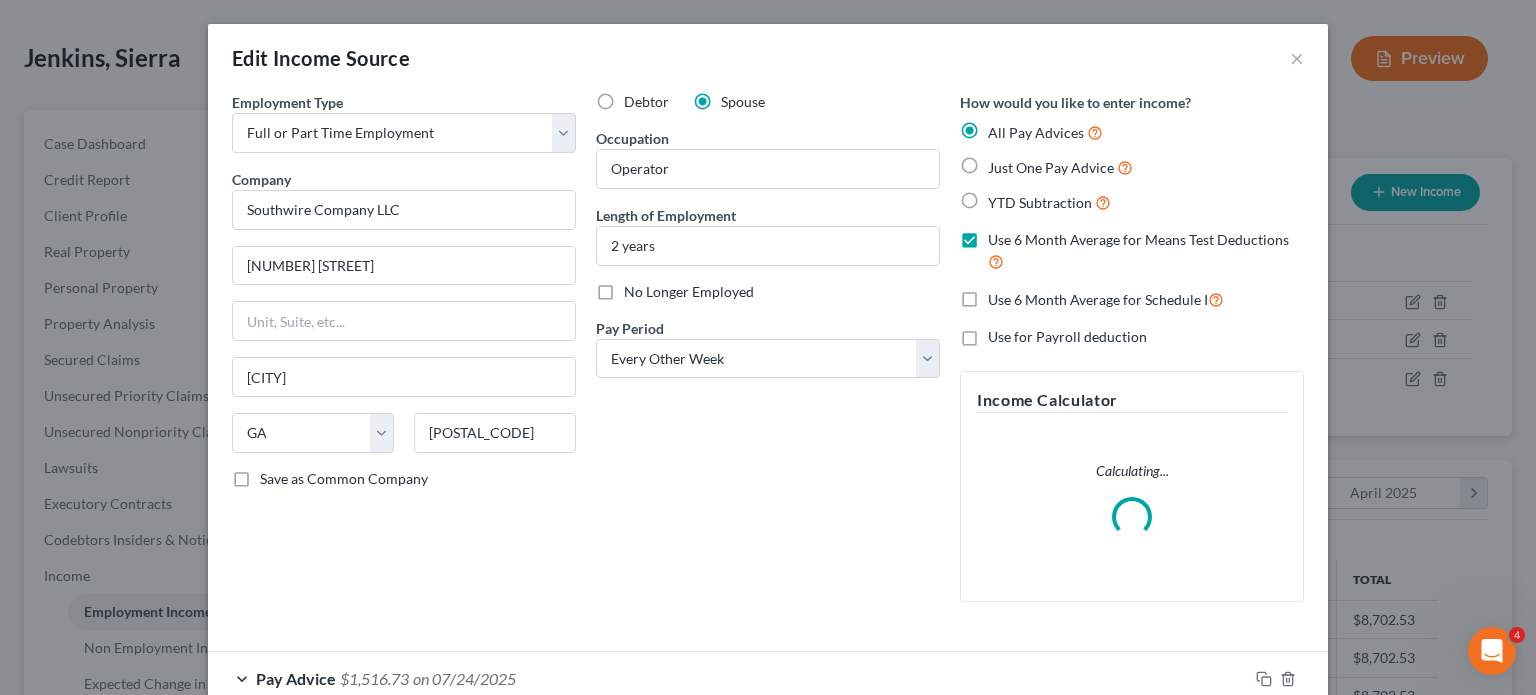 scroll, scrollTop: 999643, scrollLeft: 999375, axis: both 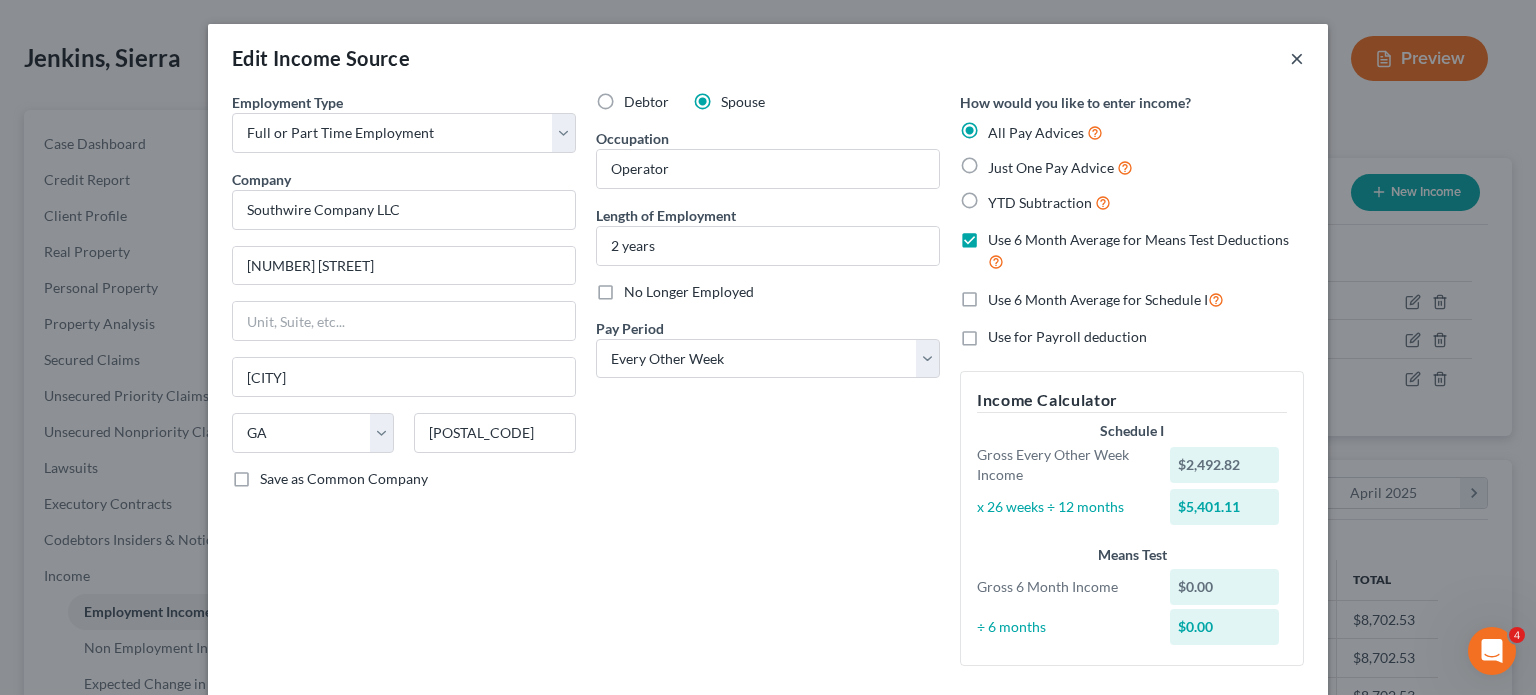 click on "×" at bounding box center [1297, 58] 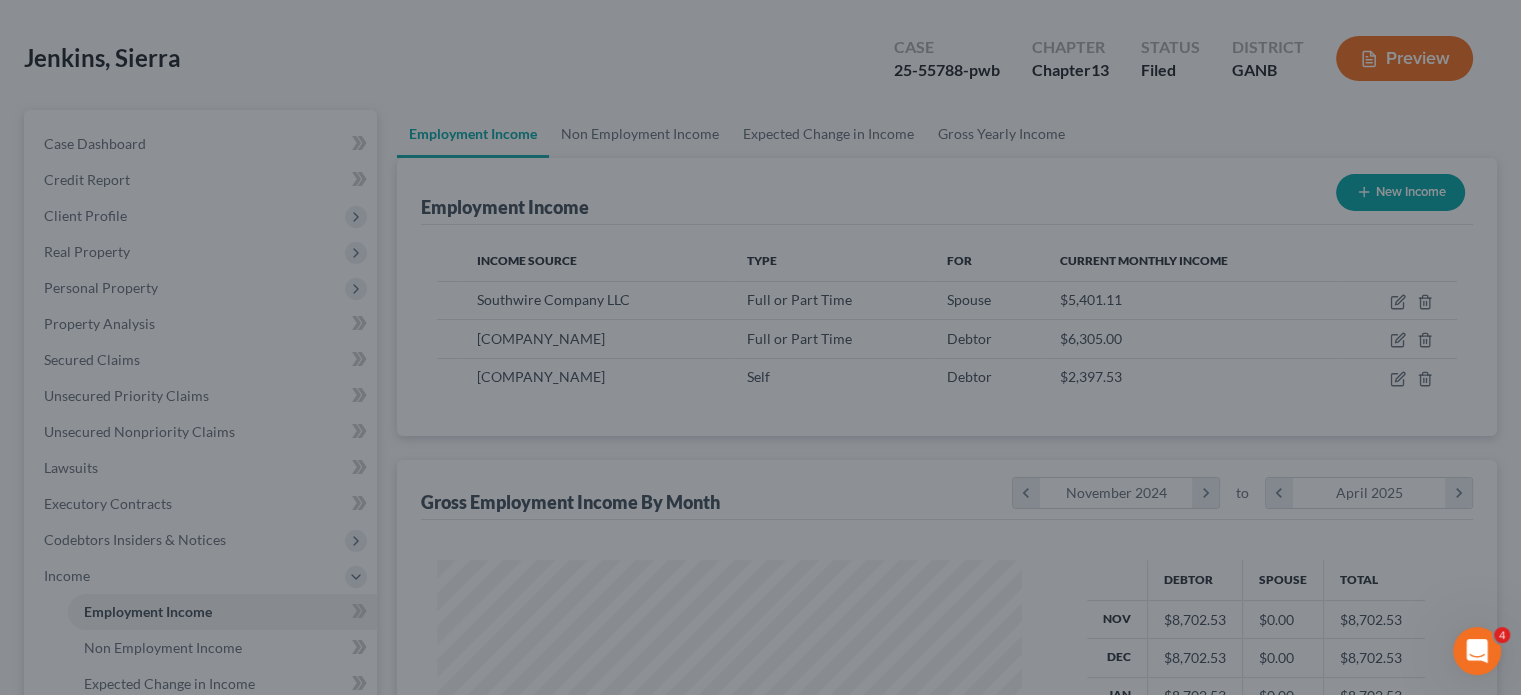 scroll, scrollTop: 356, scrollLeft: 617, axis: both 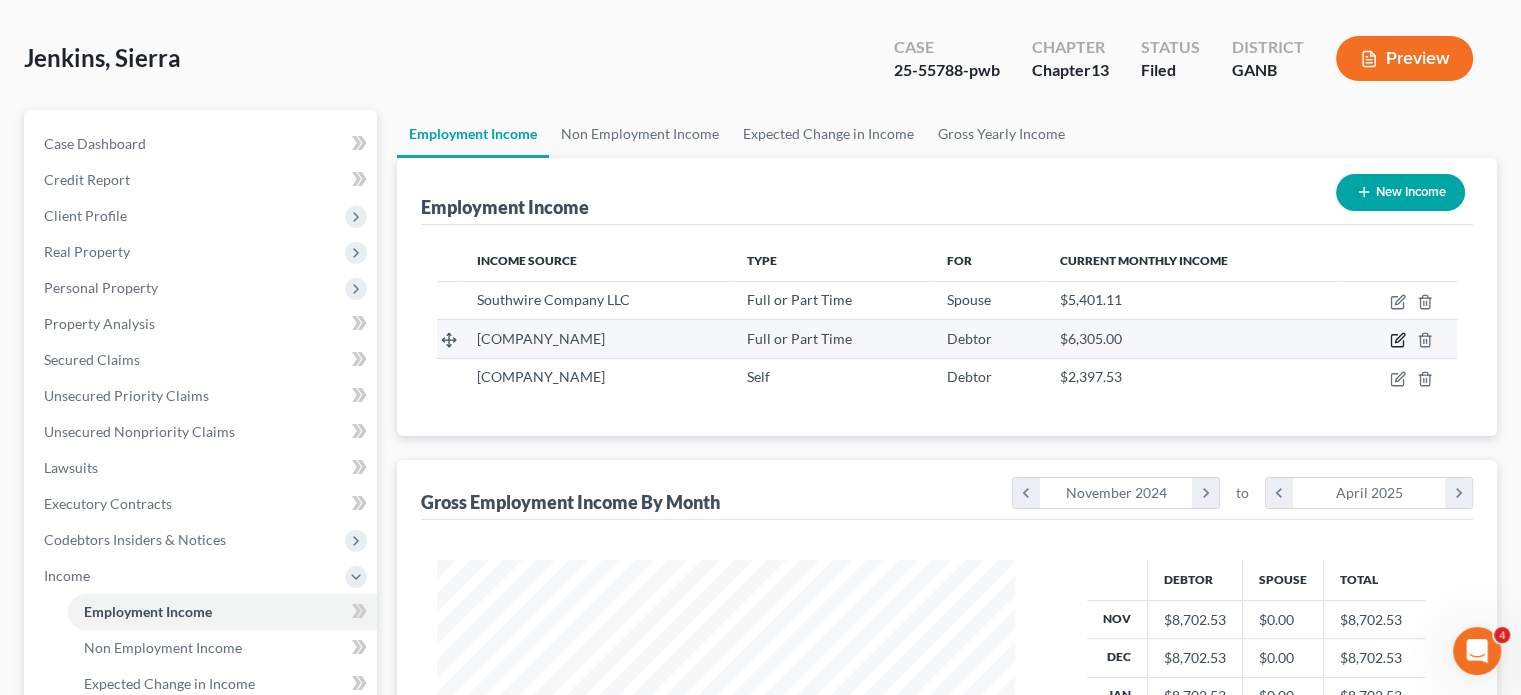 click 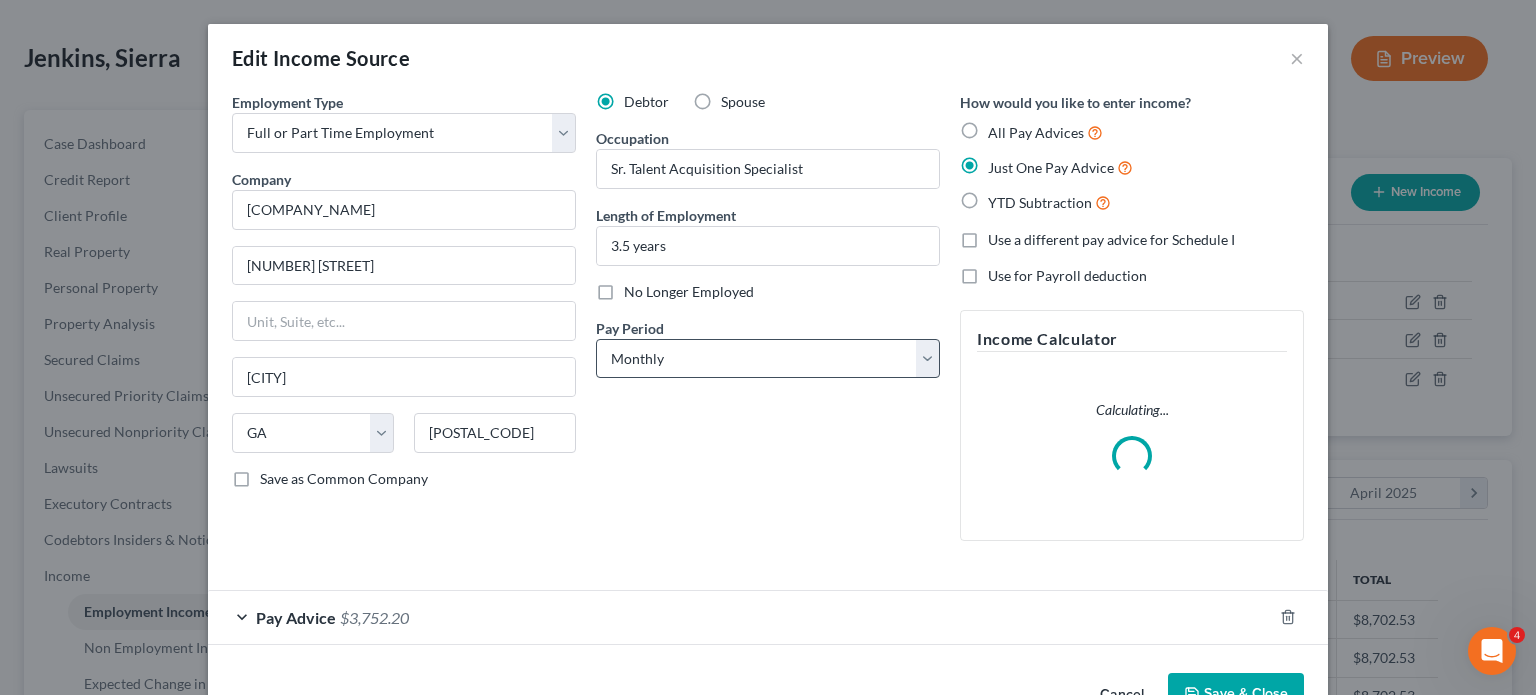 scroll, scrollTop: 999643, scrollLeft: 999375, axis: both 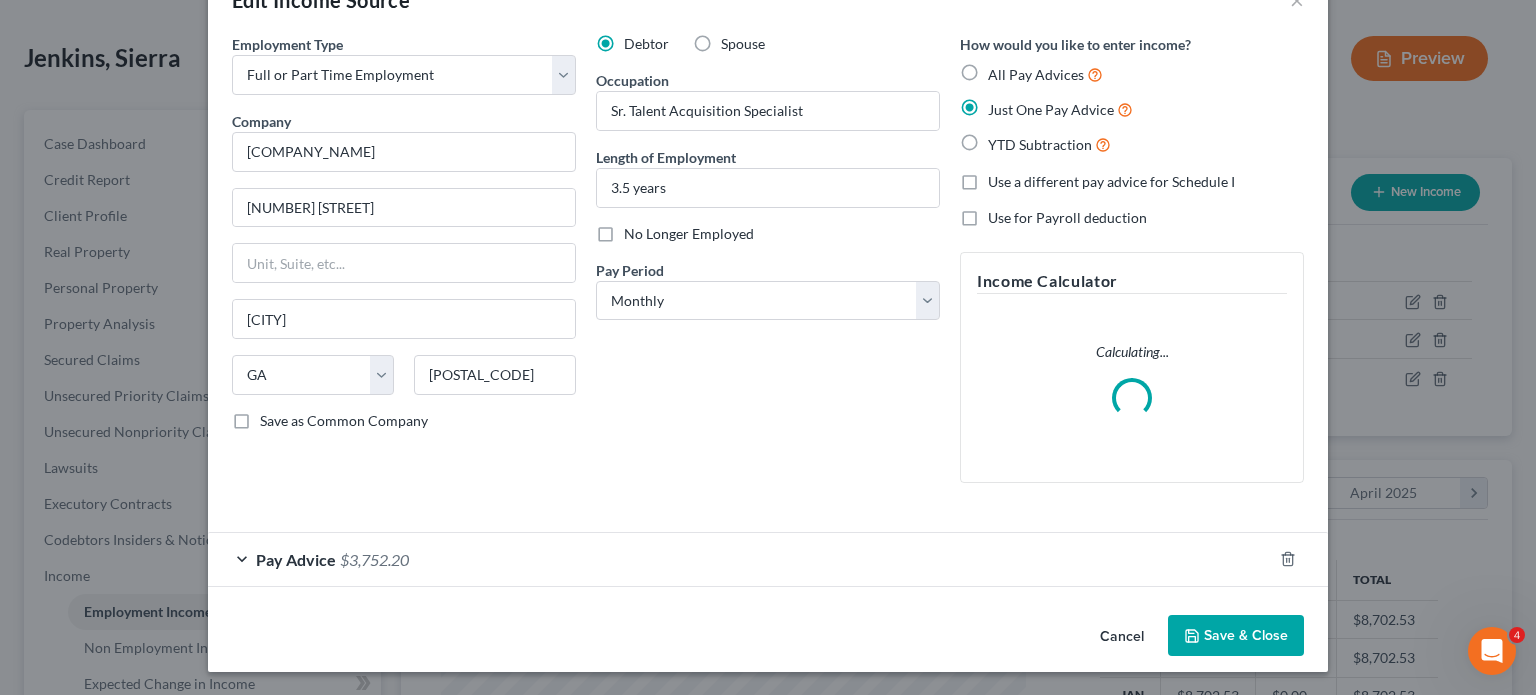 click on "$3,752.20" at bounding box center (374, 559) 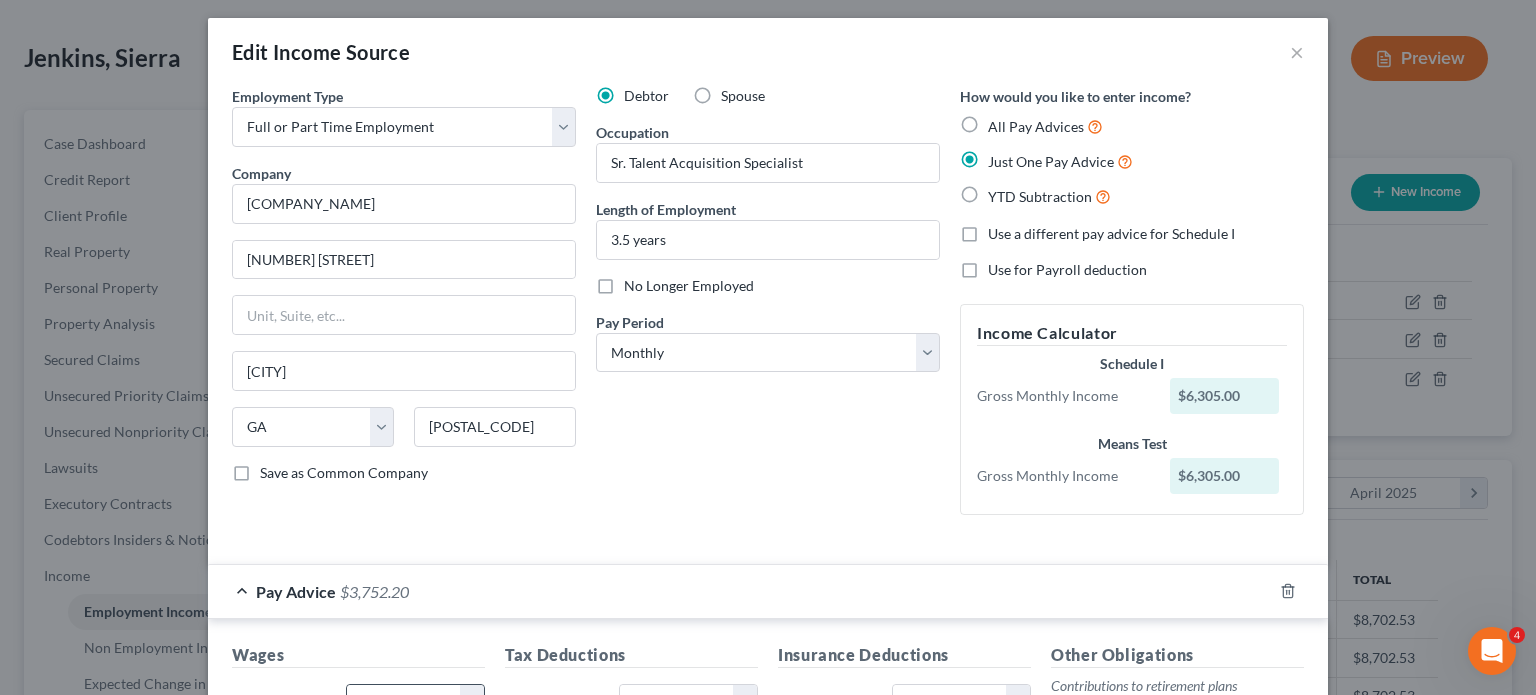 scroll, scrollTop: 0, scrollLeft: 0, axis: both 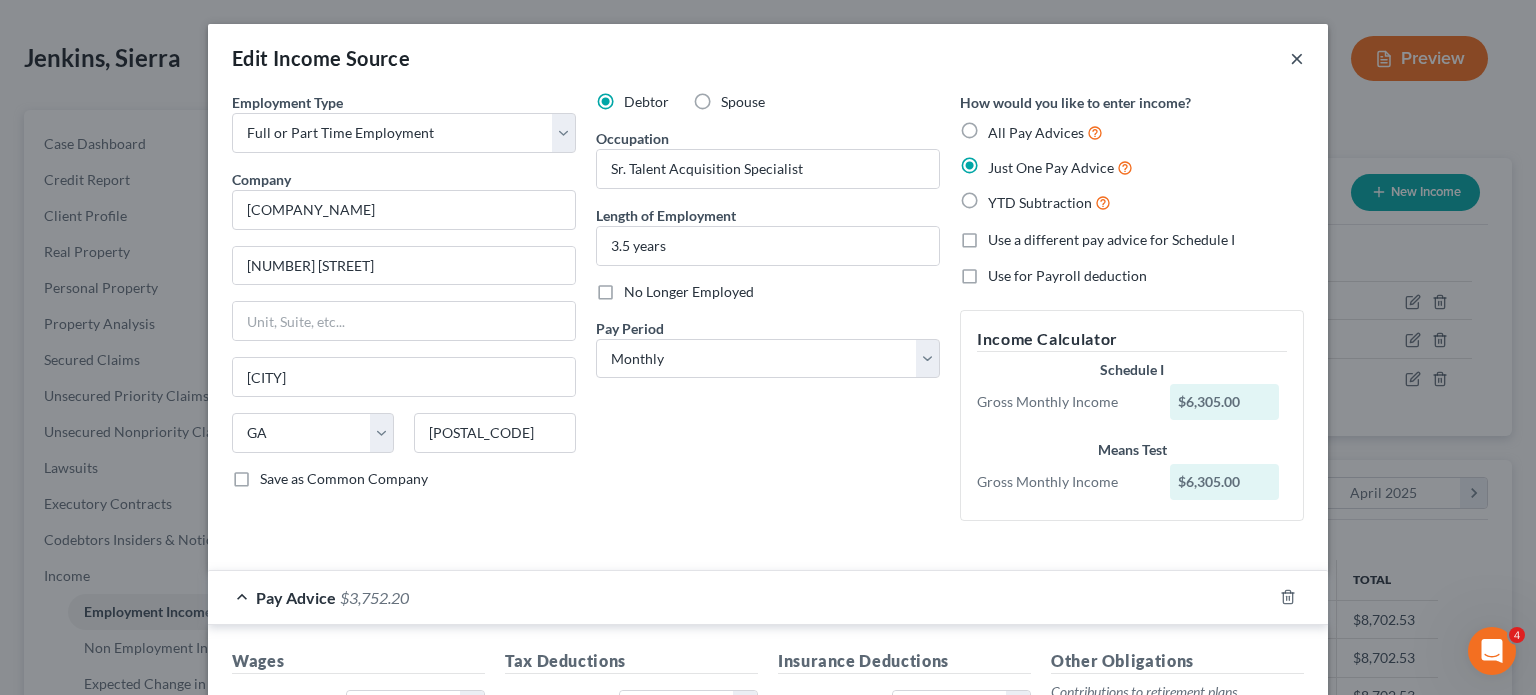 click on "×" at bounding box center (1297, 58) 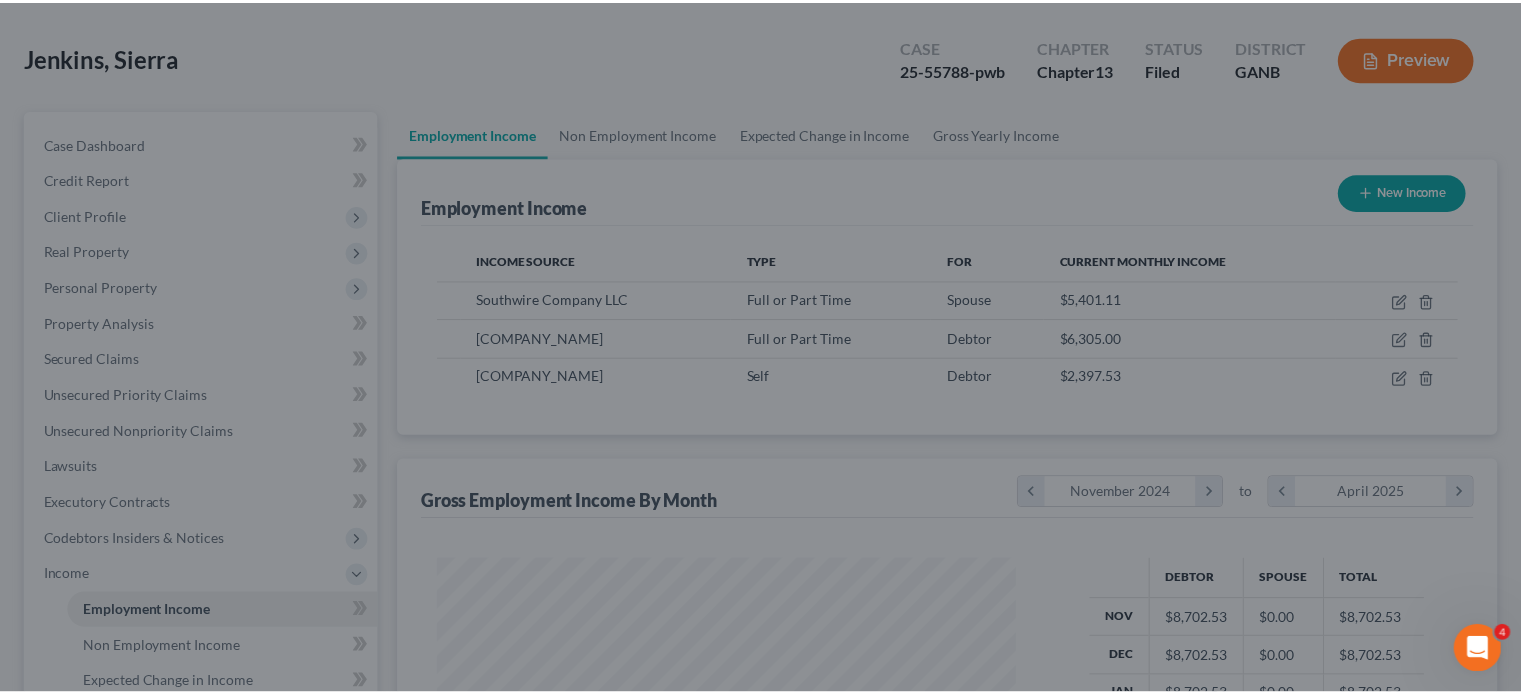 scroll, scrollTop: 356, scrollLeft: 617, axis: both 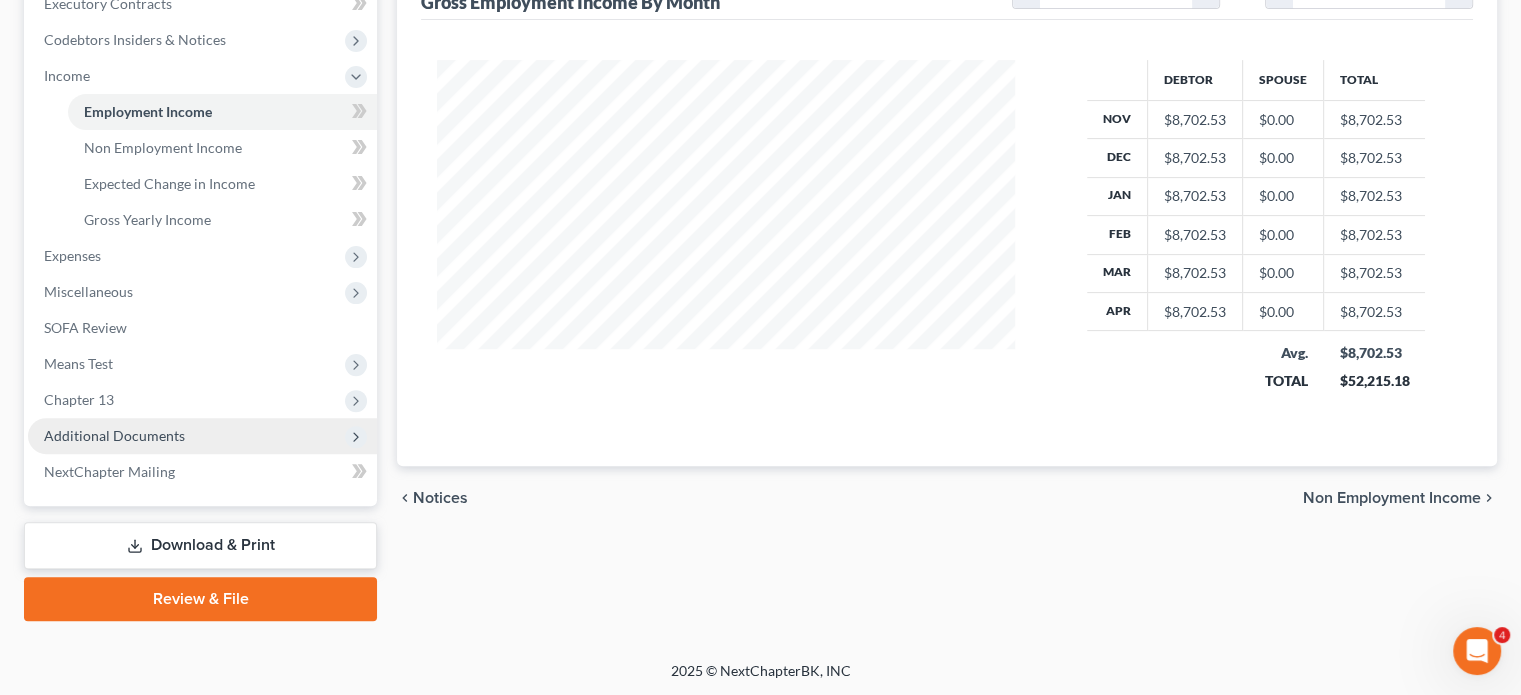 click on "Additional Documents" at bounding box center [114, 435] 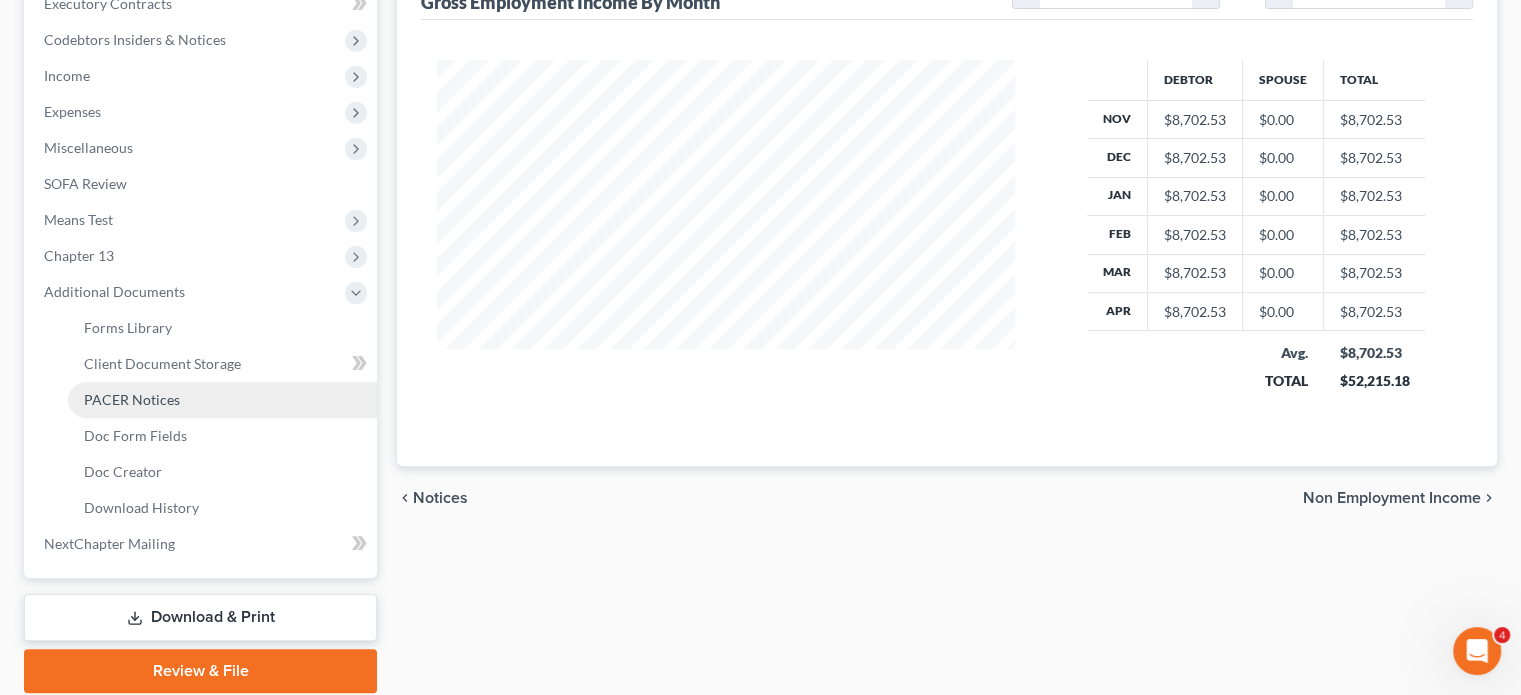 click on "PACER Notices" at bounding box center (132, 399) 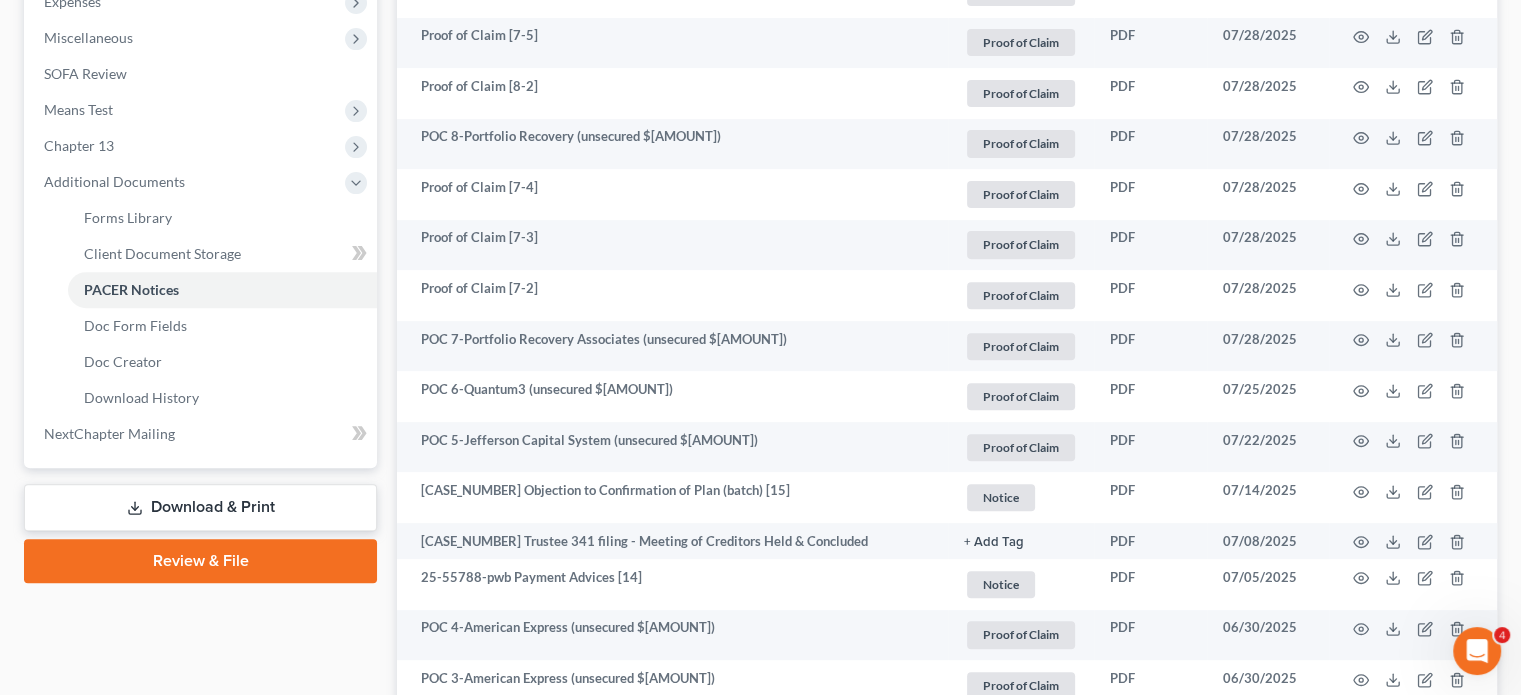 scroll, scrollTop: 700, scrollLeft: 0, axis: vertical 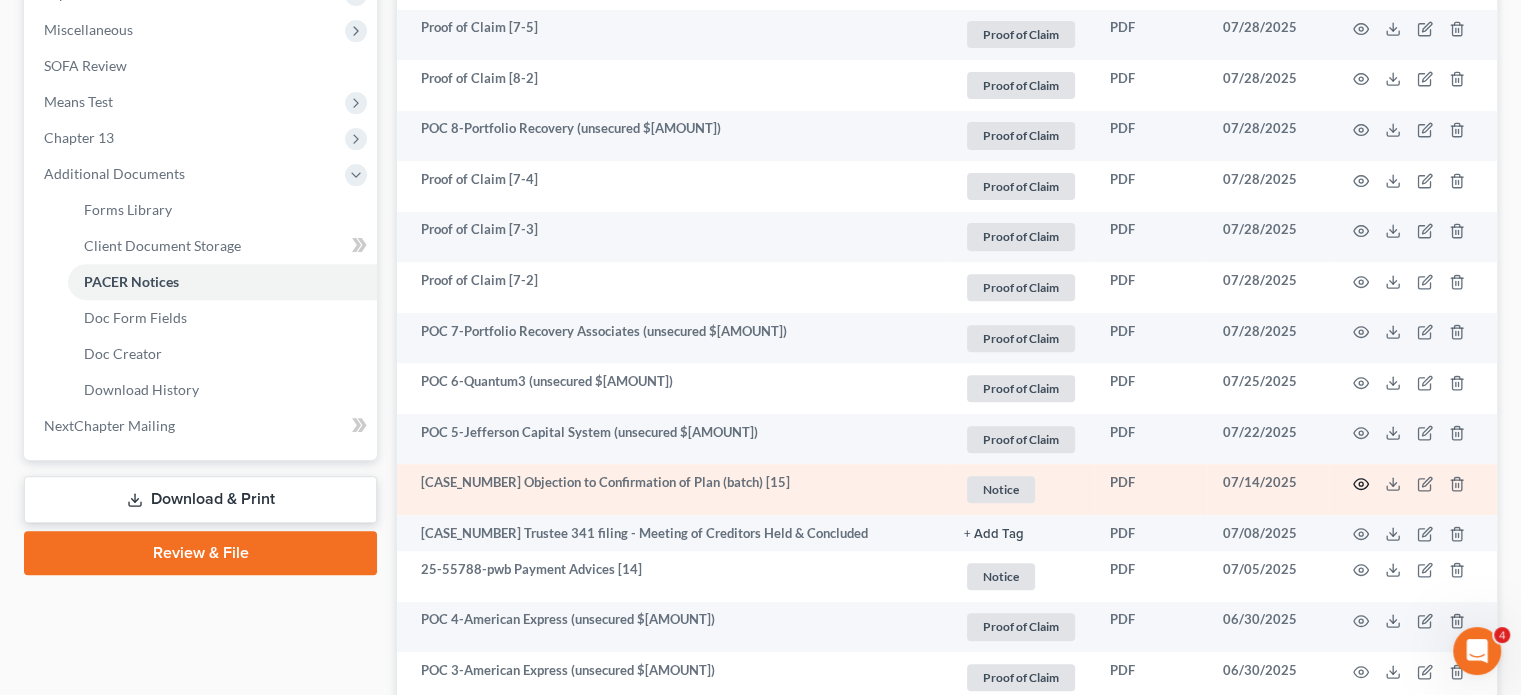click 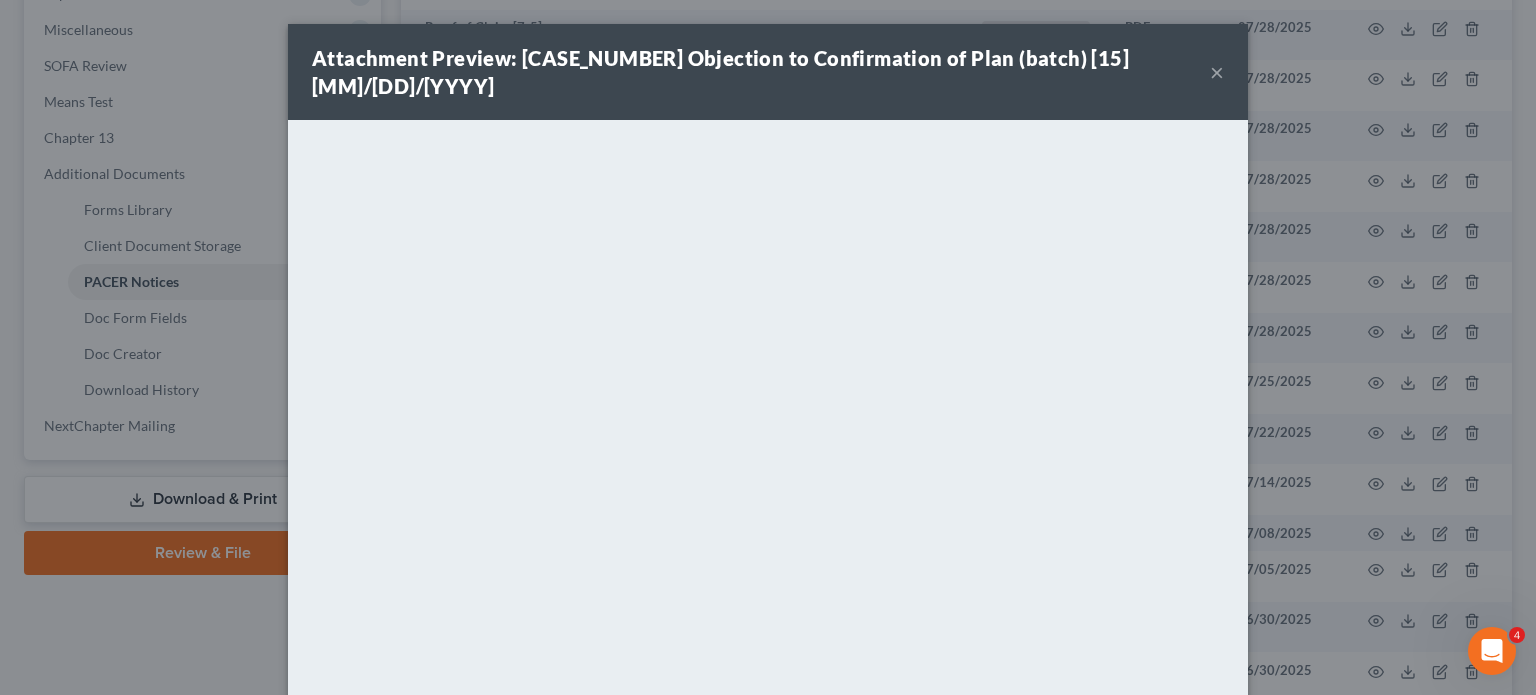 click on "×" at bounding box center (1217, 72) 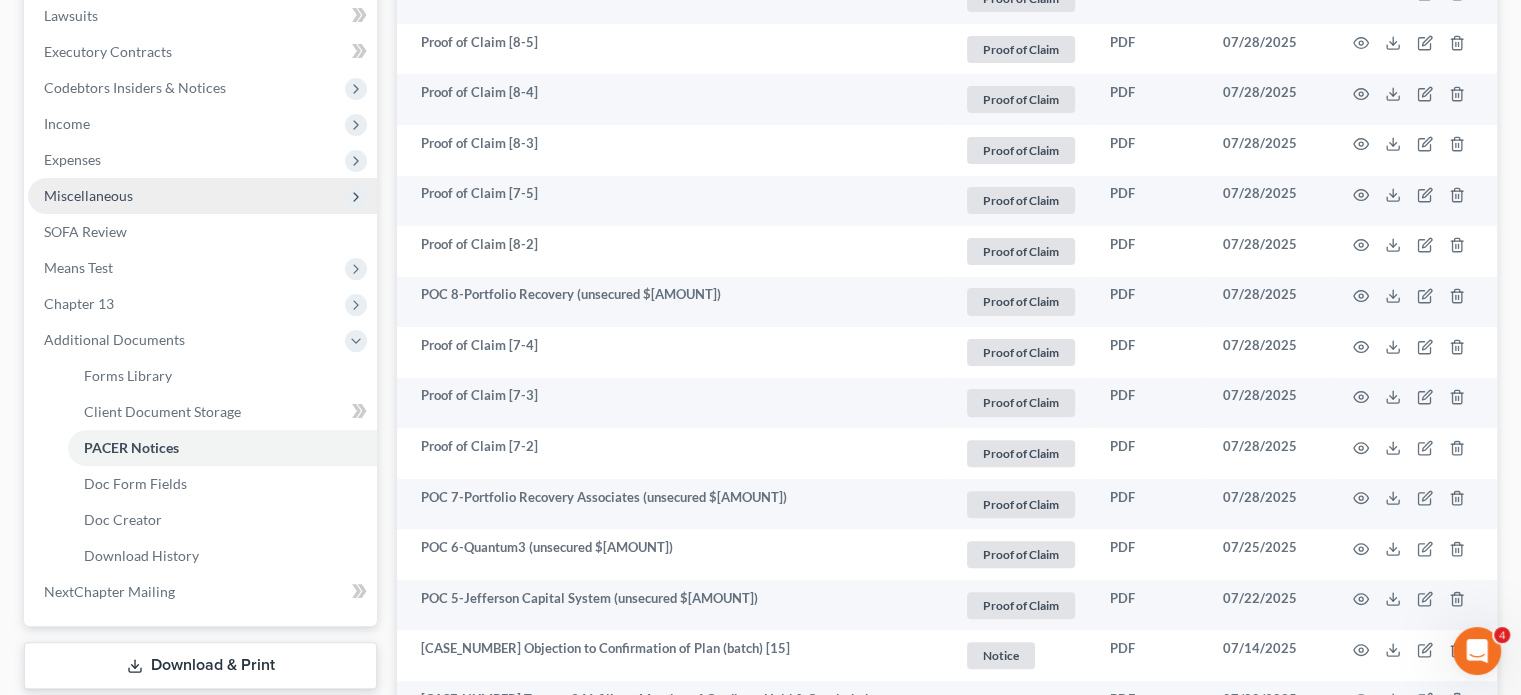 scroll, scrollTop: 500, scrollLeft: 0, axis: vertical 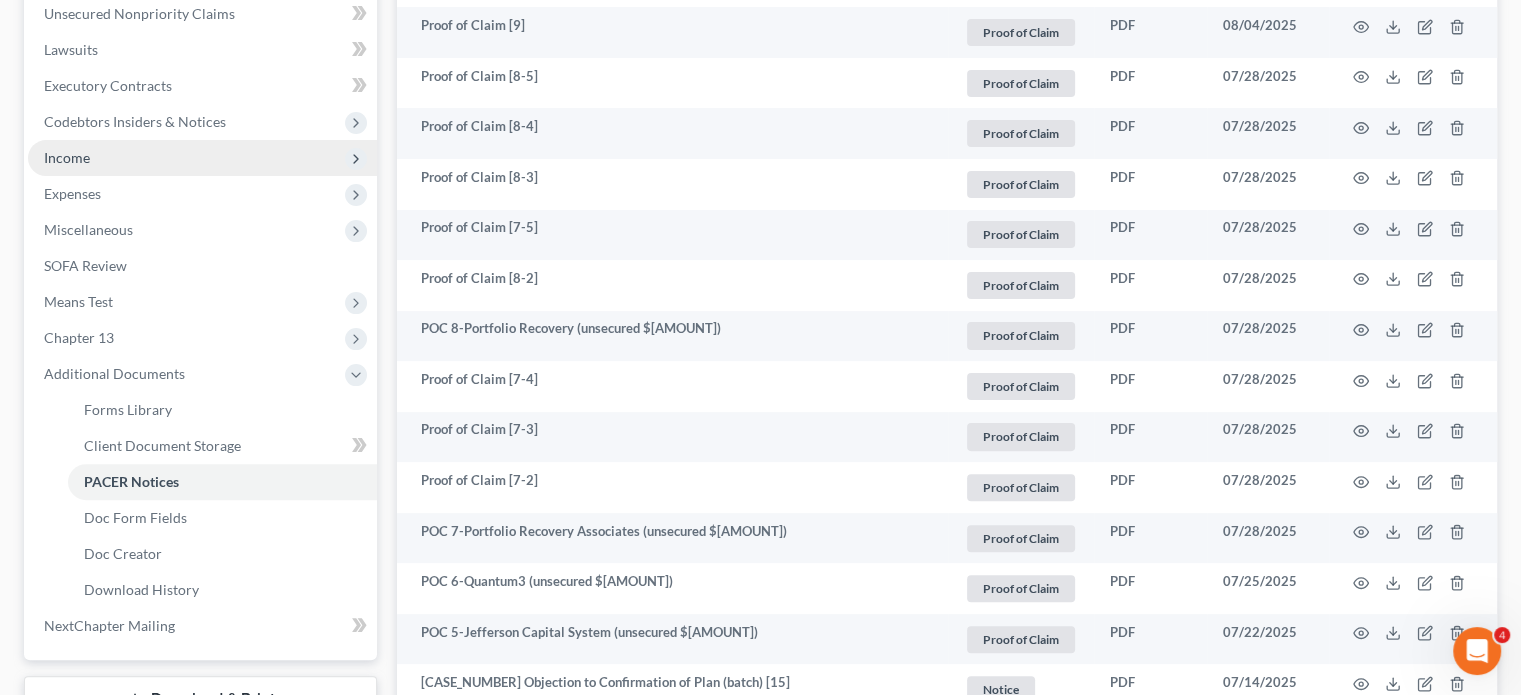 click on "Income" at bounding box center (67, 157) 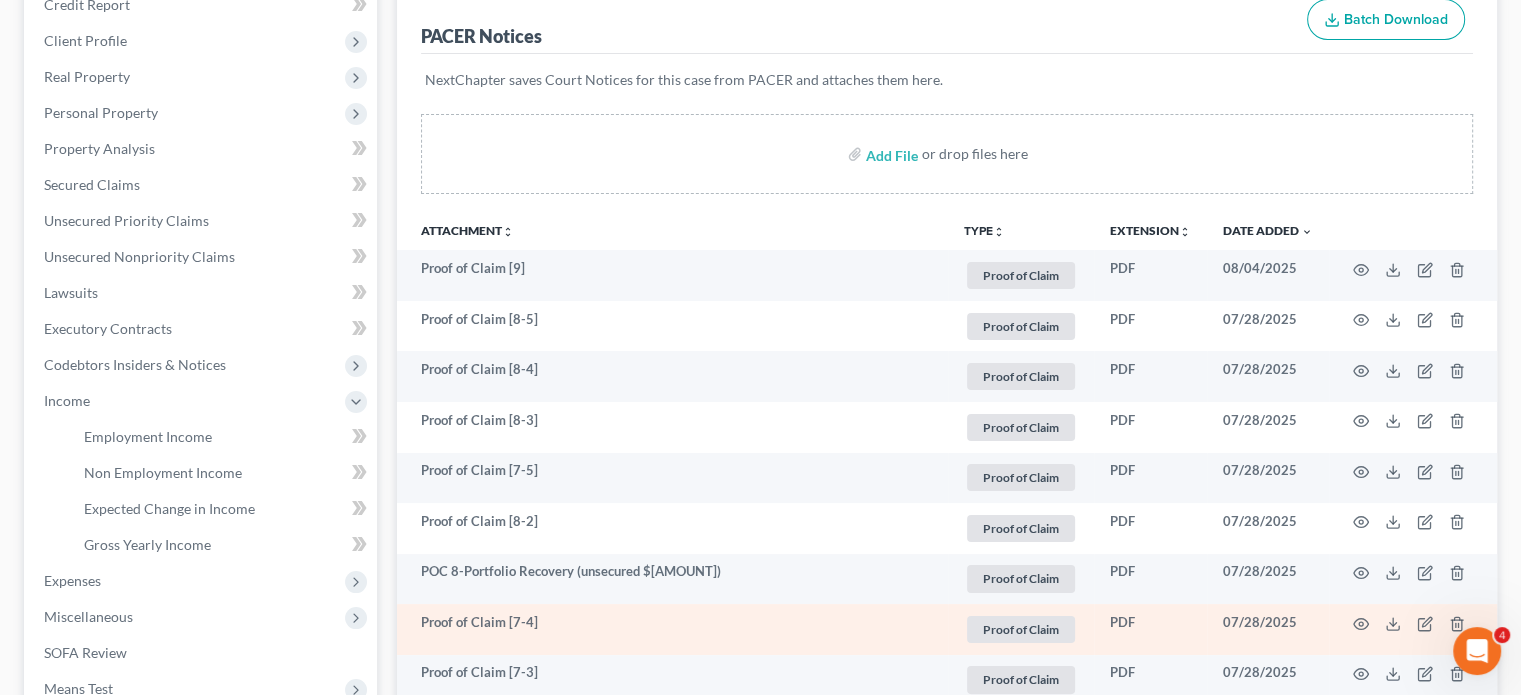 scroll, scrollTop: 200, scrollLeft: 0, axis: vertical 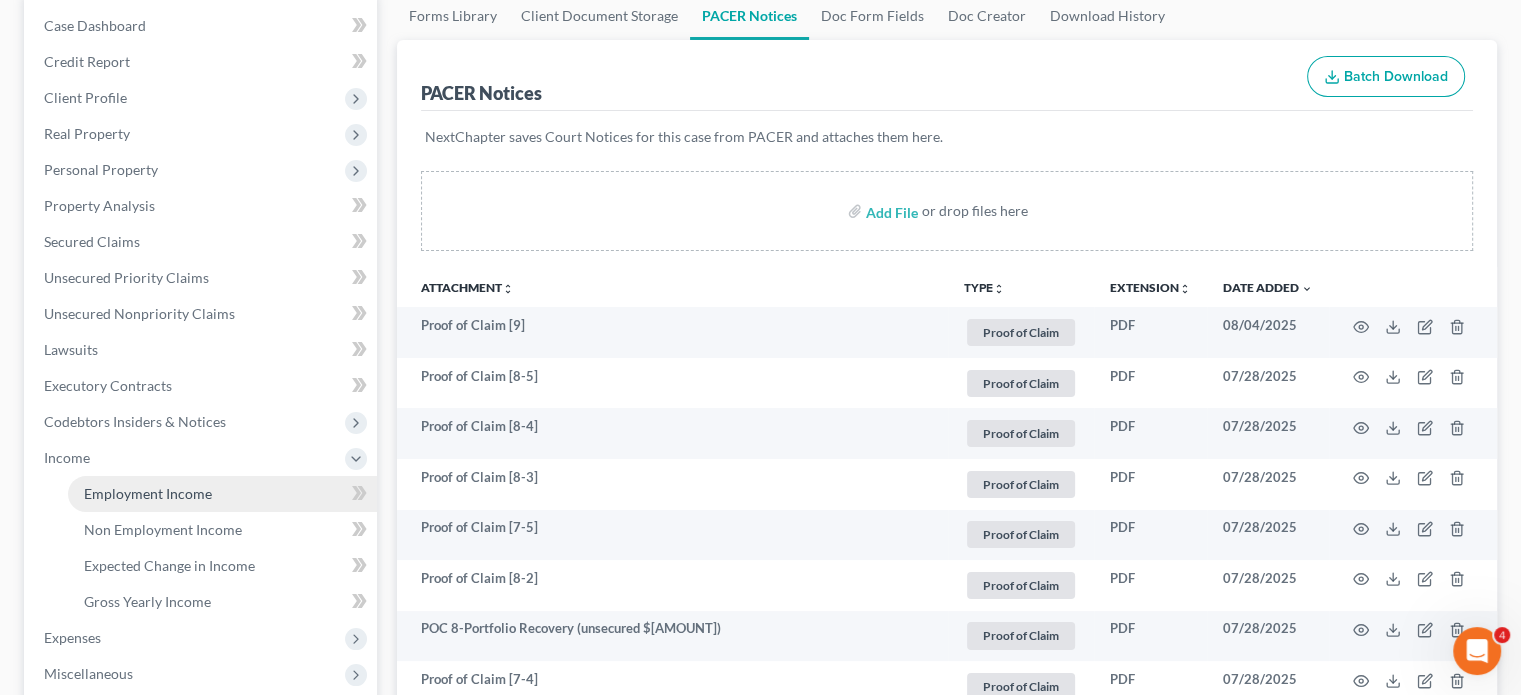 click on "Employment Income" at bounding box center (148, 493) 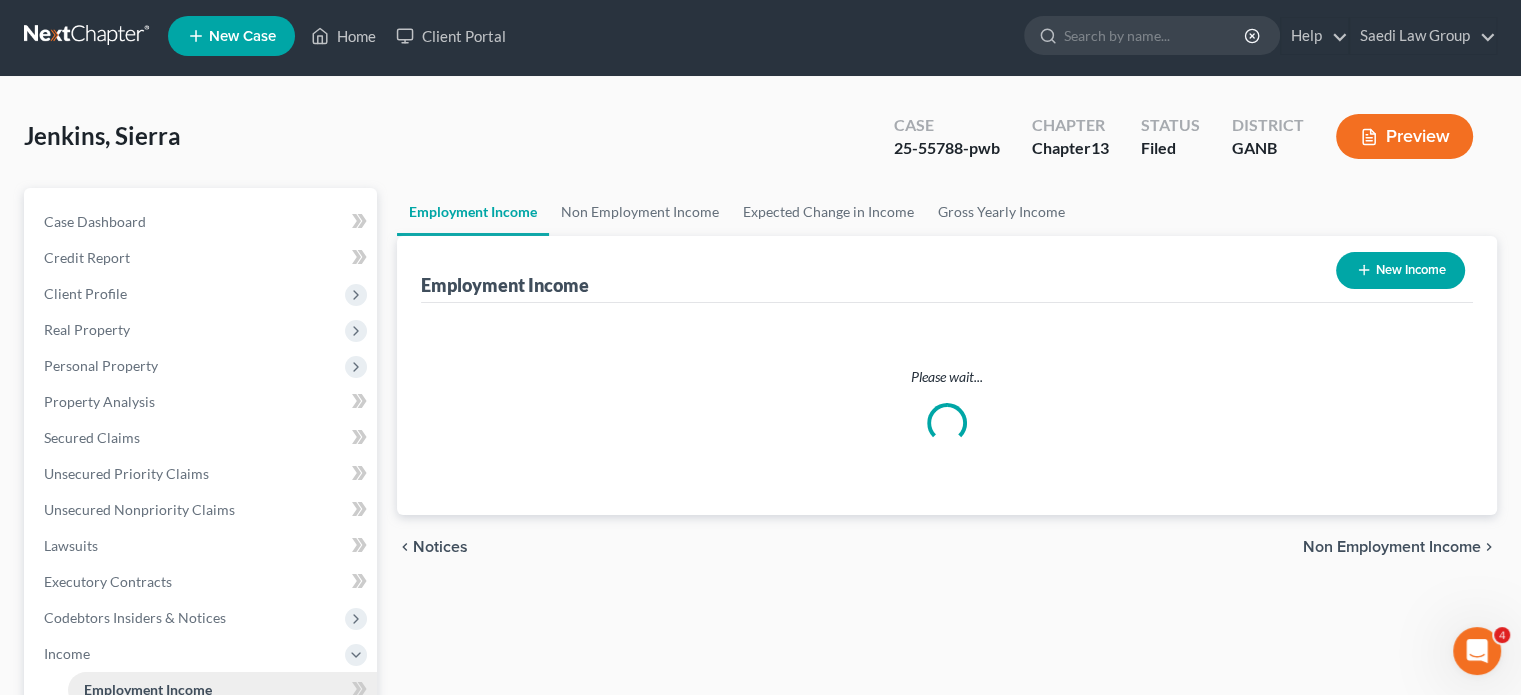 scroll, scrollTop: 0, scrollLeft: 0, axis: both 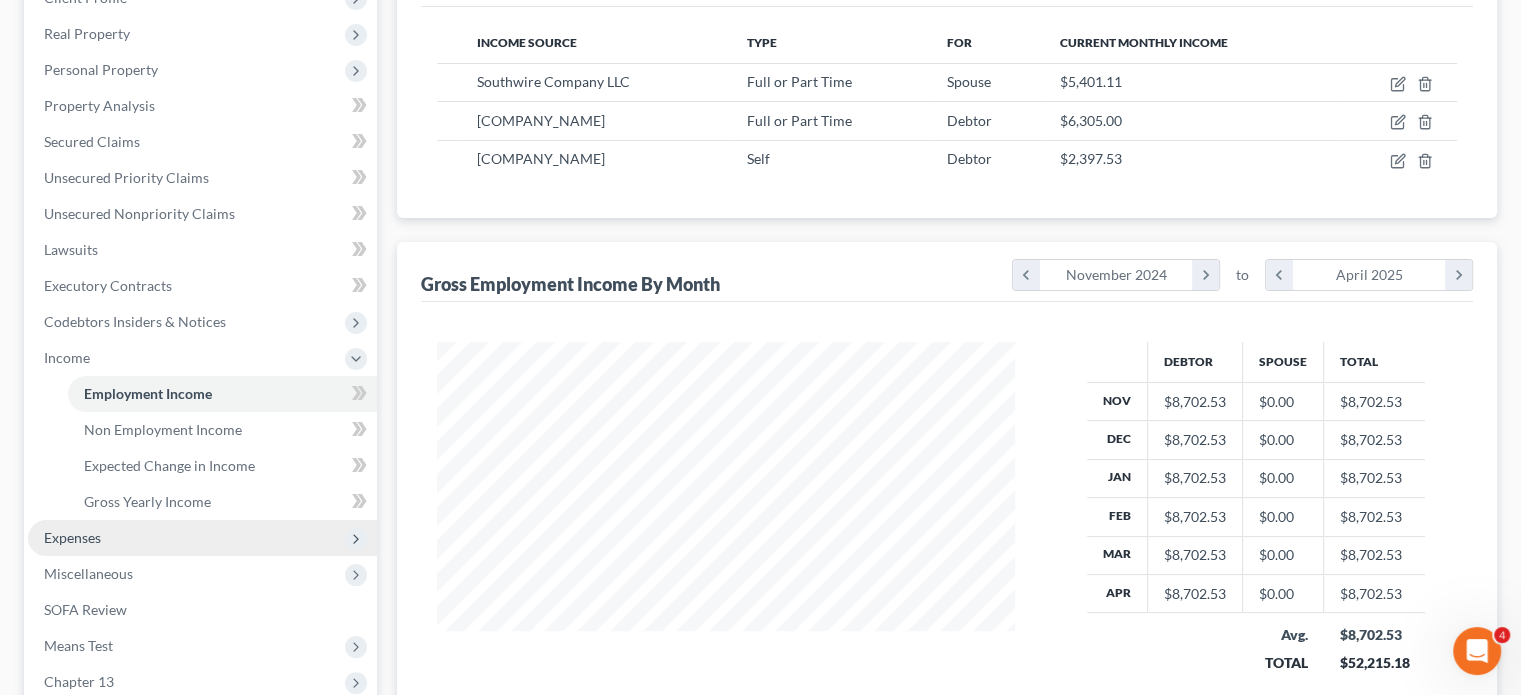 click on "Expenses" at bounding box center [72, 537] 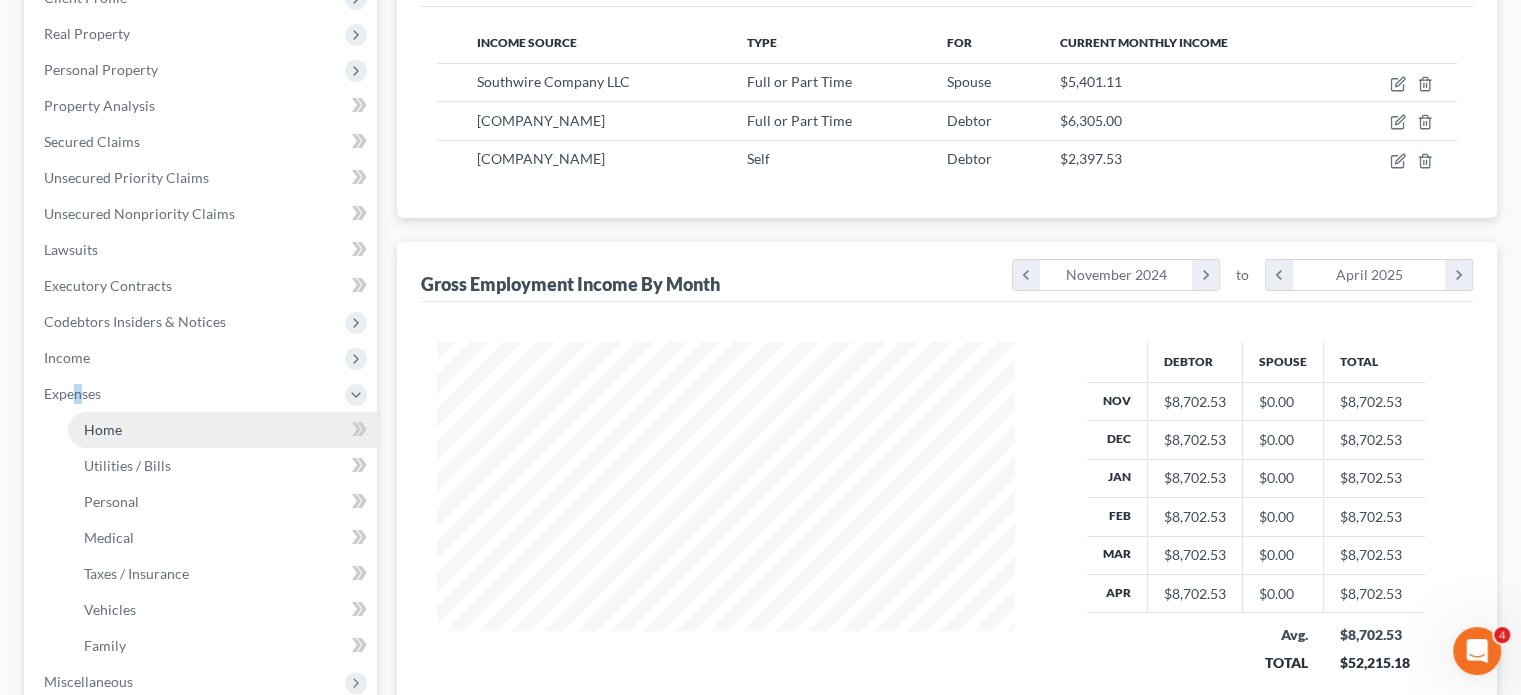 click on "Home" at bounding box center (103, 429) 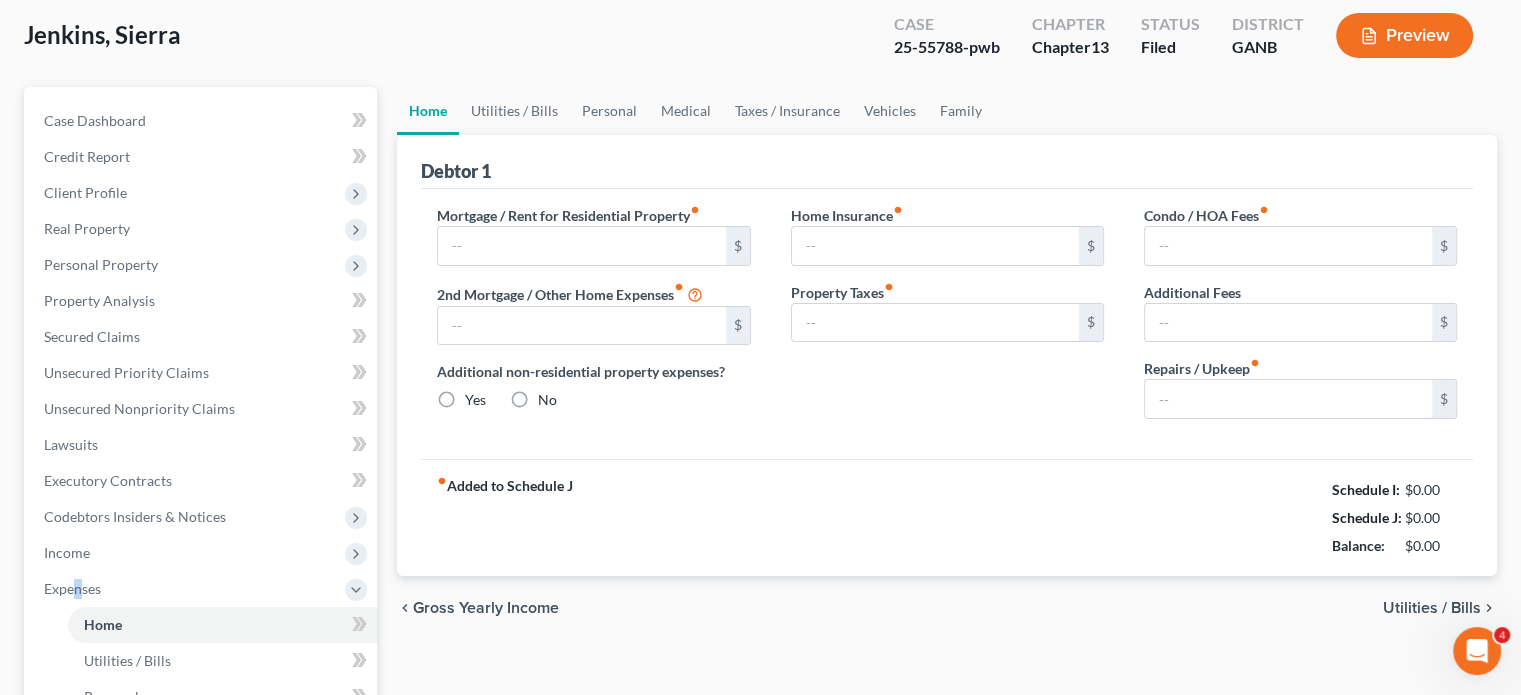 type on "3,658.68" 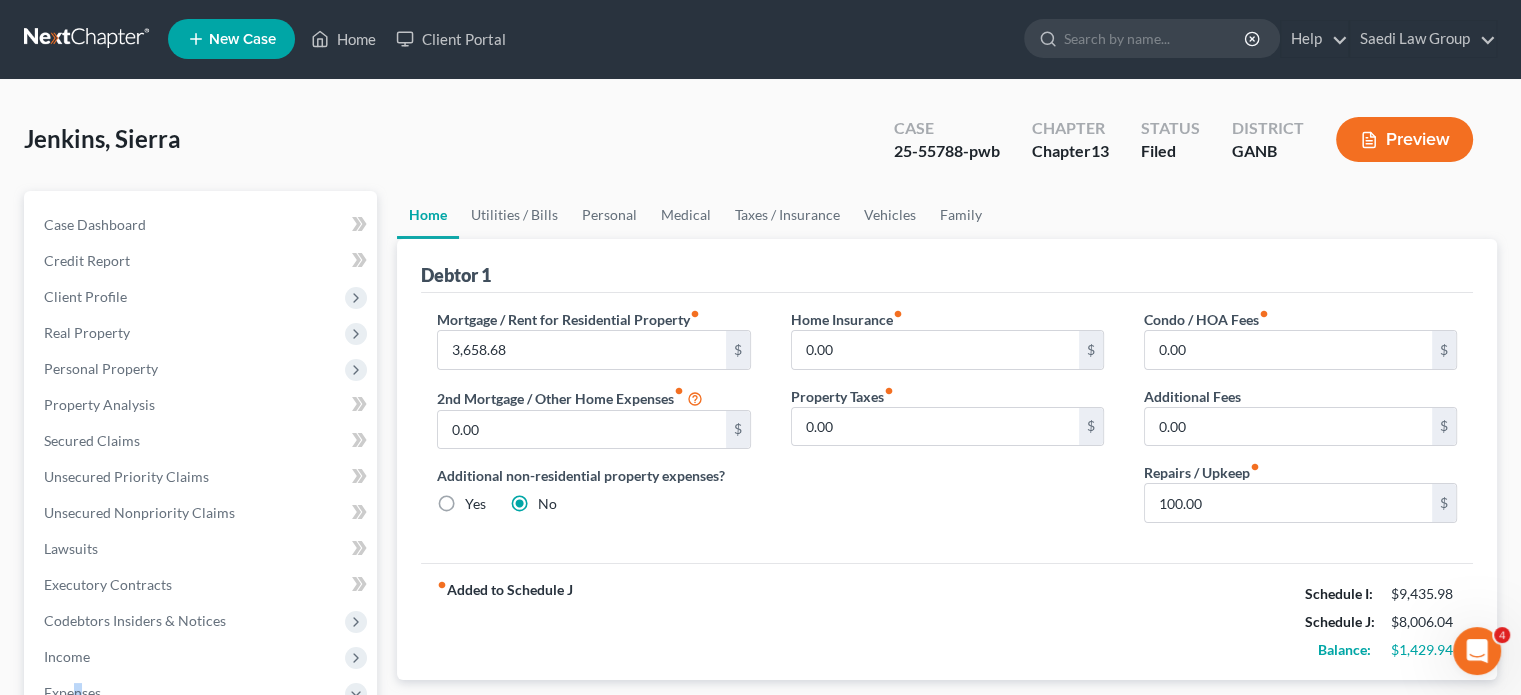 scroll, scrollTop: 0, scrollLeft: 0, axis: both 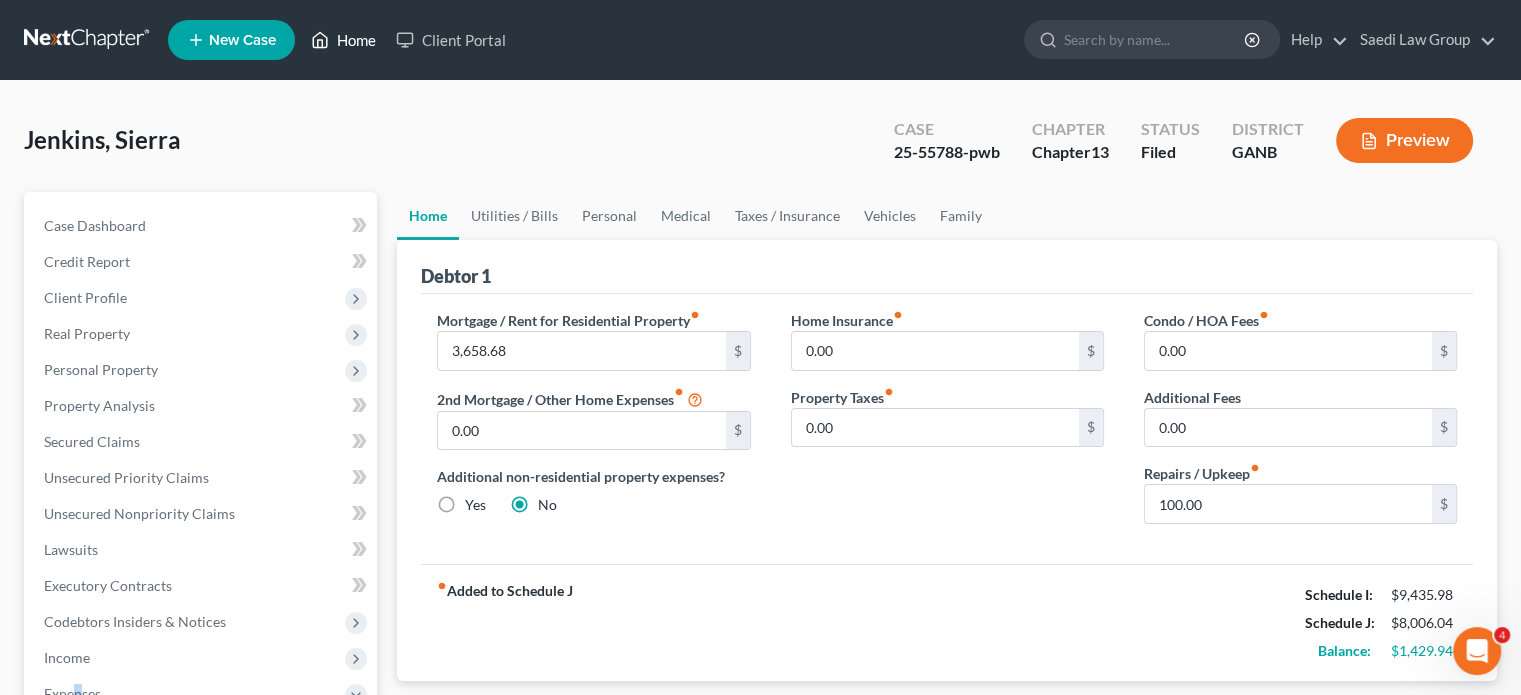 click on "Home" at bounding box center [343, 40] 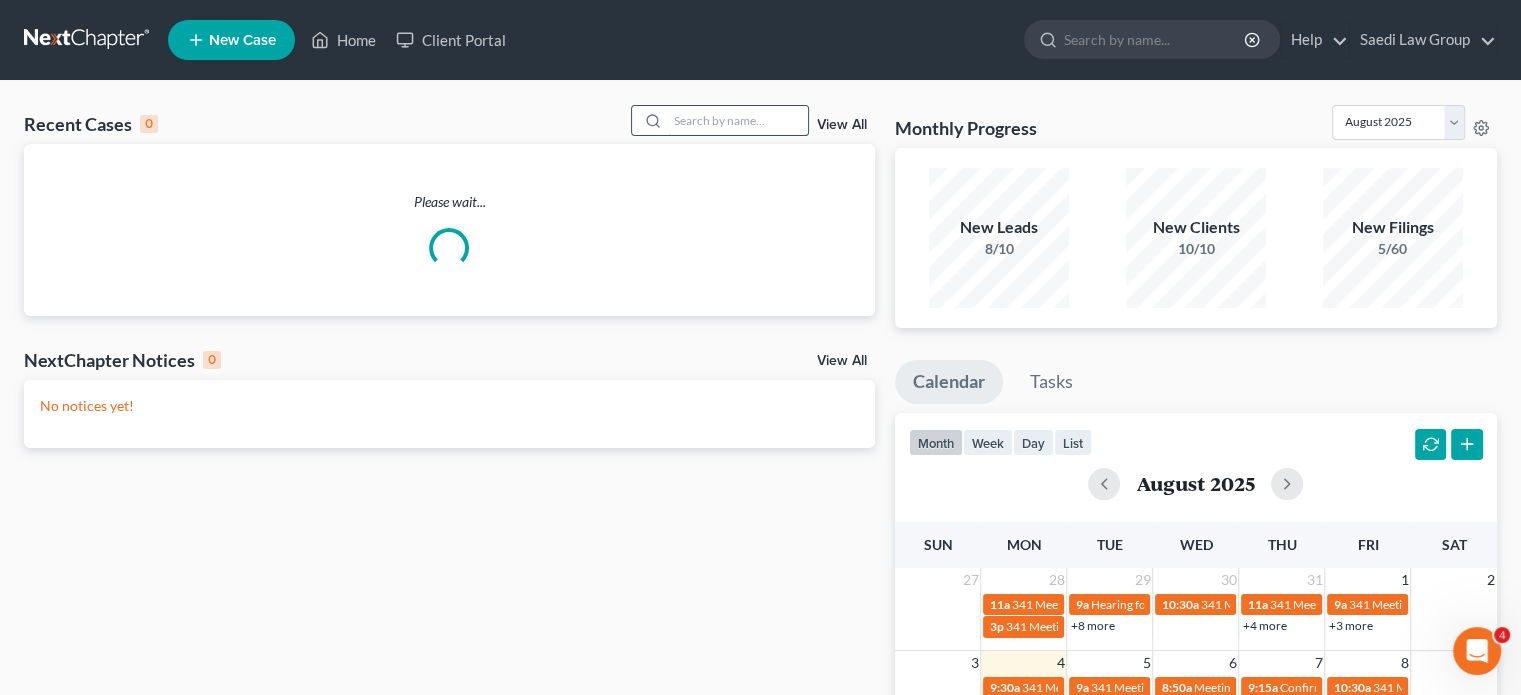 click at bounding box center (738, 120) 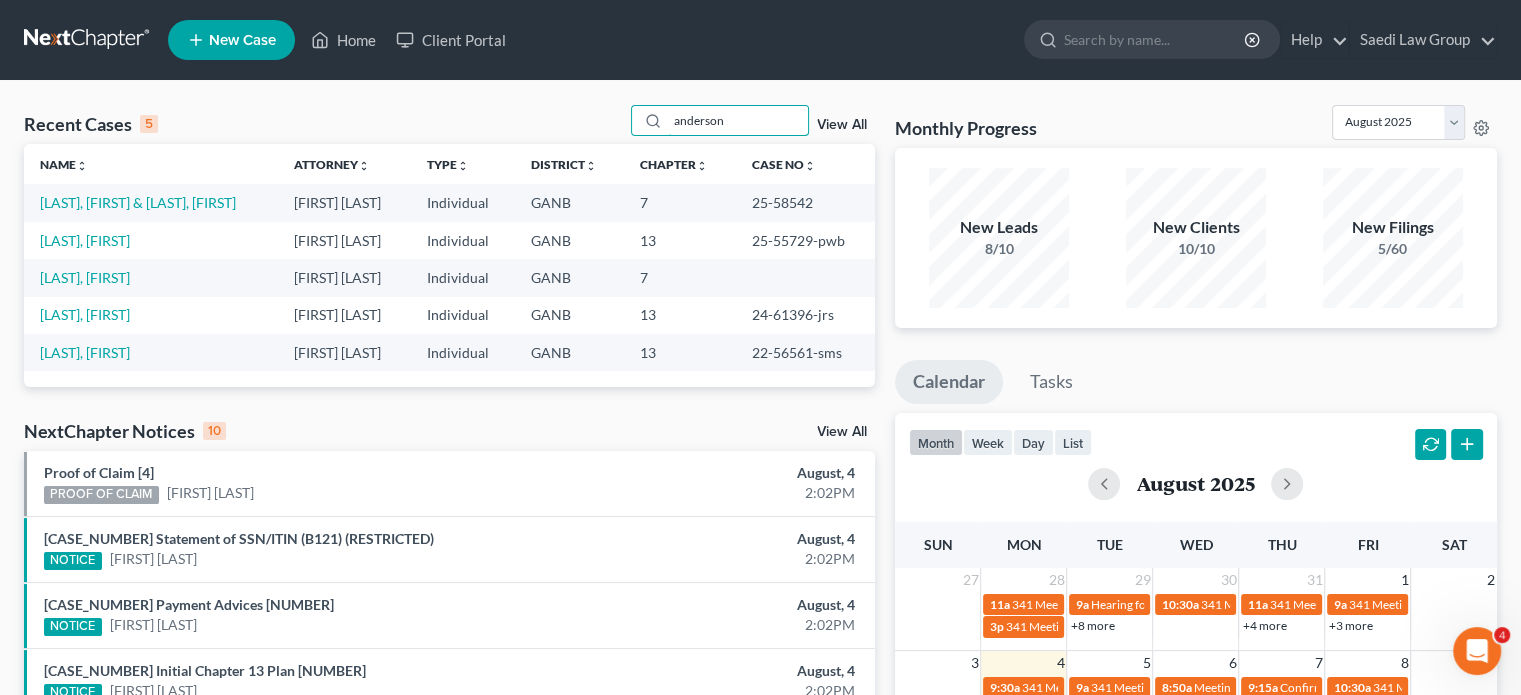 type on "anderson" 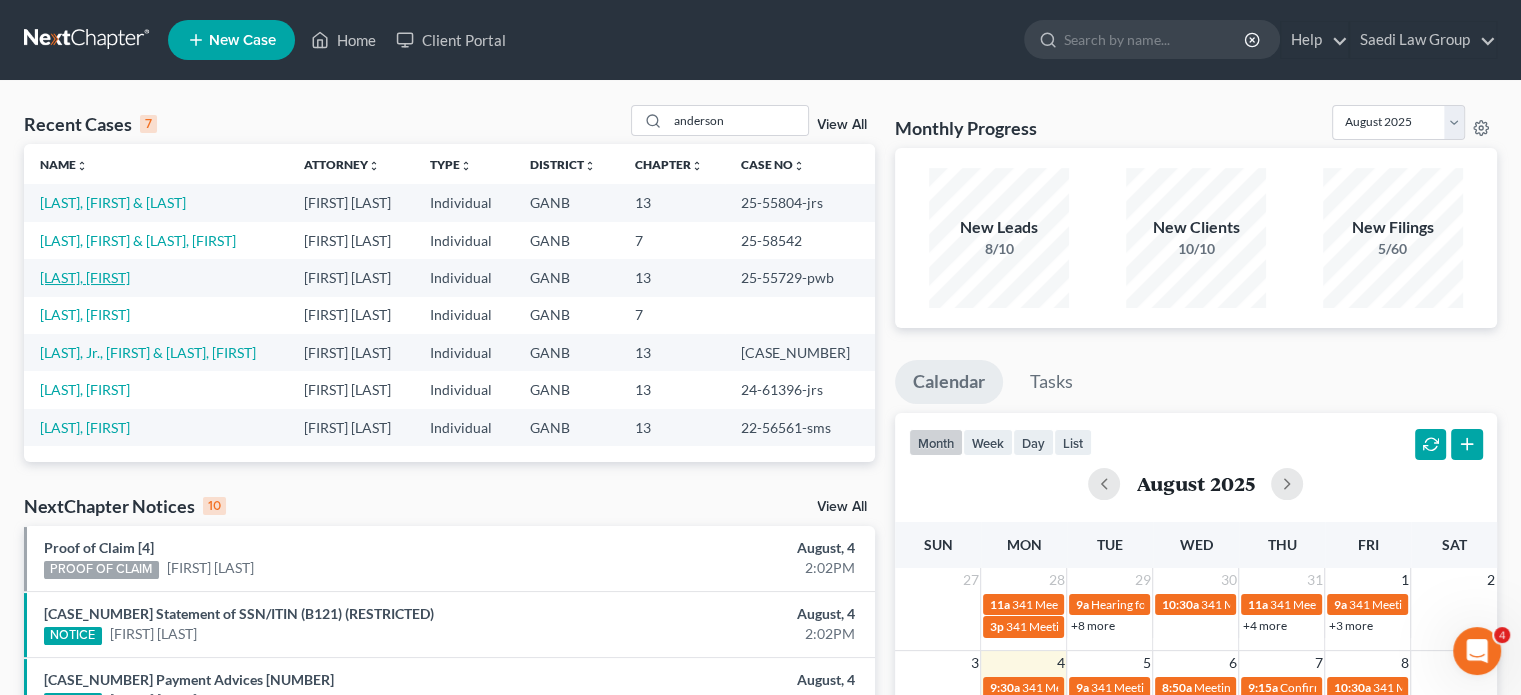 click on "[LAST], [FIRST]" at bounding box center [85, 277] 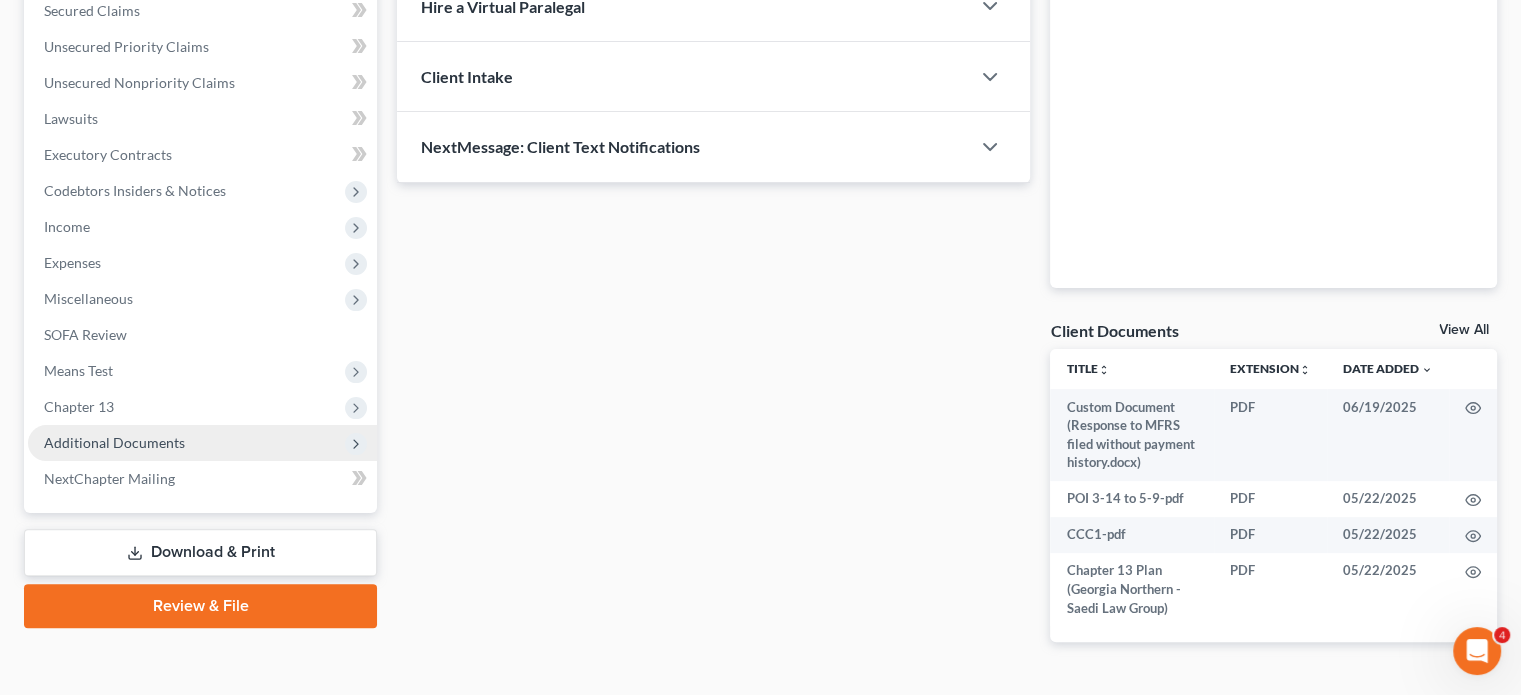 scroll, scrollTop: 485, scrollLeft: 0, axis: vertical 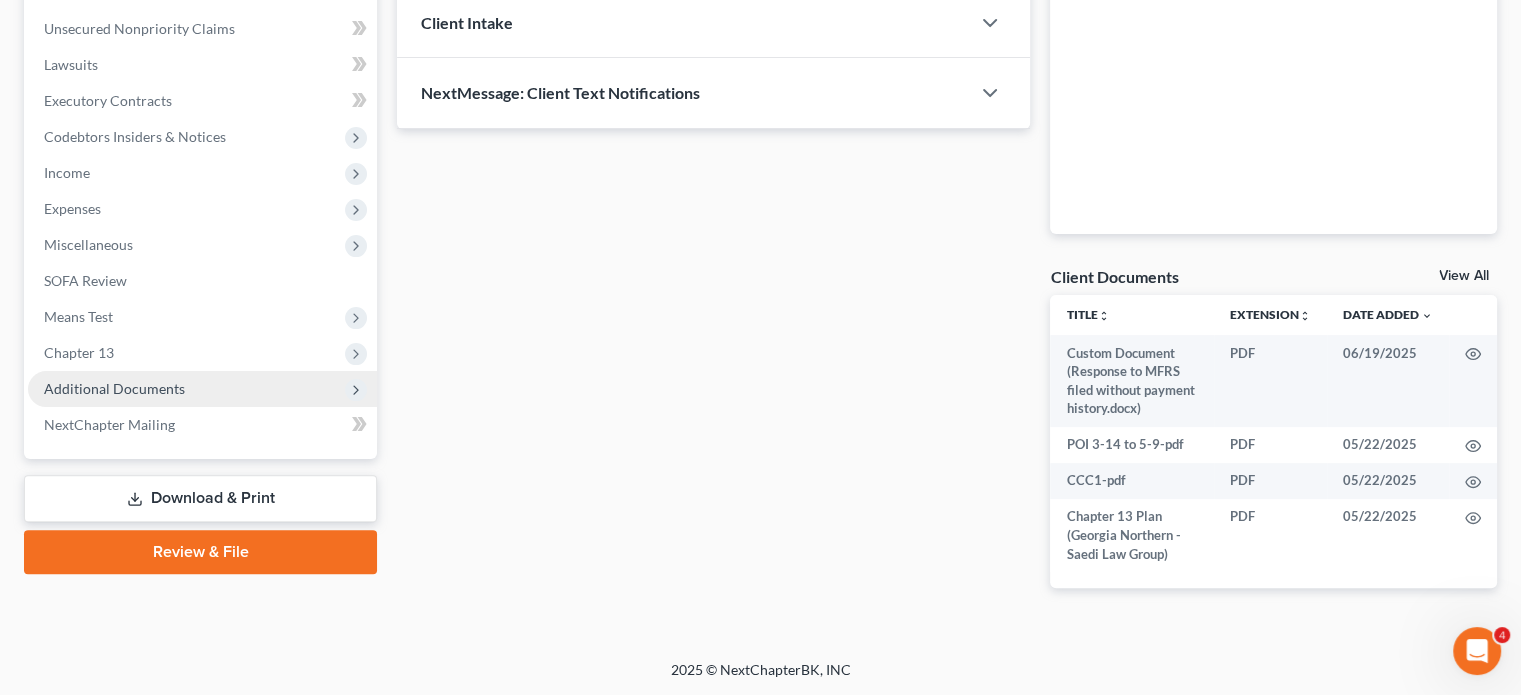 click on "Additional Documents" at bounding box center [114, 388] 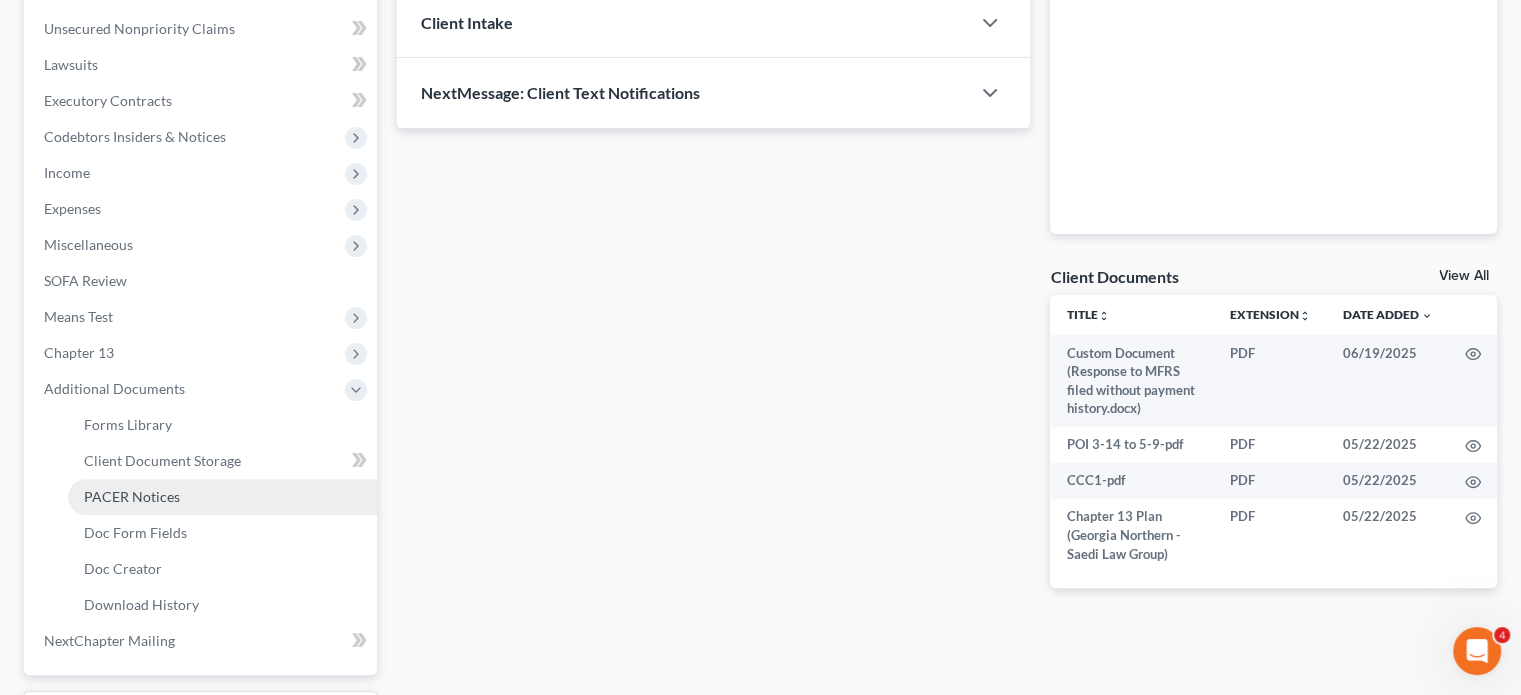 click on "PACER Notices" at bounding box center [132, 496] 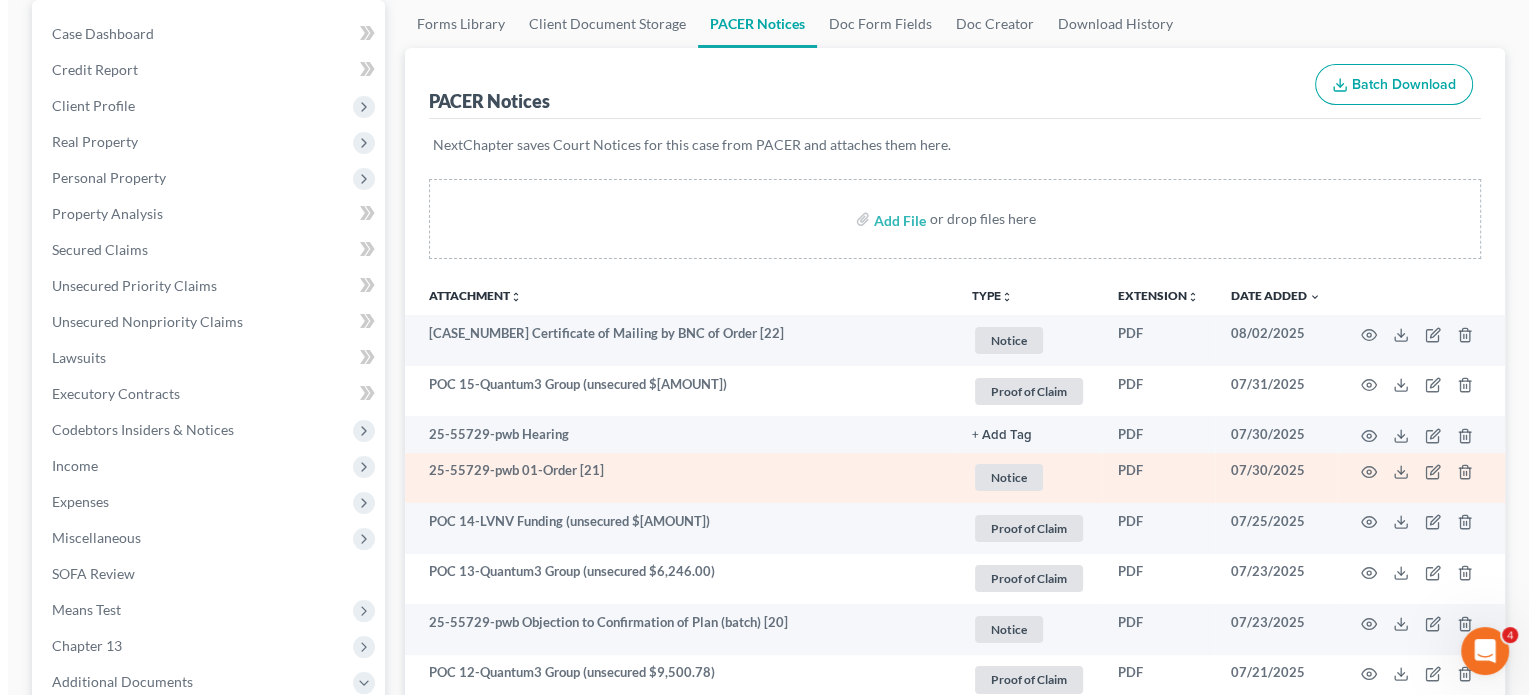 scroll, scrollTop: 200, scrollLeft: 0, axis: vertical 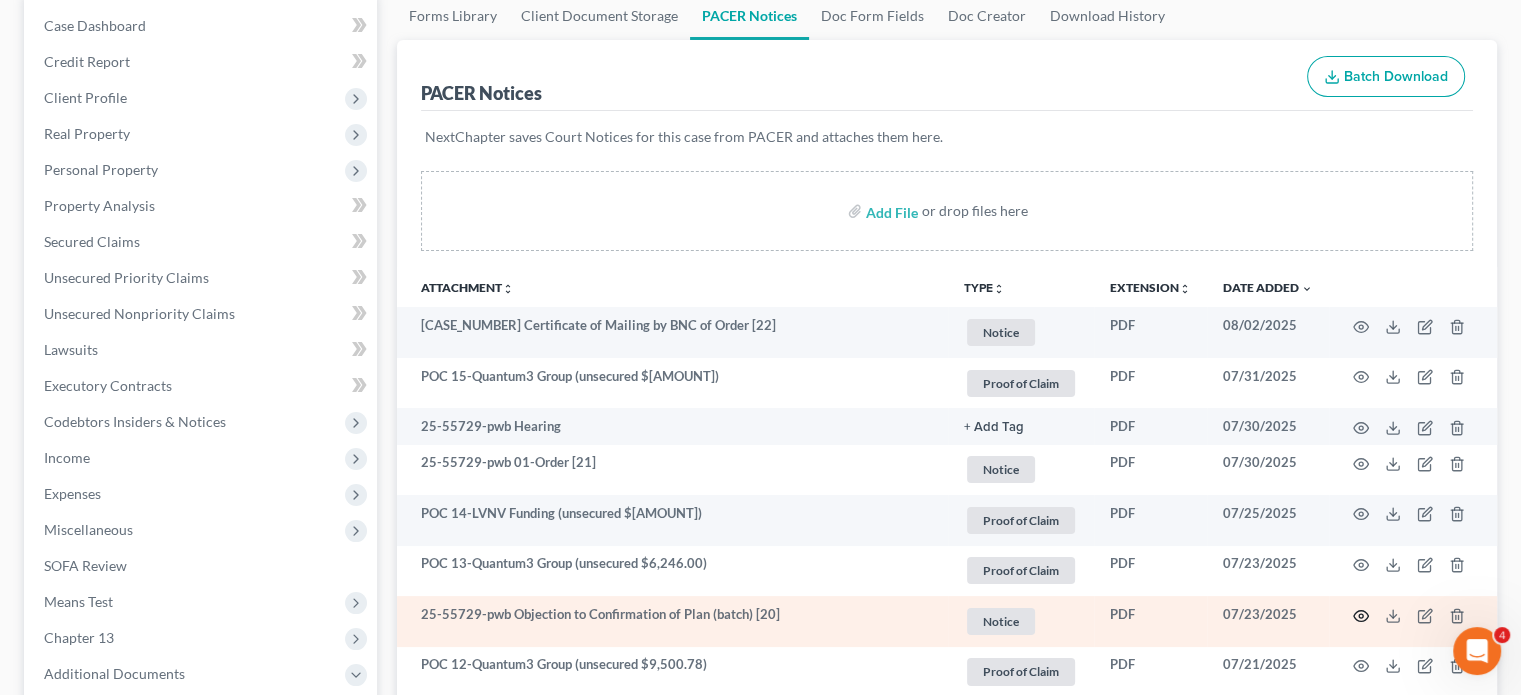 click 